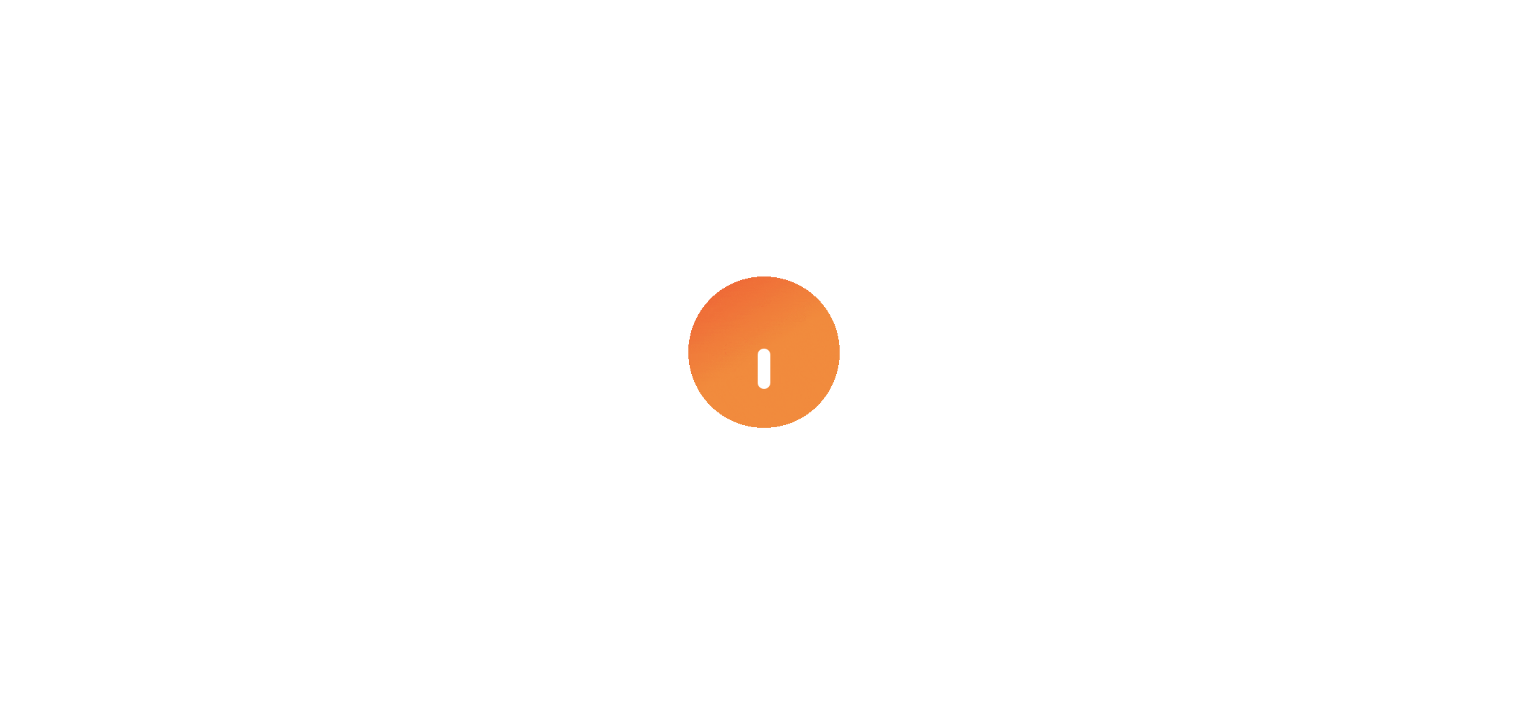scroll, scrollTop: 0, scrollLeft: 0, axis: both 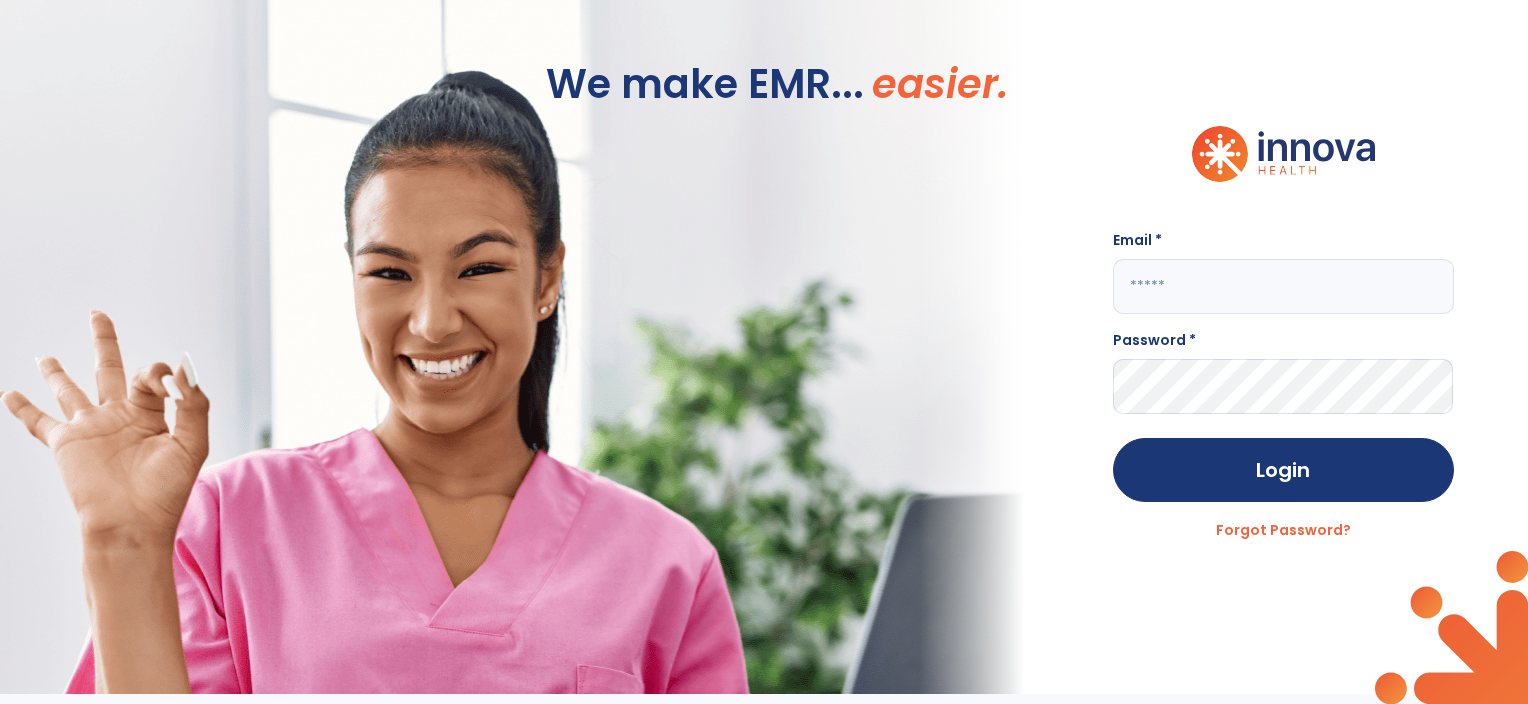 click 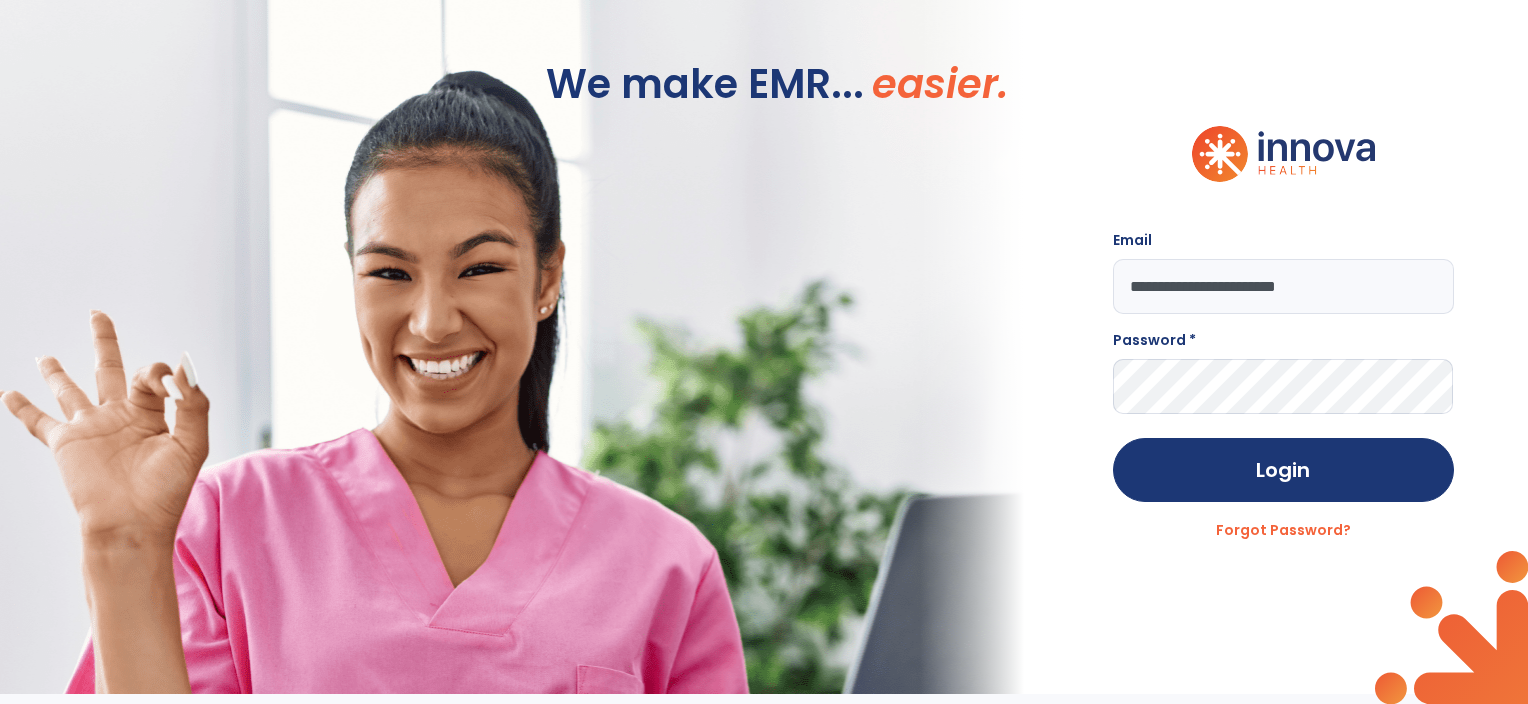 type on "**********" 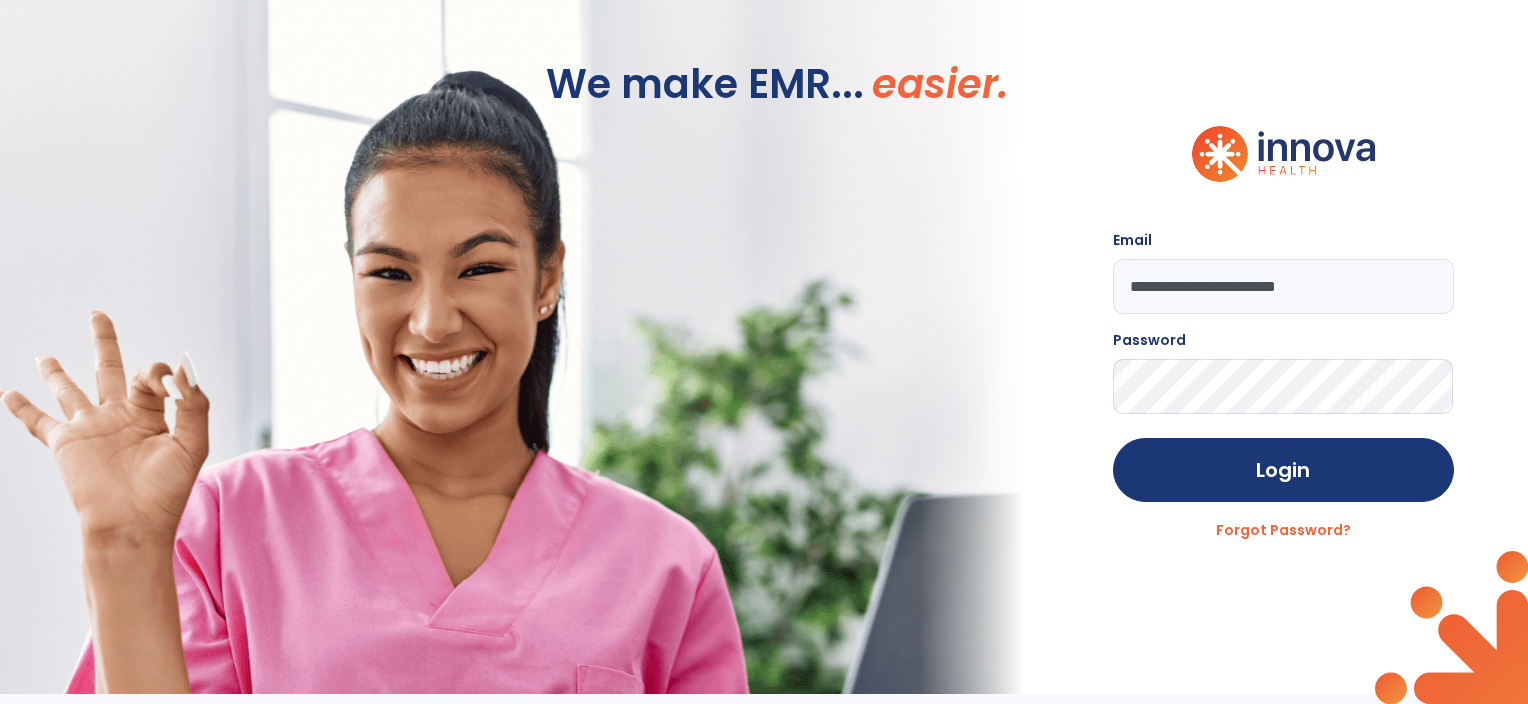 click on "Login" 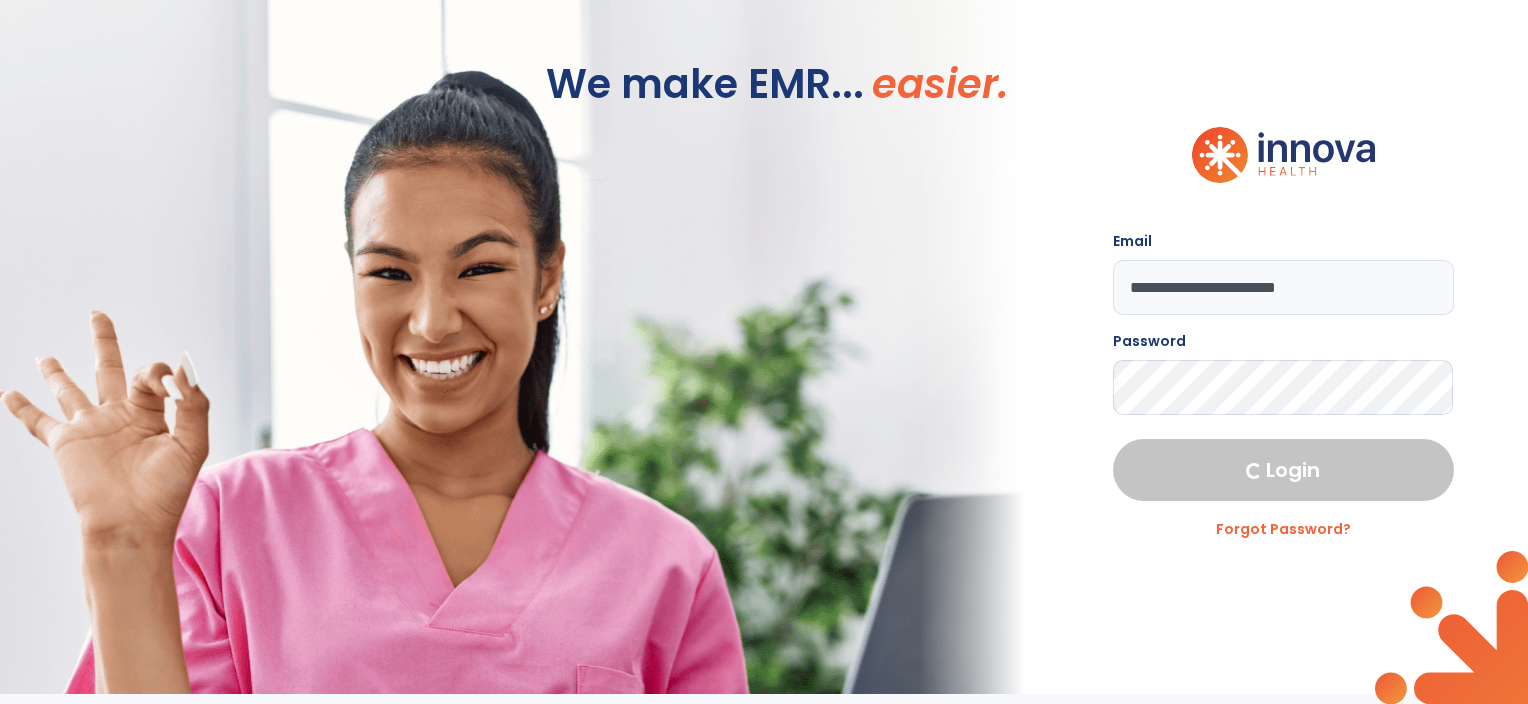 select on "****" 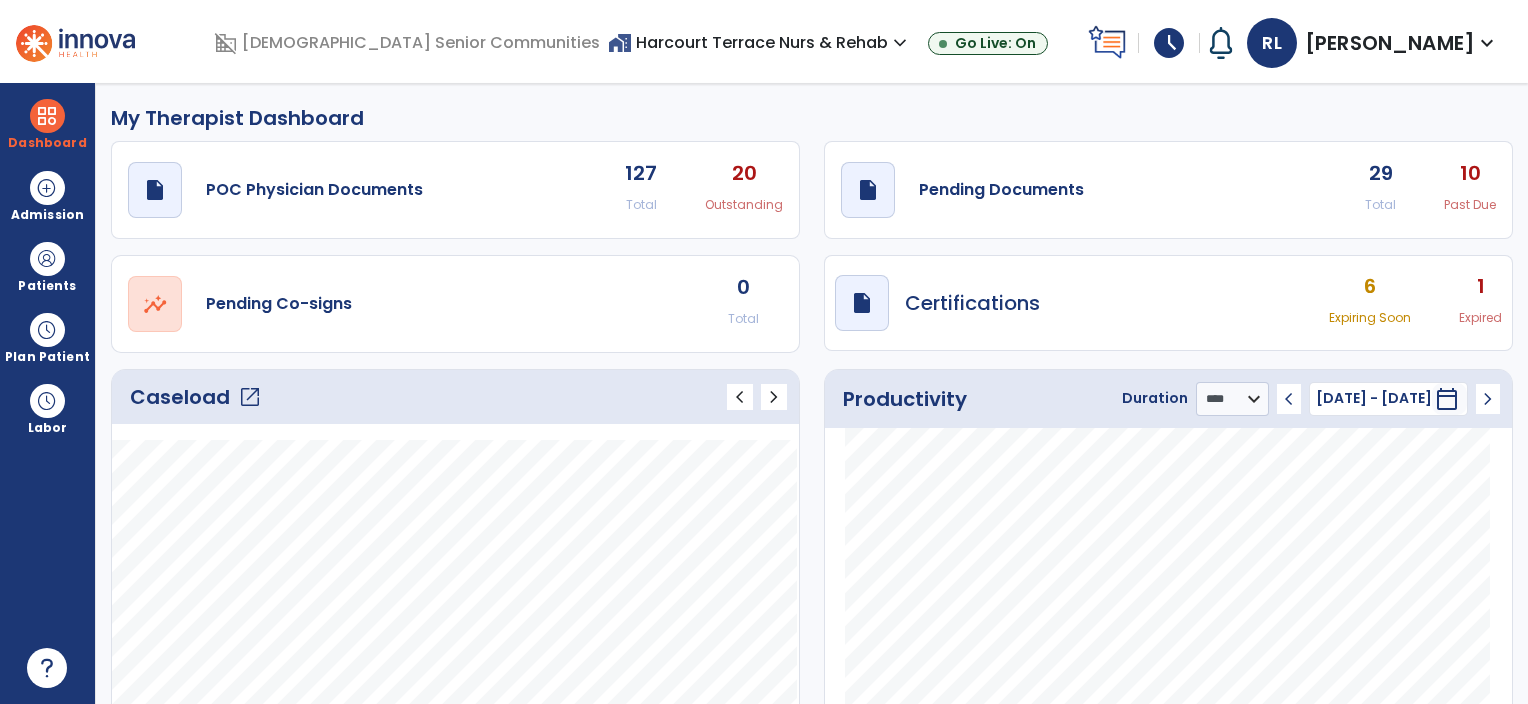 click on "Productivity Duration  ******** **** *** chevron_left [DATE] - [DATE]  ********  calendar_today  chevron_right" 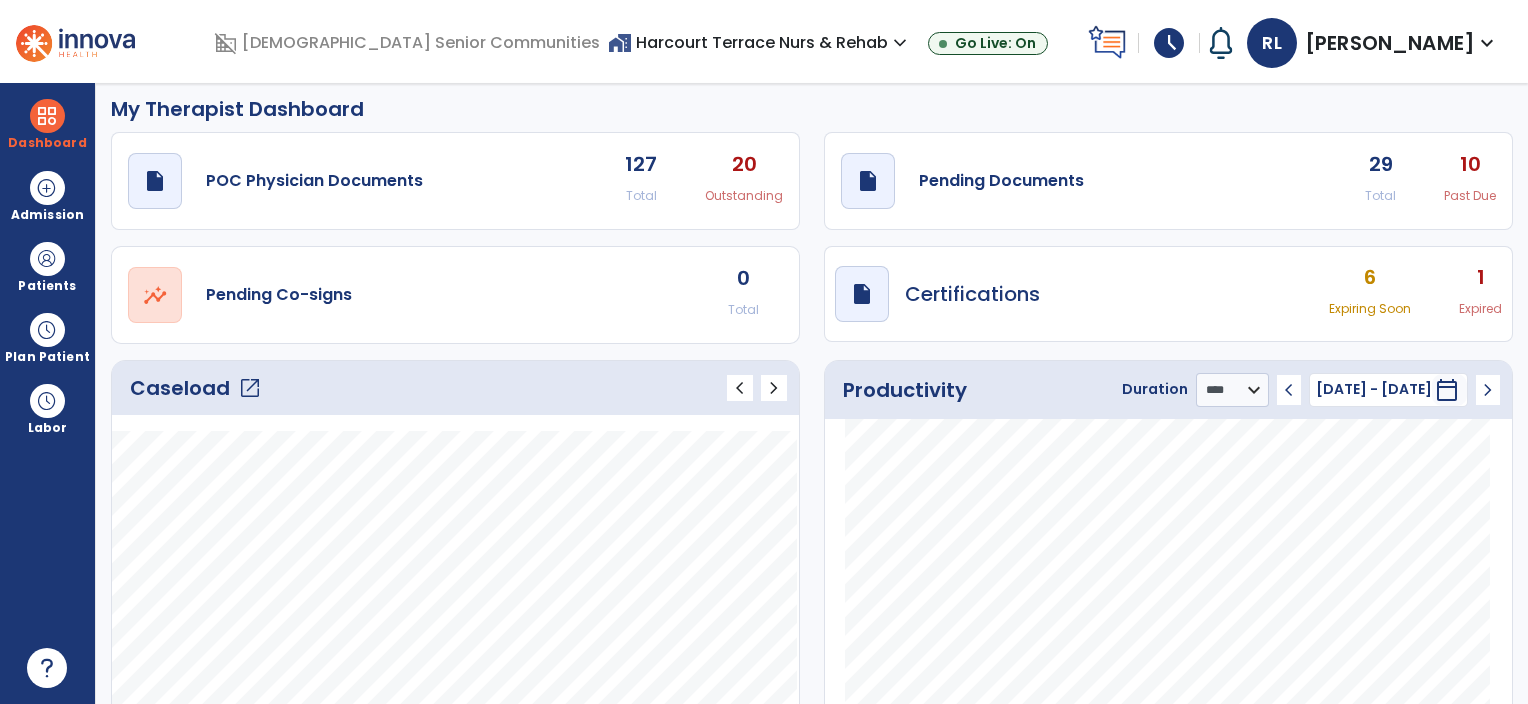 scroll, scrollTop: 0, scrollLeft: 0, axis: both 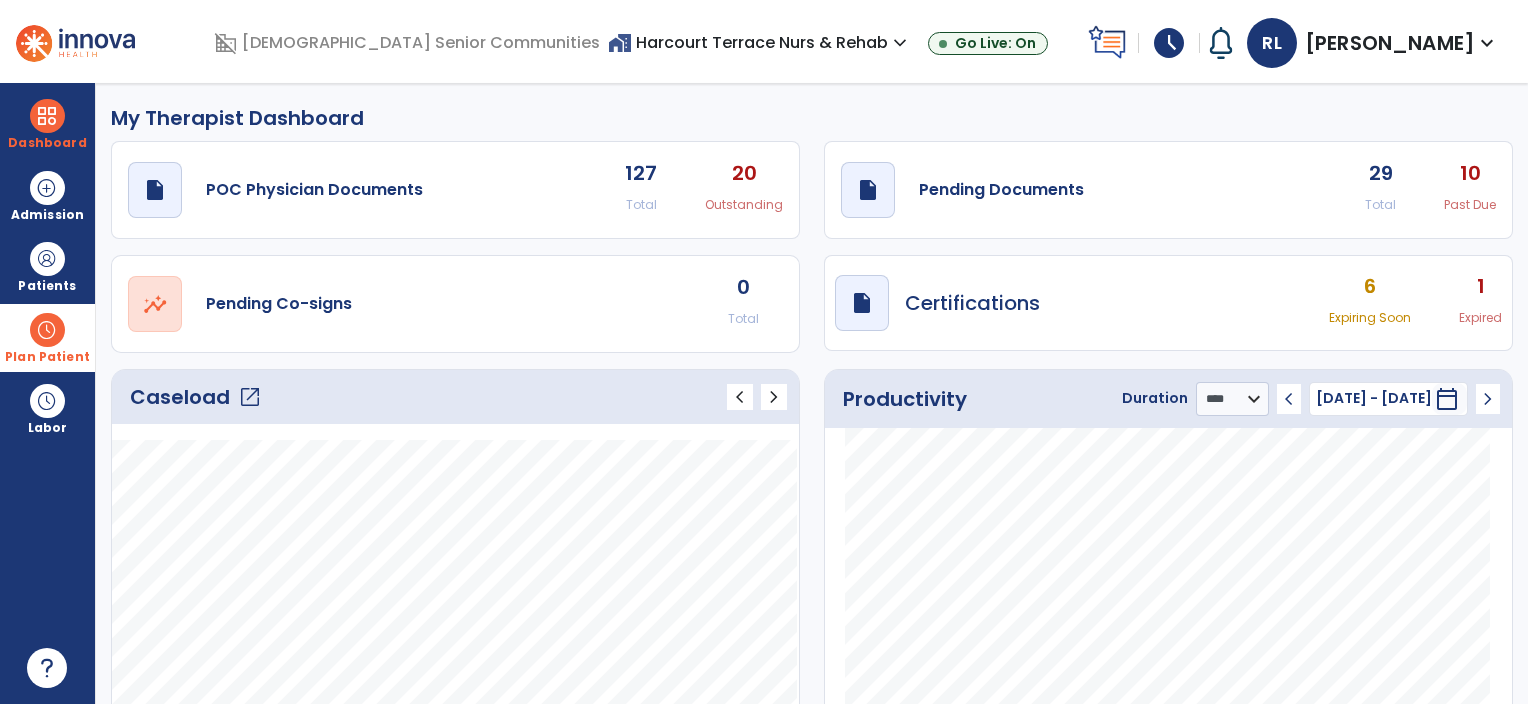 click at bounding box center [47, 330] 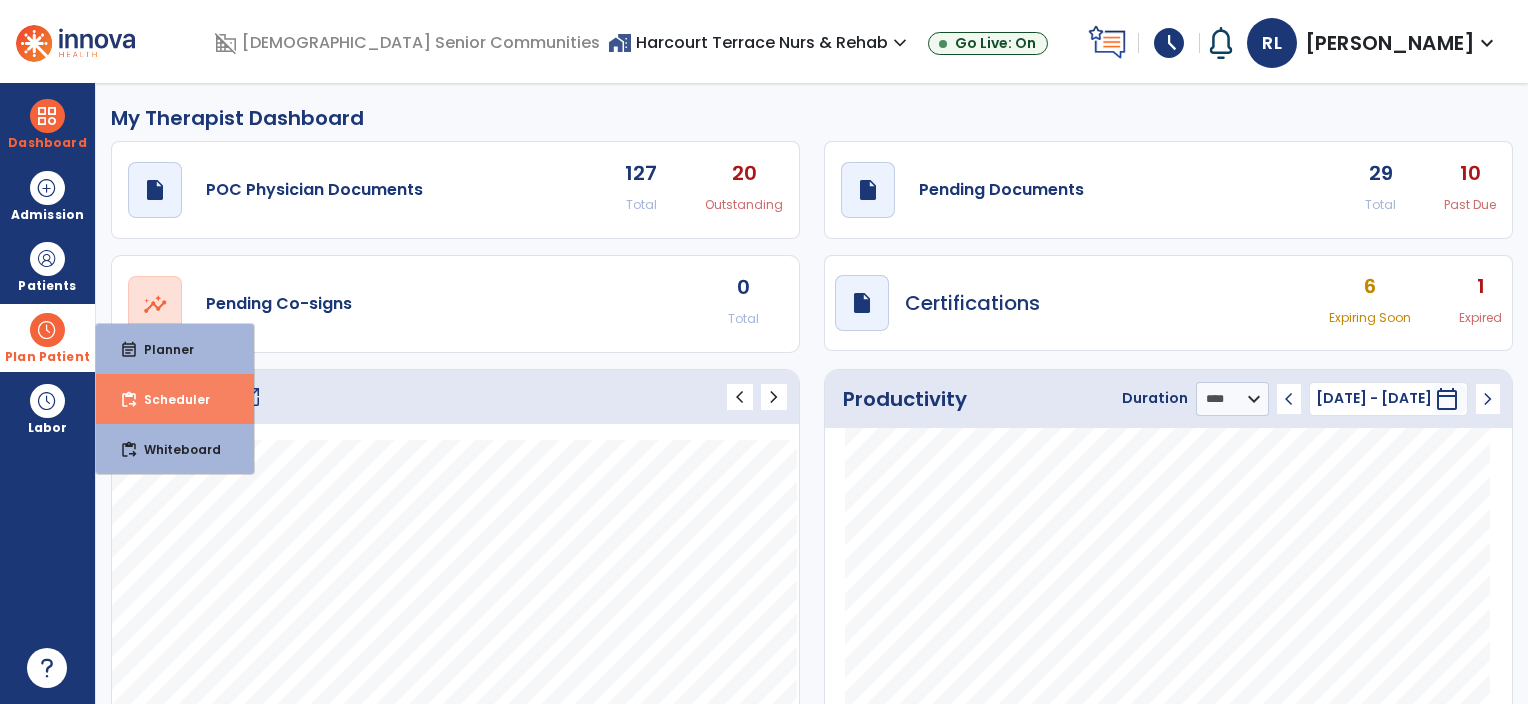 click on "Scheduler" at bounding box center [169, 399] 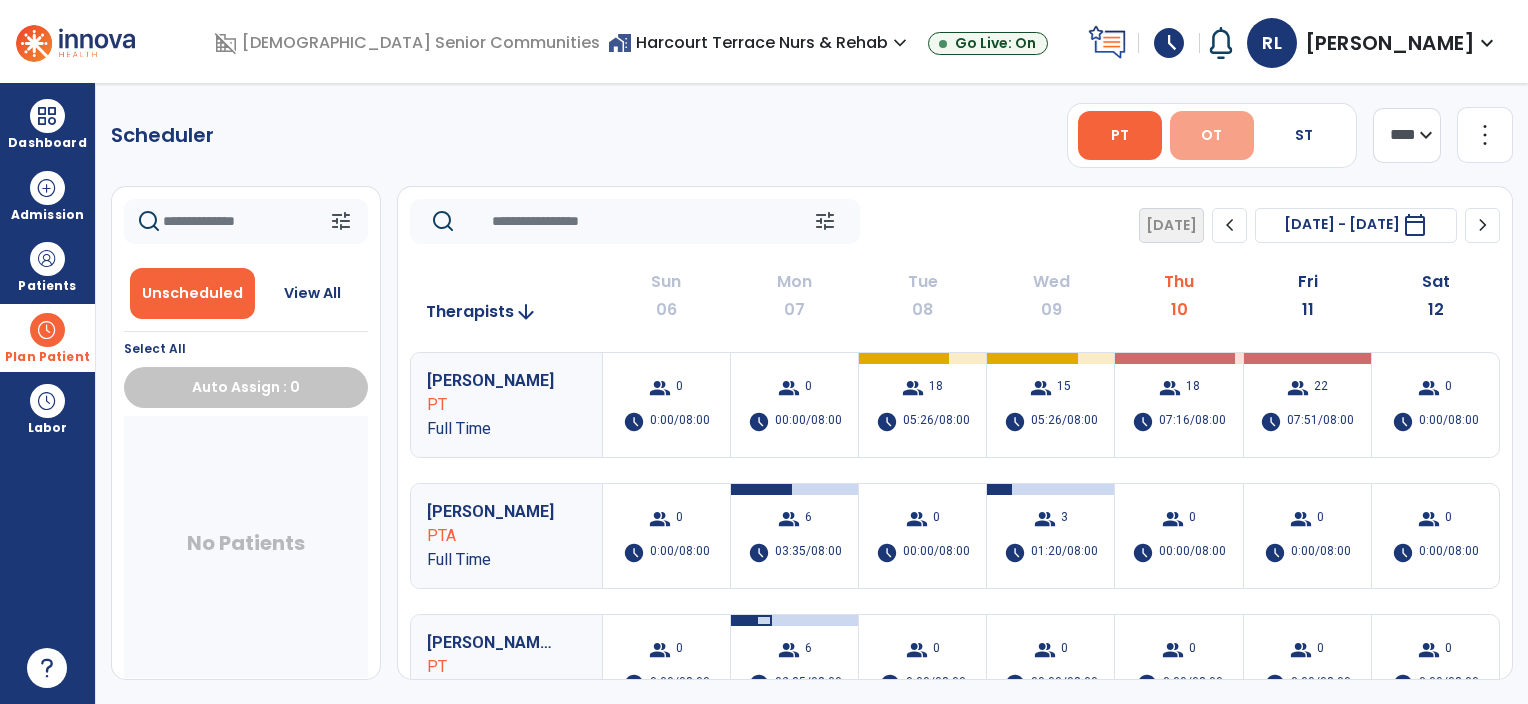click on "OT" at bounding box center (1211, 135) 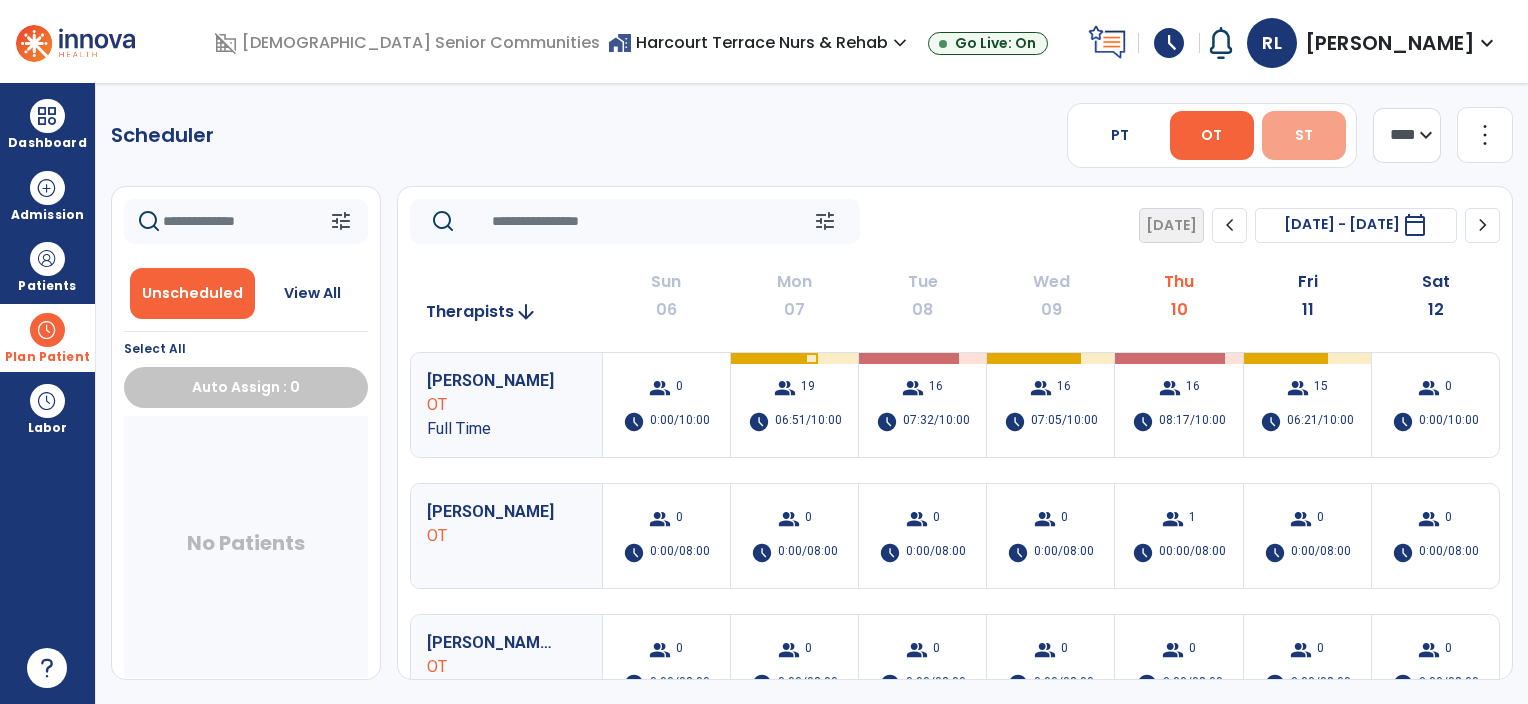 click on "ST" at bounding box center [1304, 135] 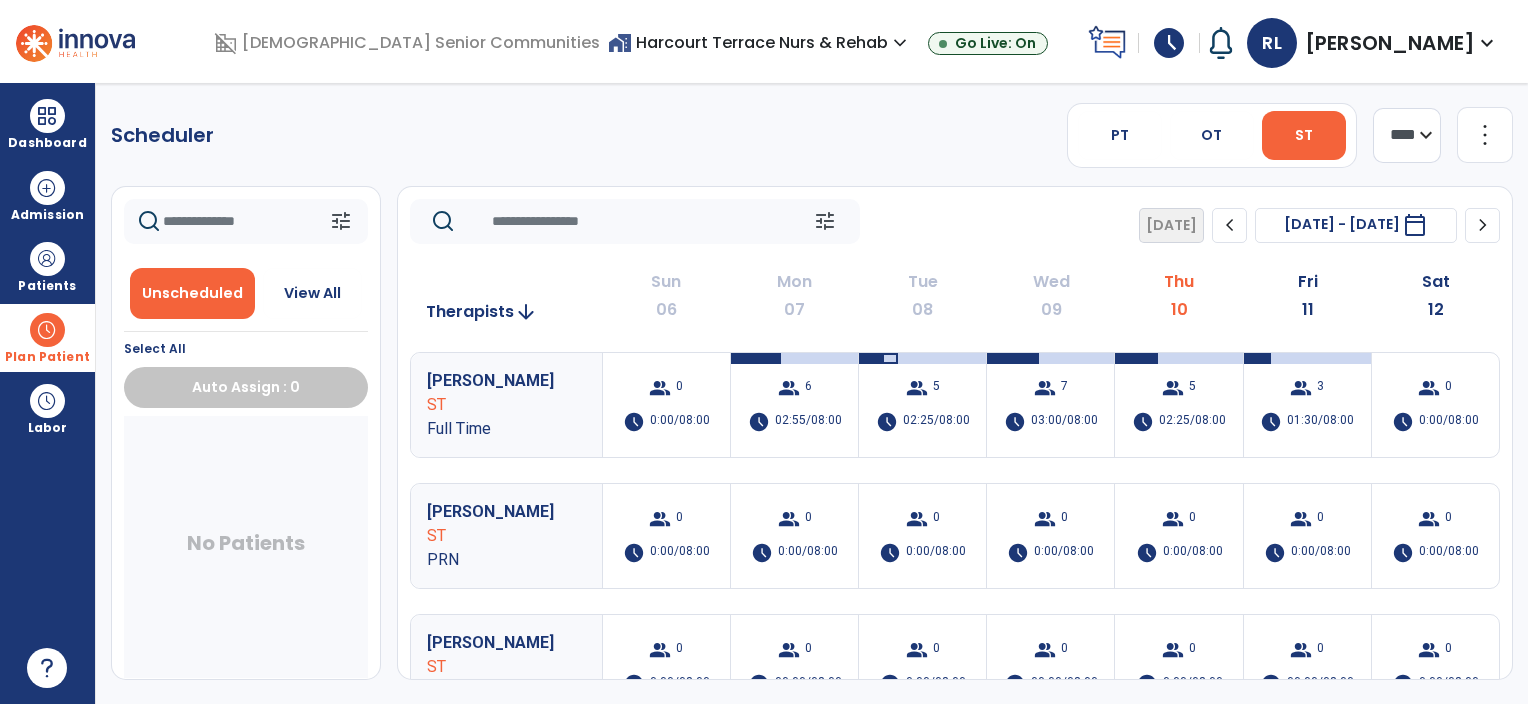 click on "ST" at bounding box center (1304, 135) 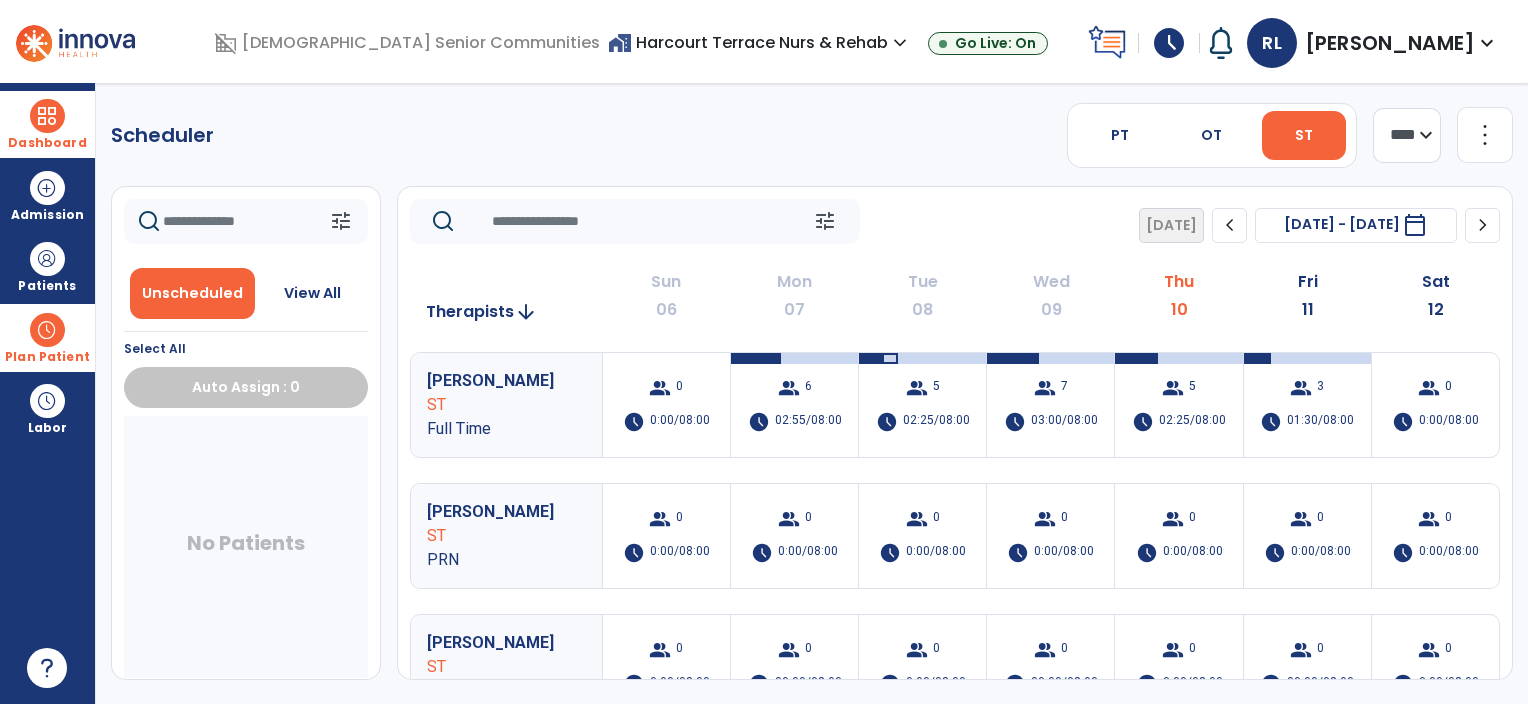 click on "Dashboard" at bounding box center (47, 143) 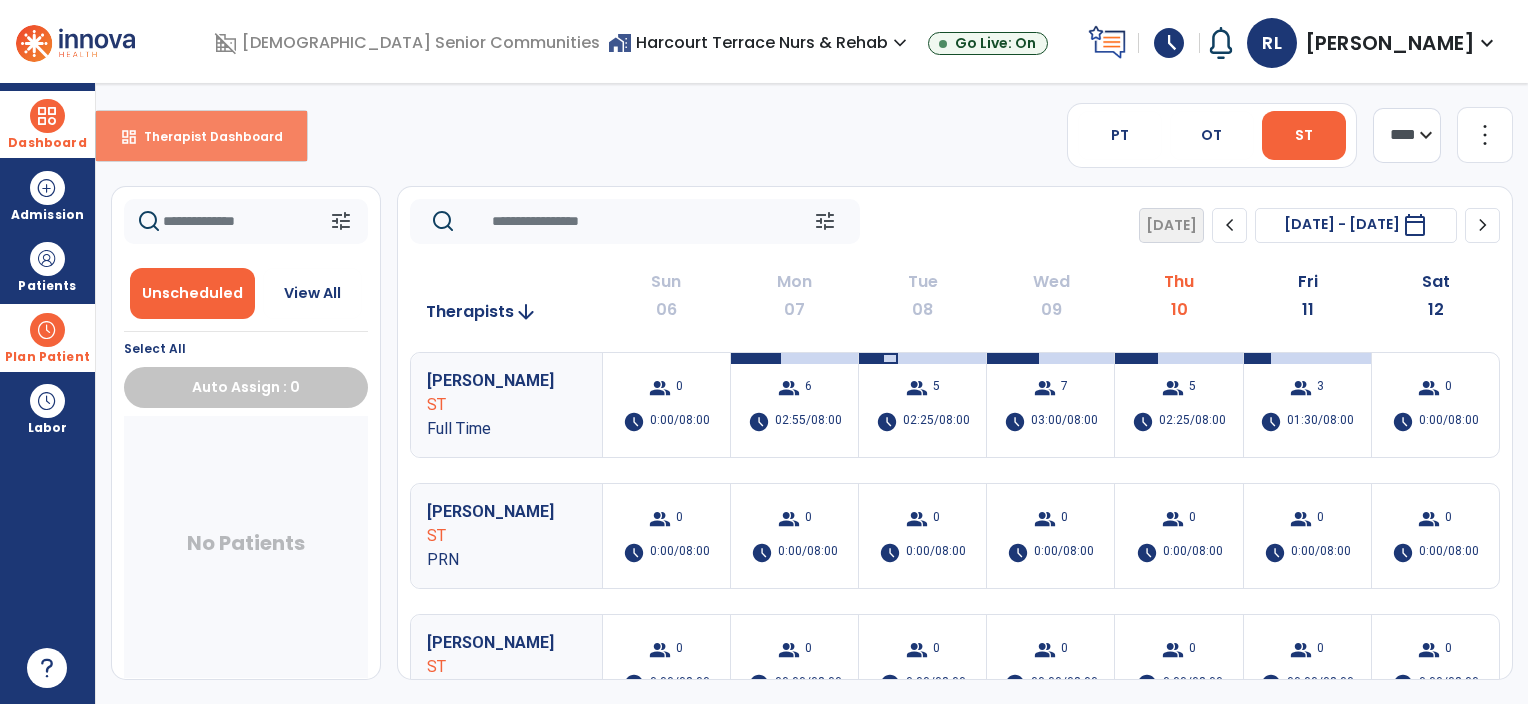 click on "dashboard  Therapist Dashboard" at bounding box center (201, 136) 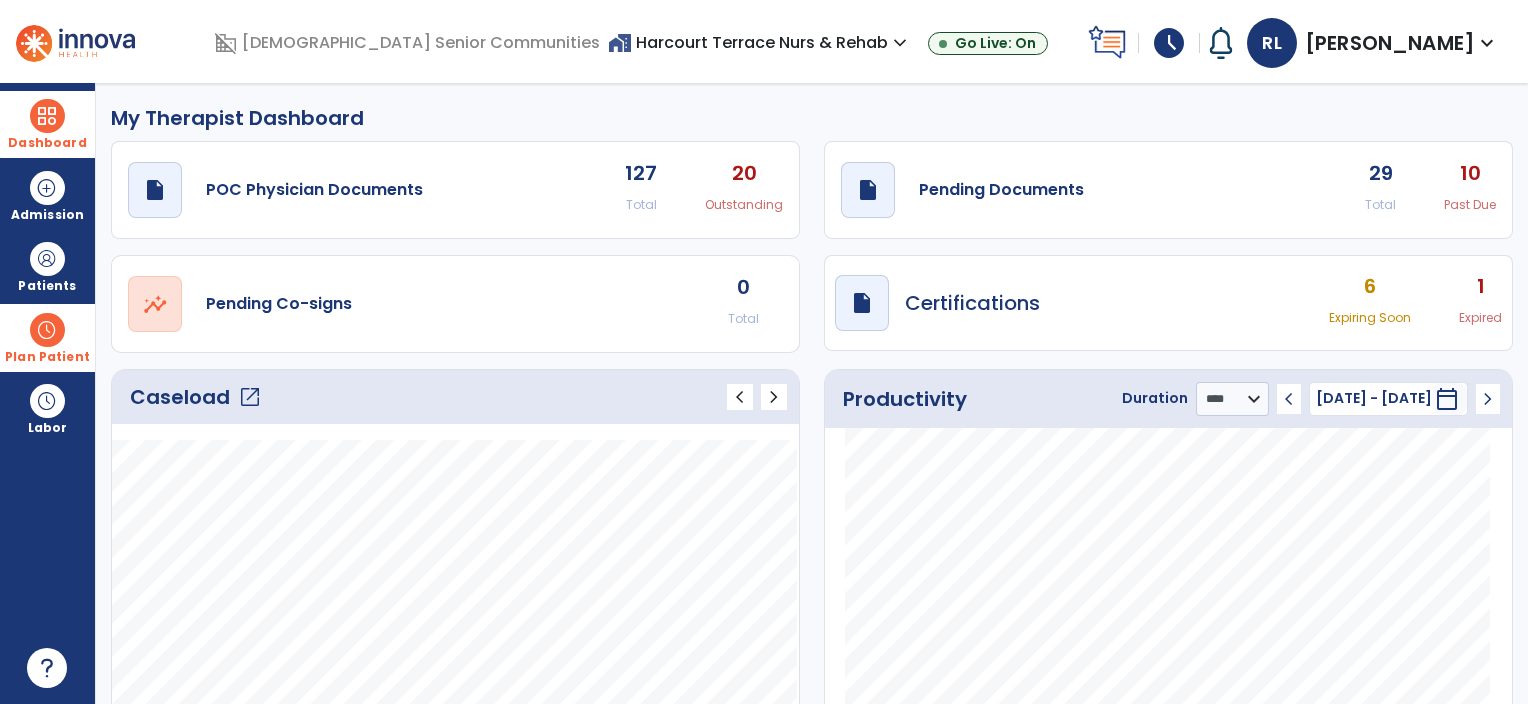 click on "draft   open_in_new  POC Physician Documents 127 Total 20 Outstanding  draft   open_in_new  Pending Documents 29 Total 10 Past Due  open_in_new  Pending Co-signs 0 Total  draft   open_in_new  Certifications 6 Expiring Soon 1 Expired" 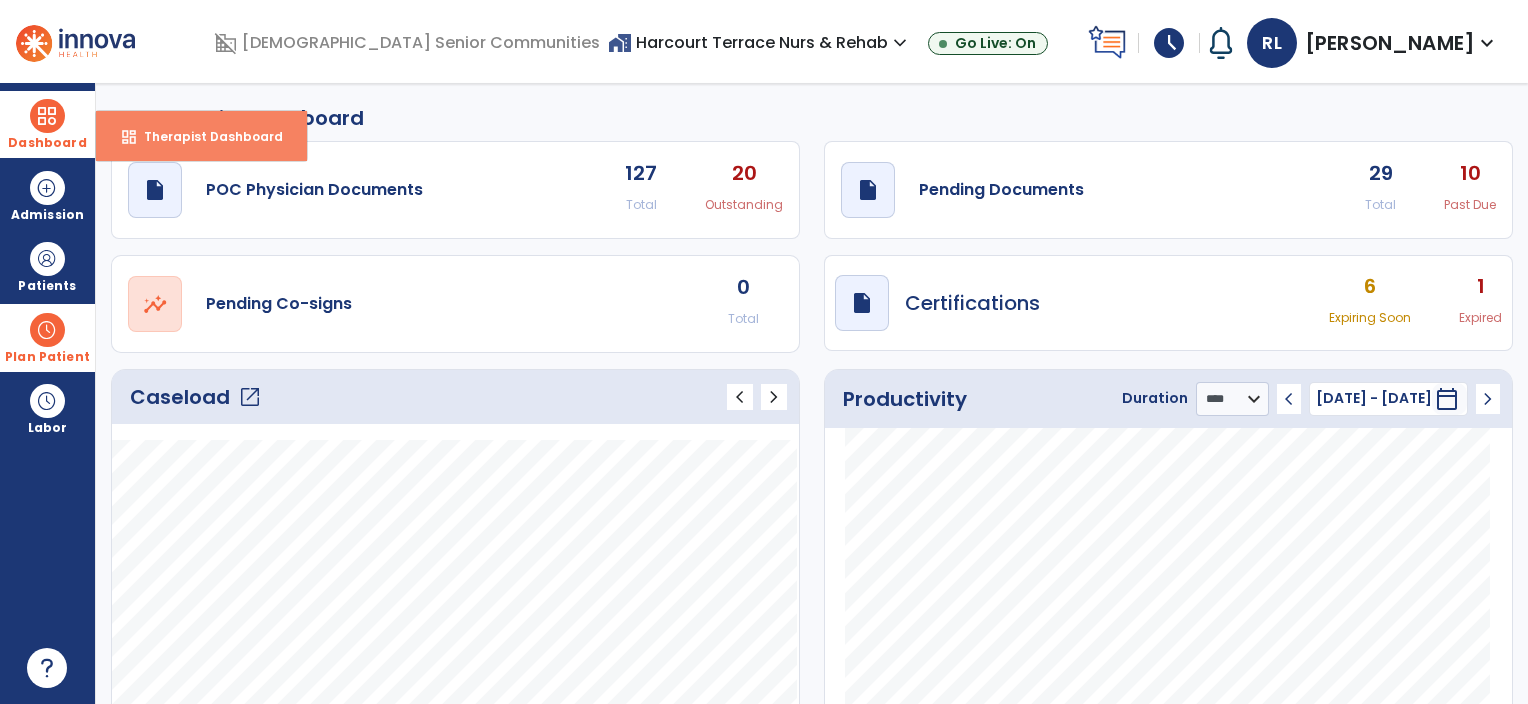 click on "dashboard  Therapist Dashboard" at bounding box center [201, 136] 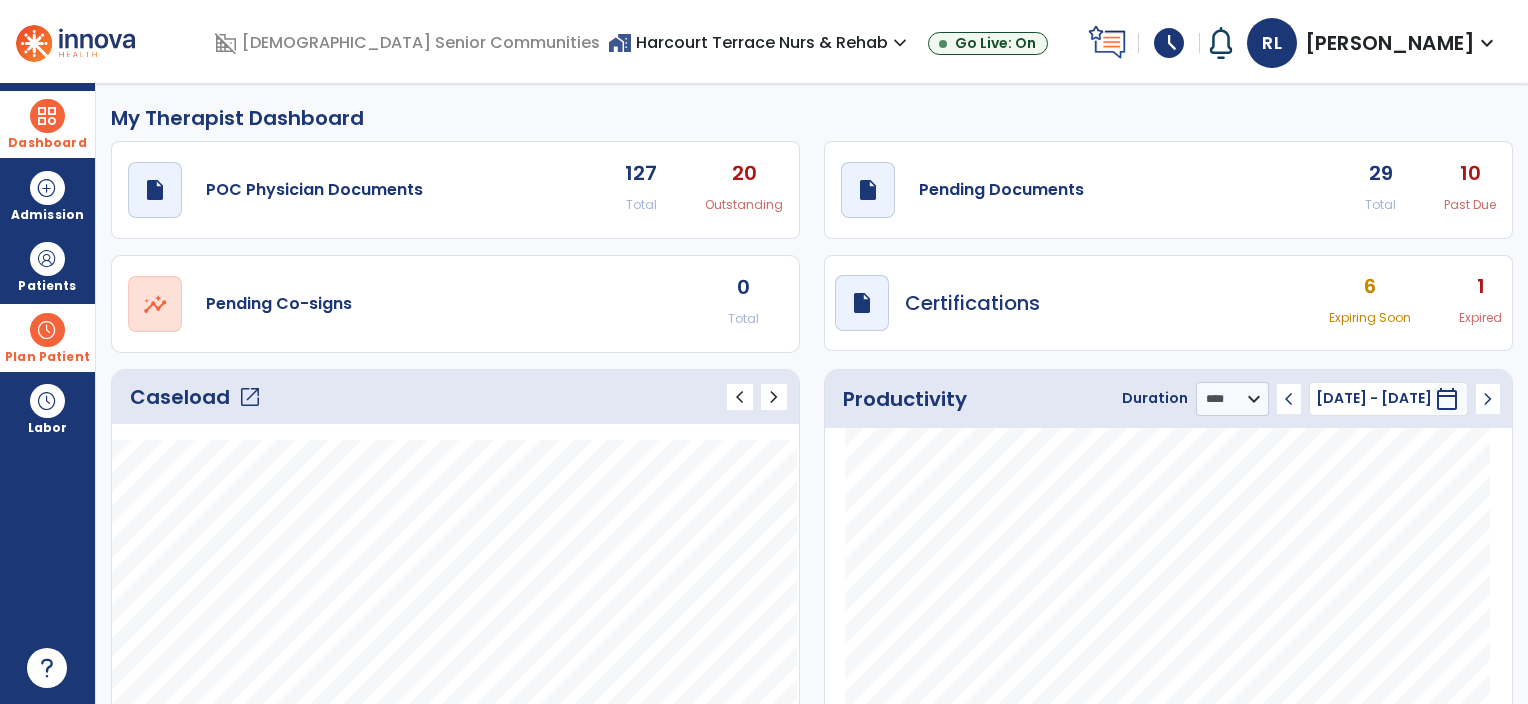 click at bounding box center (47, 116) 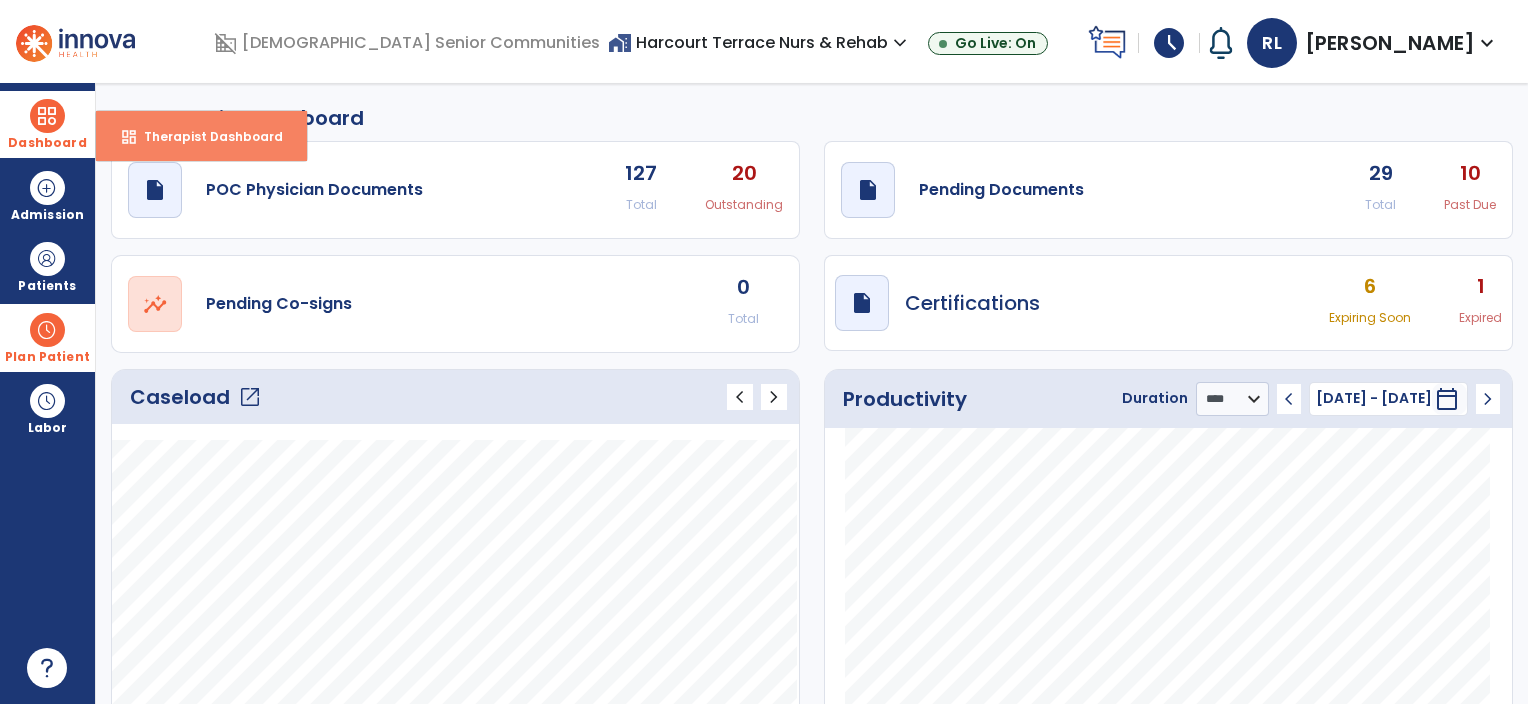 click on "Therapist Dashboard" at bounding box center [205, 136] 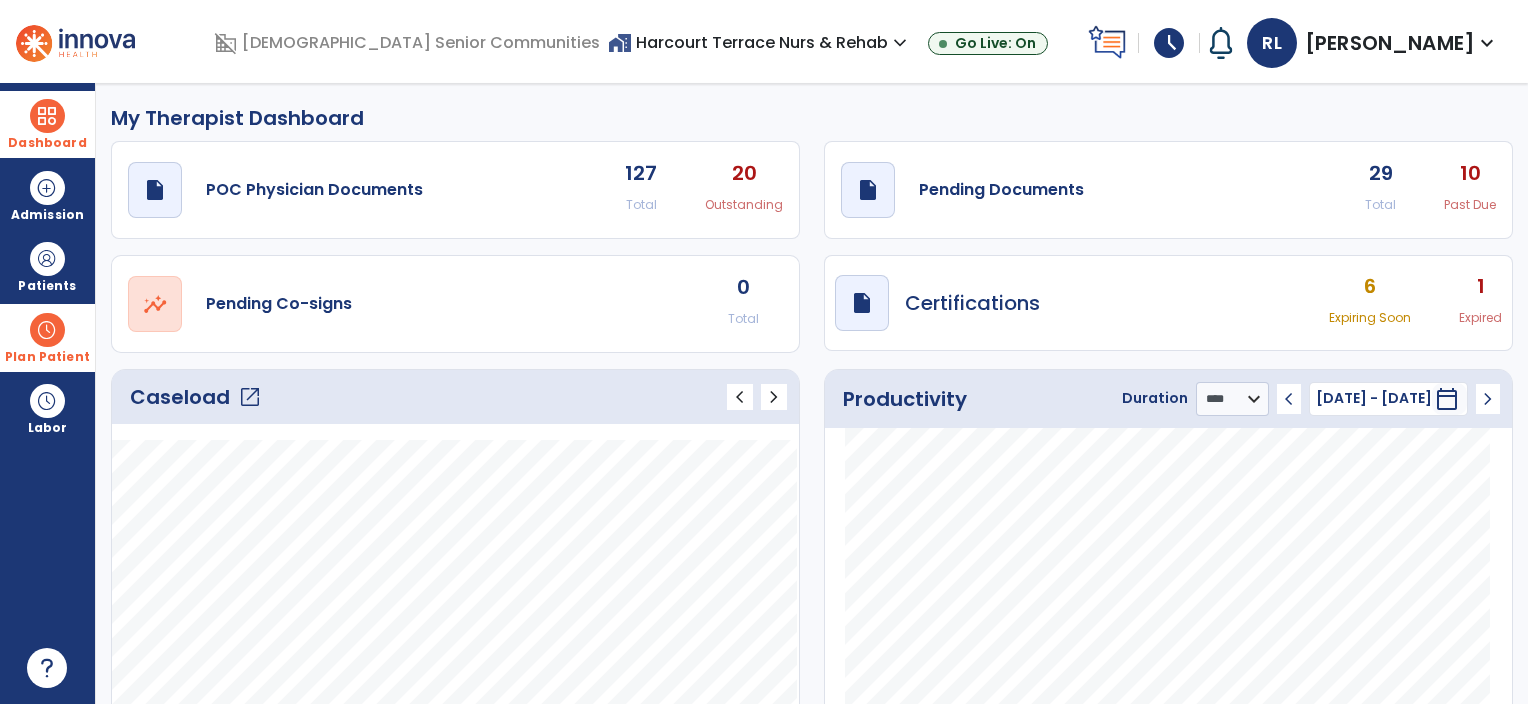 click on "open_in_new" 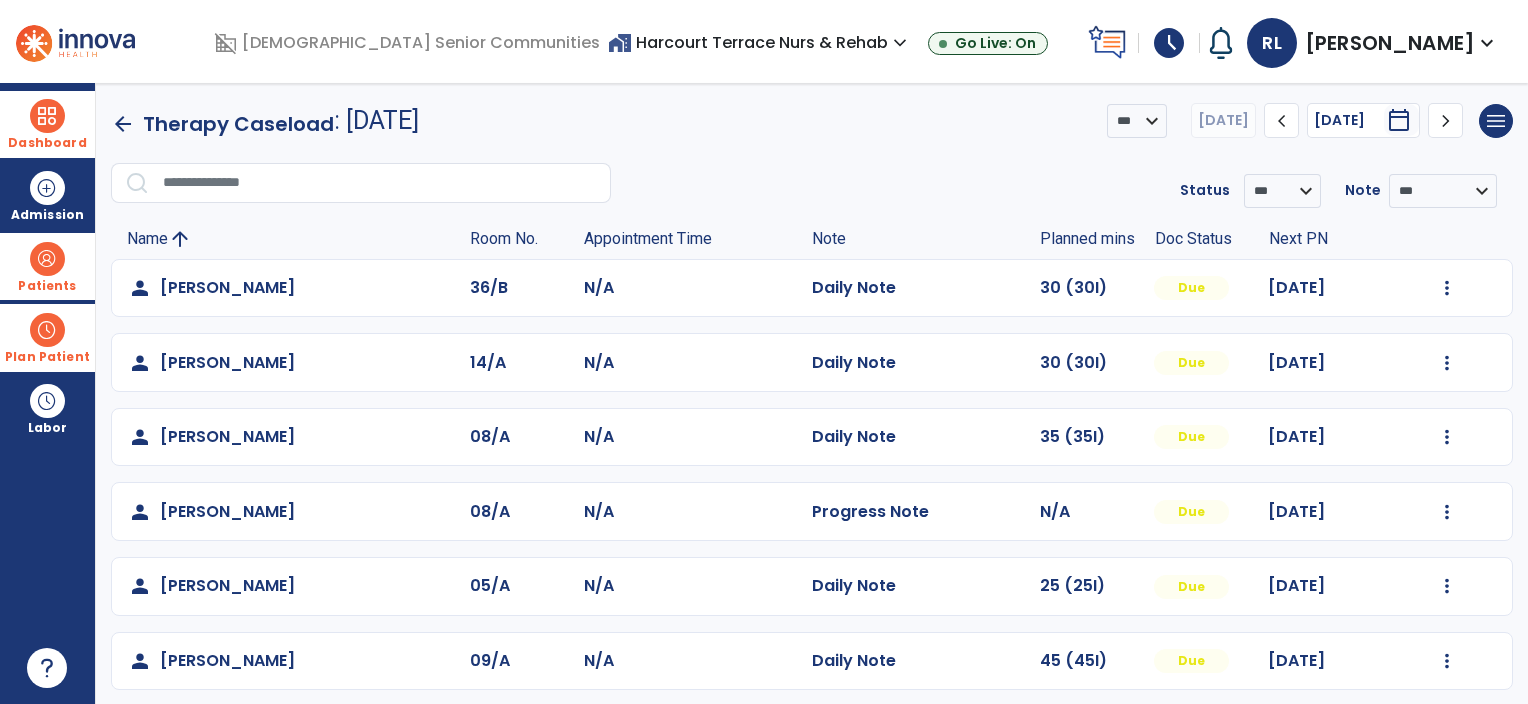 click on "Patients" at bounding box center (47, 286) 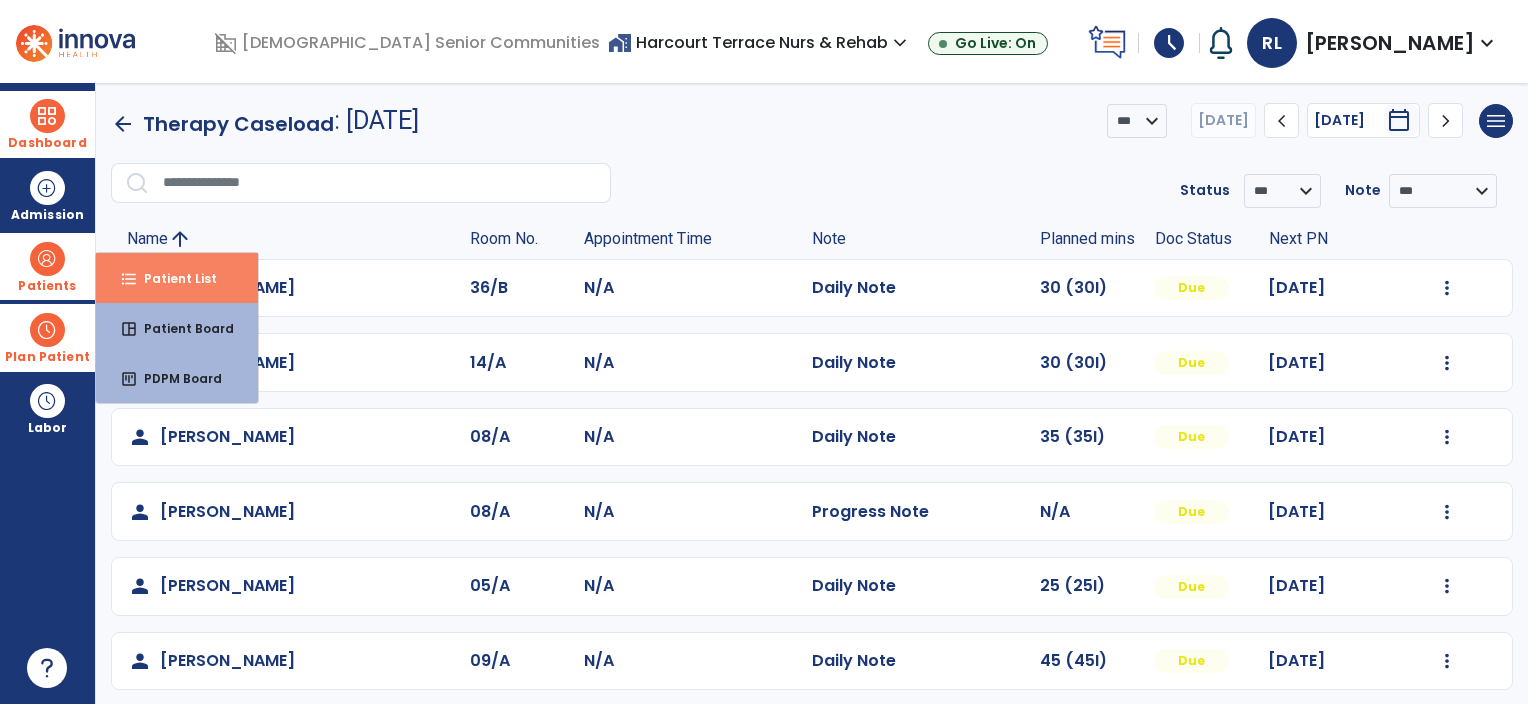 click on "Patient List" at bounding box center [172, 278] 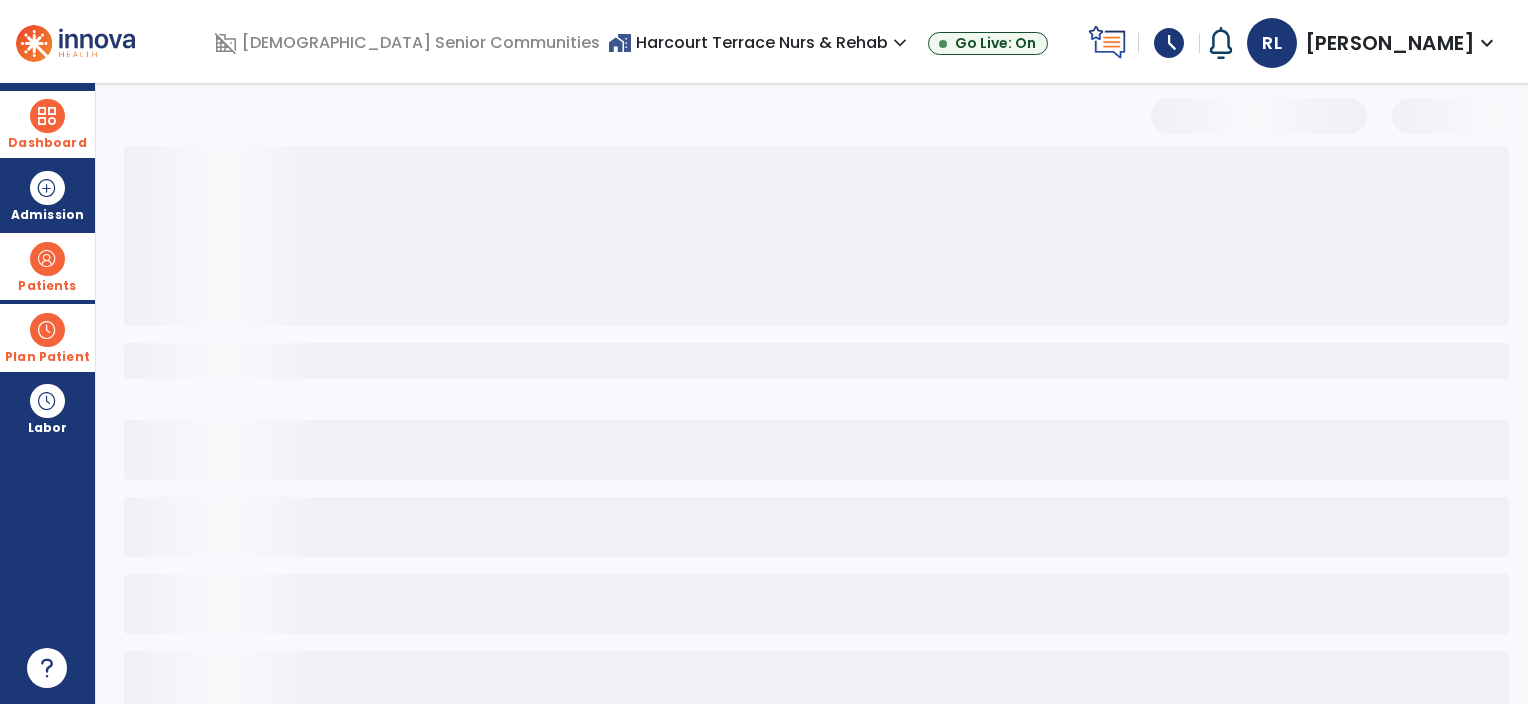 select on "***" 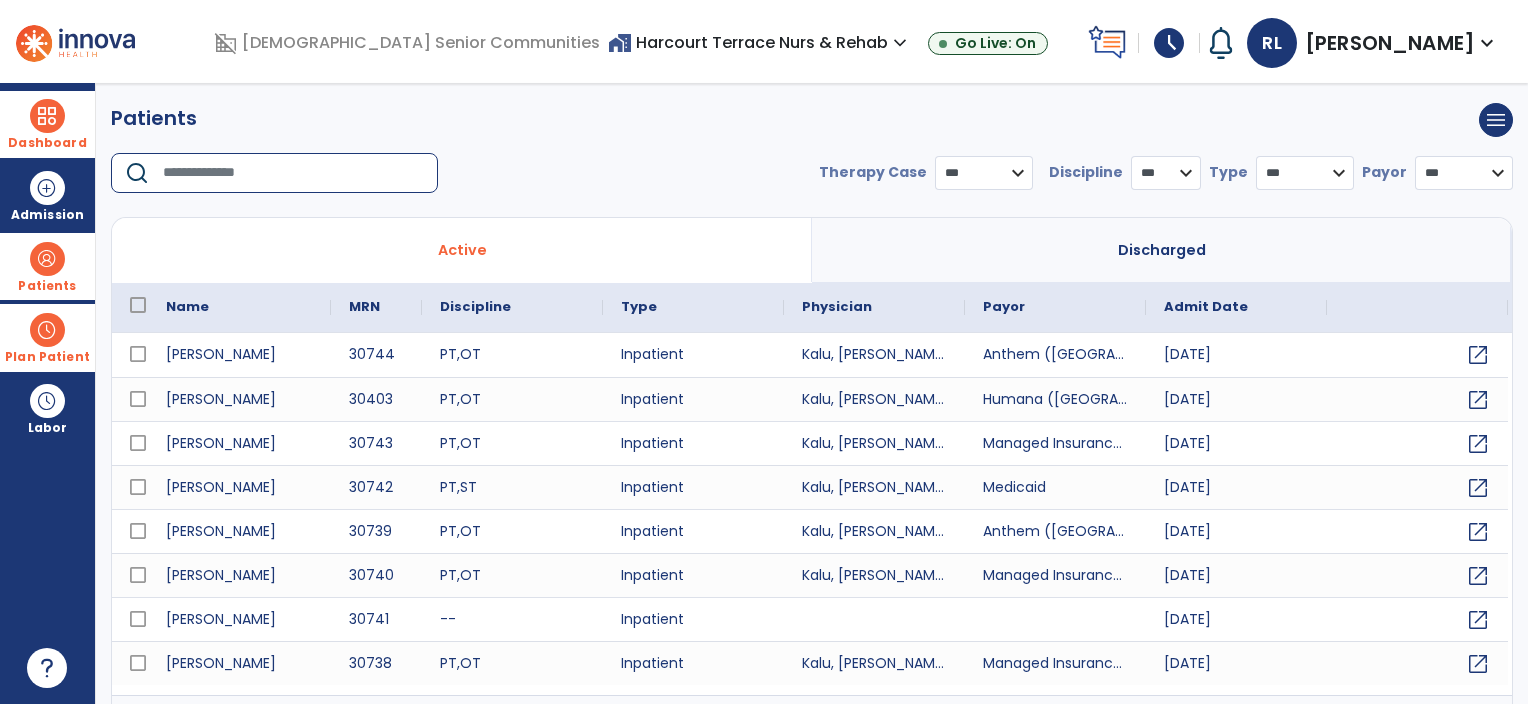 click at bounding box center (293, 173) 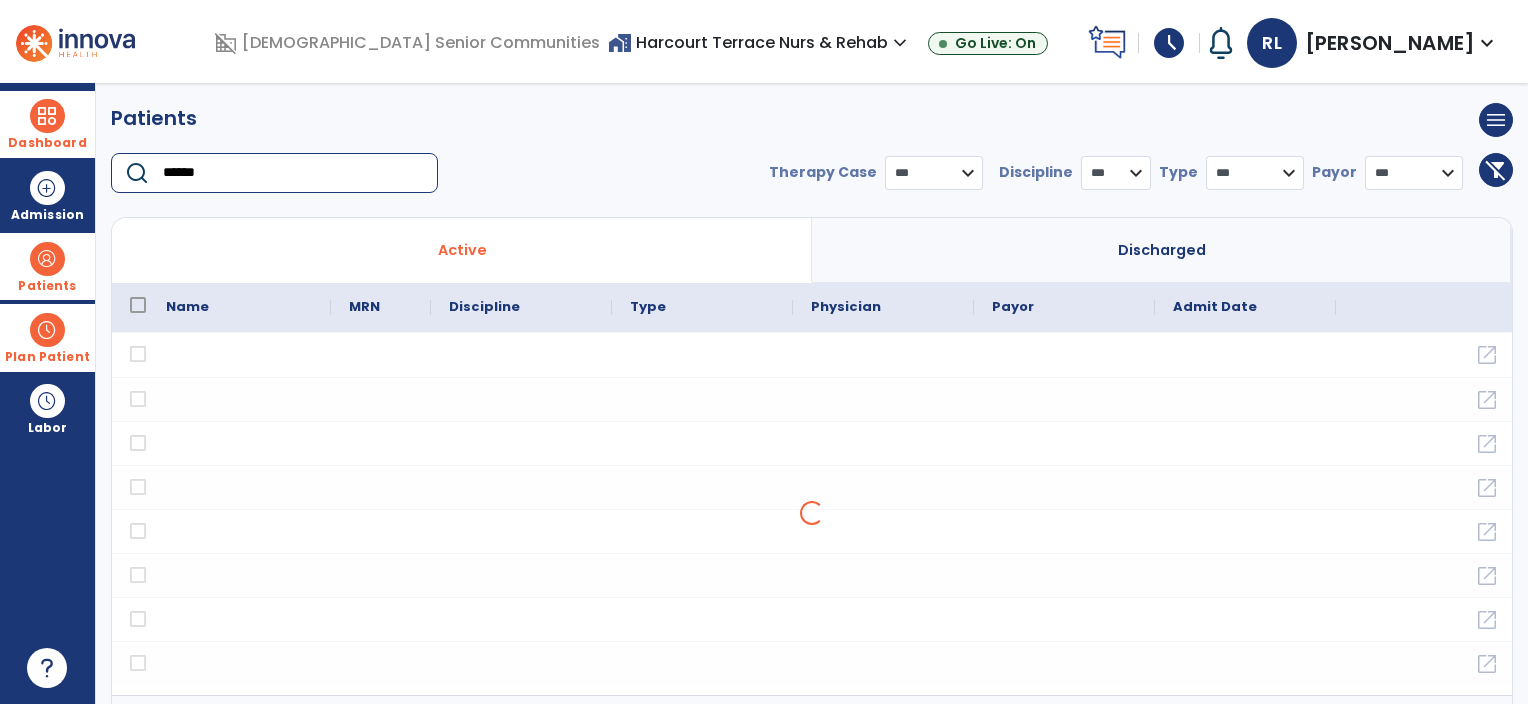 type on "******" 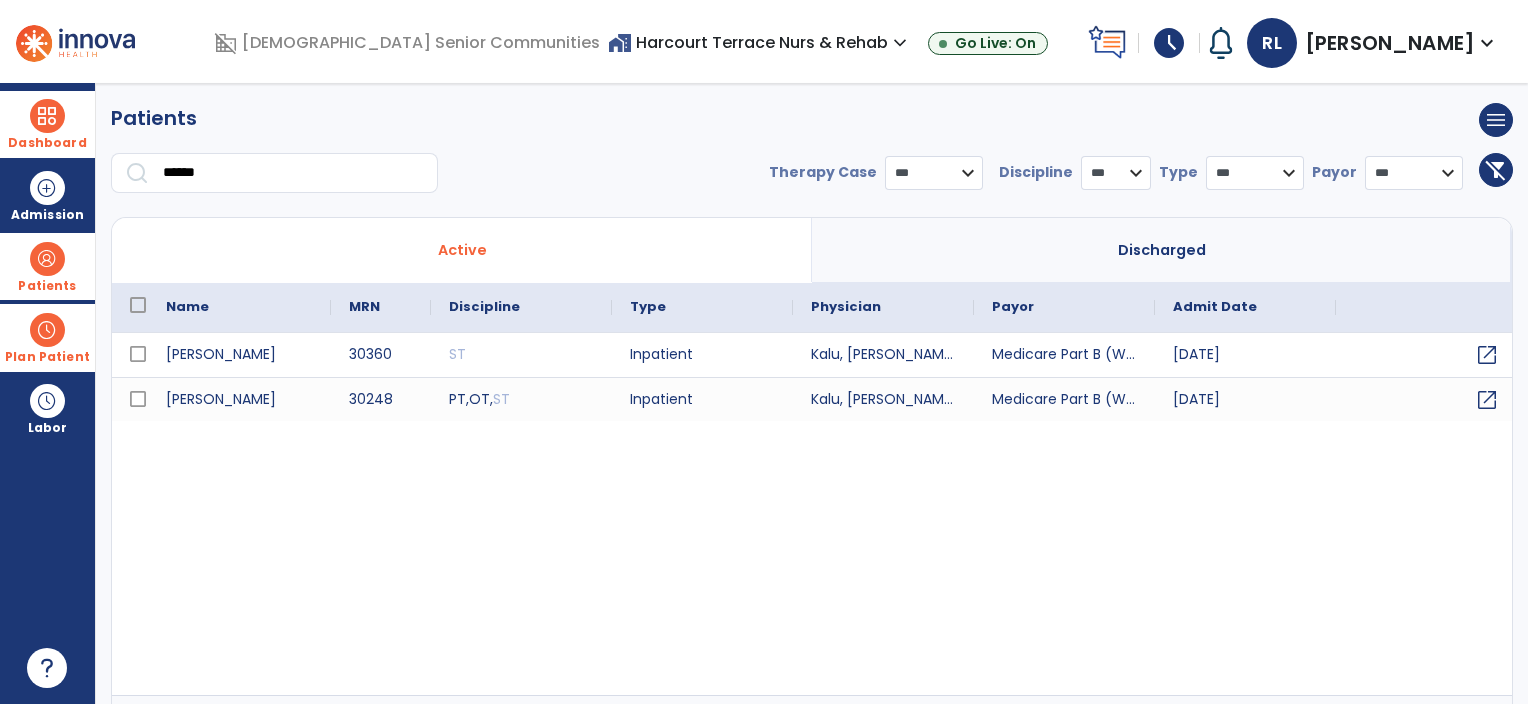 click at bounding box center (137, 171) 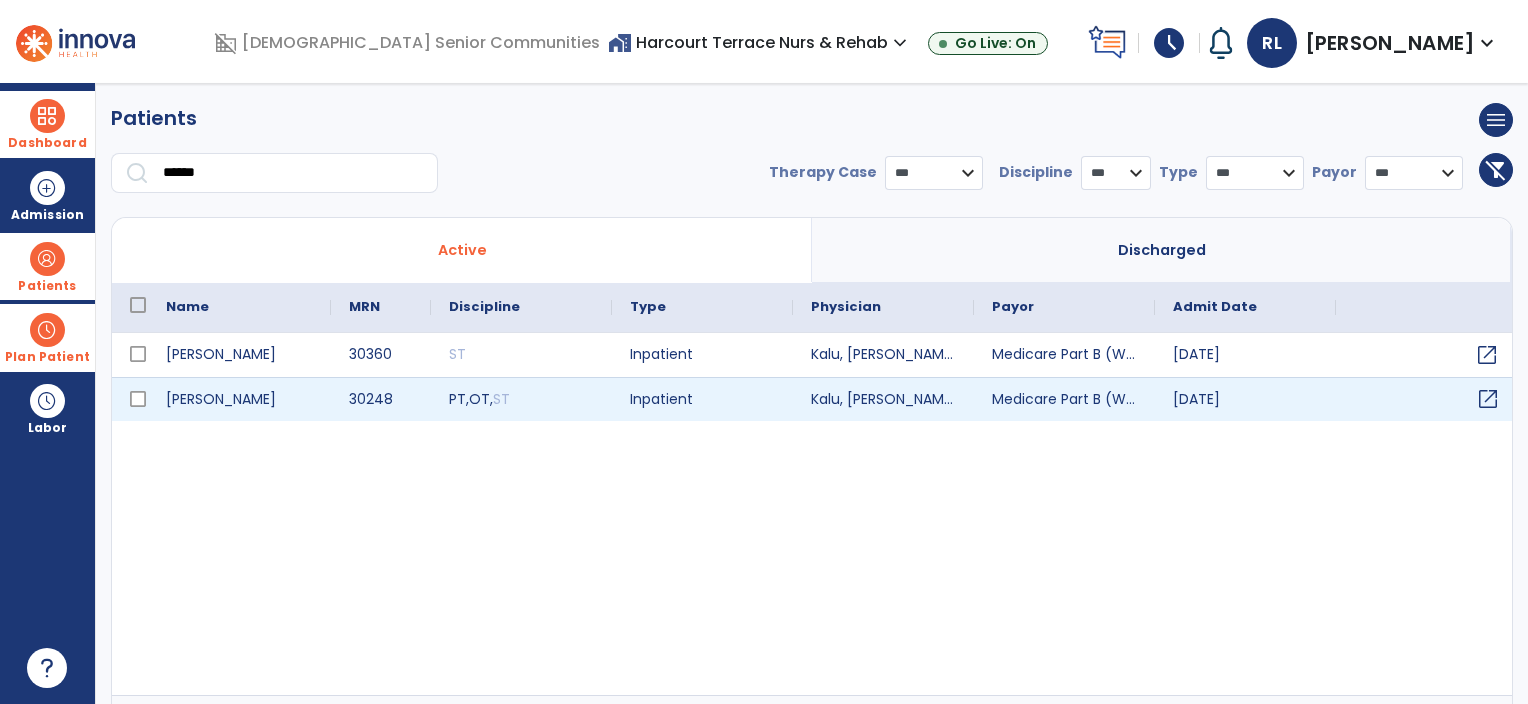 click on "open_in_new" at bounding box center (1488, 399) 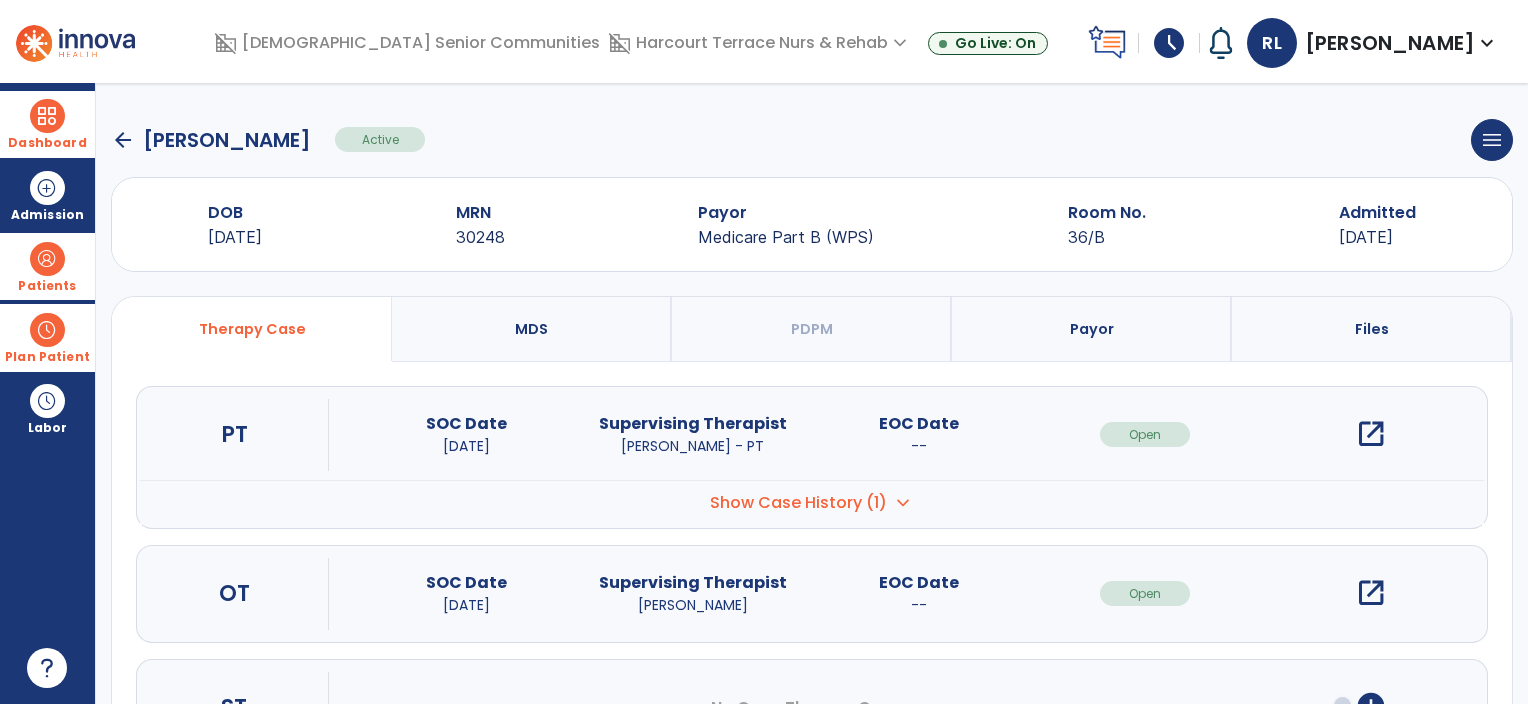 click on "open_in_new" at bounding box center (1371, 434) 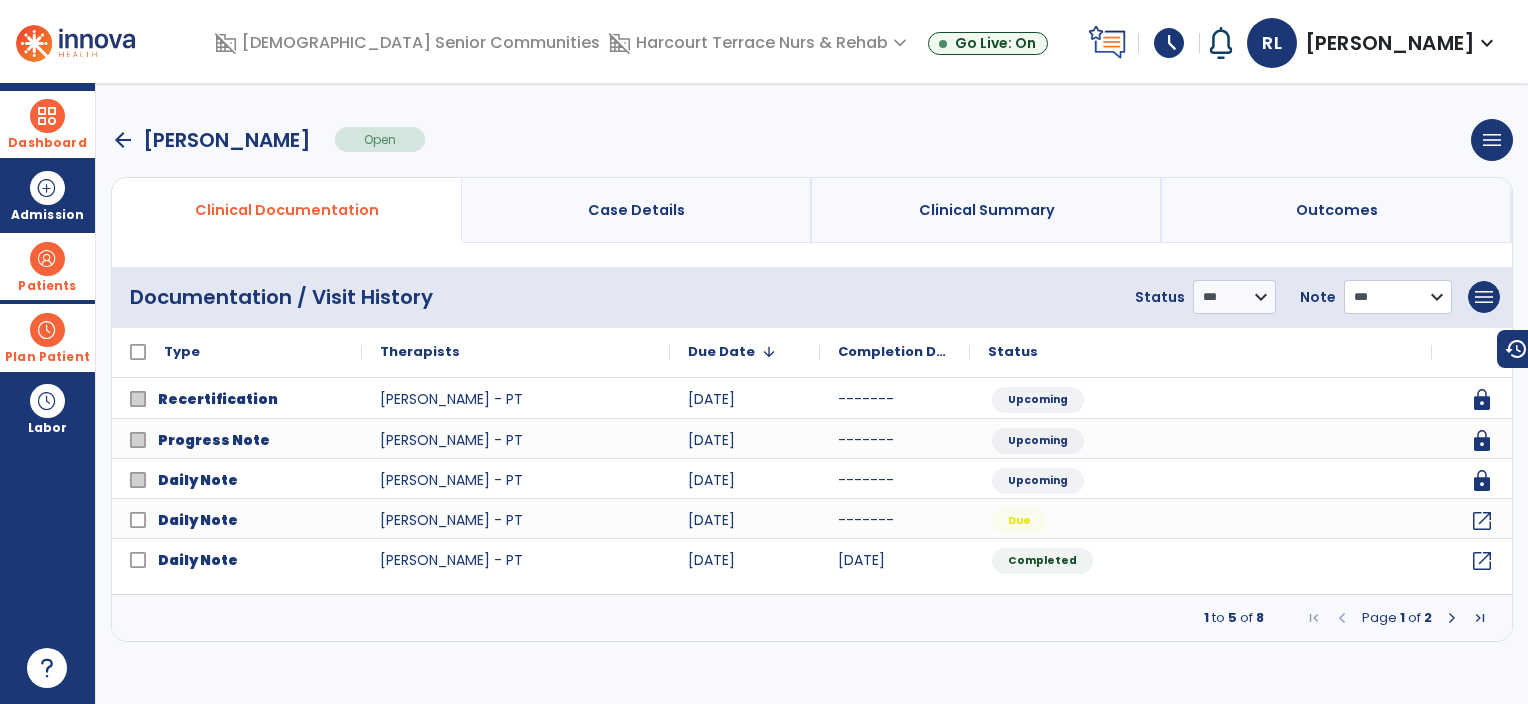 click on "**********" at bounding box center [1234, 297] 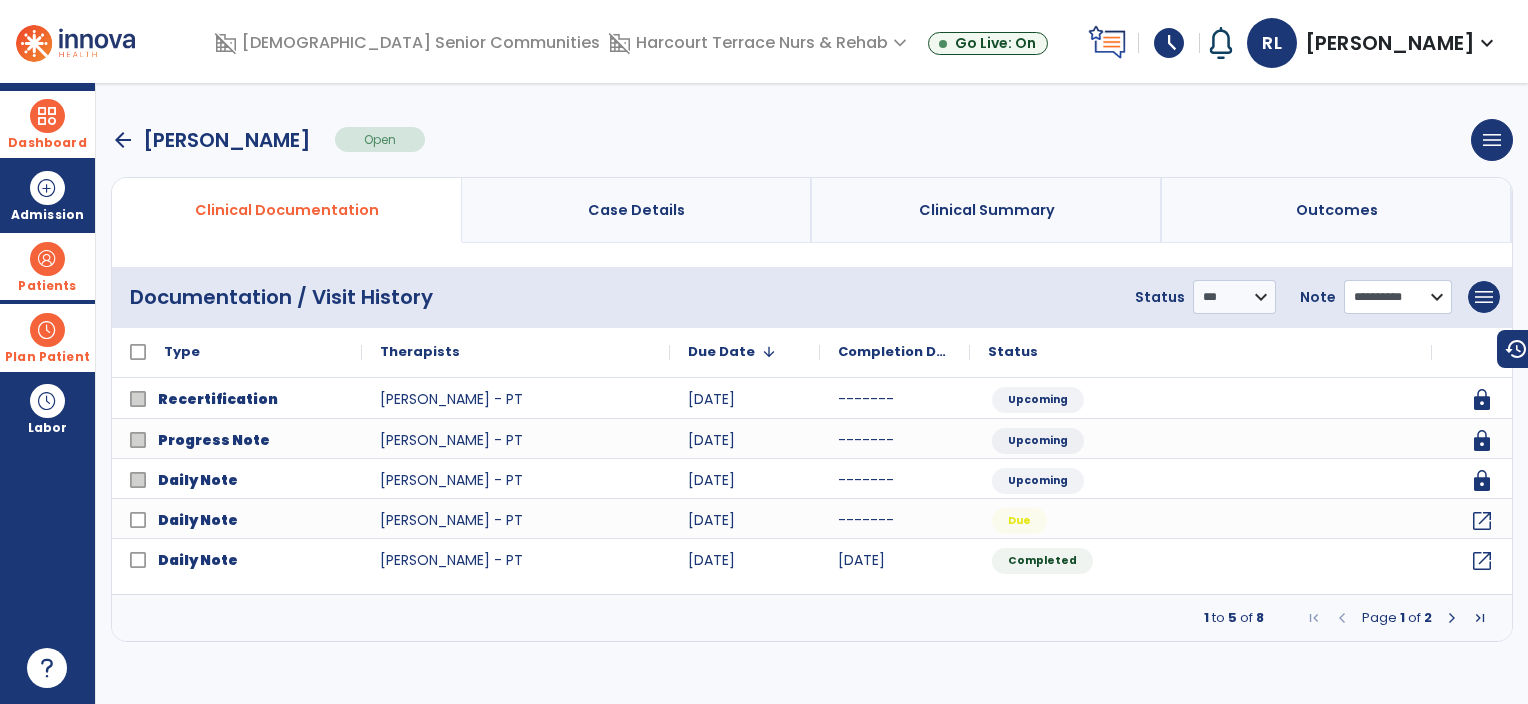 click on "**********" at bounding box center (1234, 297) 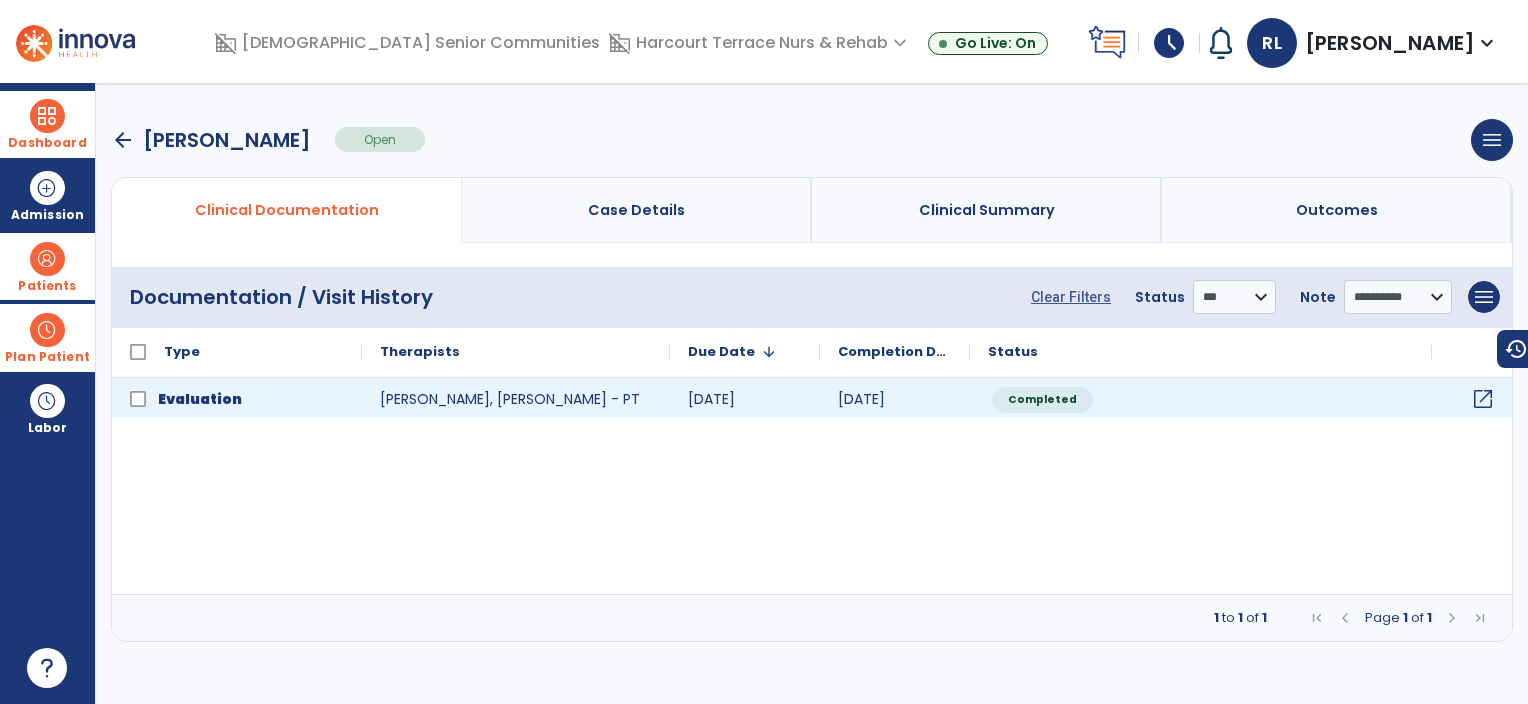 click on "open_in_new" 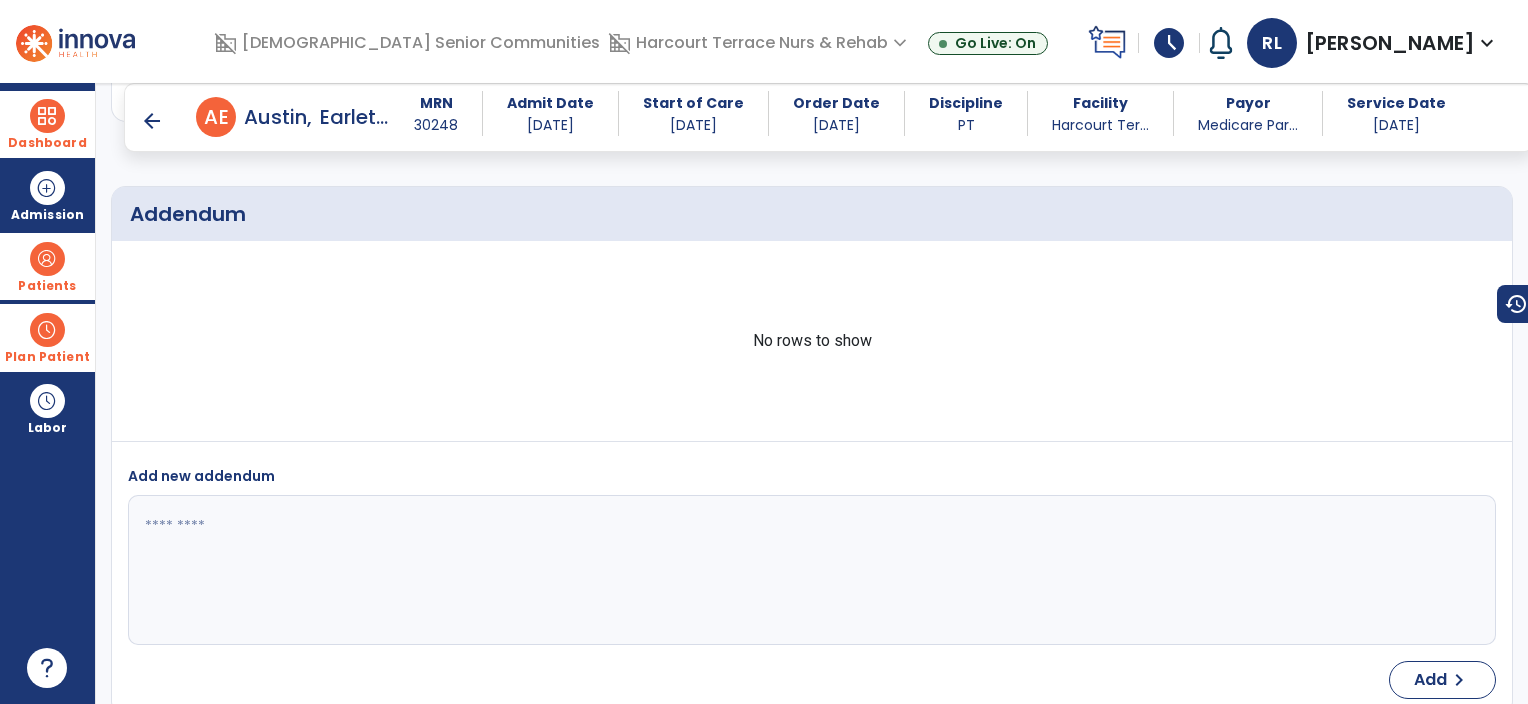 scroll, scrollTop: 5970, scrollLeft: 0, axis: vertical 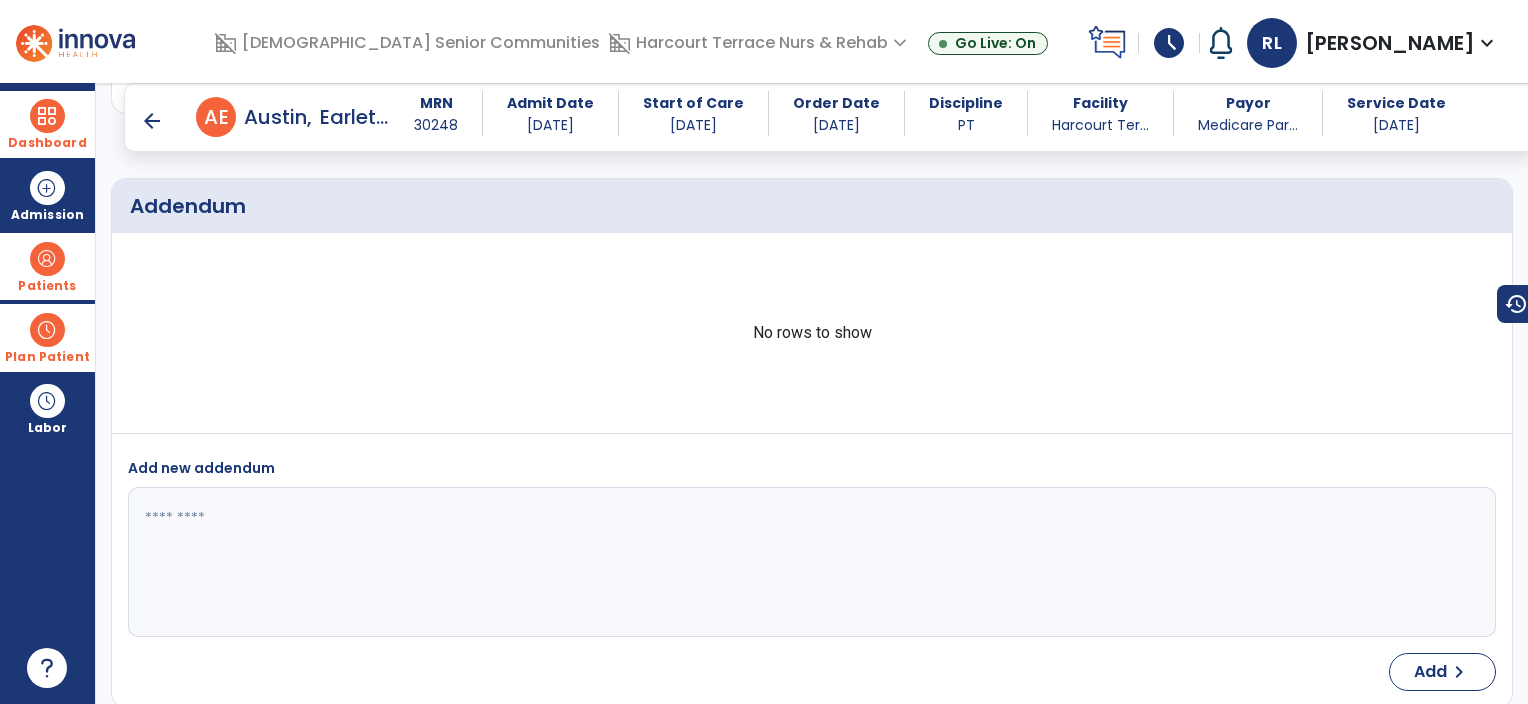 click on "arrow_back" at bounding box center [152, 121] 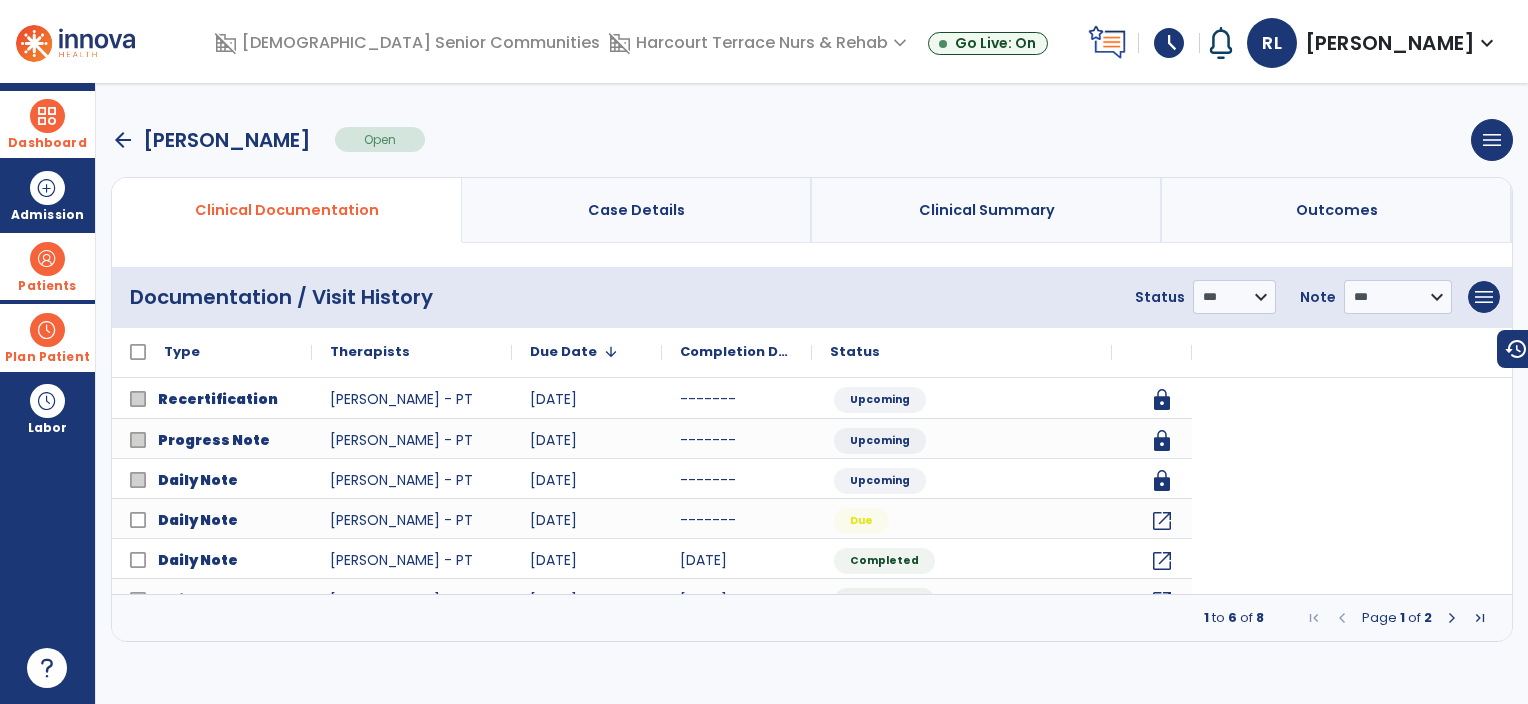 scroll, scrollTop: 0, scrollLeft: 0, axis: both 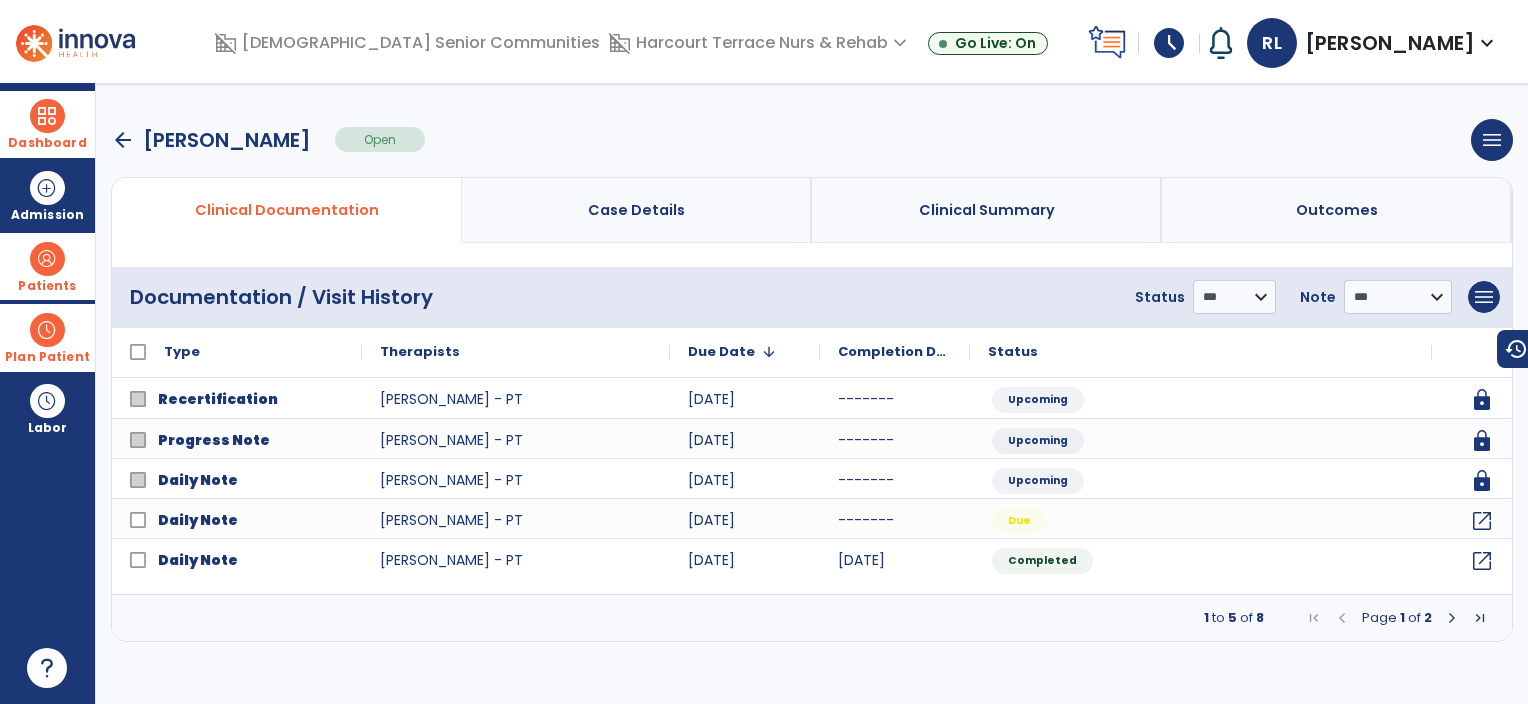 click on "arrow_back" at bounding box center (123, 140) 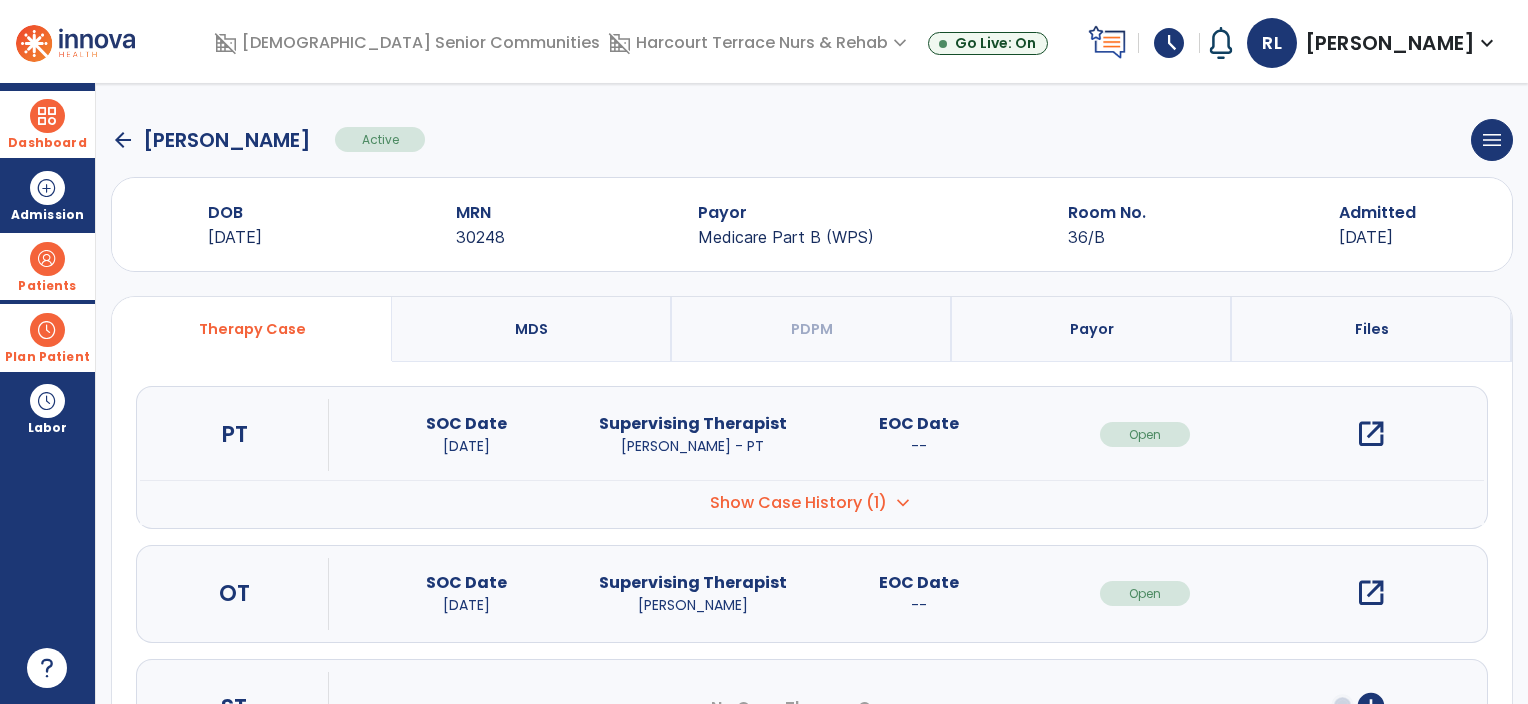 click on "arrow_back" 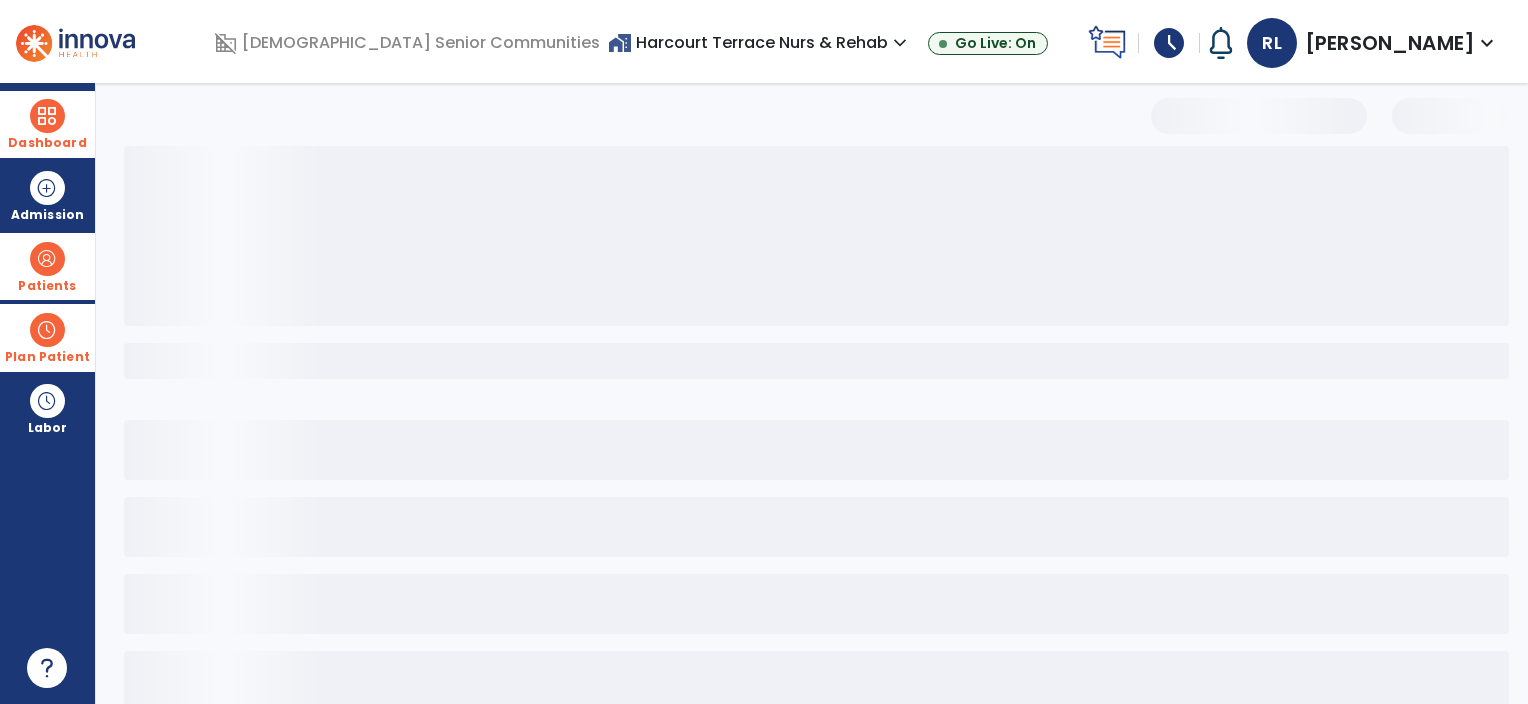 select on "***" 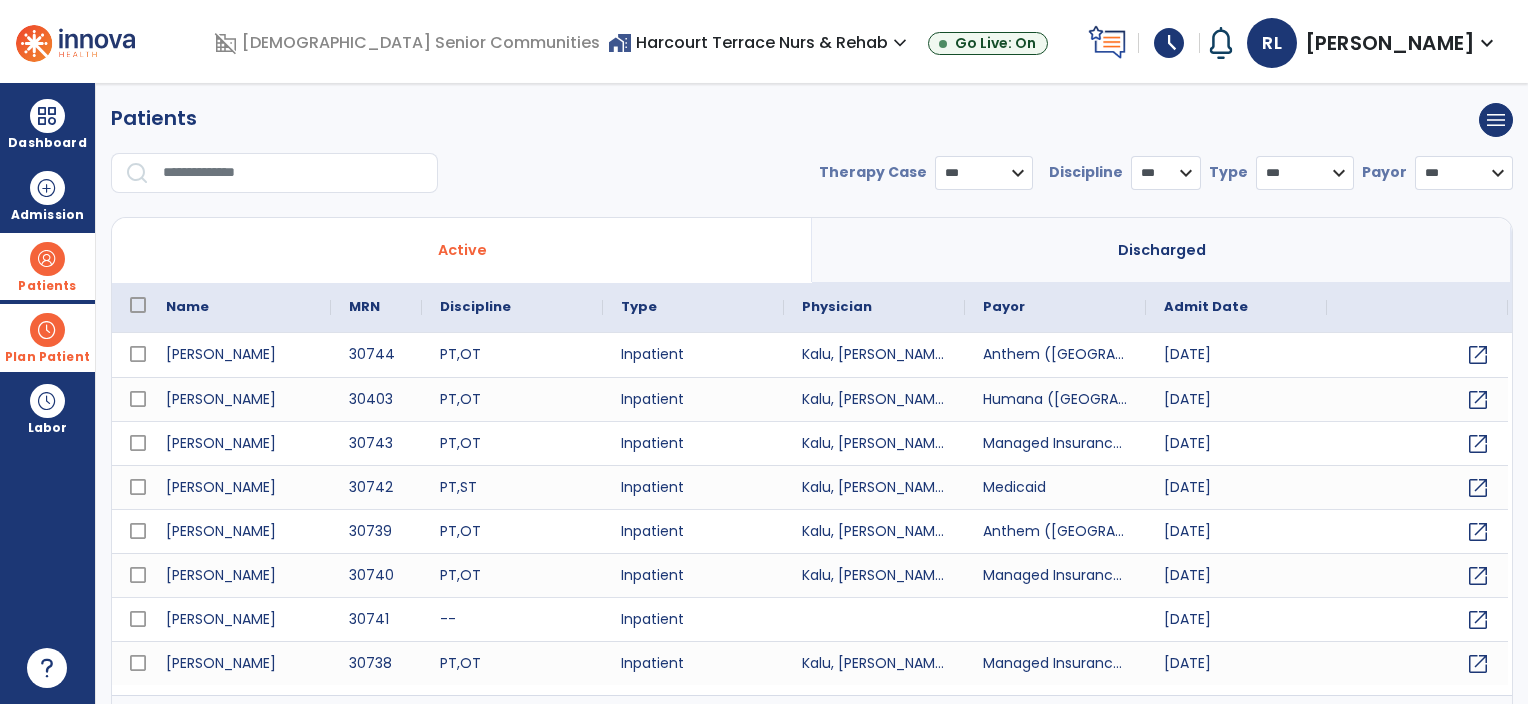 scroll, scrollTop: 37, scrollLeft: 0, axis: vertical 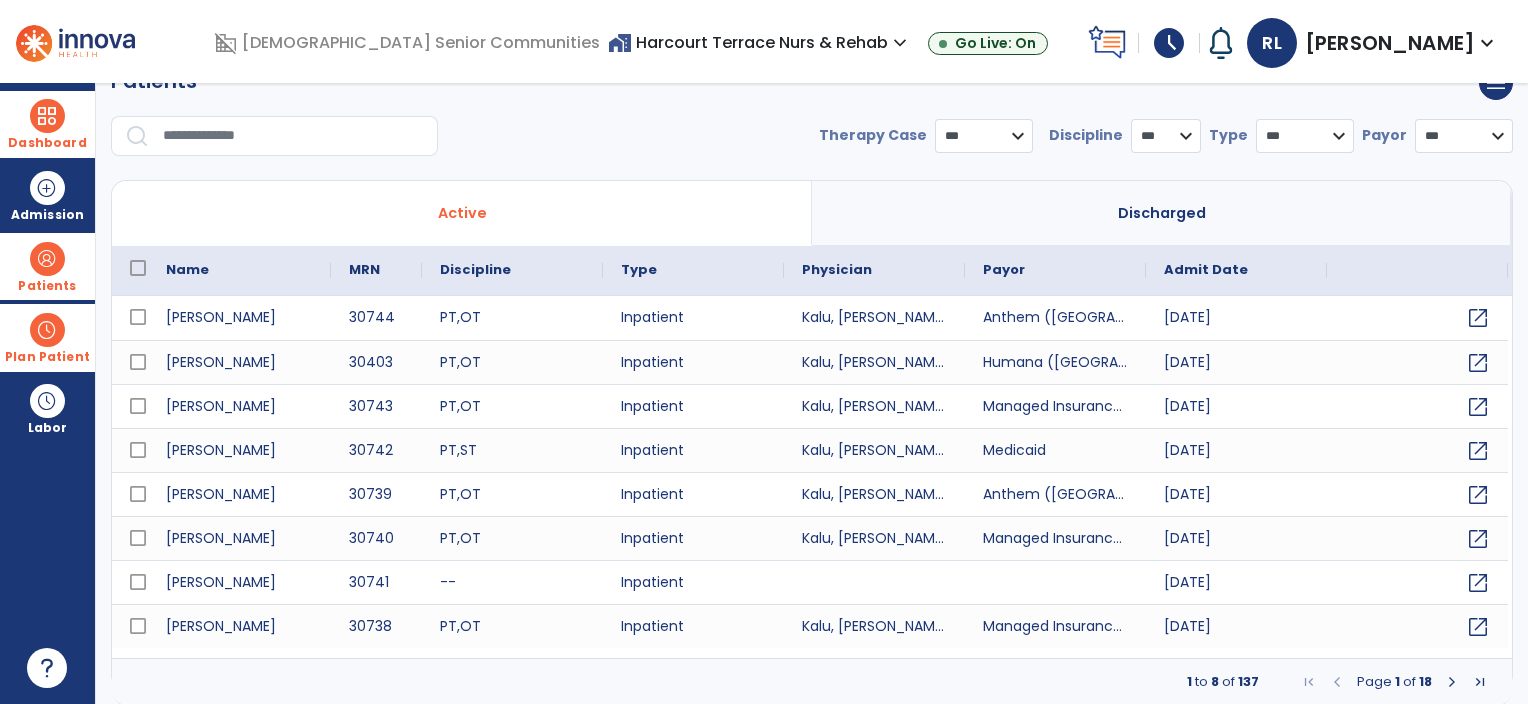 click at bounding box center [47, 116] 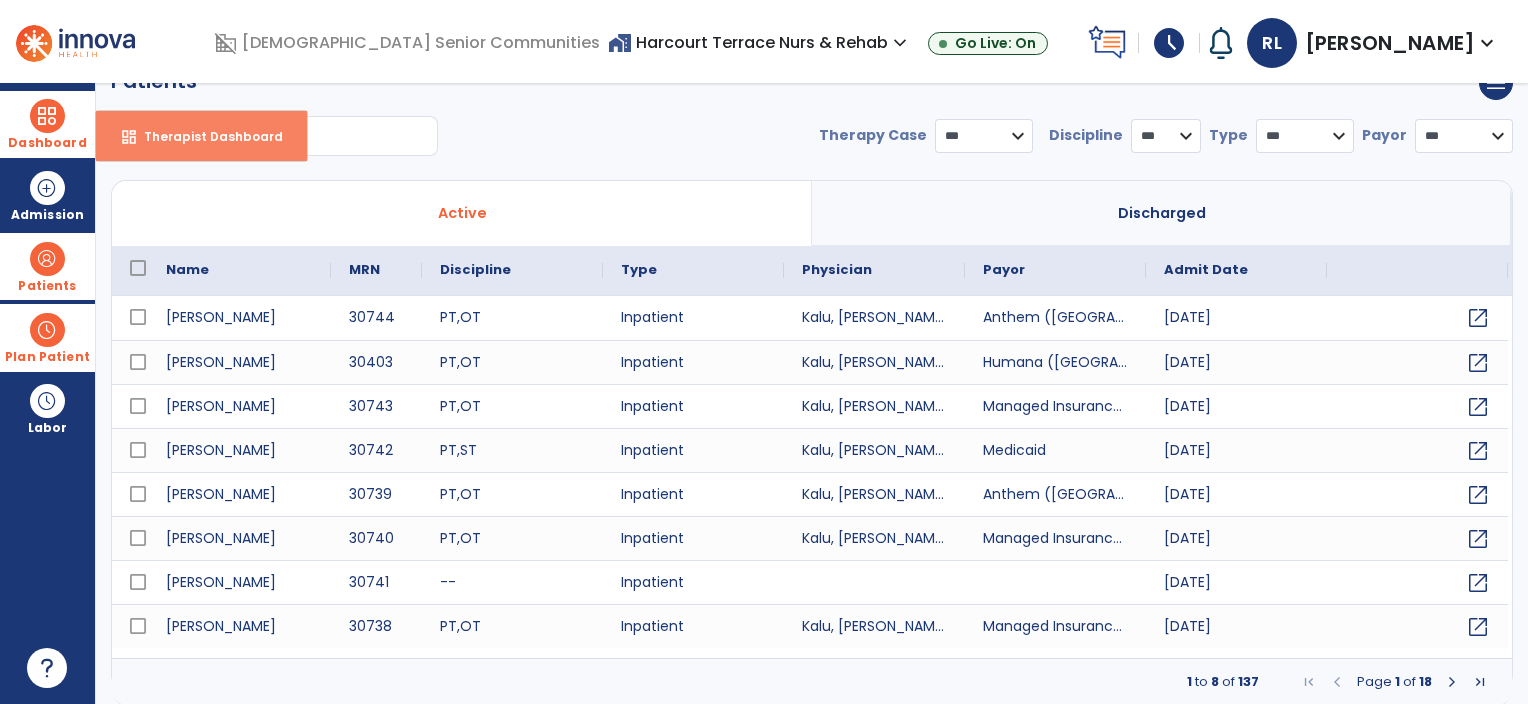 click on "Therapist Dashboard" at bounding box center [205, 136] 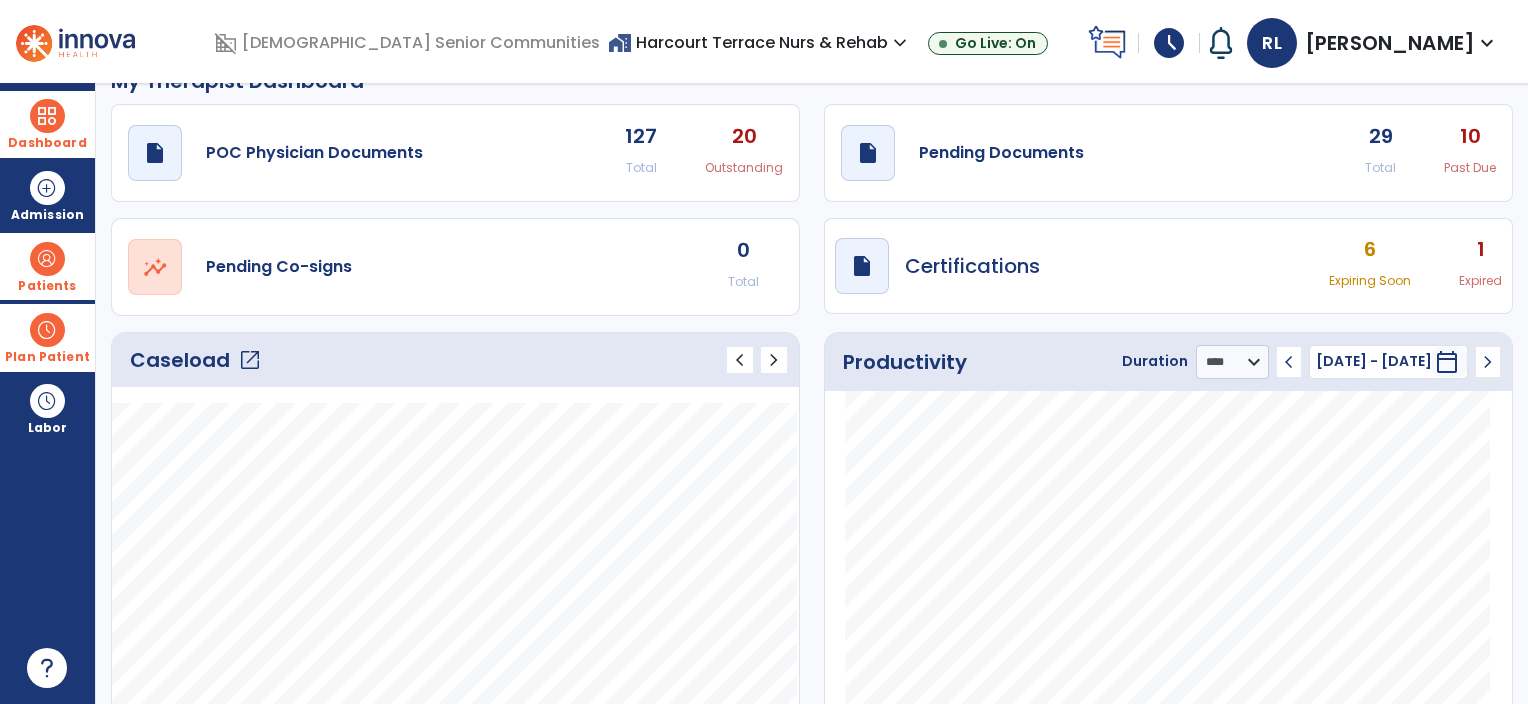 click on "draft   open_in_new  Certifications 6 Expiring Soon 1 Expired" at bounding box center (1168, 267) 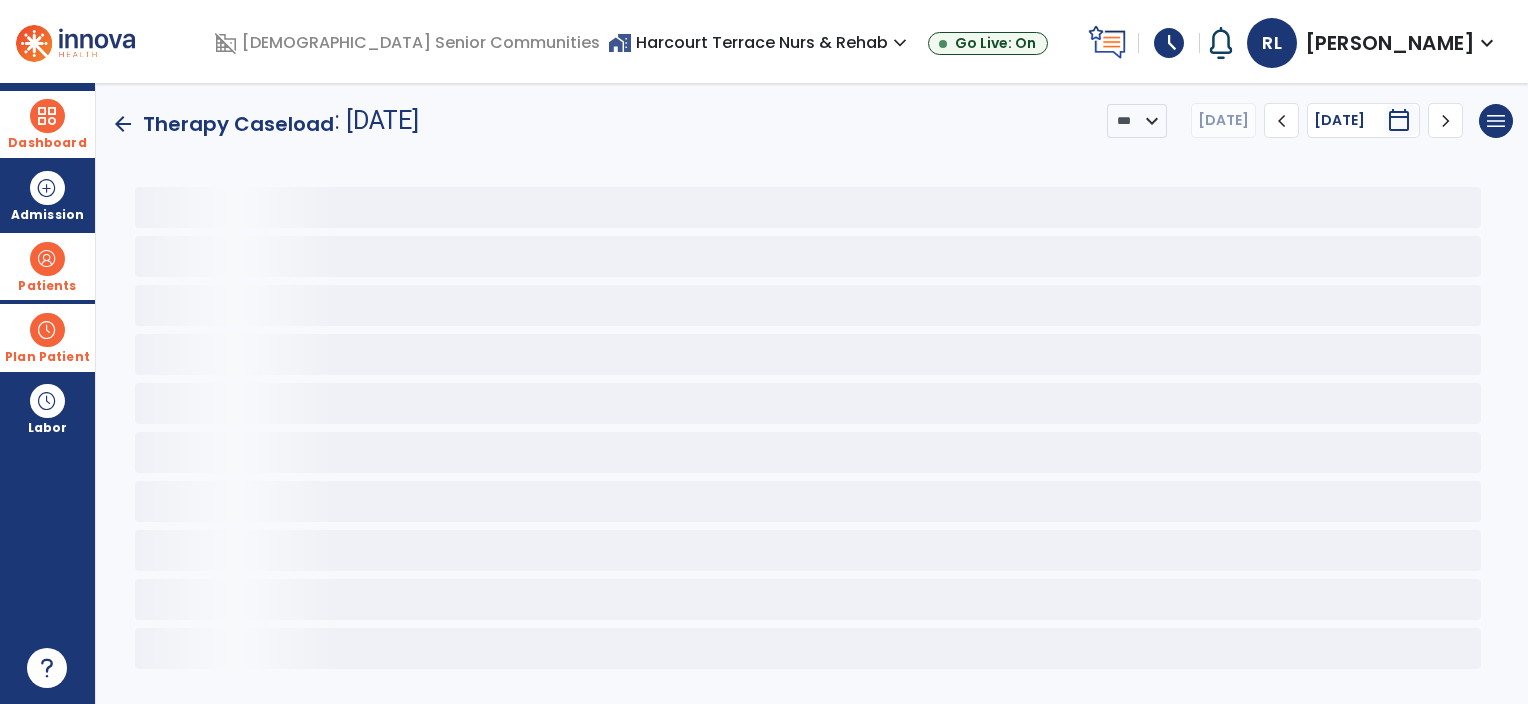 scroll, scrollTop: 0, scrollLeft: 0, axis: both 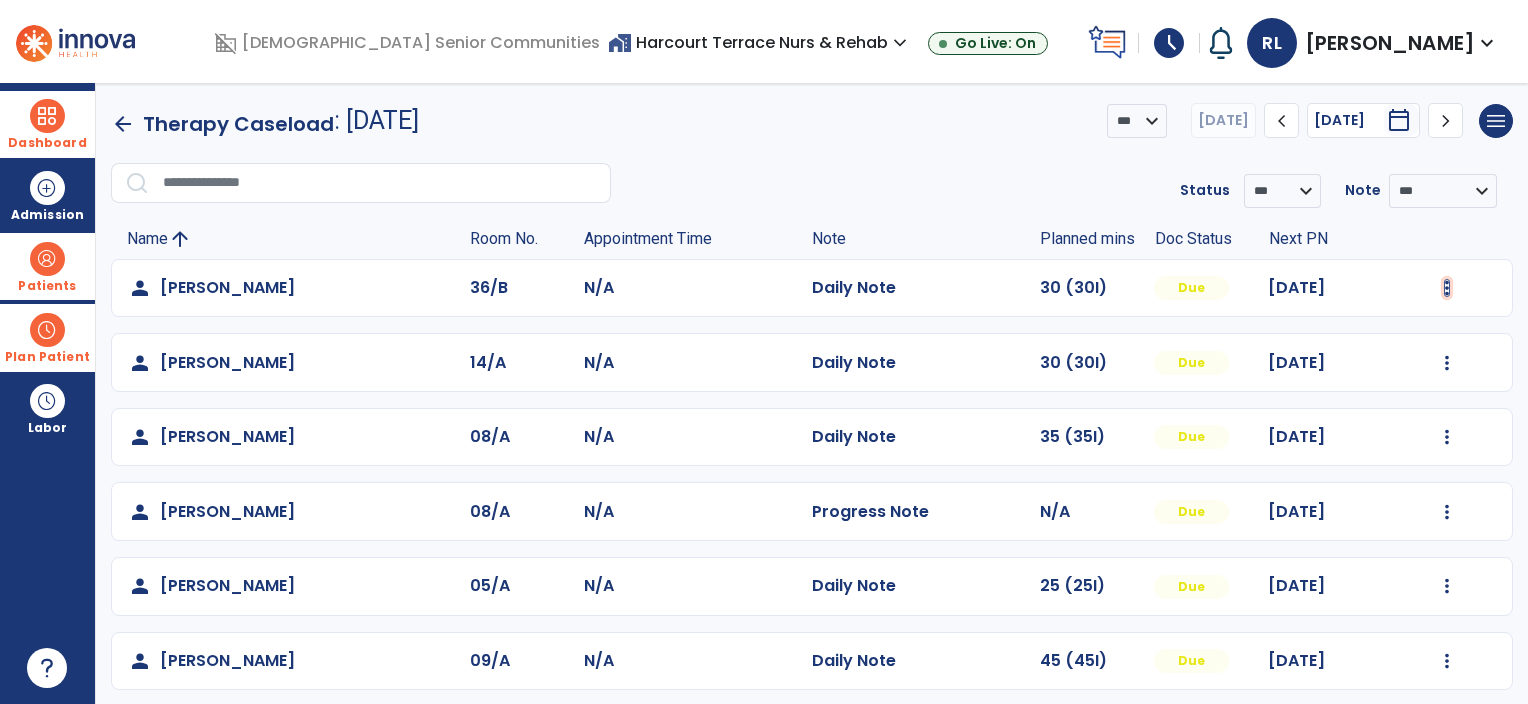 click at bounding box center (1447, 288) 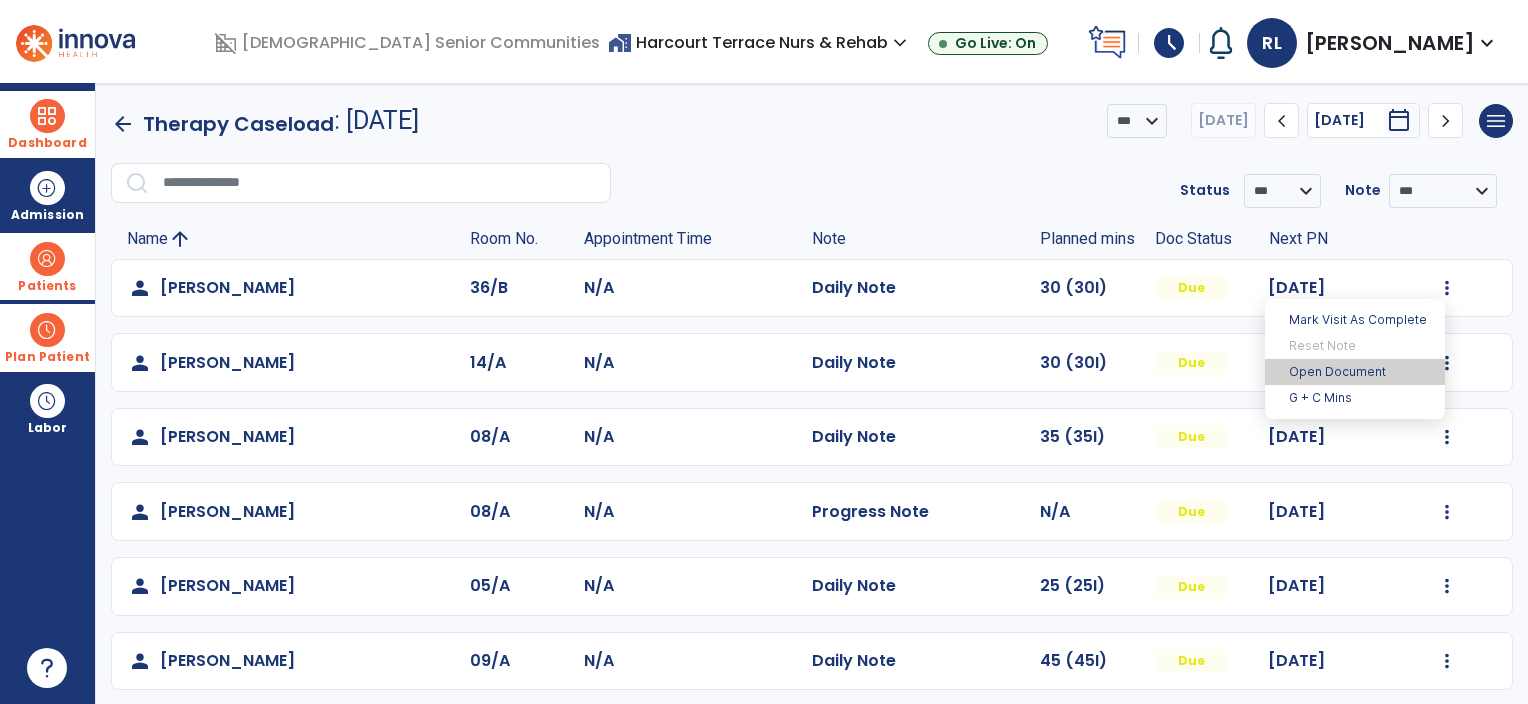 click on "Open Document" at bounding box center [1355, 372] 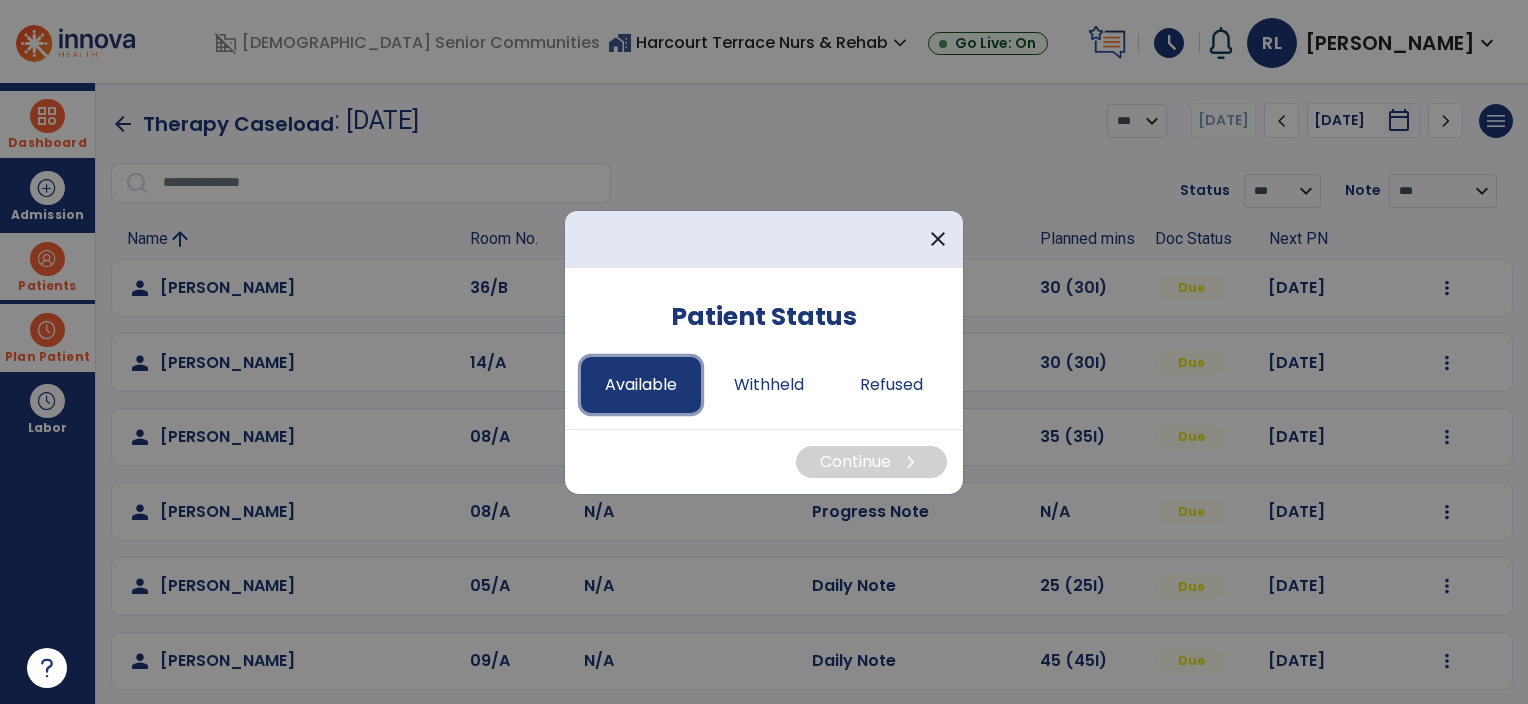 click on "Available" at bounding box center (641, 385) 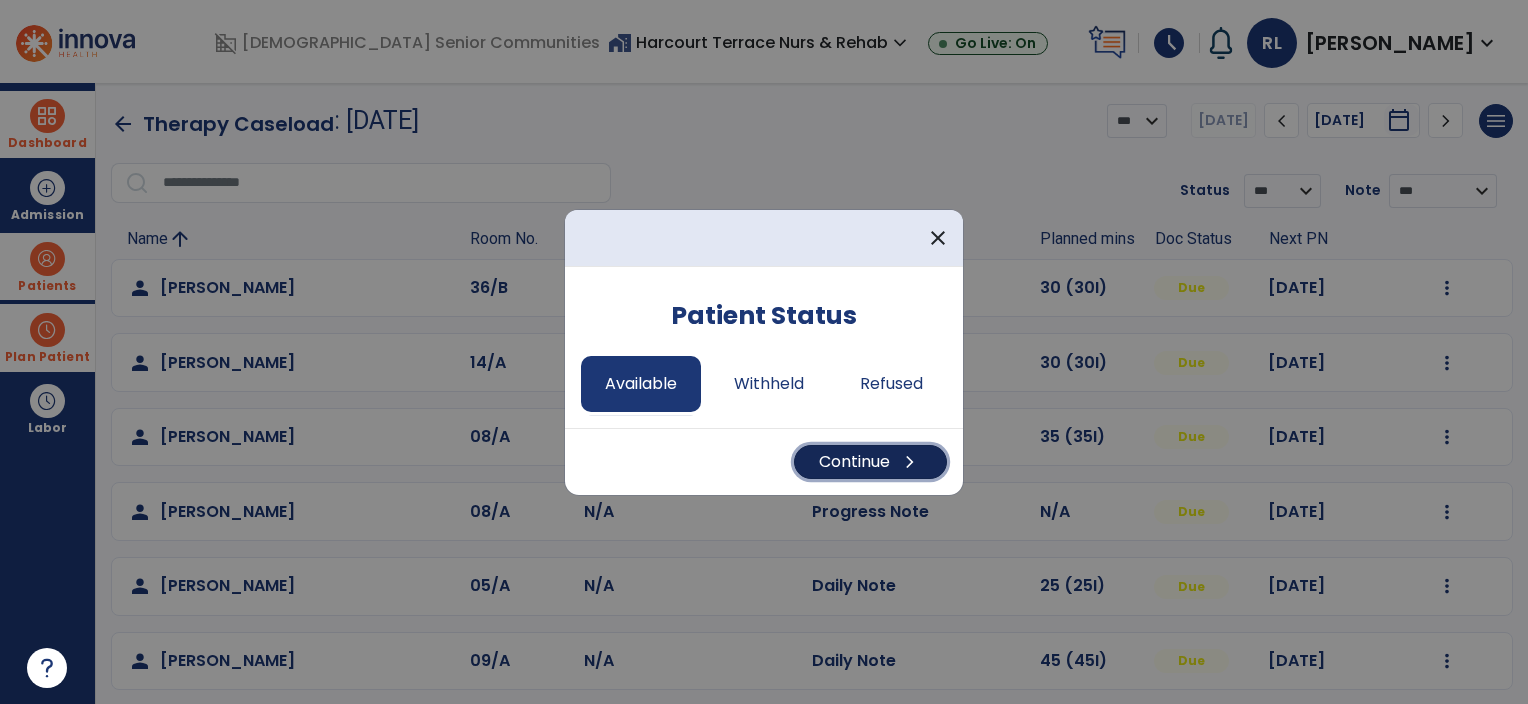 click on "Continue   chevron_right" at bounding box center [870, 462] 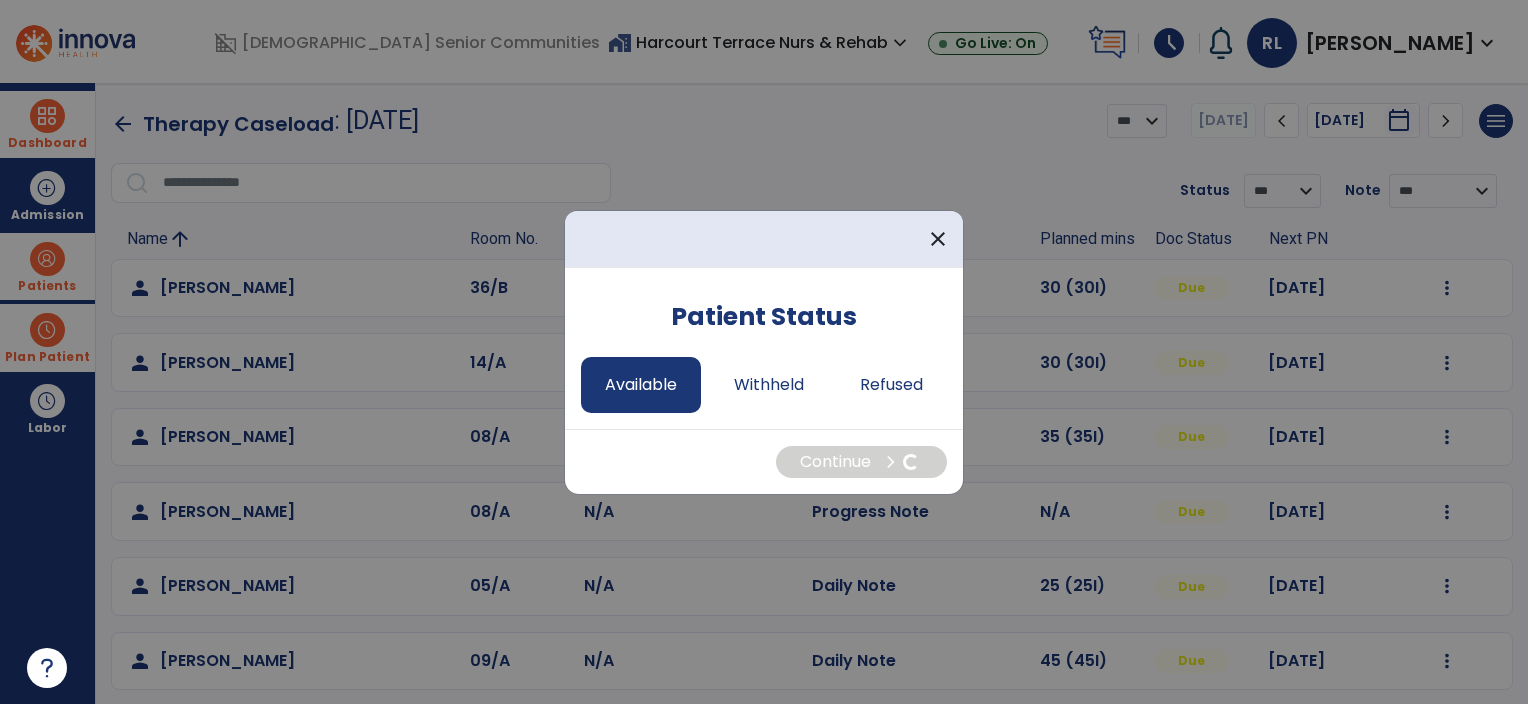 select on "*" 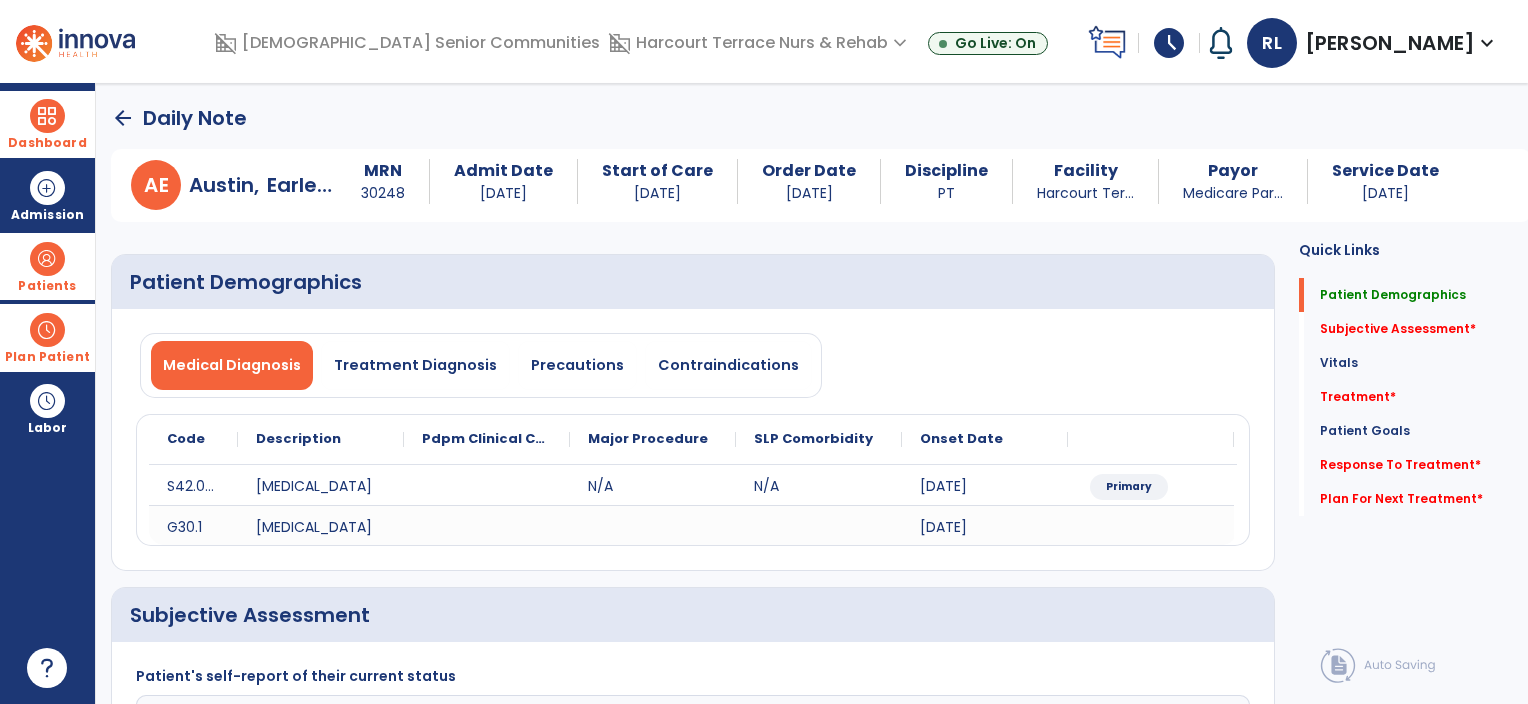 click on "Medical Diagnosis   Treatment Diagnosis   Precautions   Contraindications" 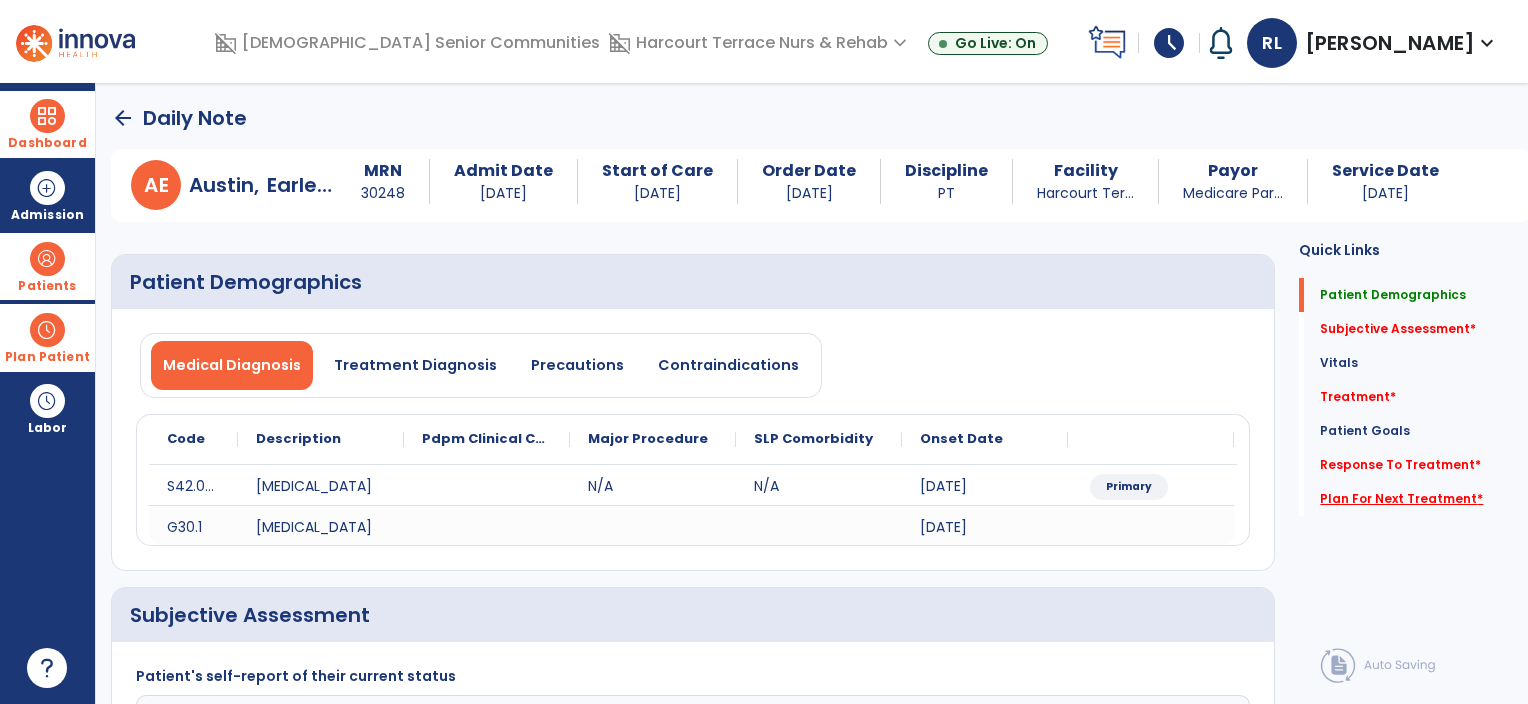 click on "Plan For Next Treatment   *" 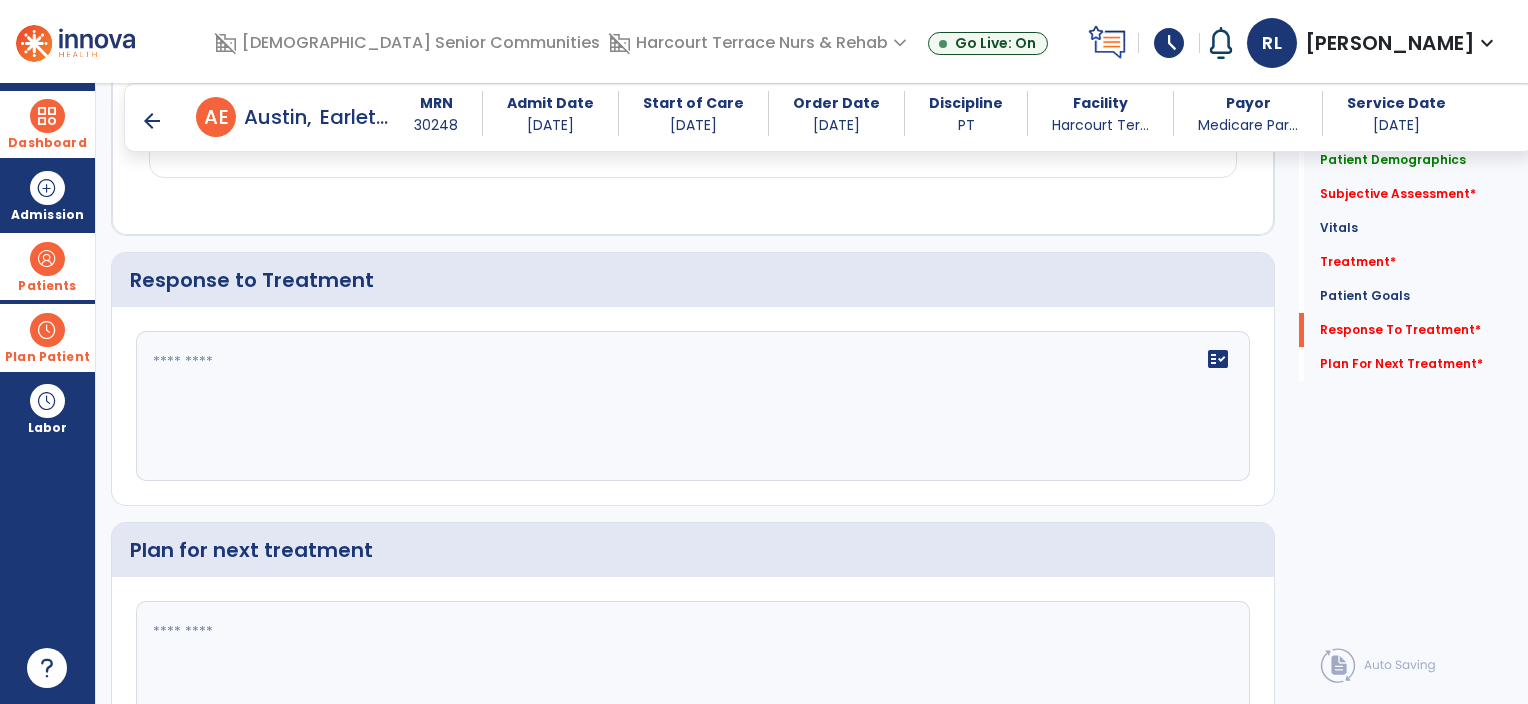 scroll, scrollTop: 2304, scrollLeft: 0, axis: vertical 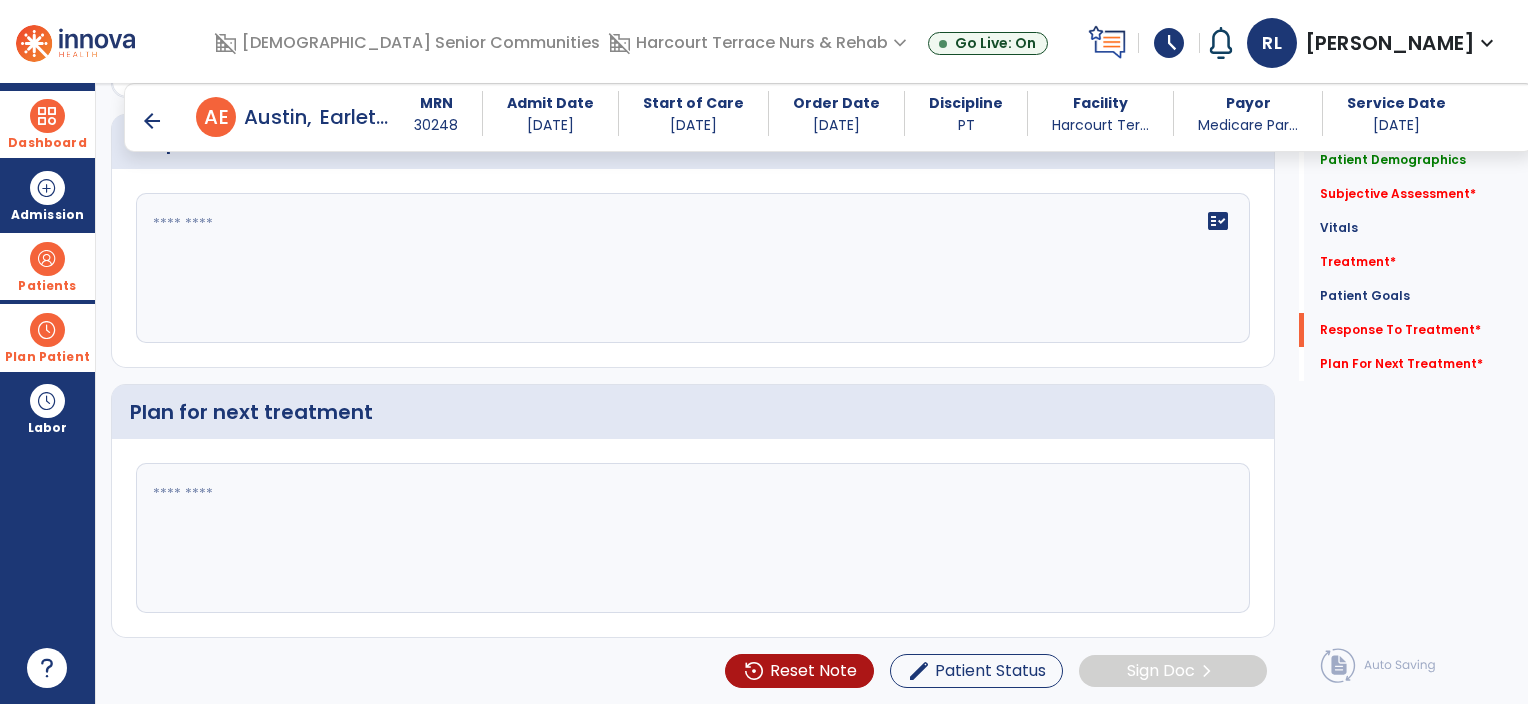 click 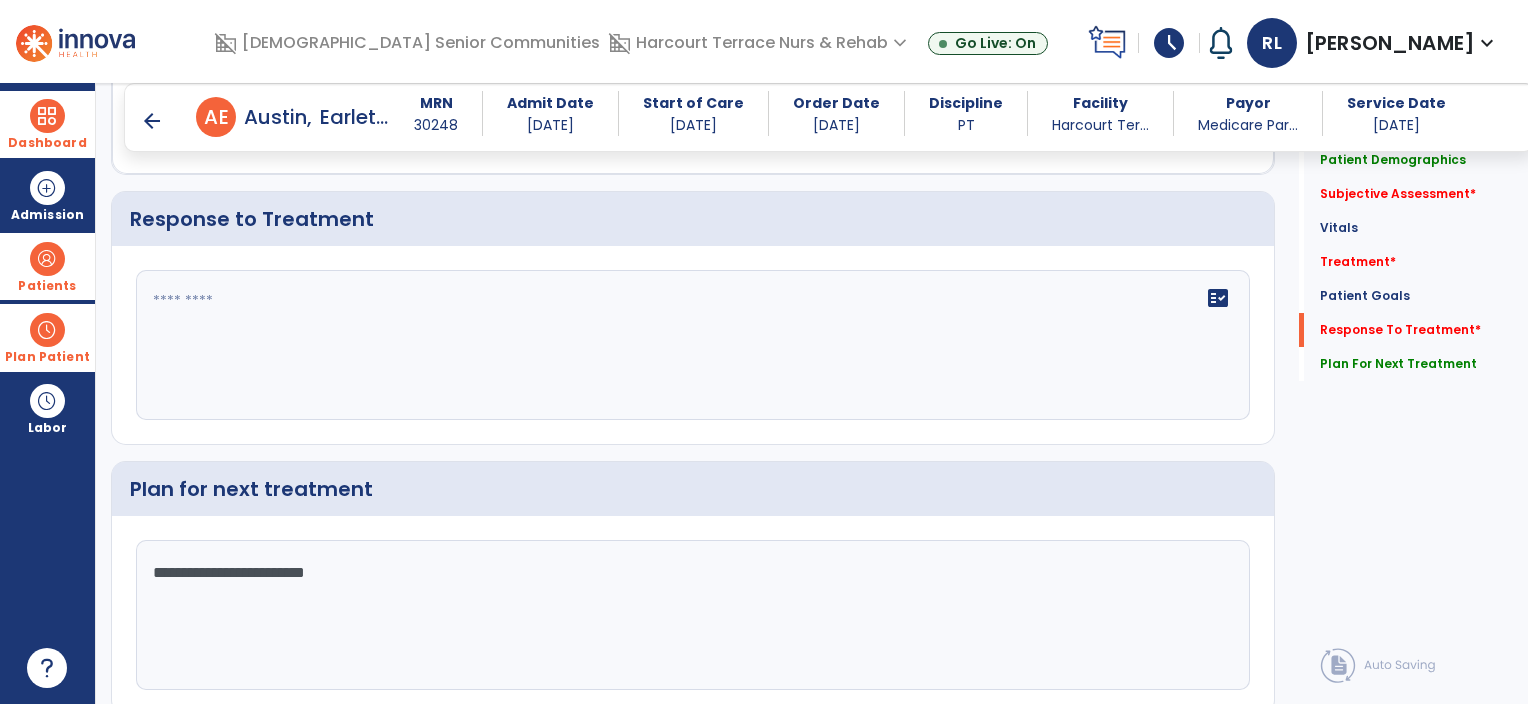 scroll, scrollTop: 2176, scrollLeft: 0, axis: vertical 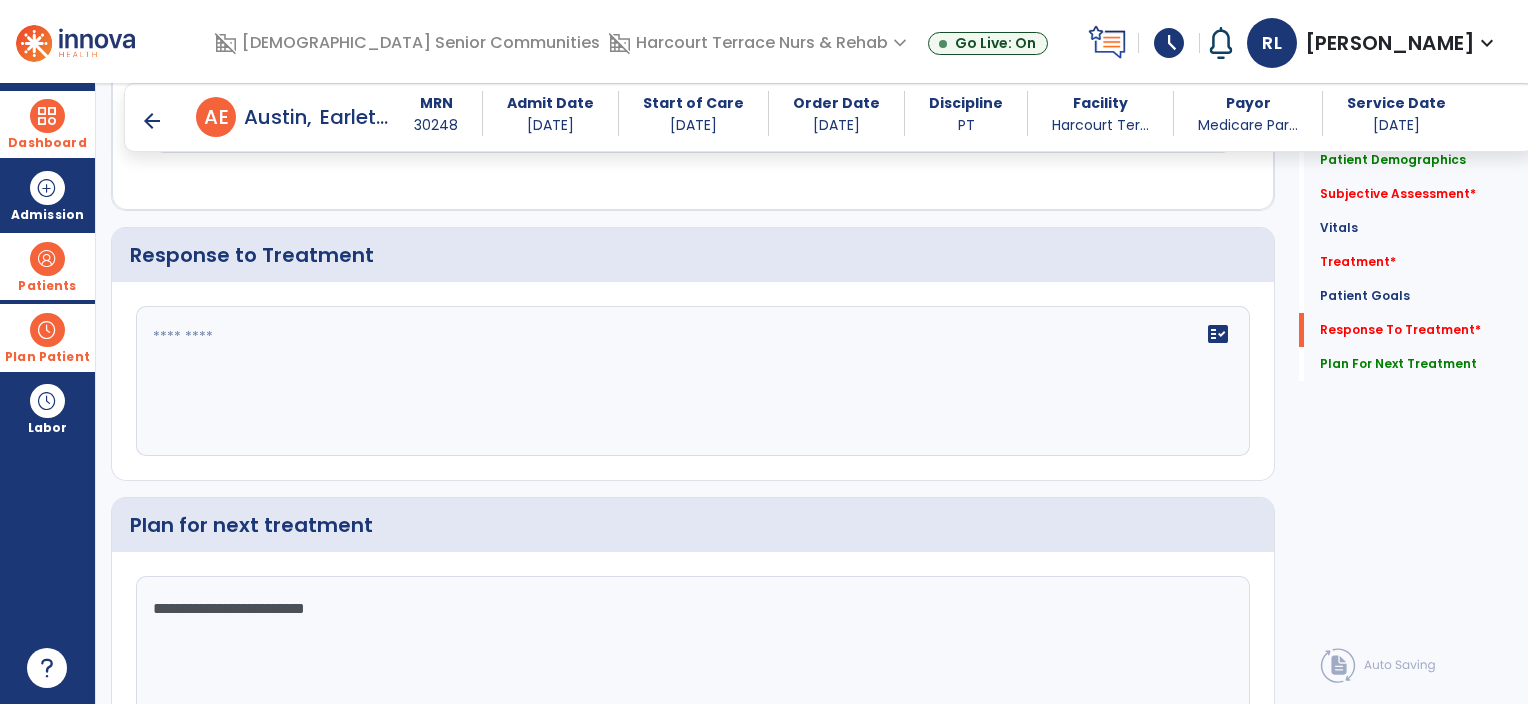 type on "**********" 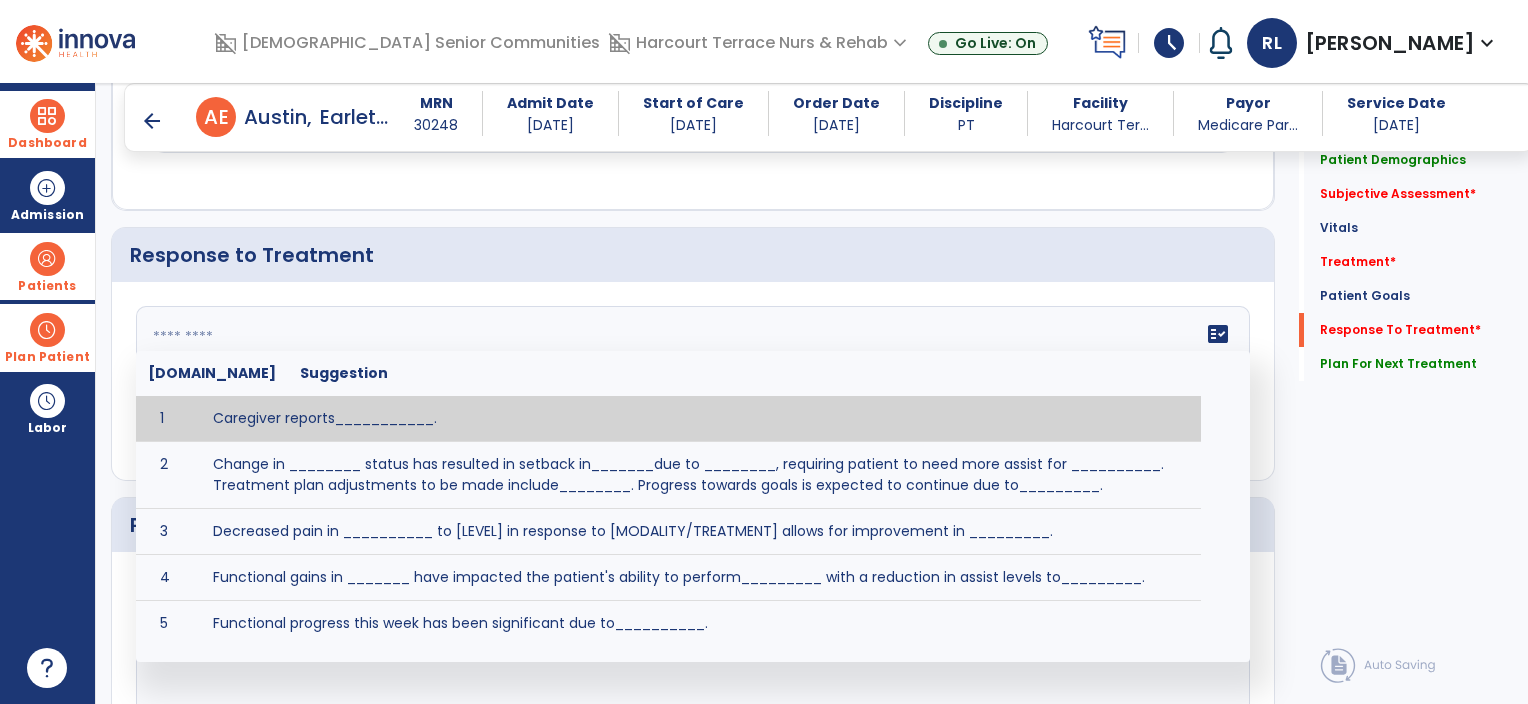 click on "fact_check  [DOMAIN_NAME] Suggestion 1 Caregiver reports___________. 2 Change in ________ status has resulted in setback in_______due to ________, requiring patient to need more assist for __________.   Treatment plan adjustments to be made include________.  Progress towards goals is expected to continue due to_________. 3 Decreased pain in __________ to [LEVEL] in response to [MODALITY/TREATMENT] allows for improvement in _________. 4 Functional gains in _______ have impacted the patient's ability to perform_________ with a reduction in assist levels to_________. 5 Functional progress this week has been significant due to__________. 6 Gains in ________ have improved the patient's ability to perform ______with decreased levels of assist to___________. 7 Improvement in ________allows patient to tolerate higher levels of challenges in_________. 8 Pain in [AREA] has decreased to [LEVEL] in response to [TREATMENT/MODALITY], allowing fore ease in completing__________. 9 10 11 12 13 14 15 16 17 18 19 20 21" 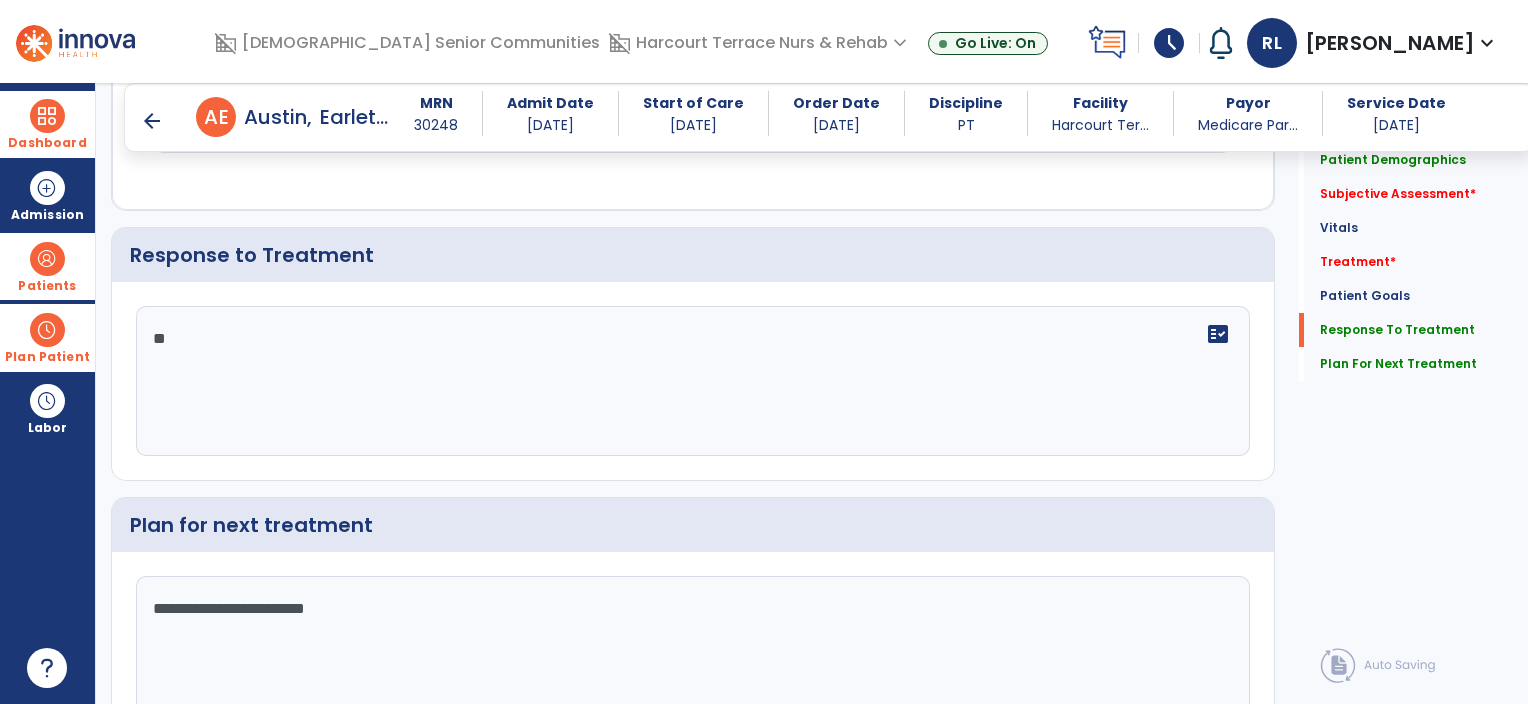 type on "*" 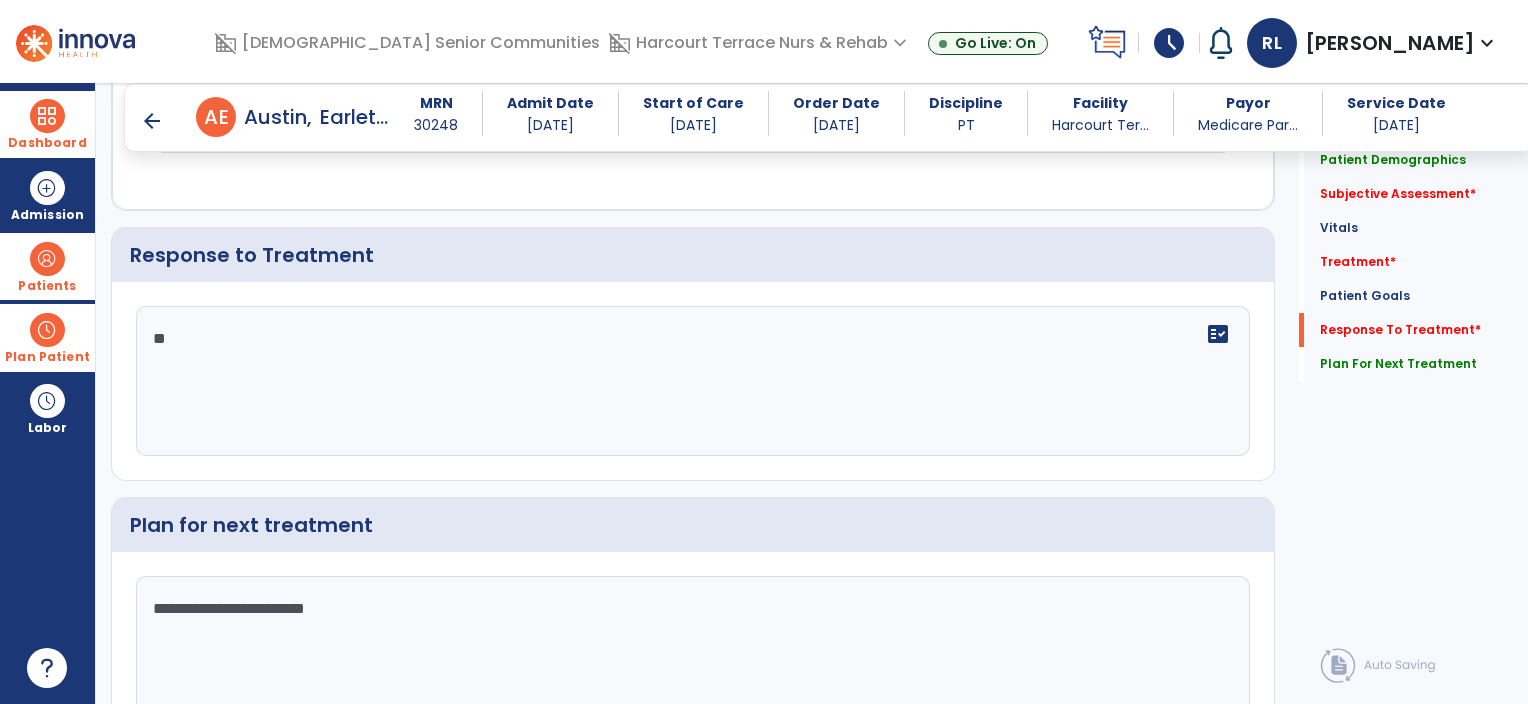 type on "*" 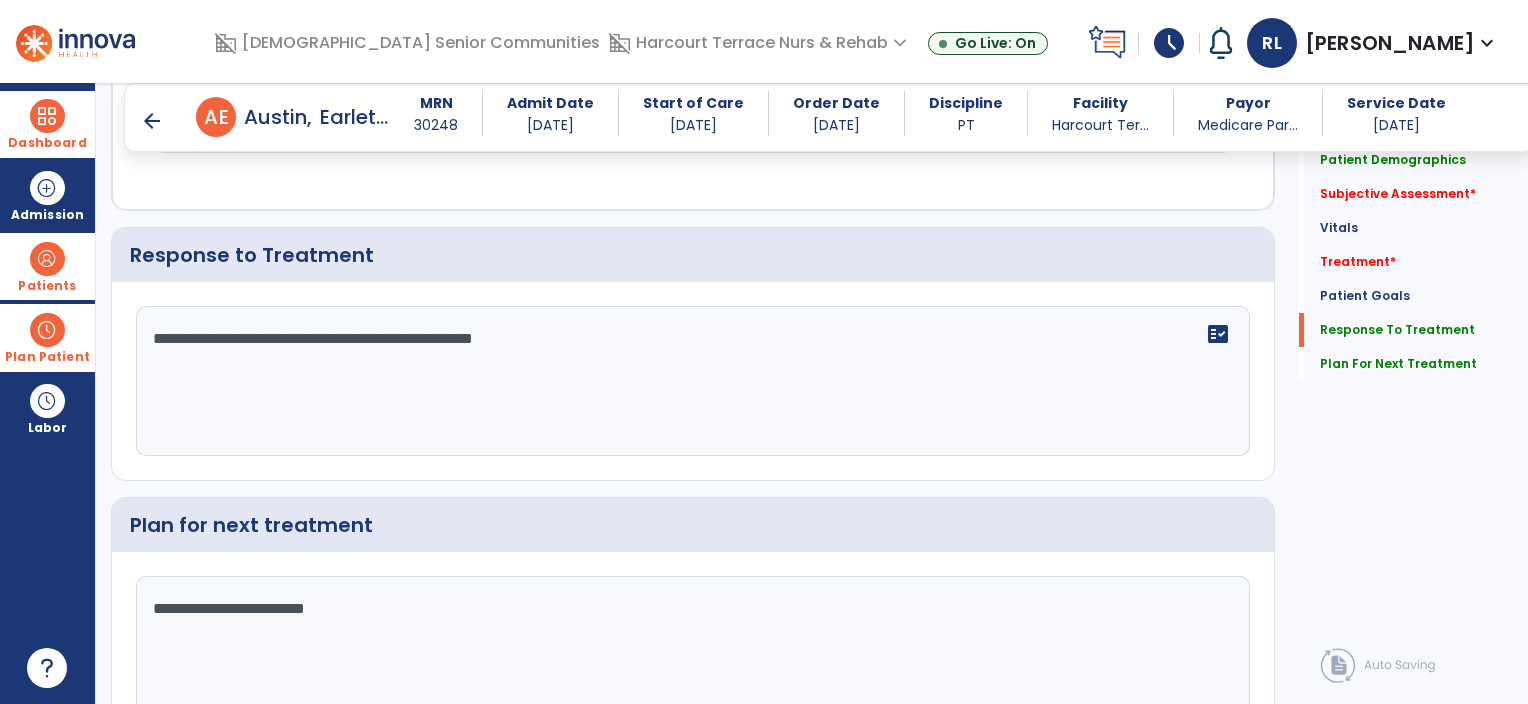 click on "**********" 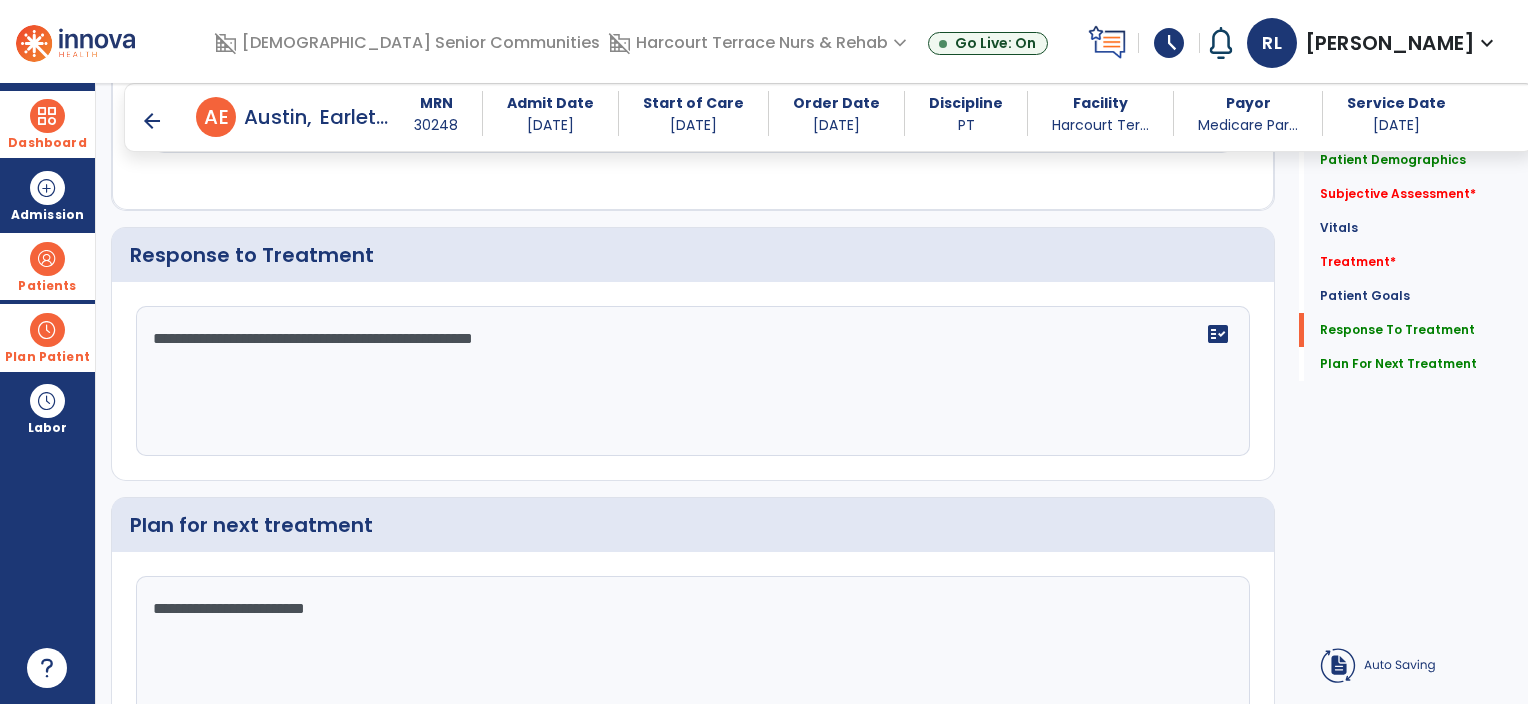 click on "**********" 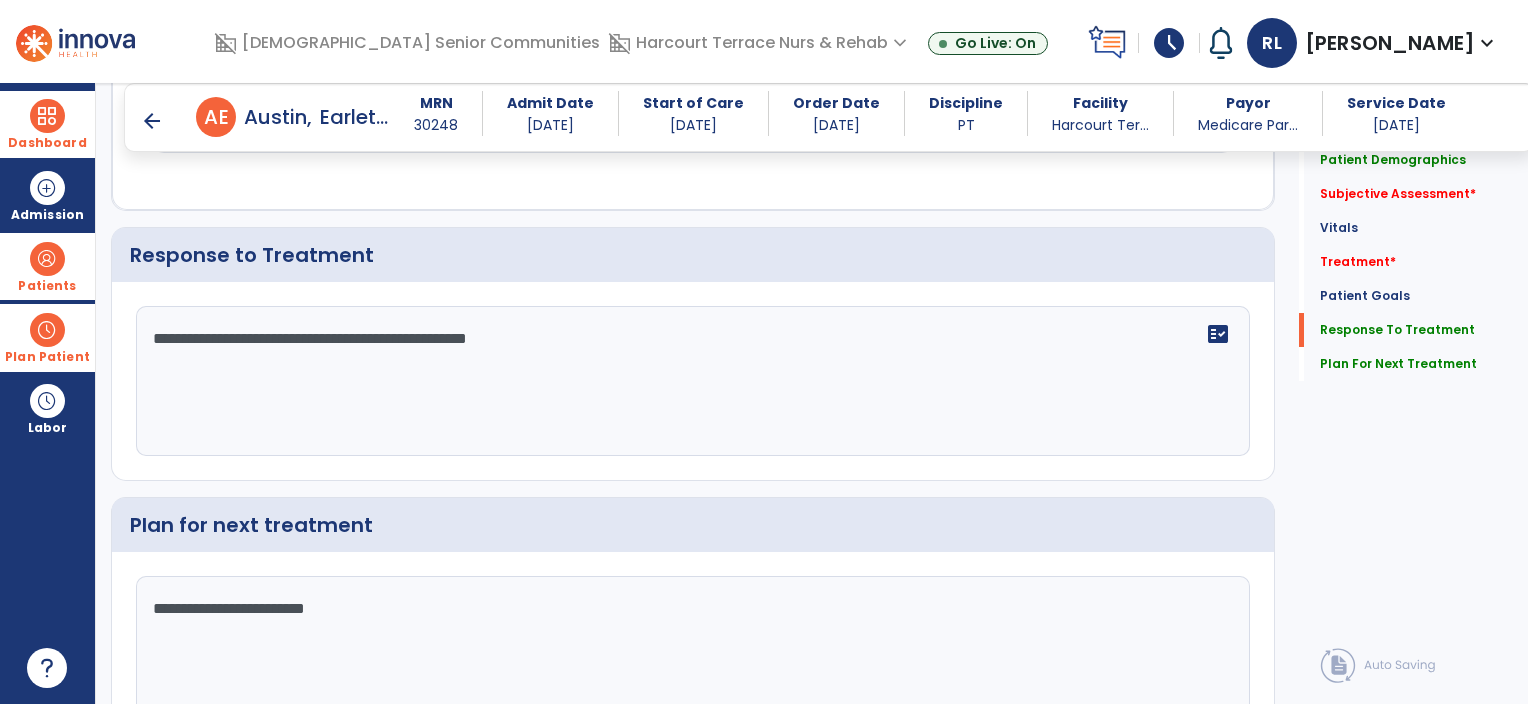 click on "**********" 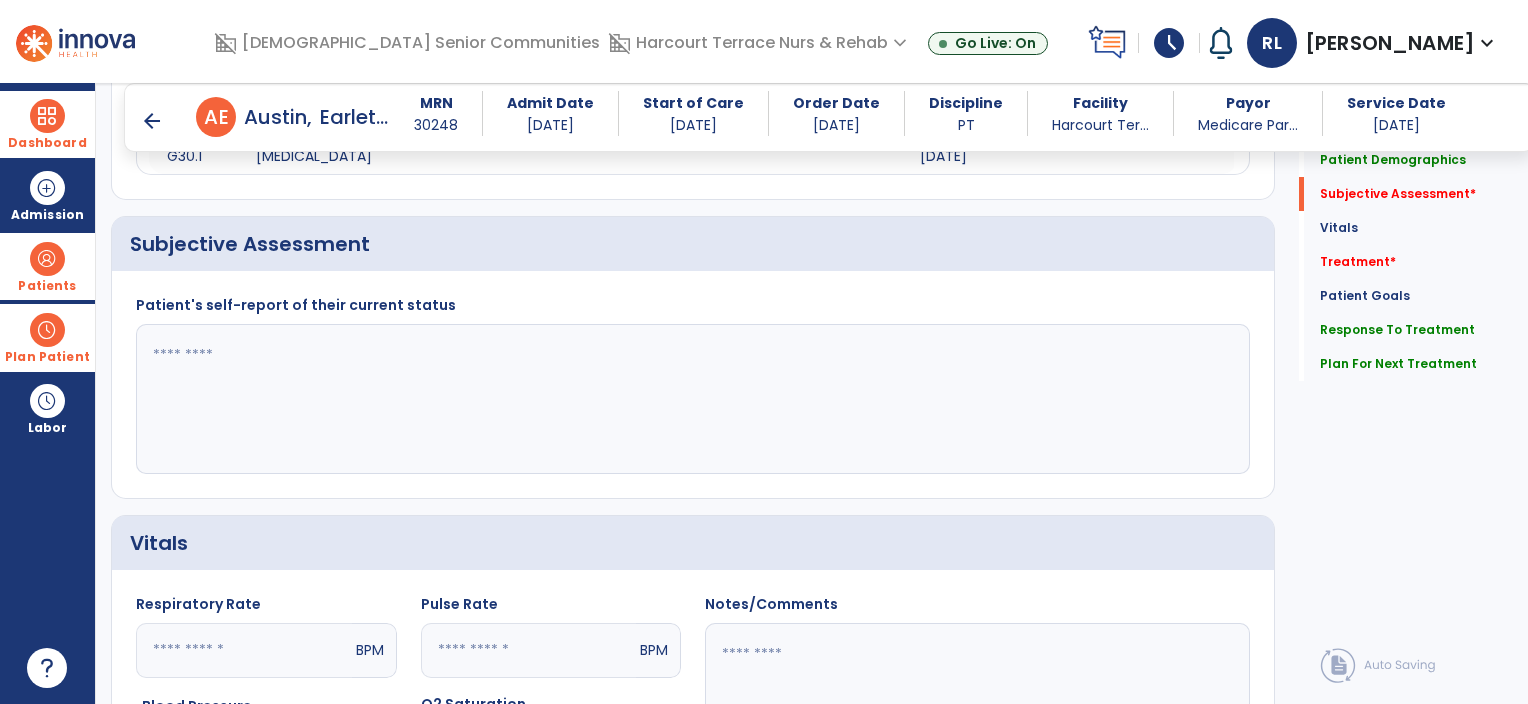 scroll, scrollTop: 335, scrollLeft: 0, axis: vertical 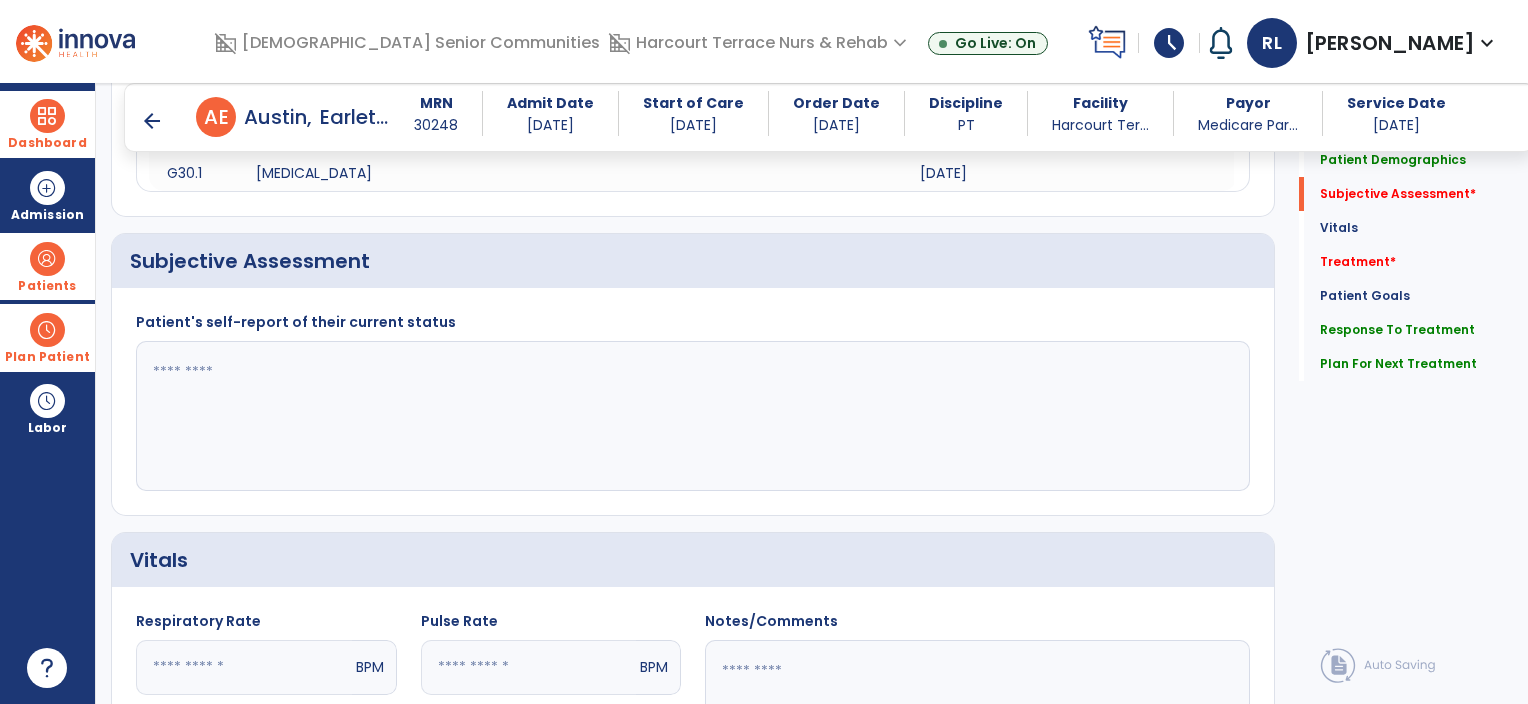 type on "**********" 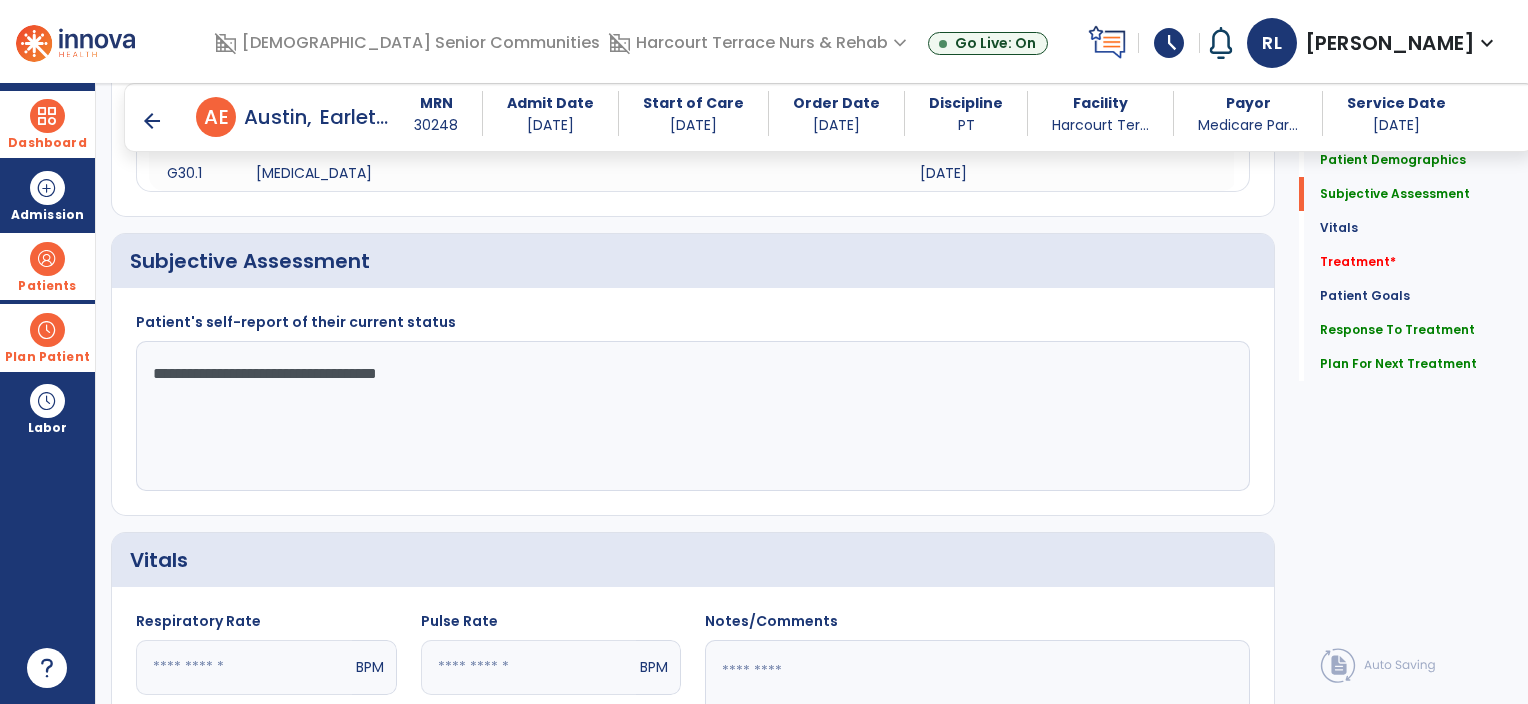 click on "**********" 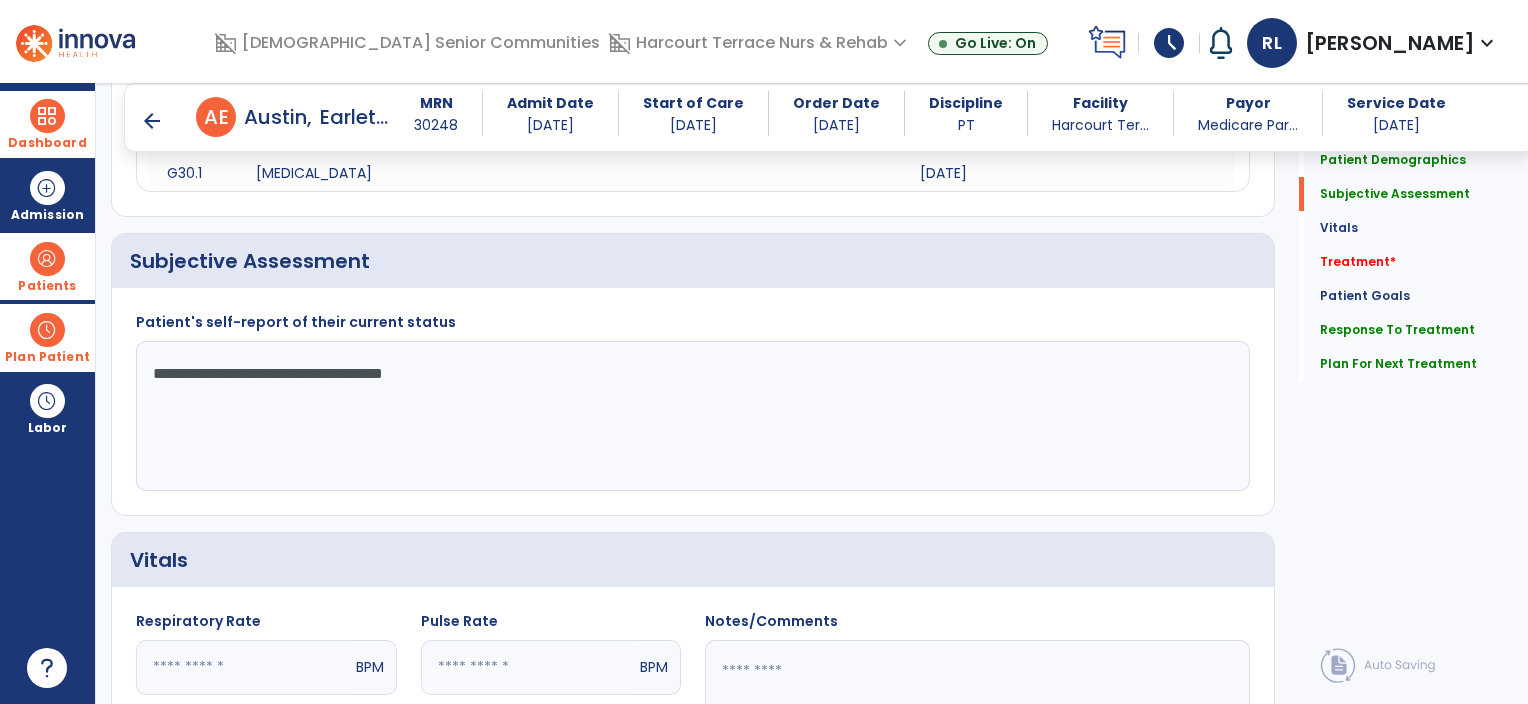 click on "**********" 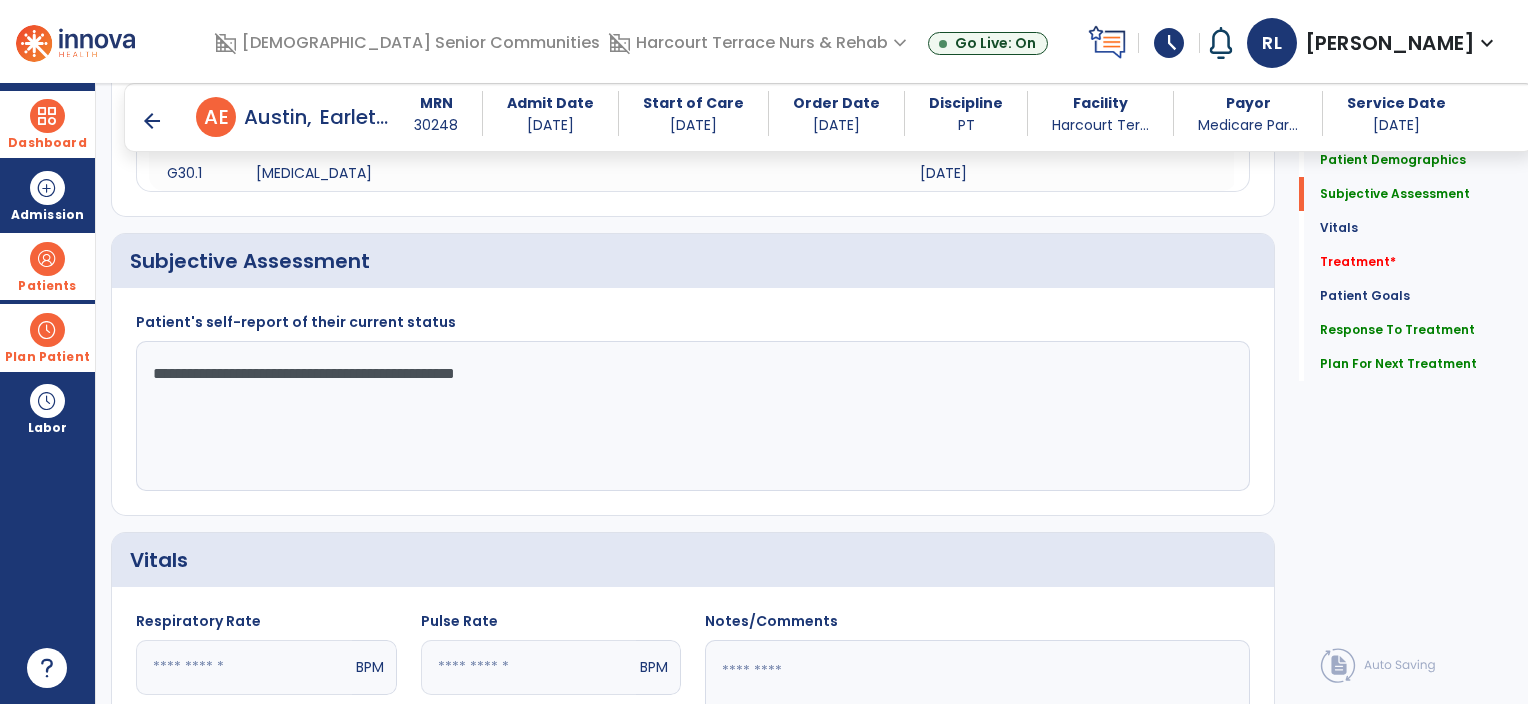 click on "**********" 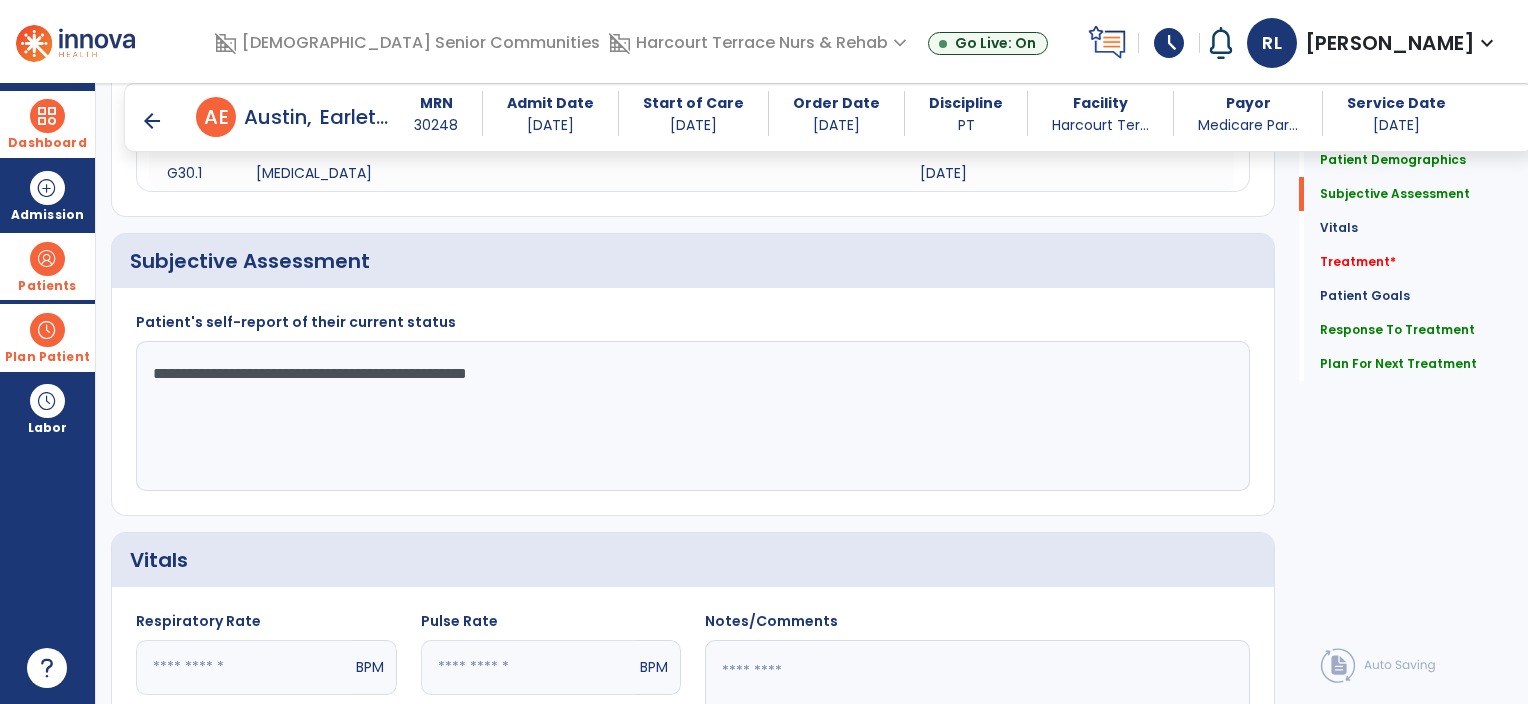 click on "**********" 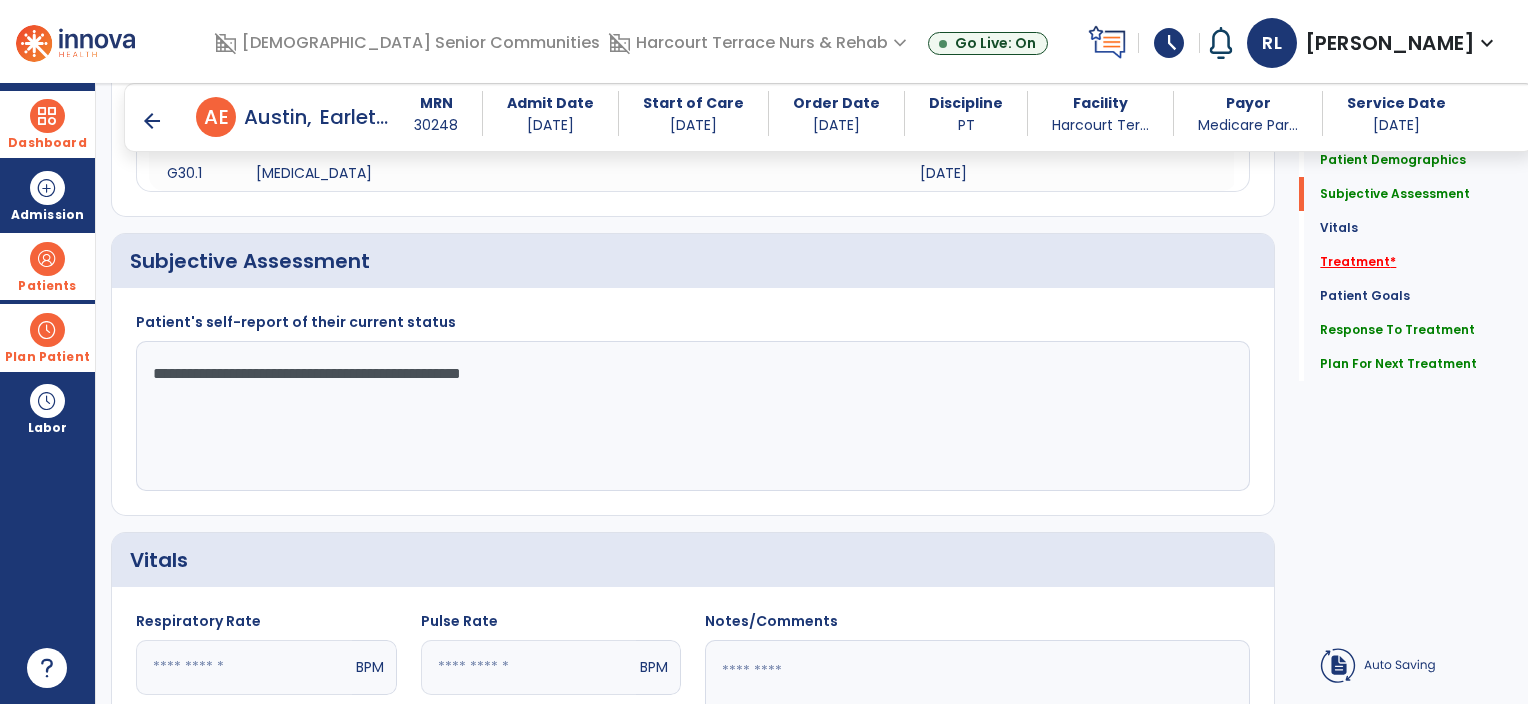 type on "**********" 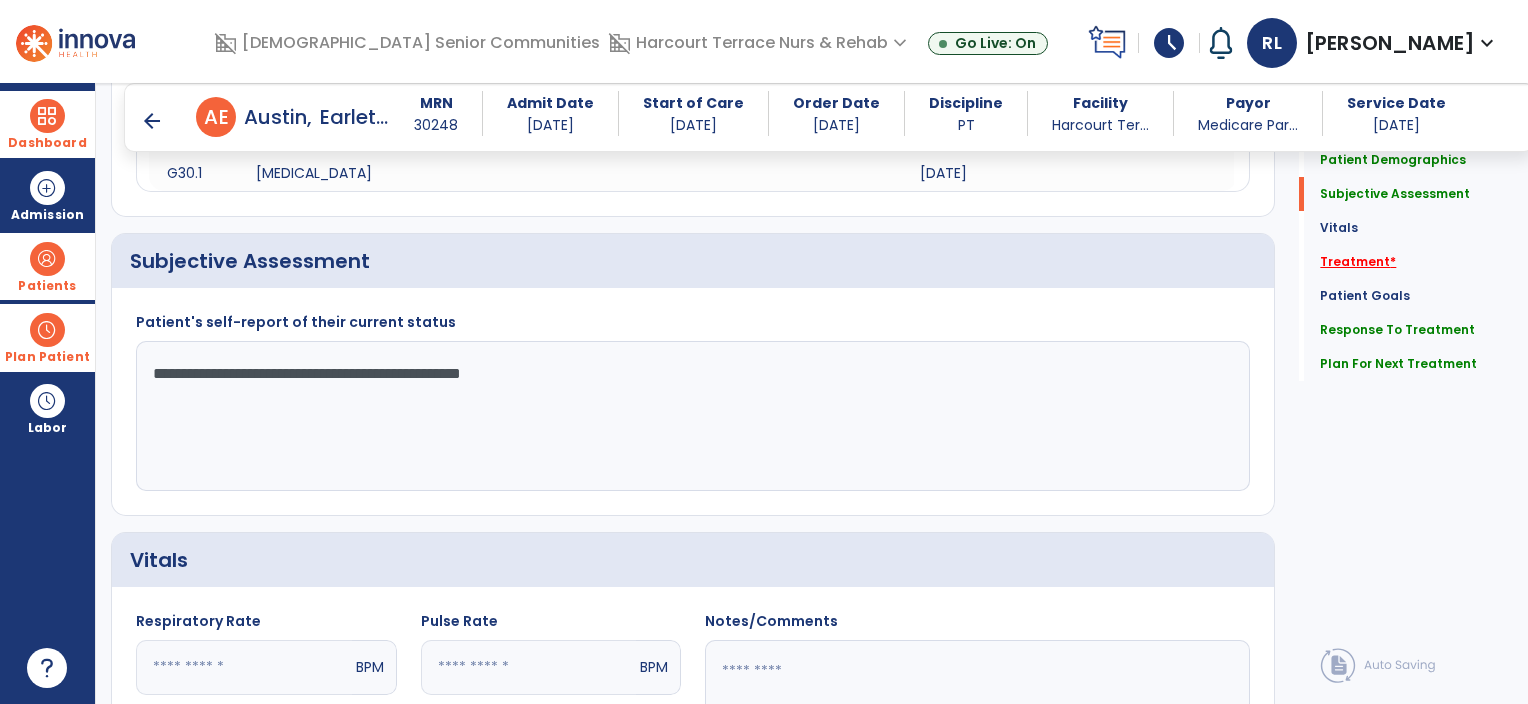 click on "Treatment   *" 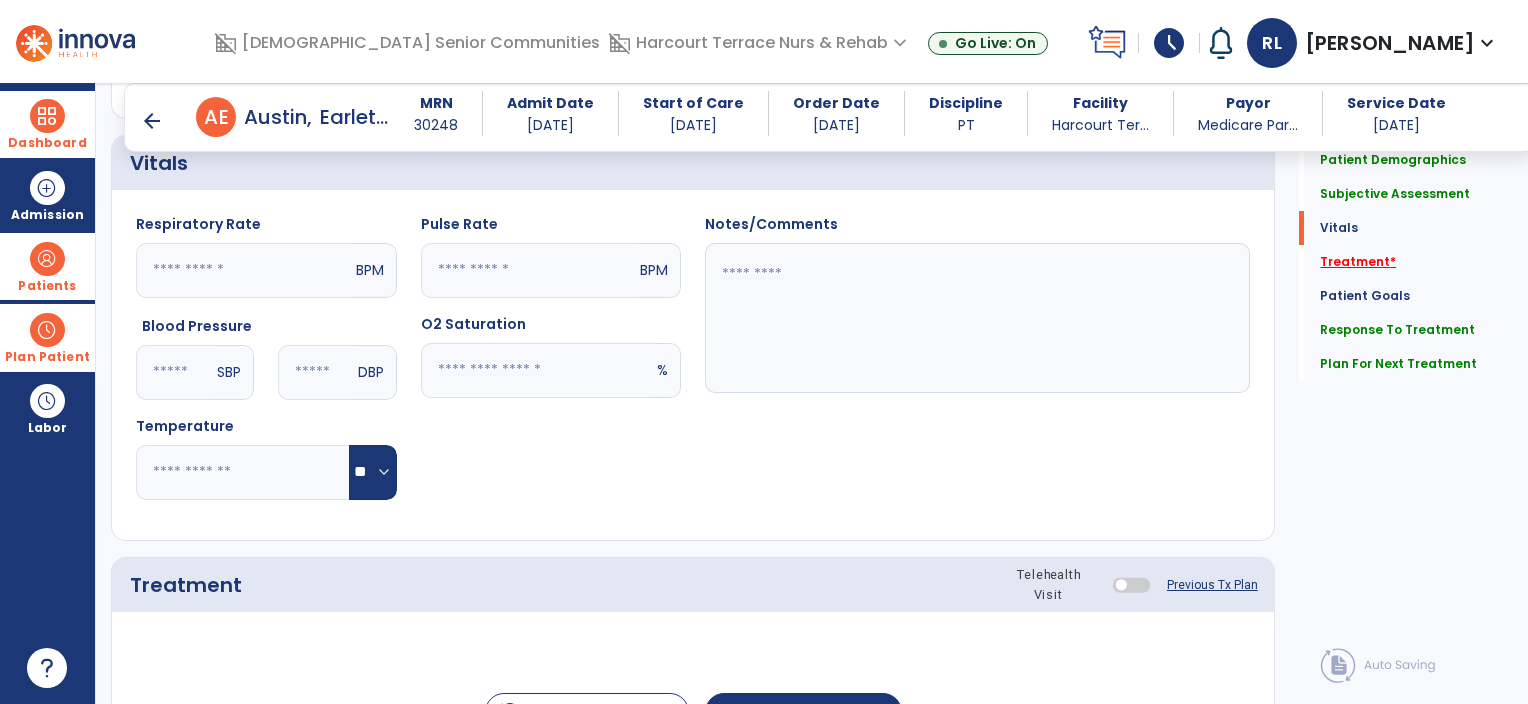 scroll, scrollTop: 1022, scrollLeft: 0, axis: vertical 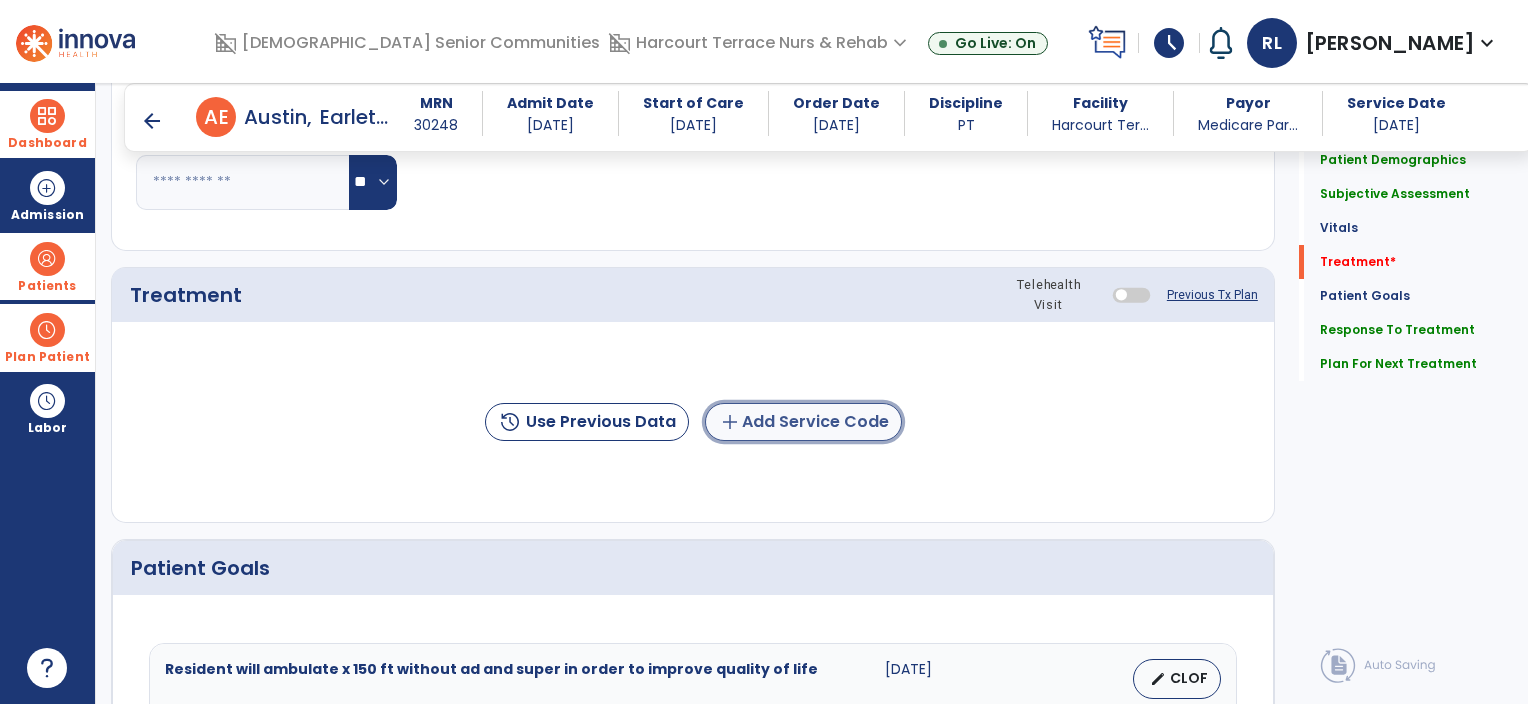 click on "add  Add Service Code" 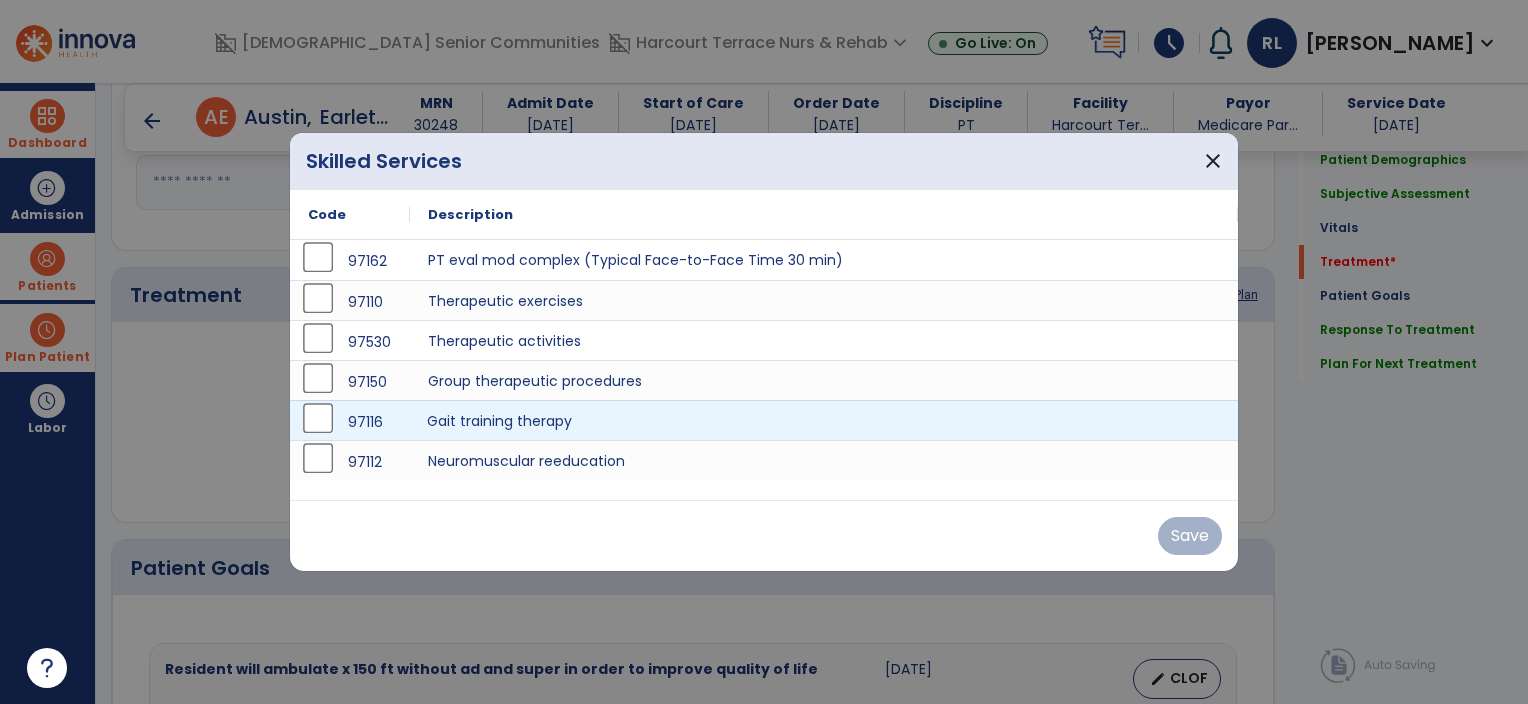 click on "Gait training therapy" at bounding box center [824, 420] 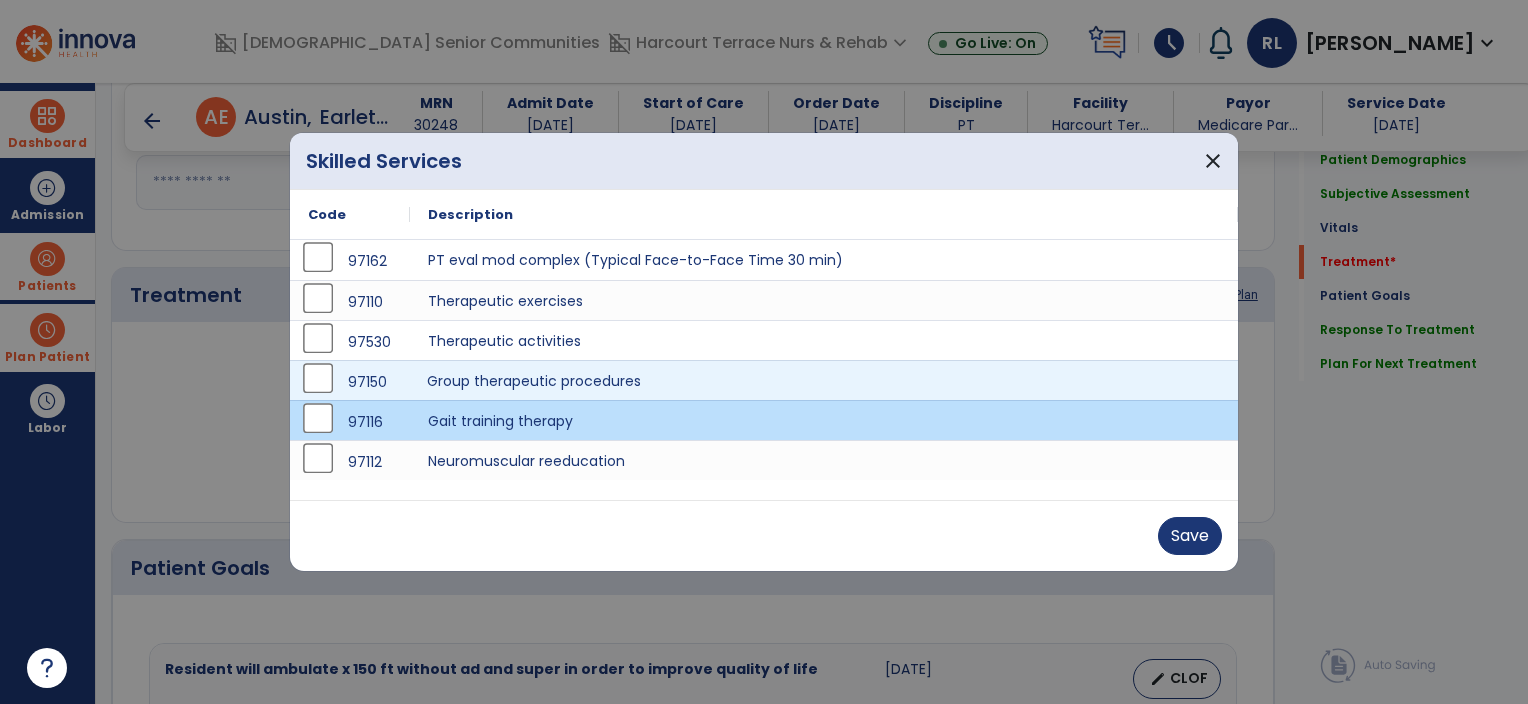 click on "Group therapeutic procedures" at bounding box center [824, 380] 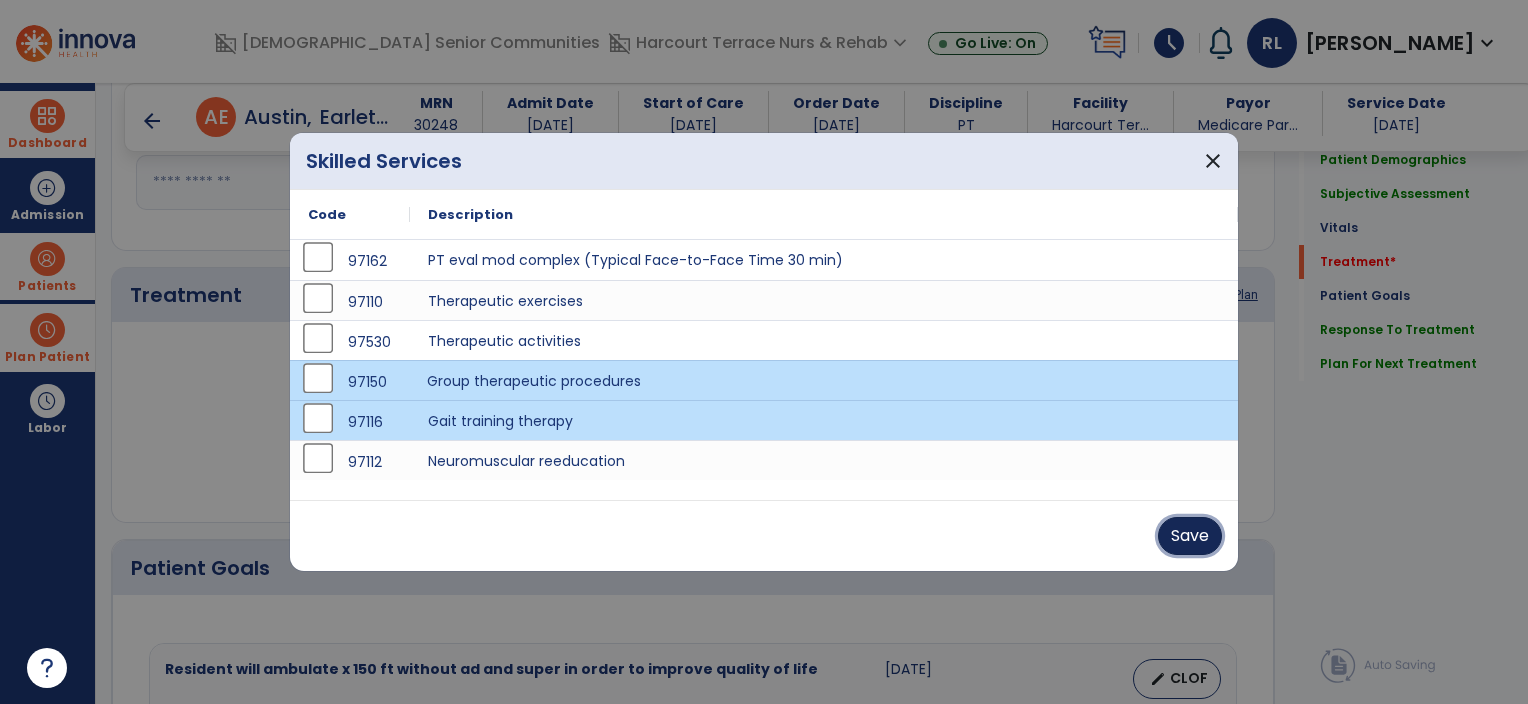 click on "Save" at bounding box center [1190, 536] 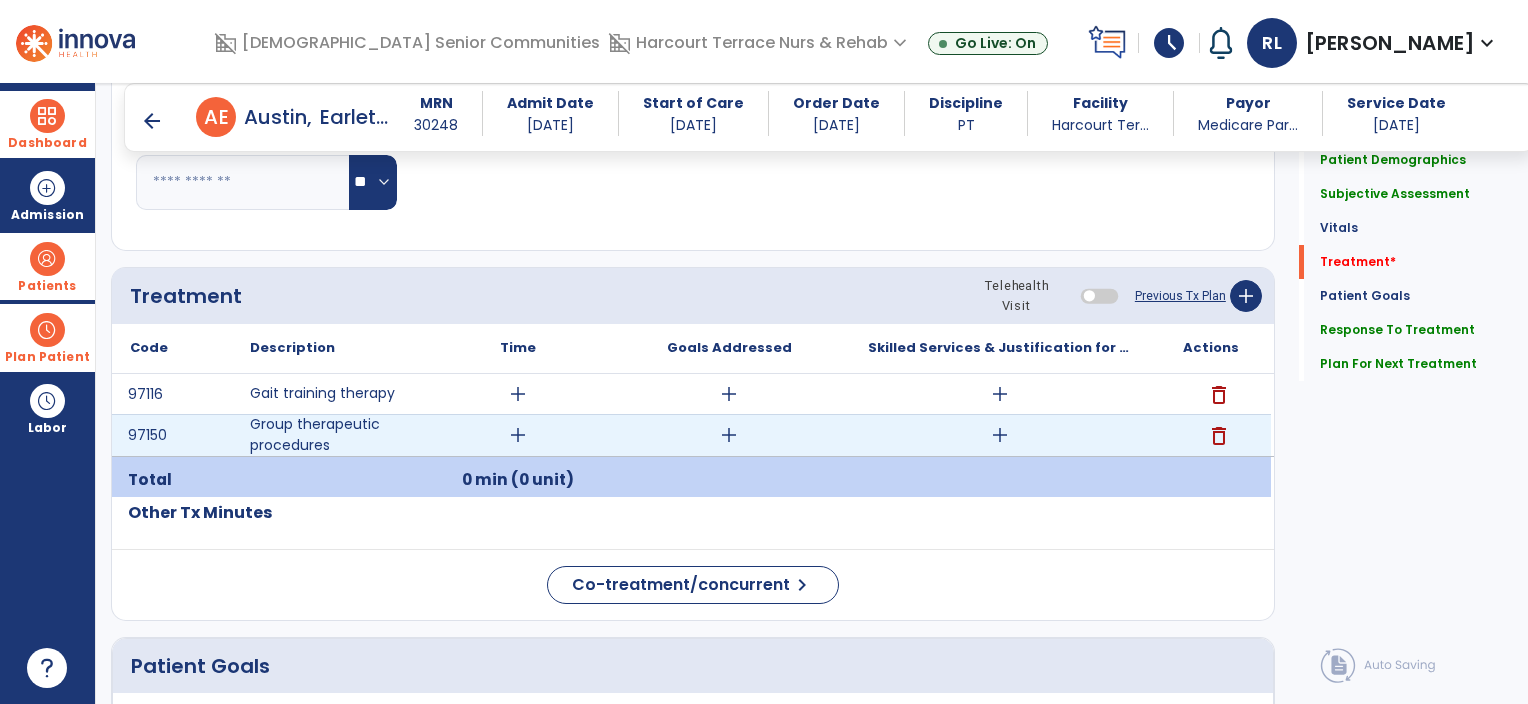 click on "add" at bounding box center (518, 435) 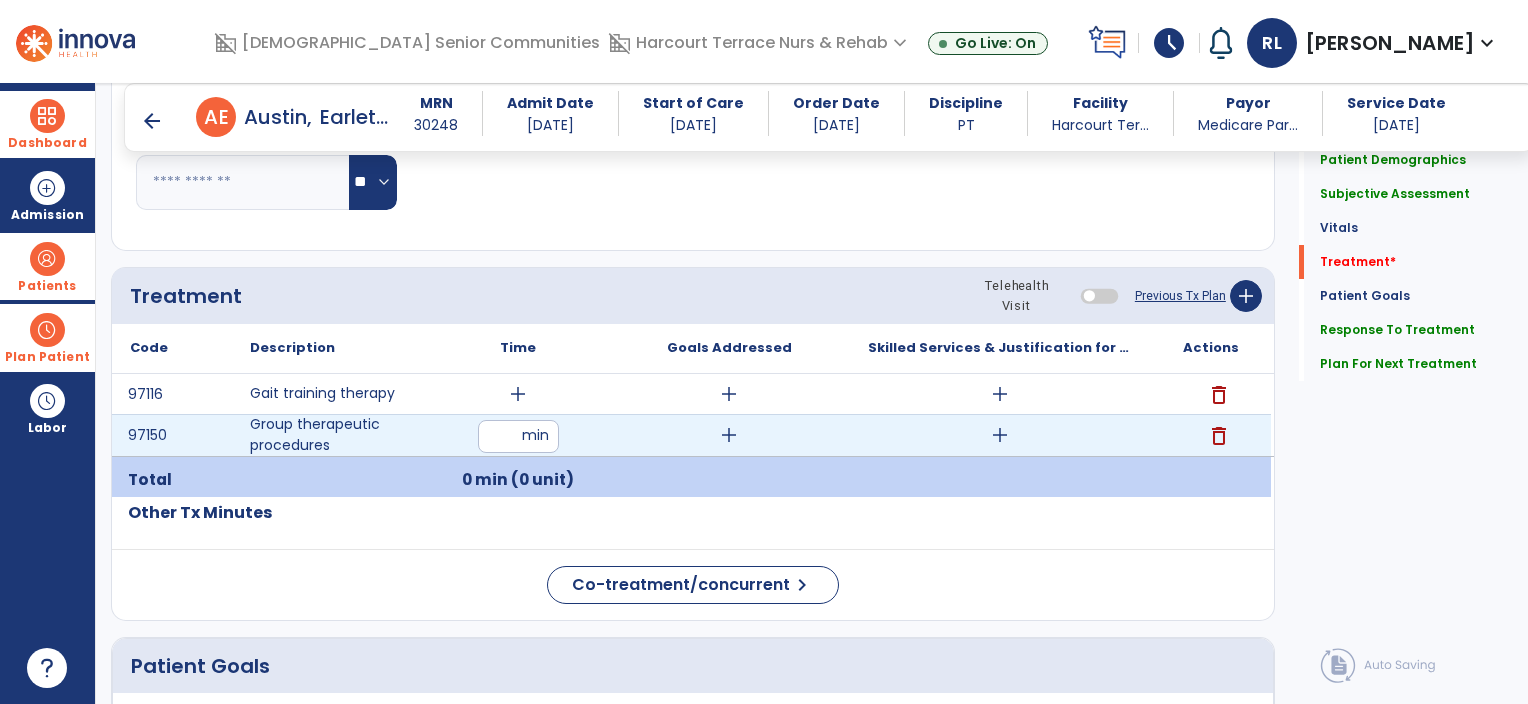 type on "**" 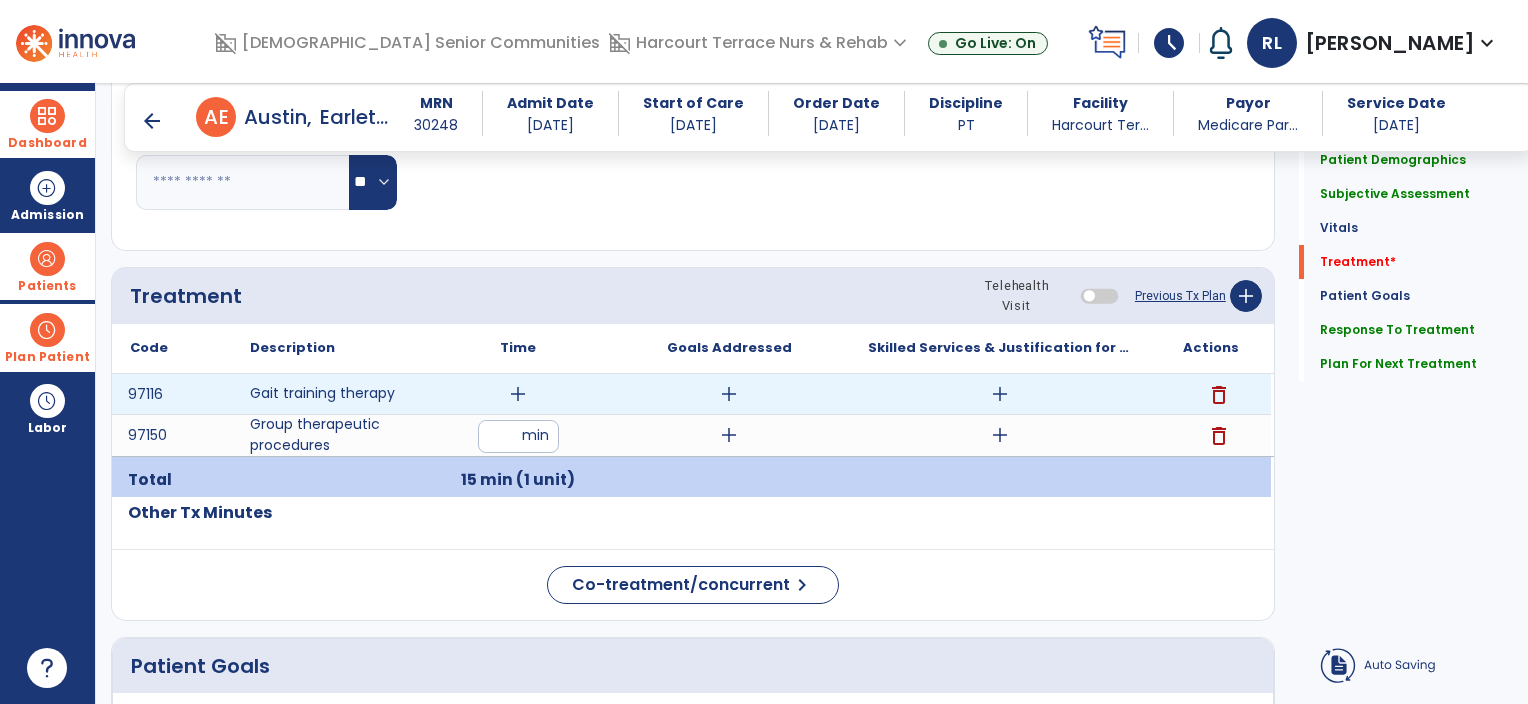 click on "add" at bounding box center (518, 394) 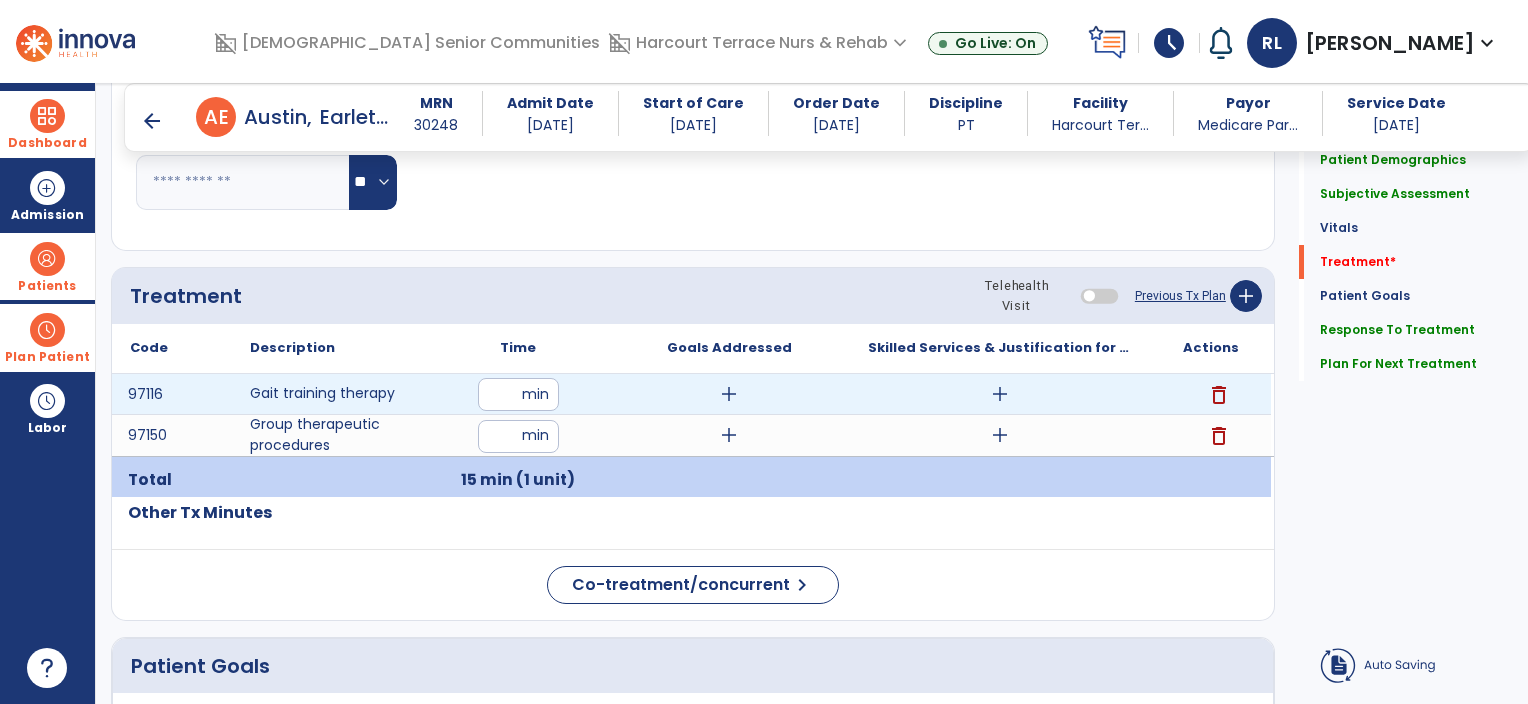 type on "**" 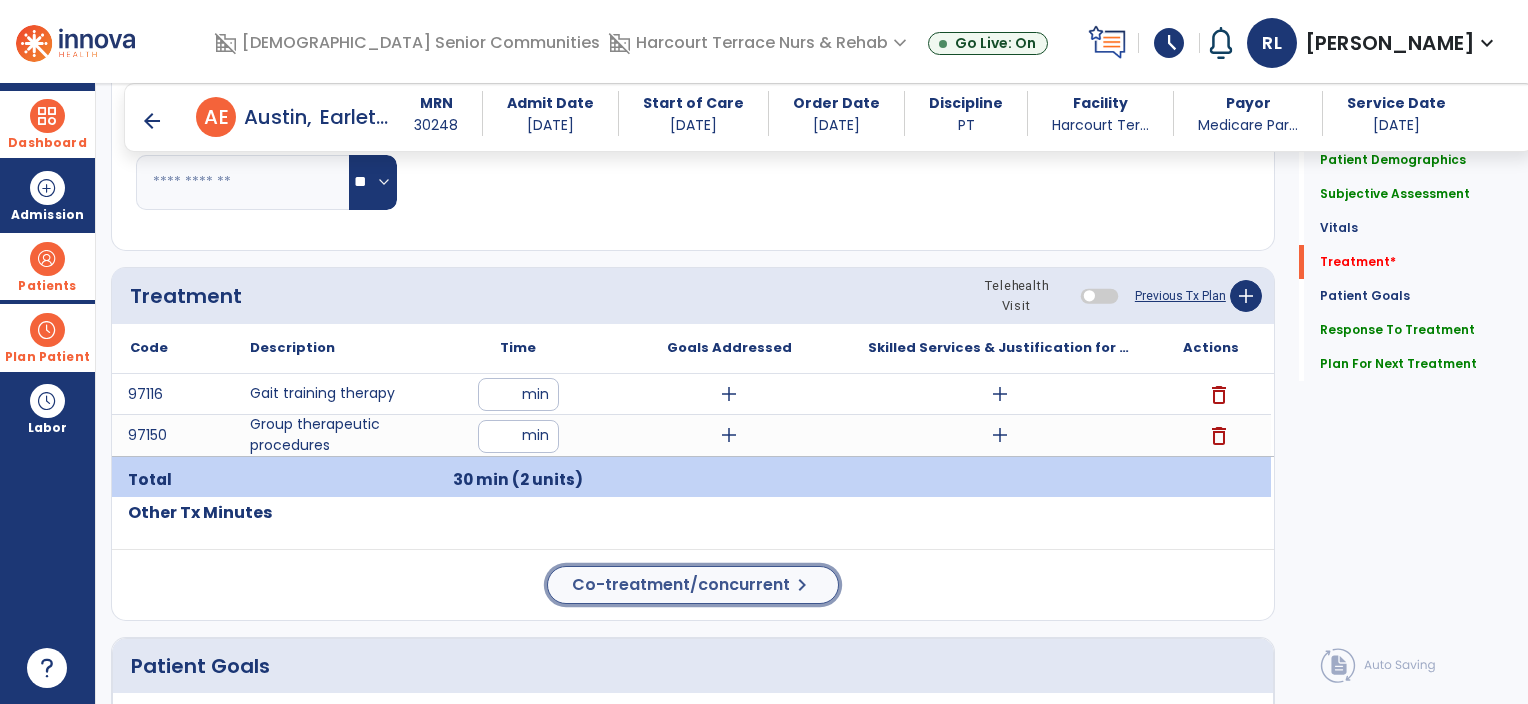 click on "Co-treatment/concurrent  chevron_right" 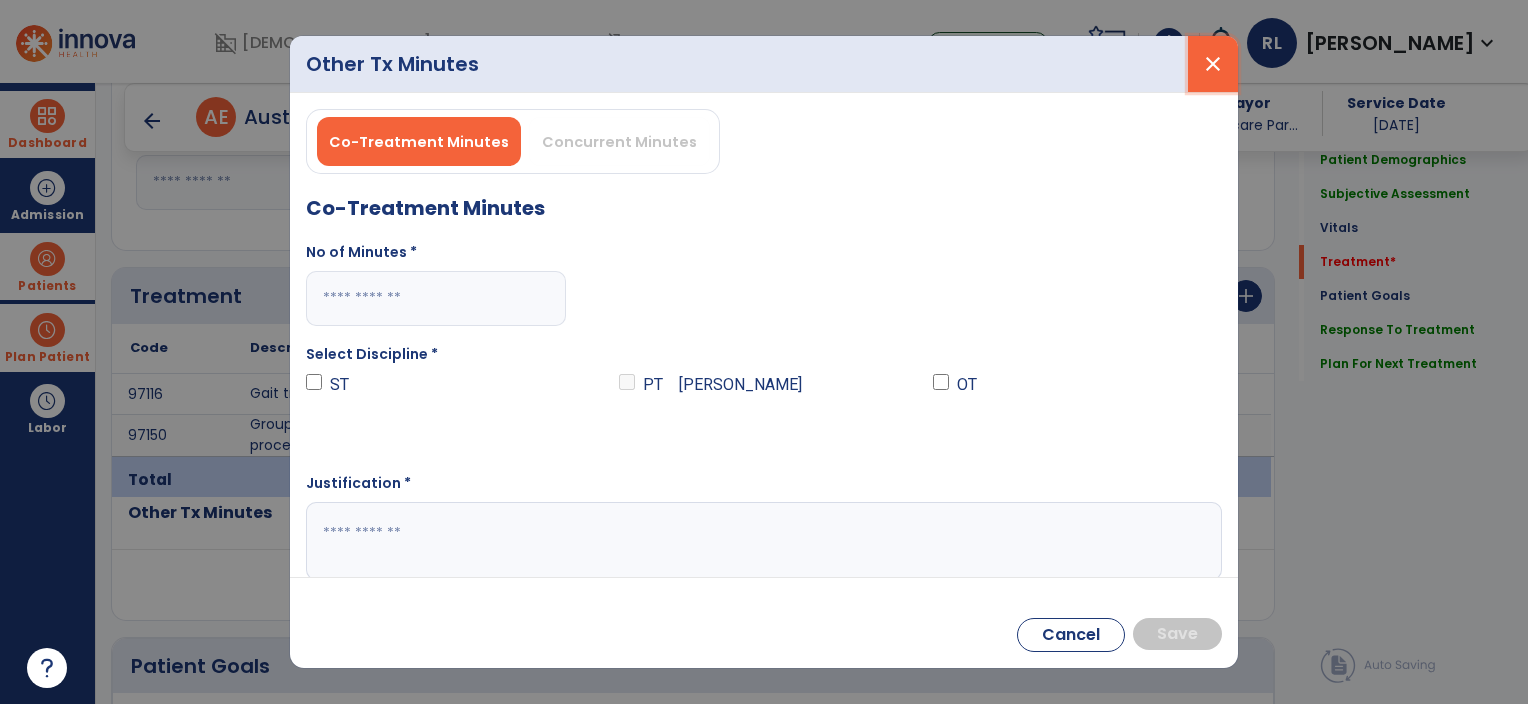 click on "close" at bounding box center (1213, 64) 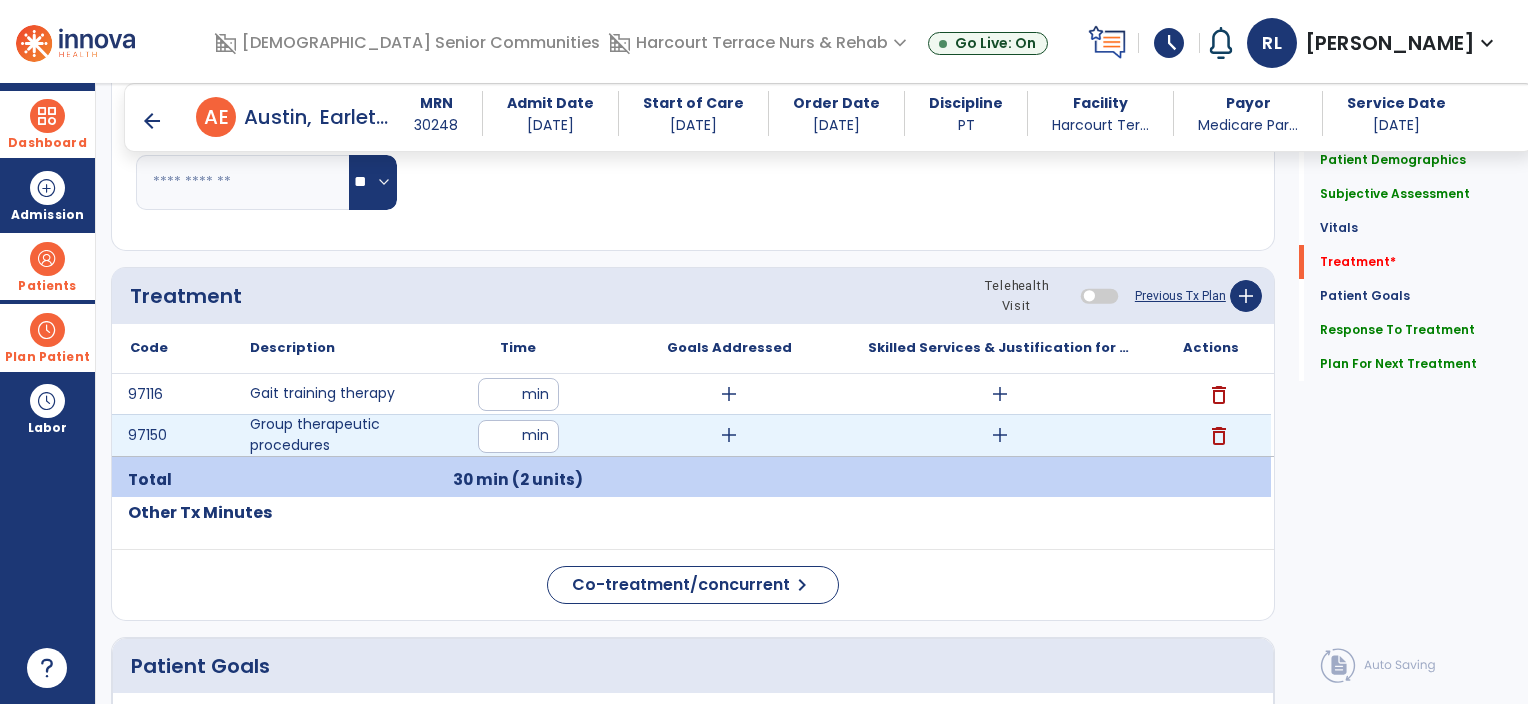 click on "add" at bounding box center [1000, 435] 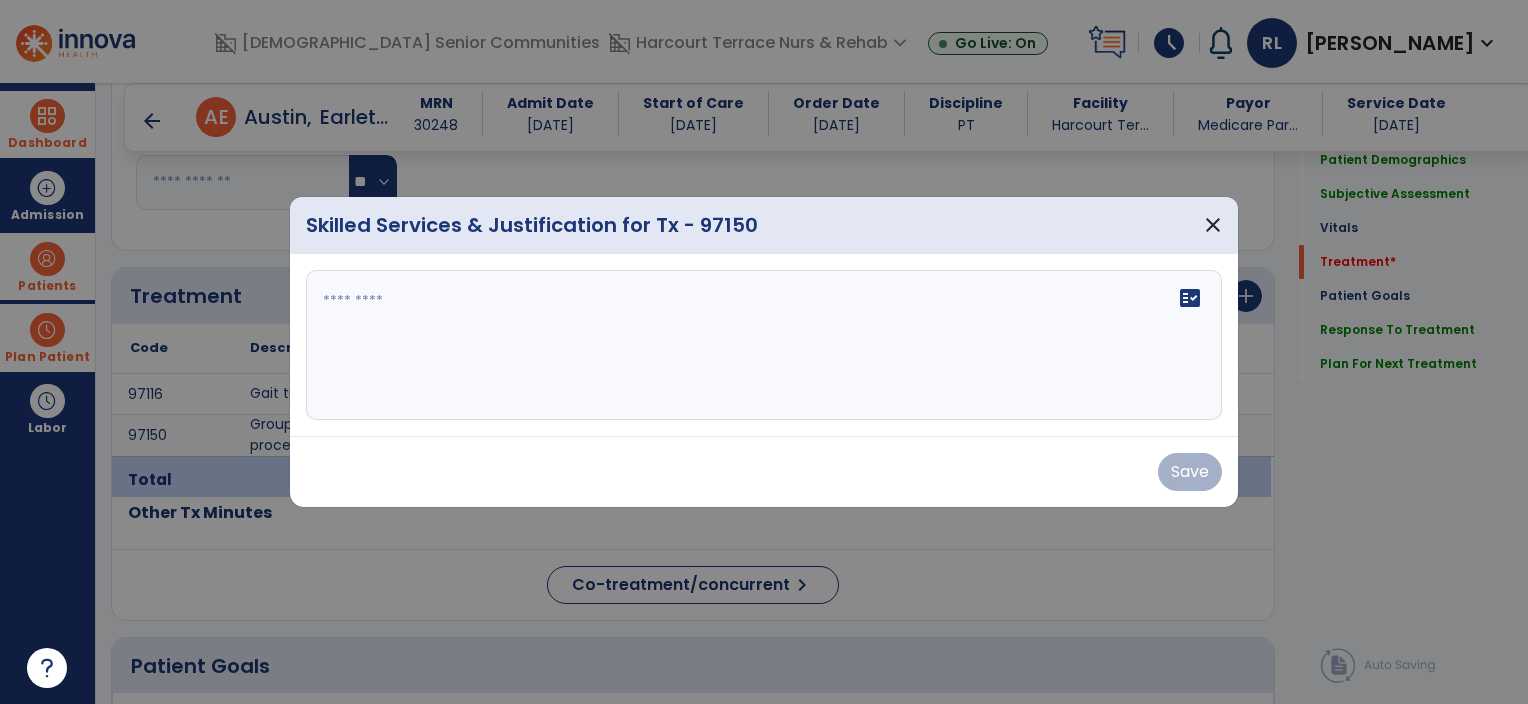 click on "fact_check" at bounding box center [764, 345] 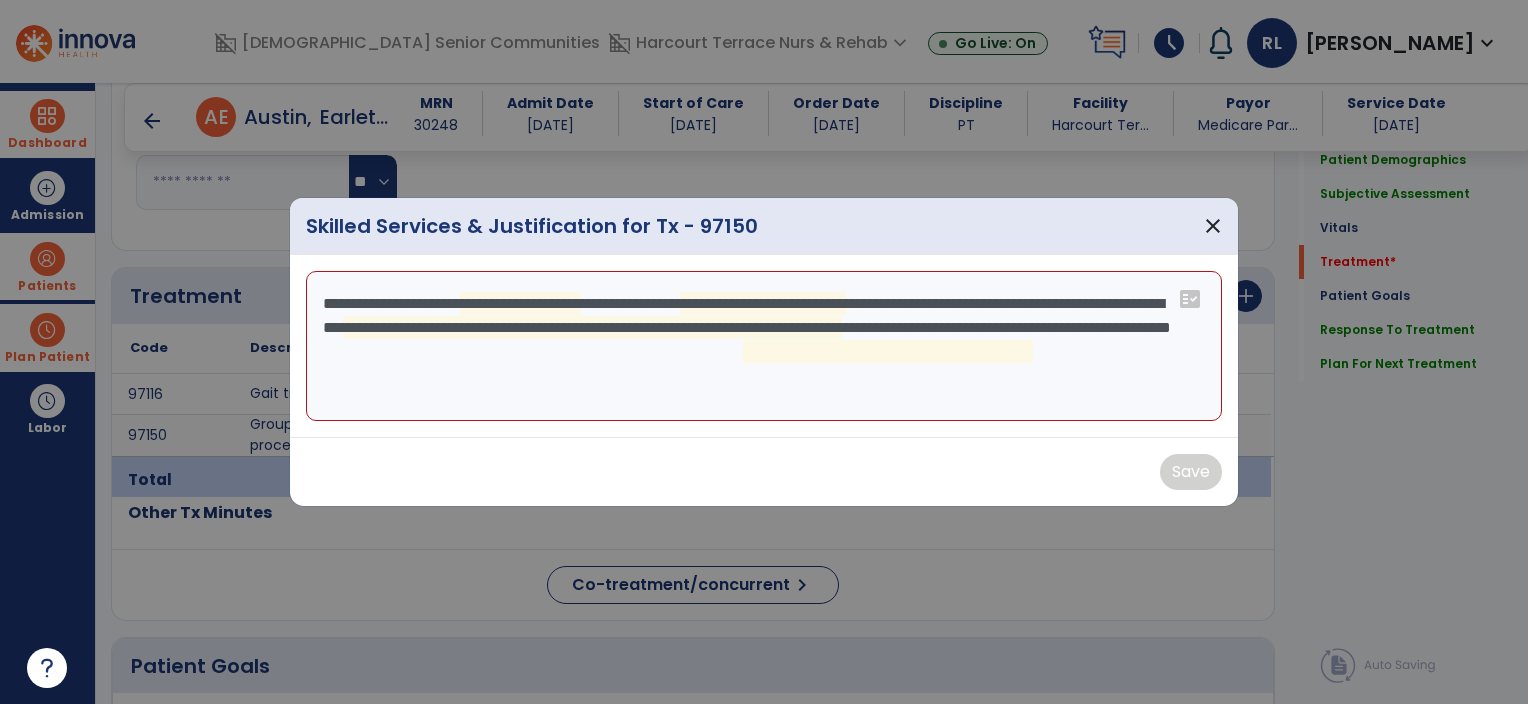 click on "**********" at bounding box center (764, 346) 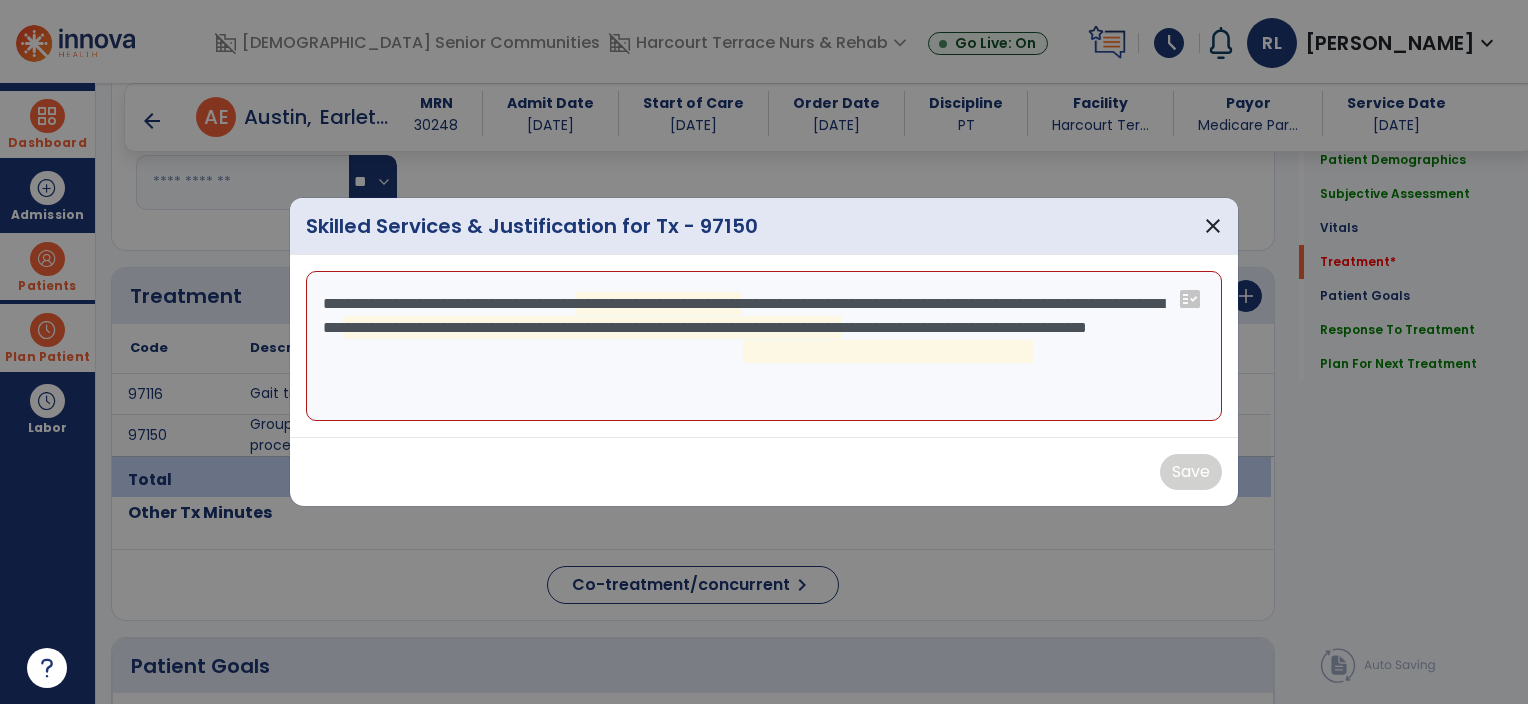 click on "**********" at bounding box center (764, 346) 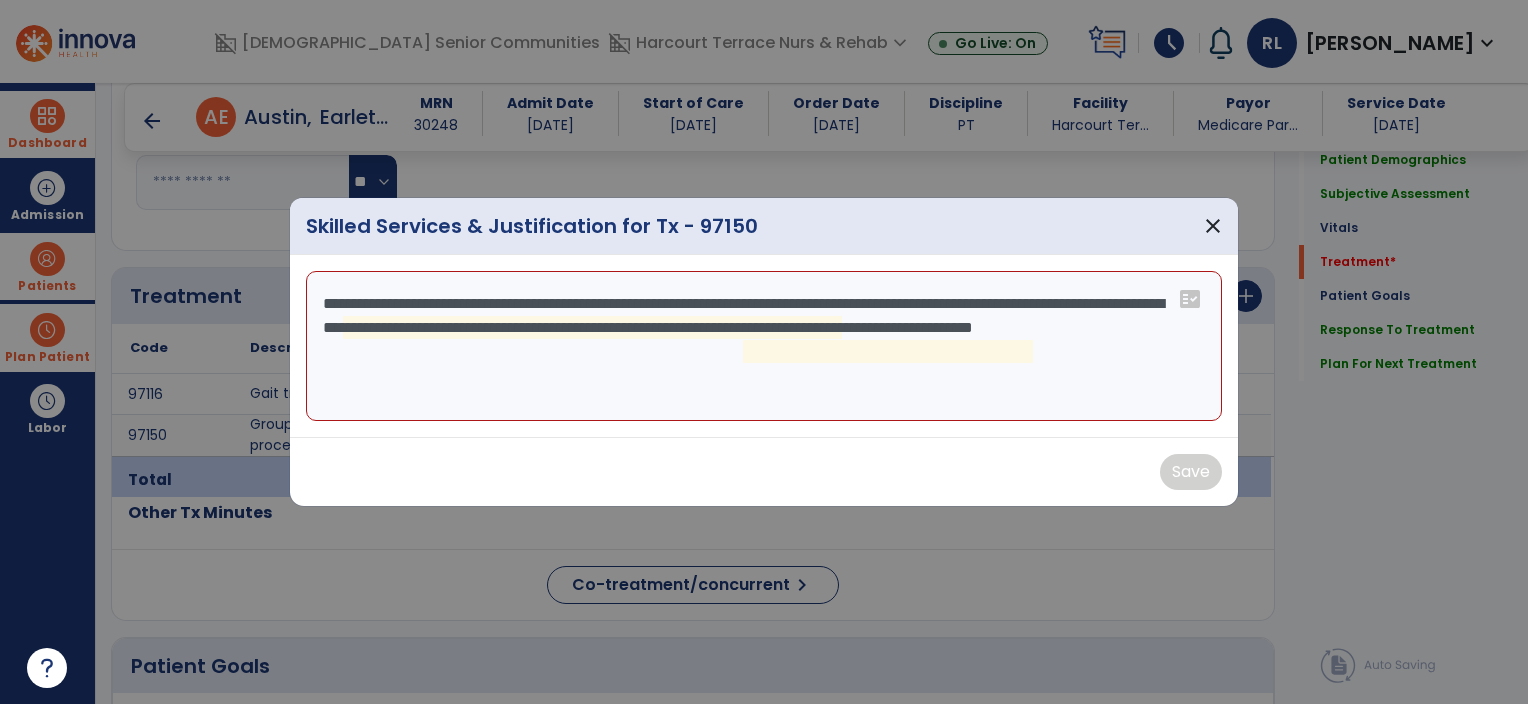 click on "**********" at bounding box center (764, 346) 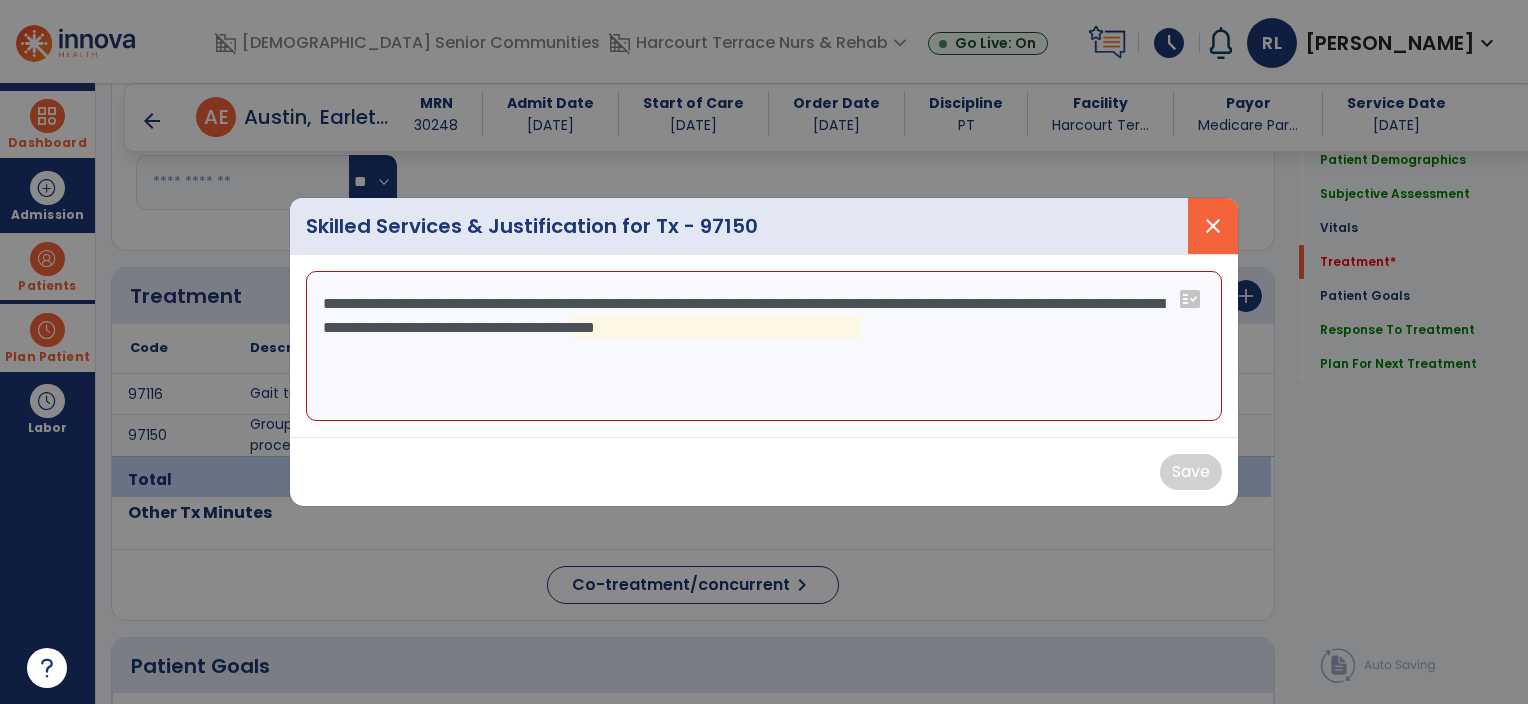 type on "**********" 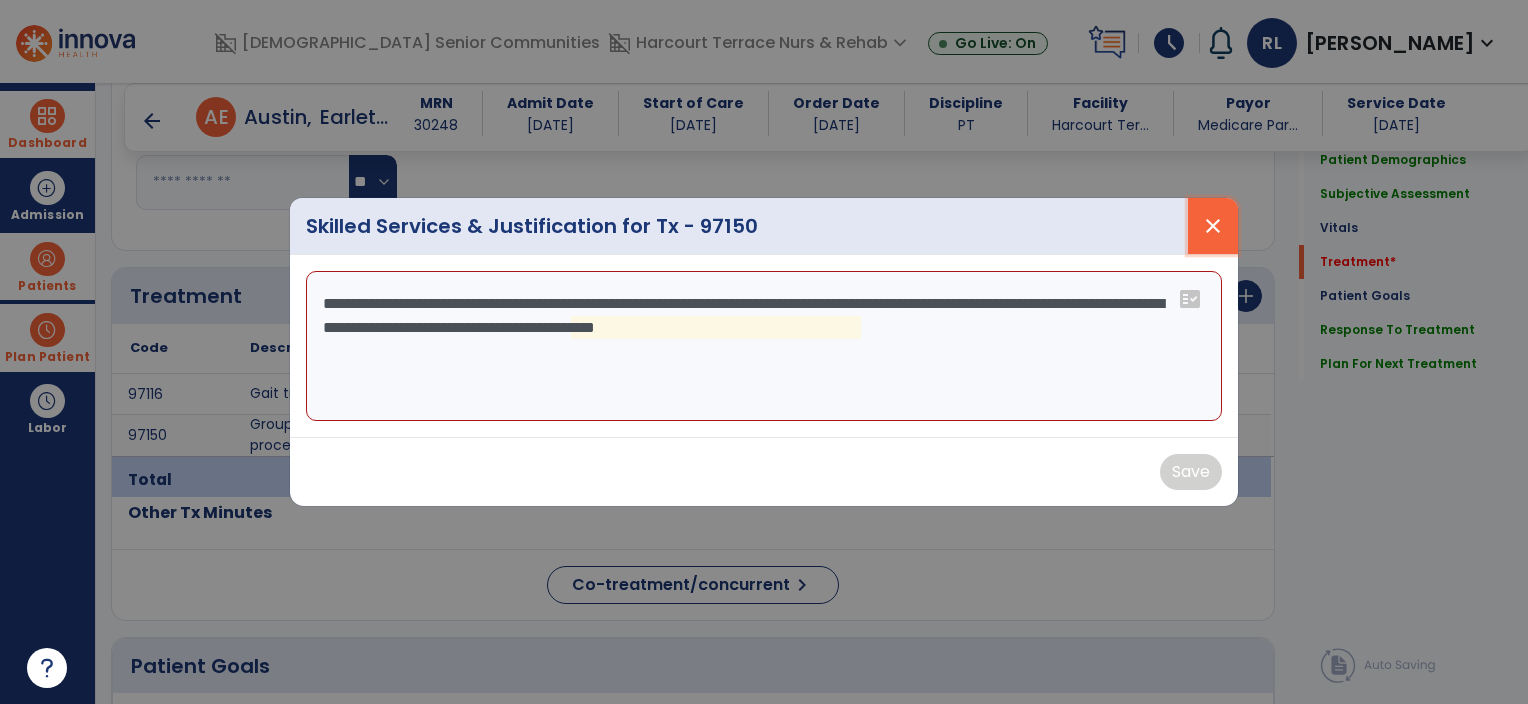 click on "close" at bounding box center [1213, 226] 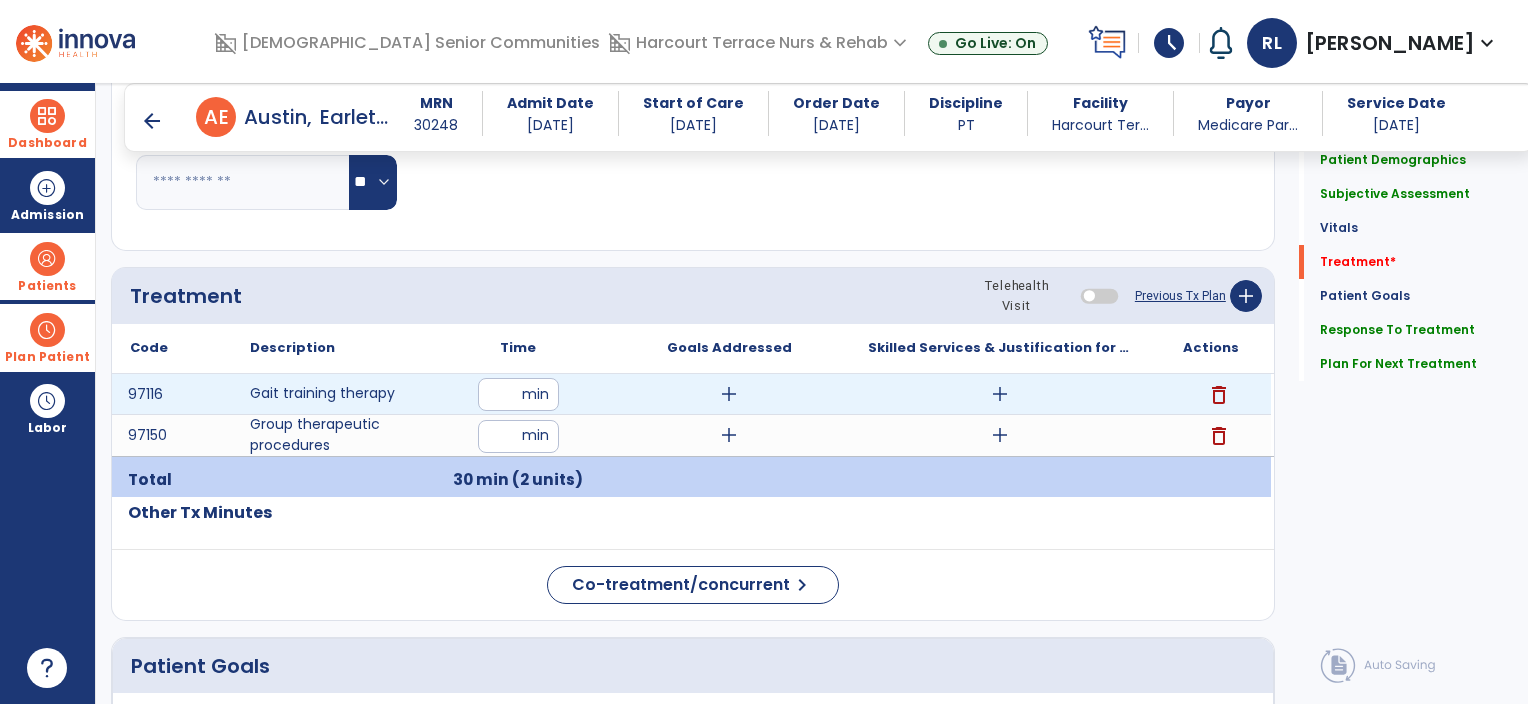 click on "add" at bounding box center (1000, 394) 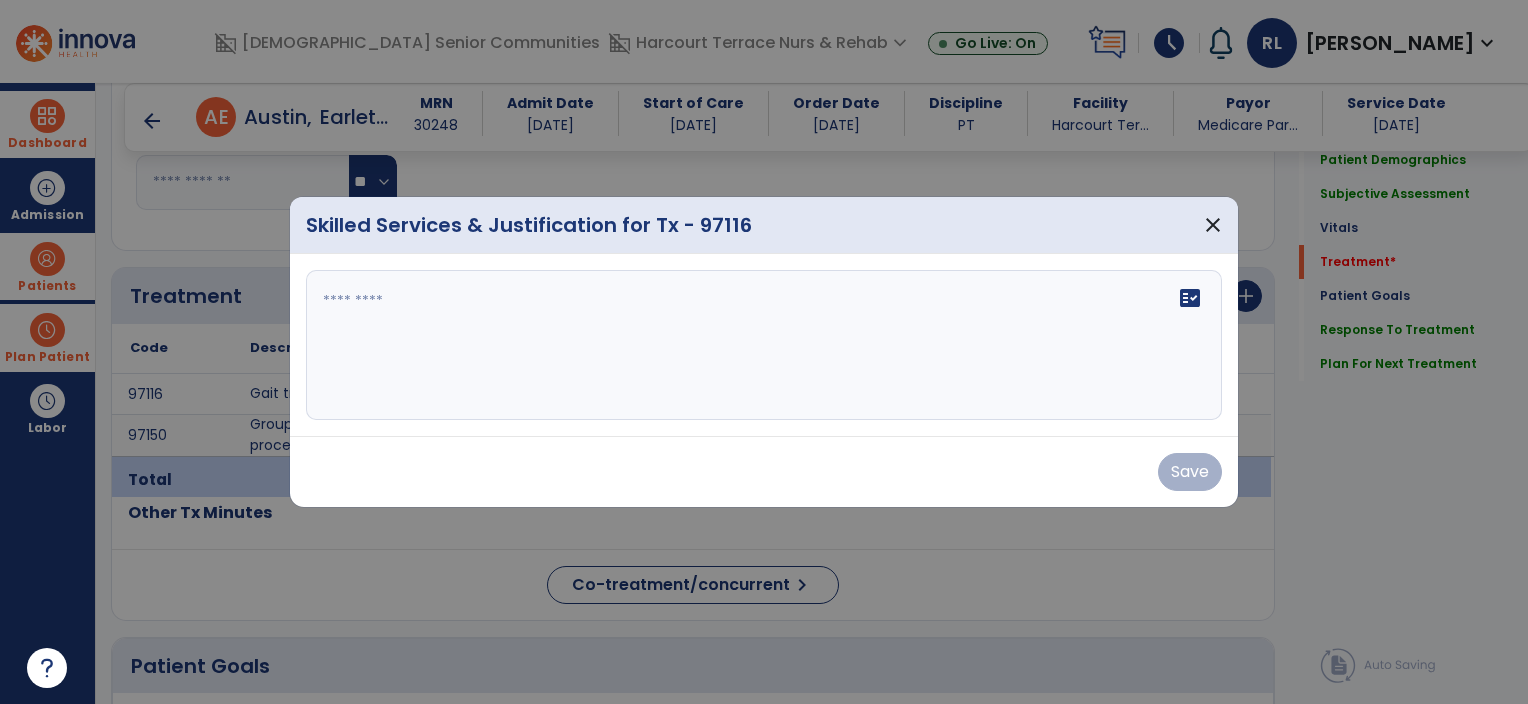 click on "fact_check" at bounding box center (764, 345) 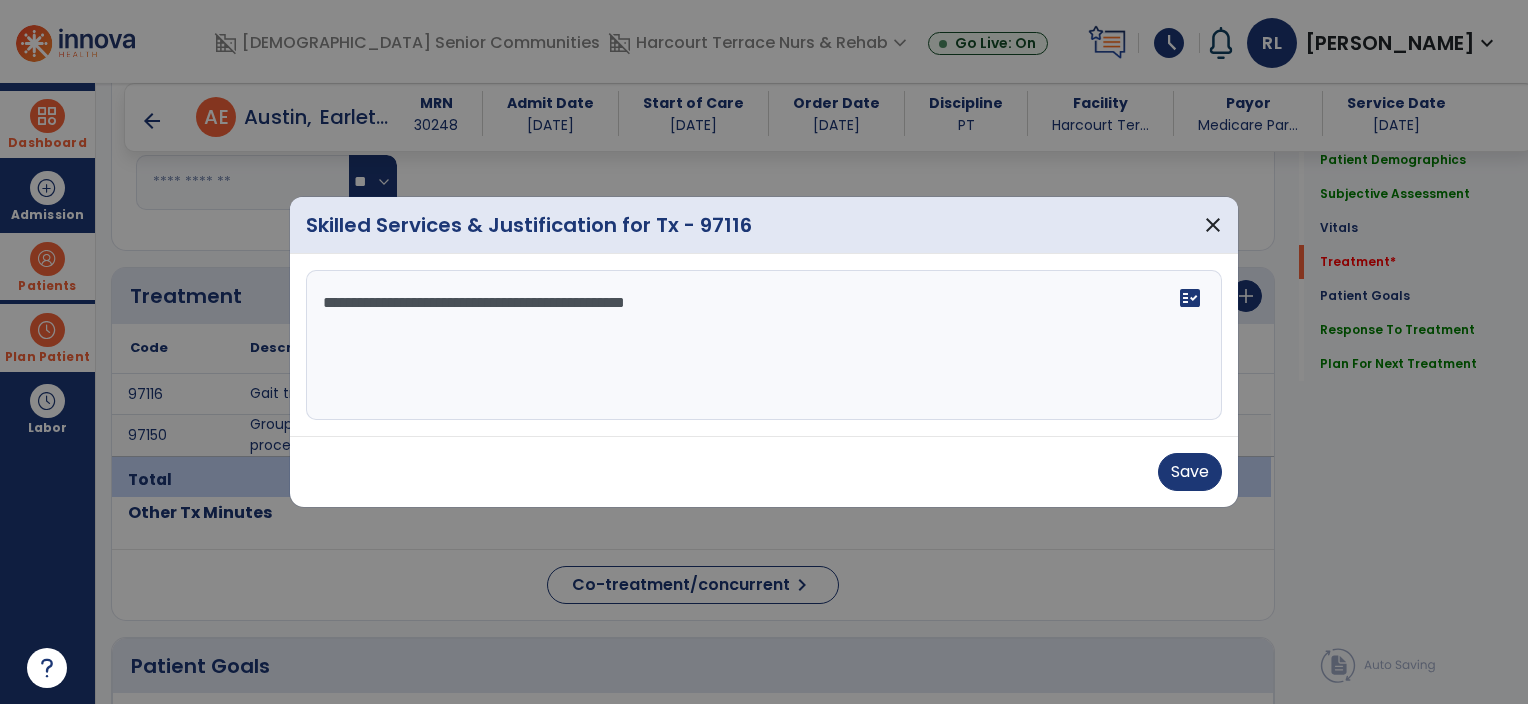 click on "**********" at bounding box center (764, 345) 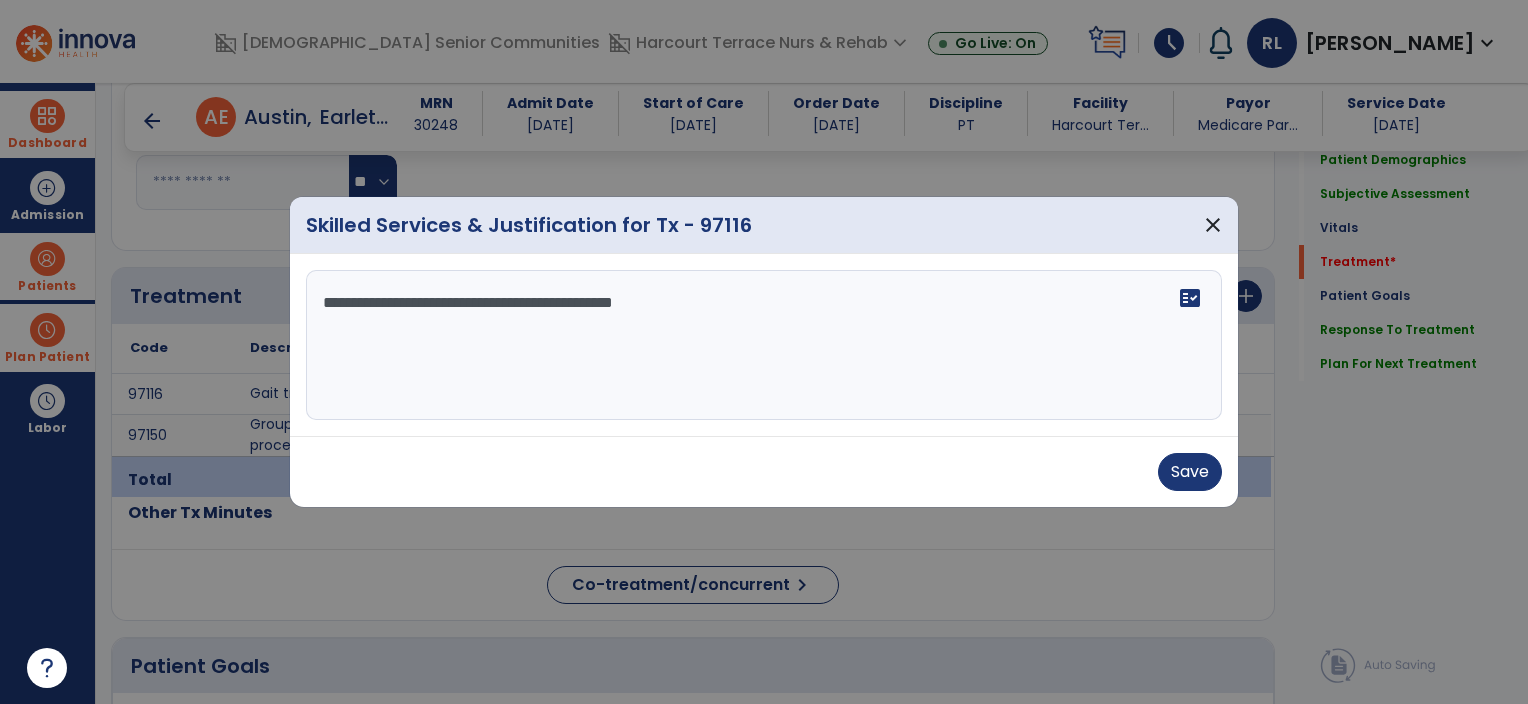 click on "**********" at bounding box center (764, 345) 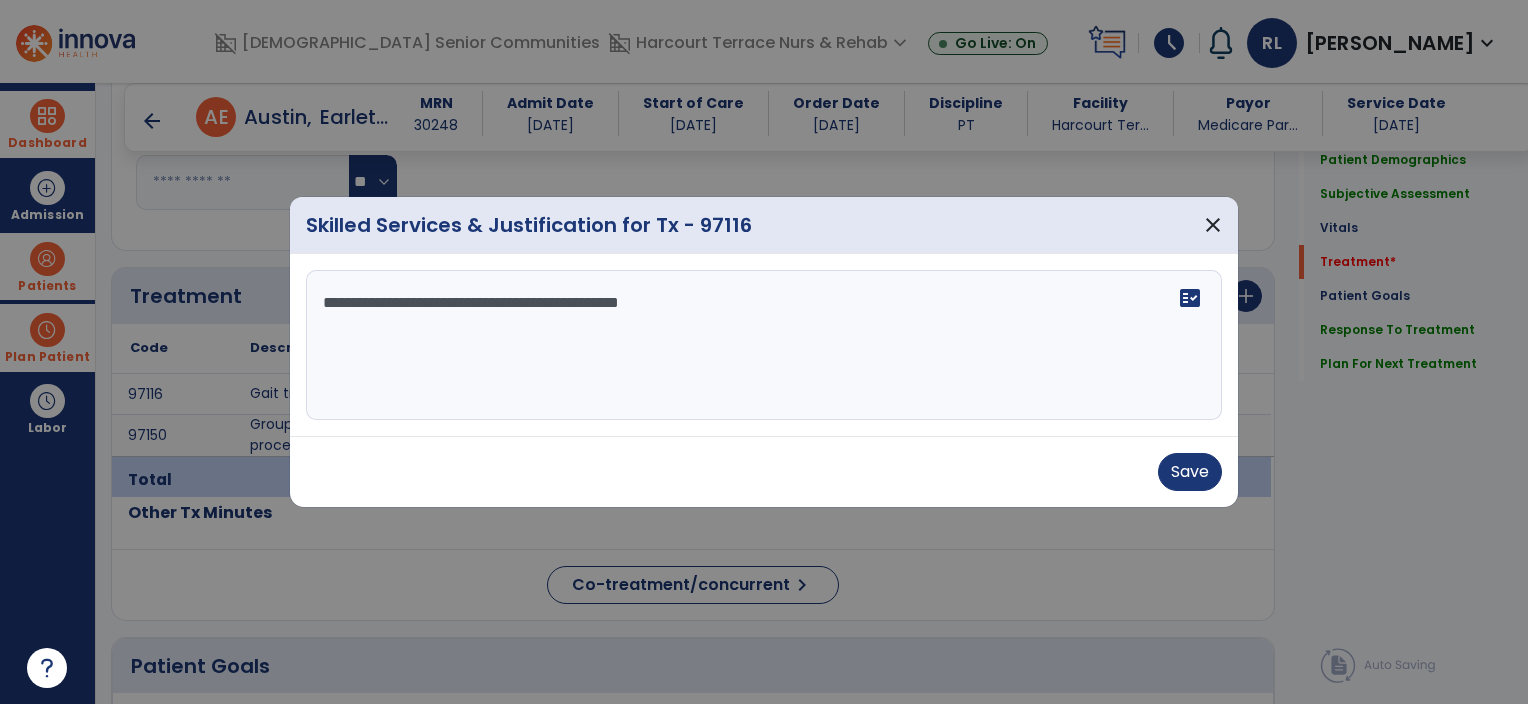click on "**********" at bounding box center (764, 345) 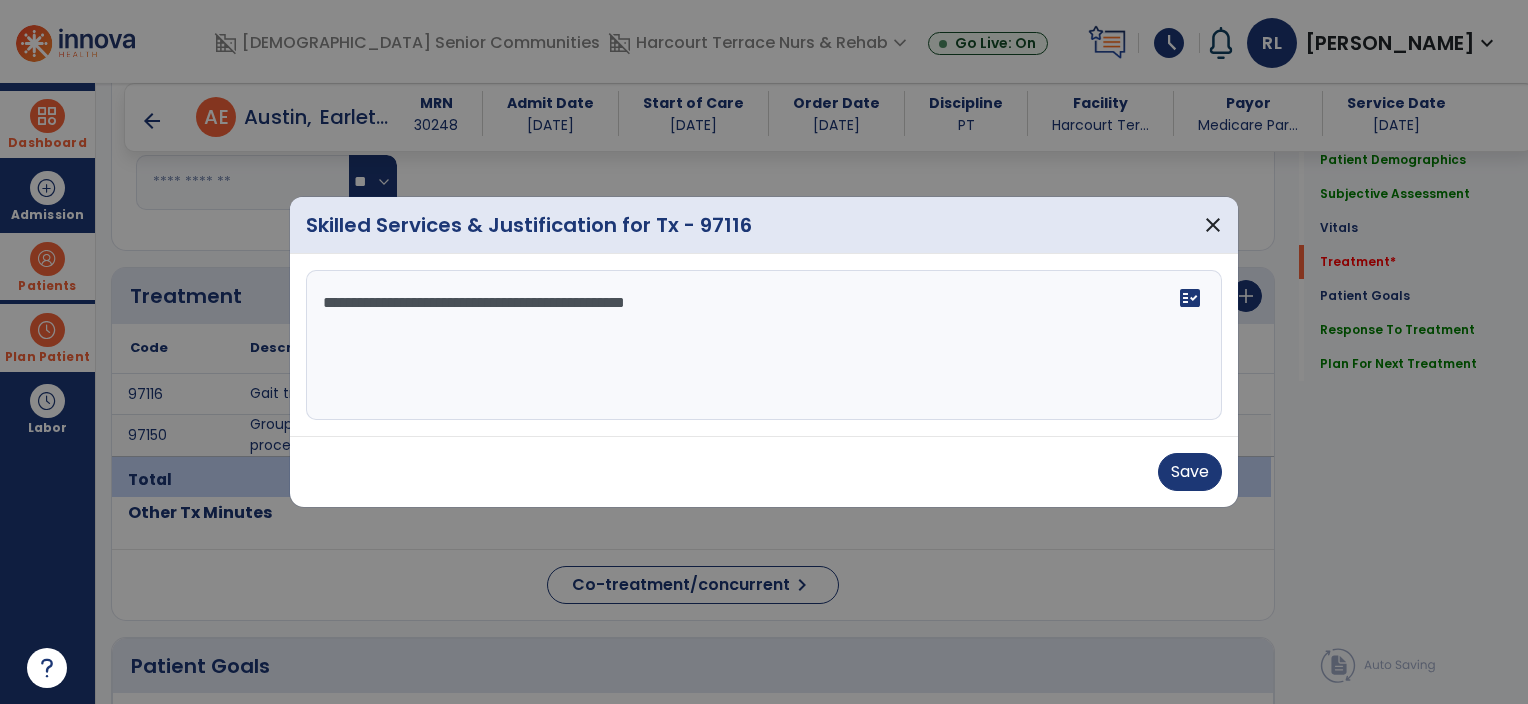 click on "**********" at bounding box center (764, 345) 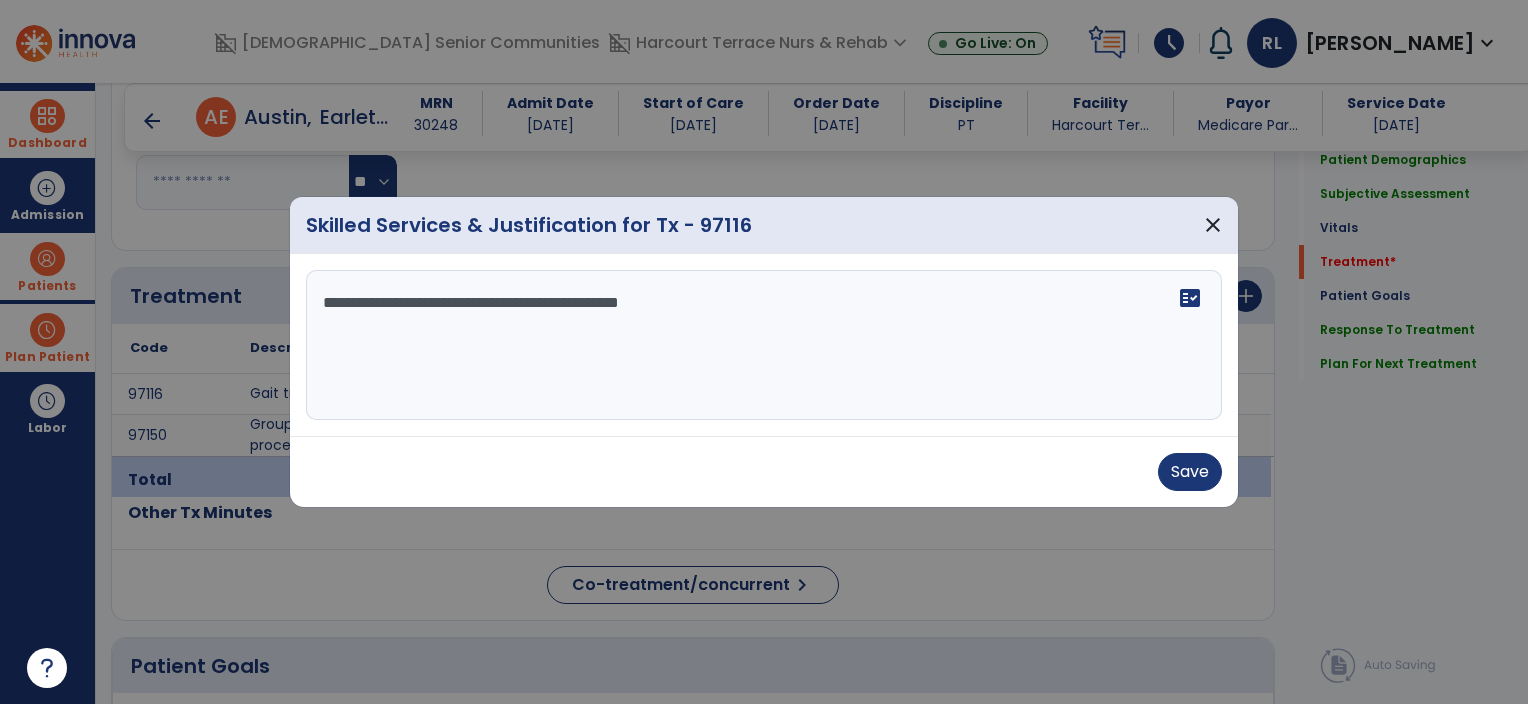 click on "**********" at bounding box center (764, 345) 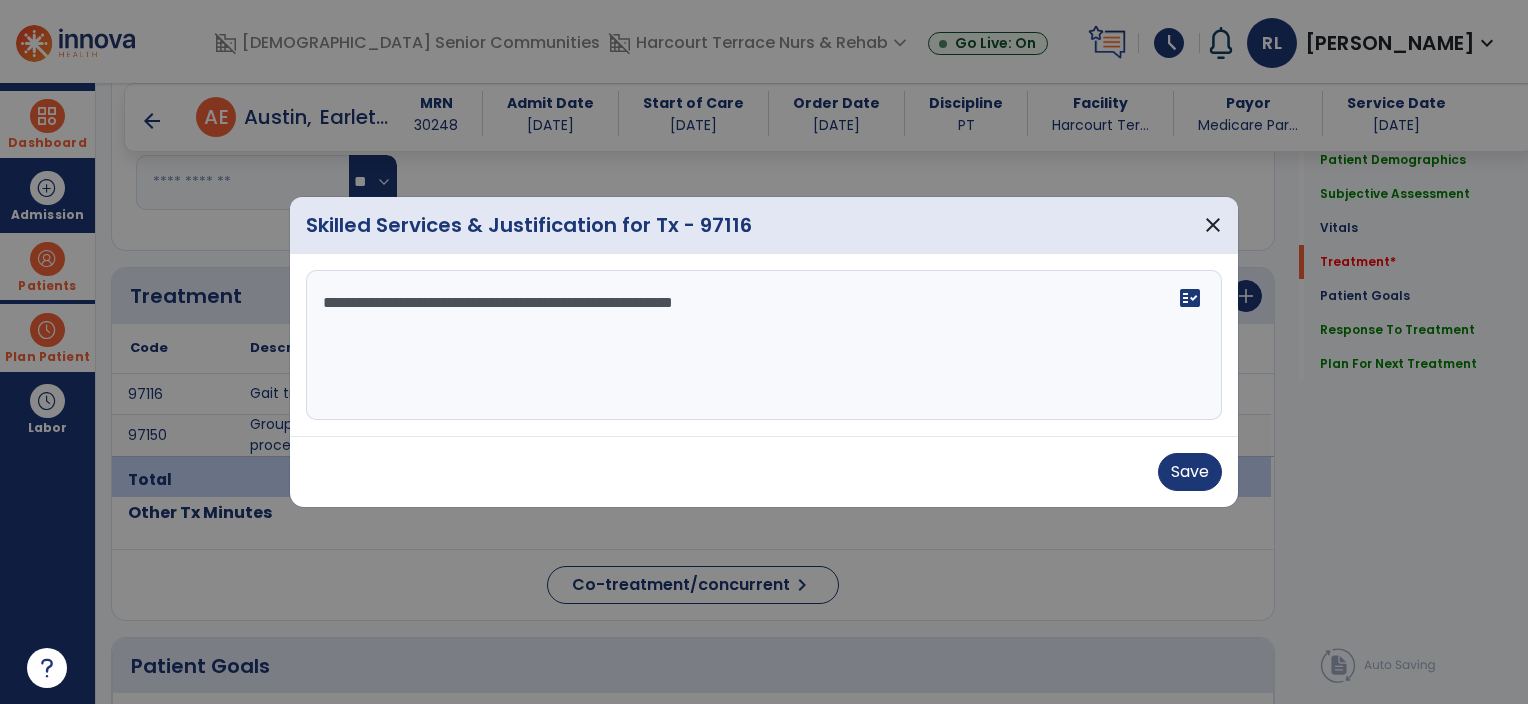 click on "**********" at bounding box center (764, 345) 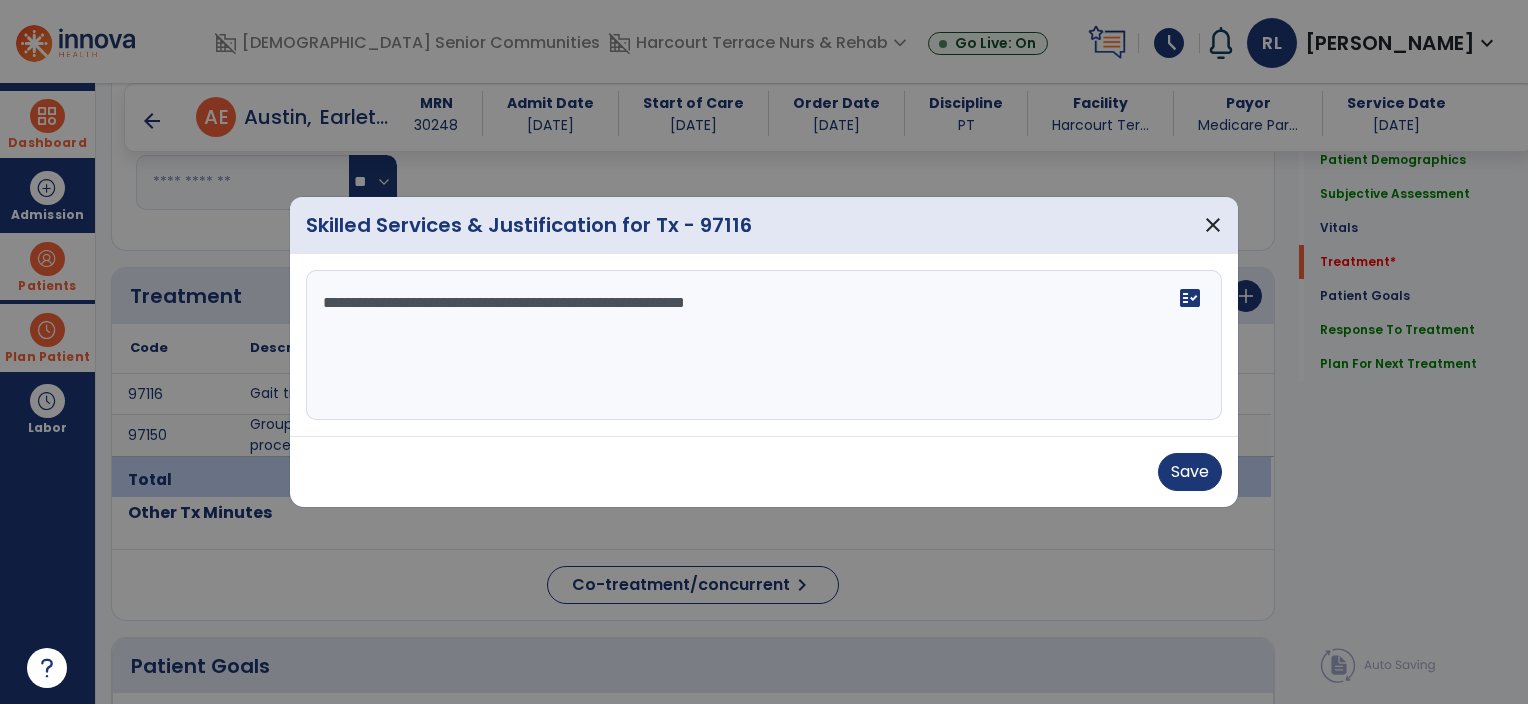 click on "**********" at bounding box center [764, 345] 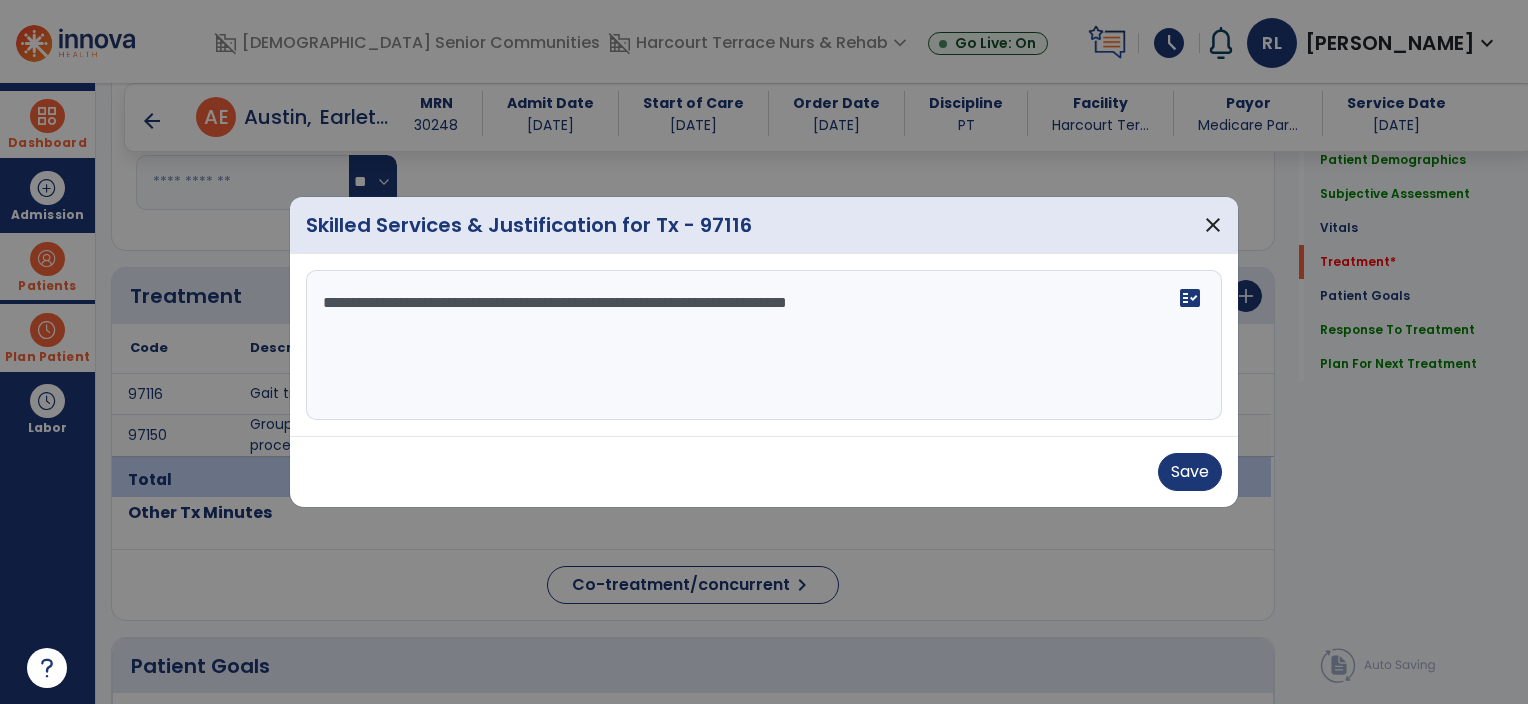 click on "**********" at bounding box center [764, 345] 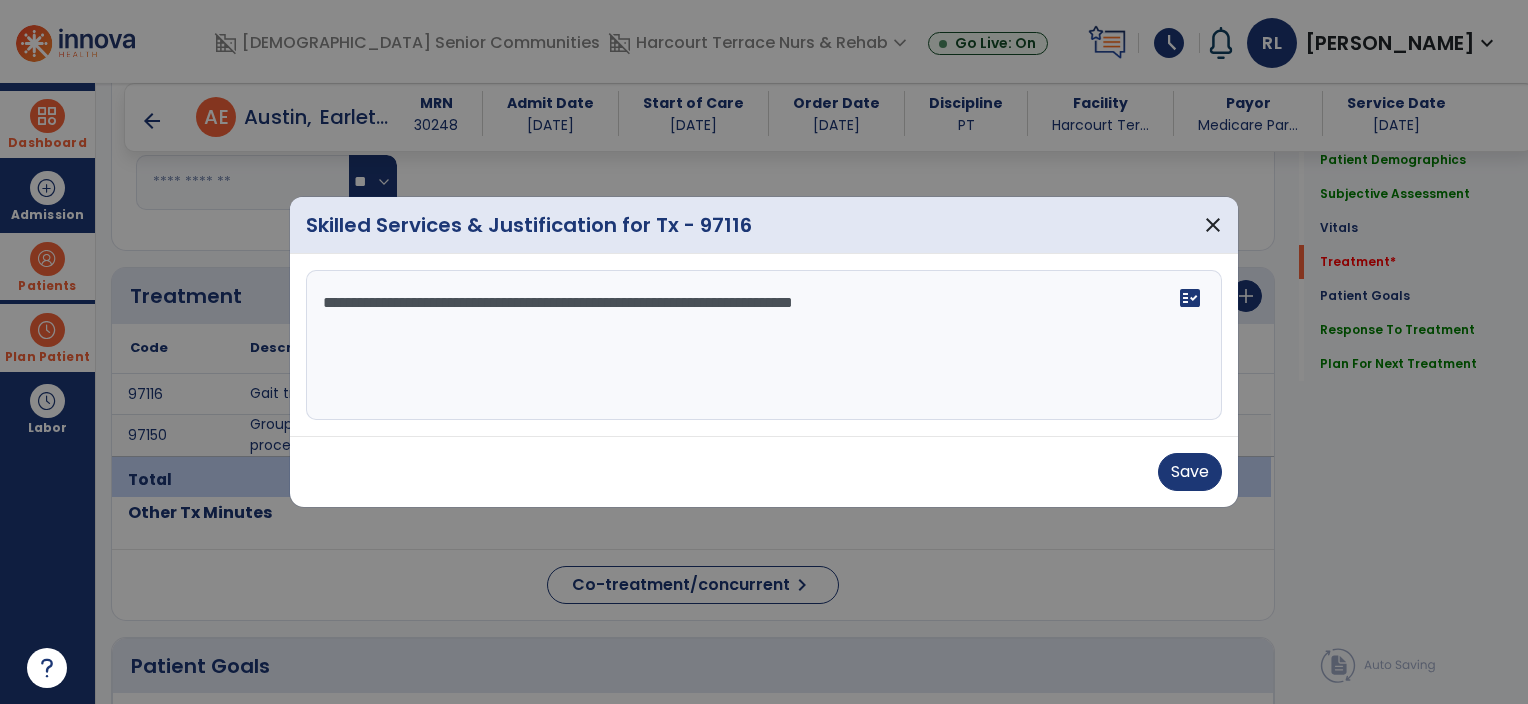 click on "**********" at bounding box center (764, 345) 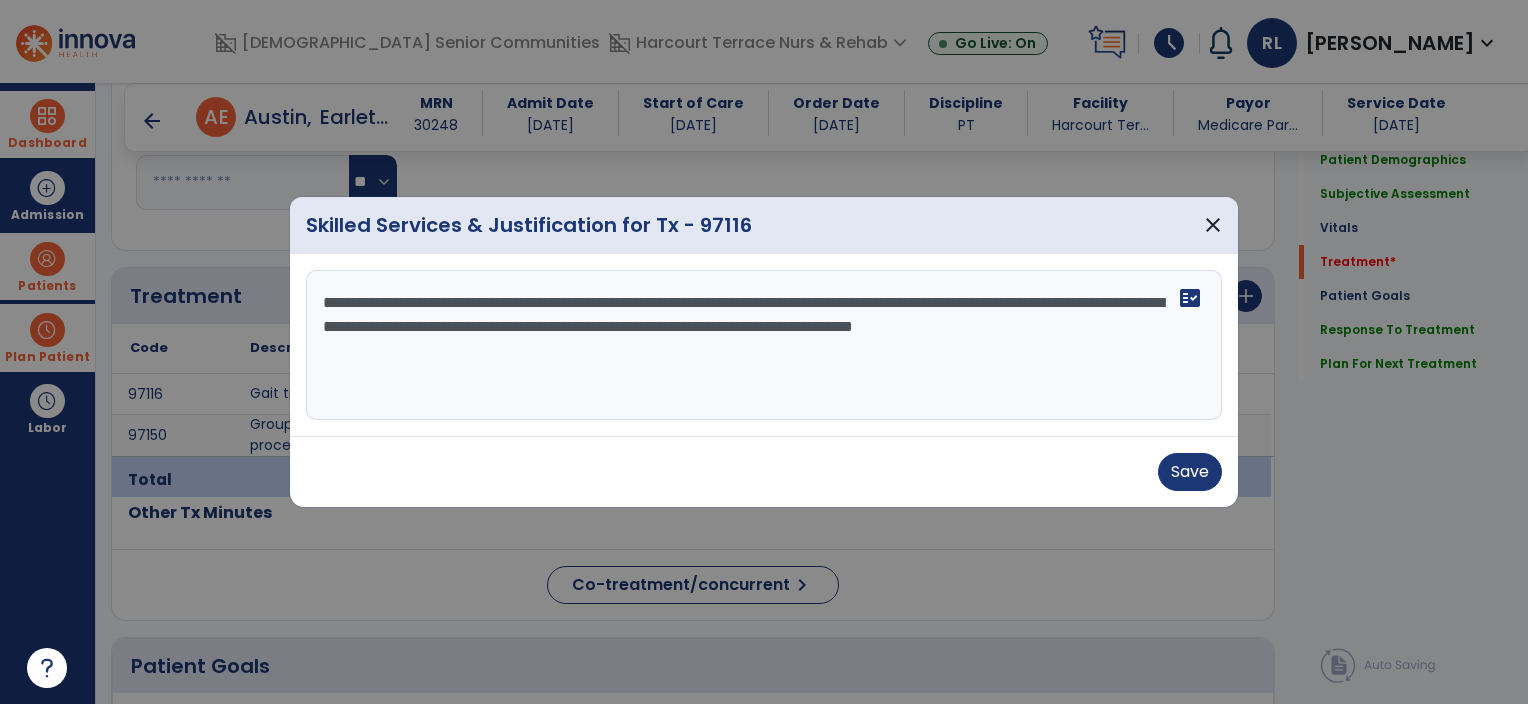 click on "**********" at bounding box center (764, 345) 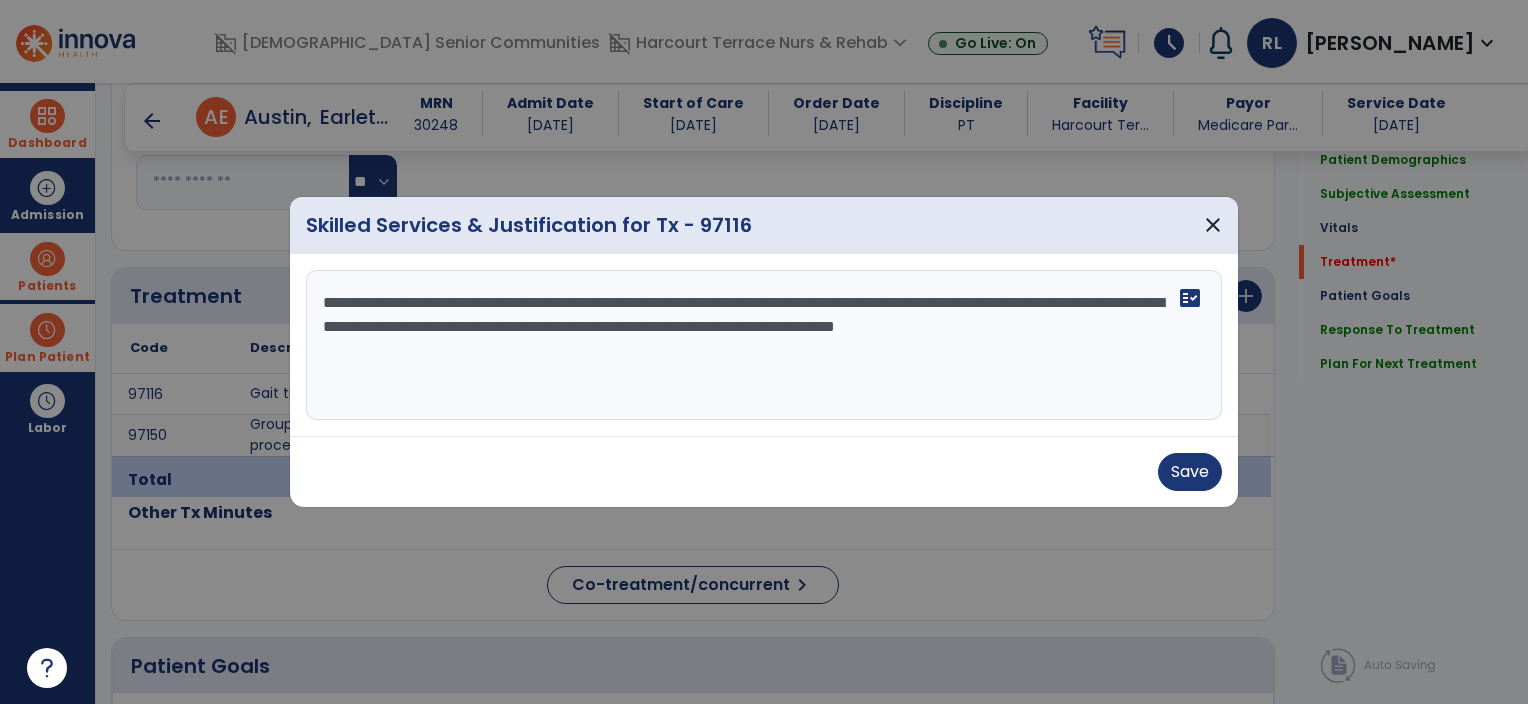 click on "**********" at bounding box center (764, 345) 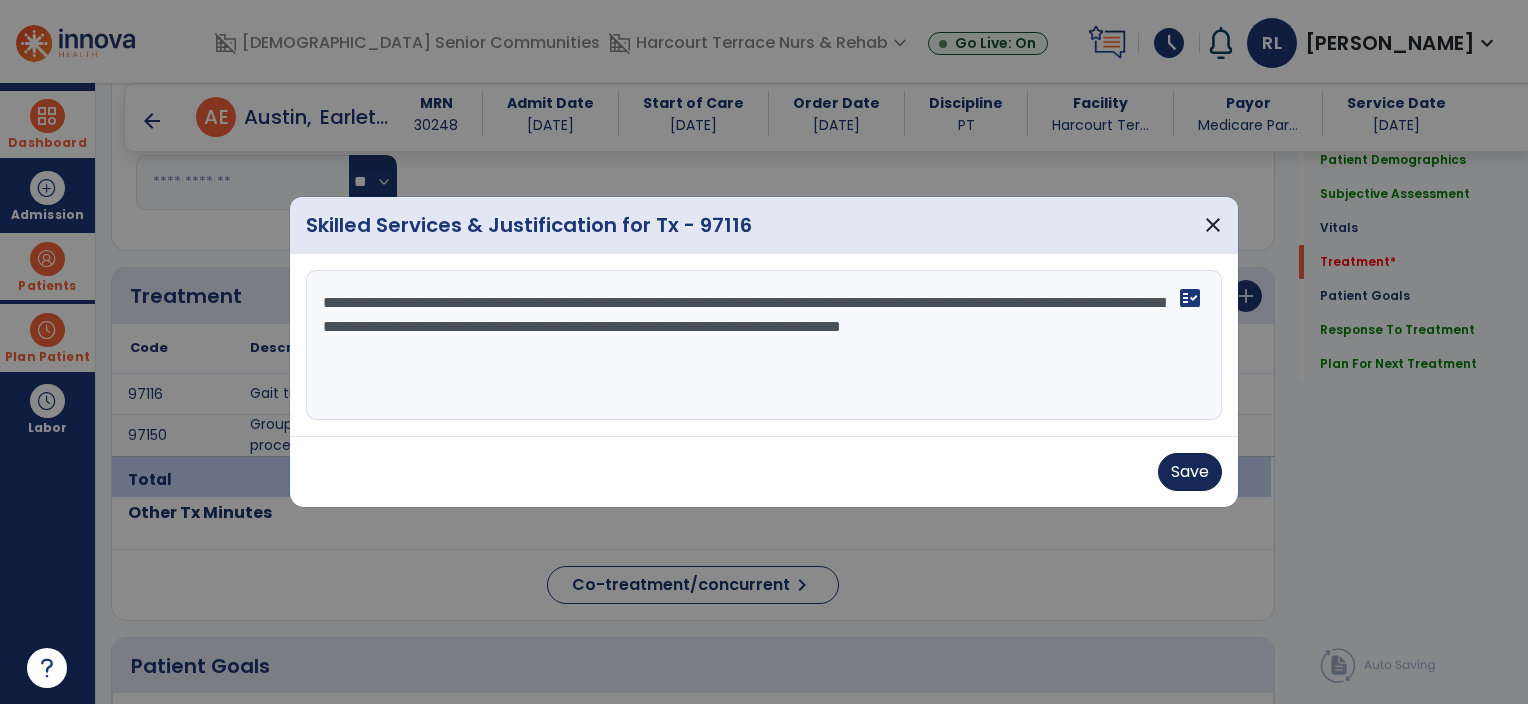 type on "**********" 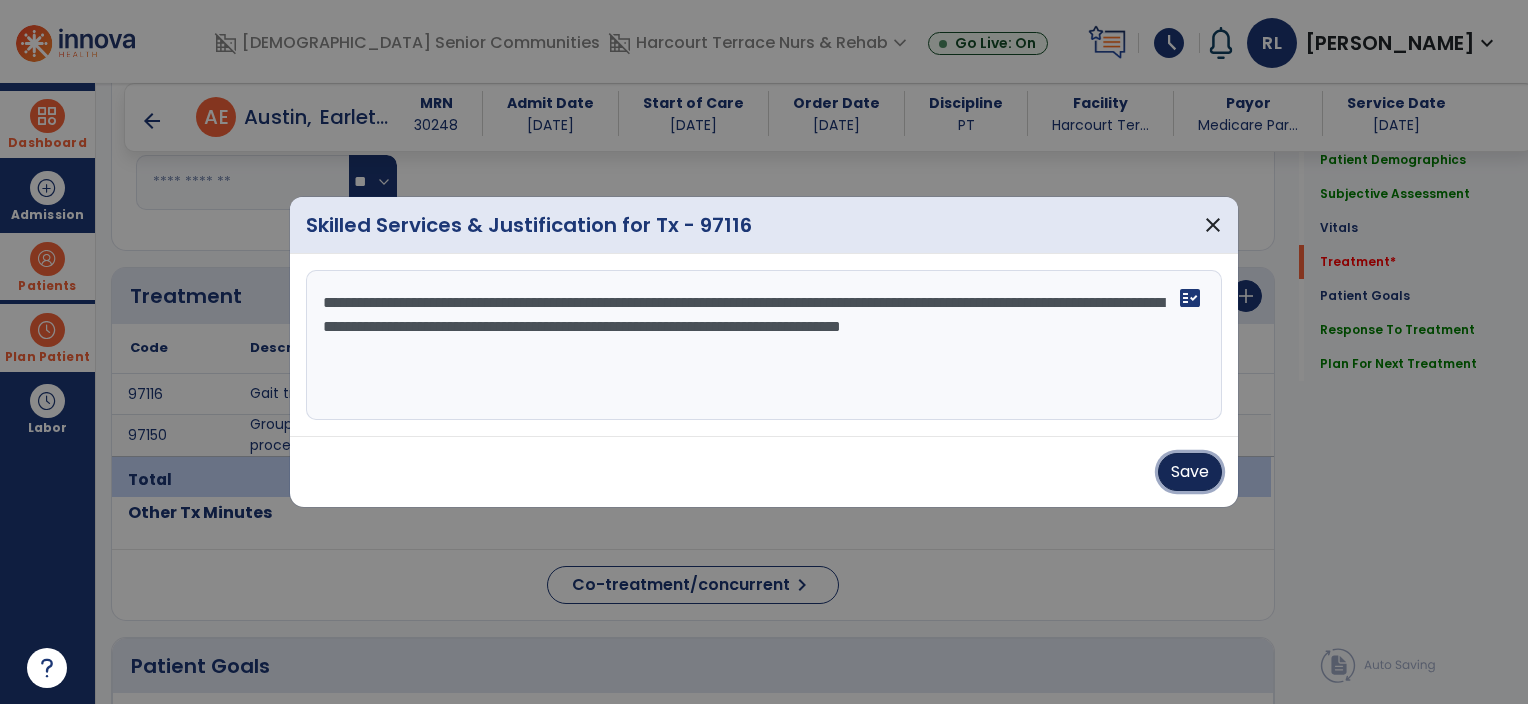 click on "Save" at bounding box center (1190, 472) 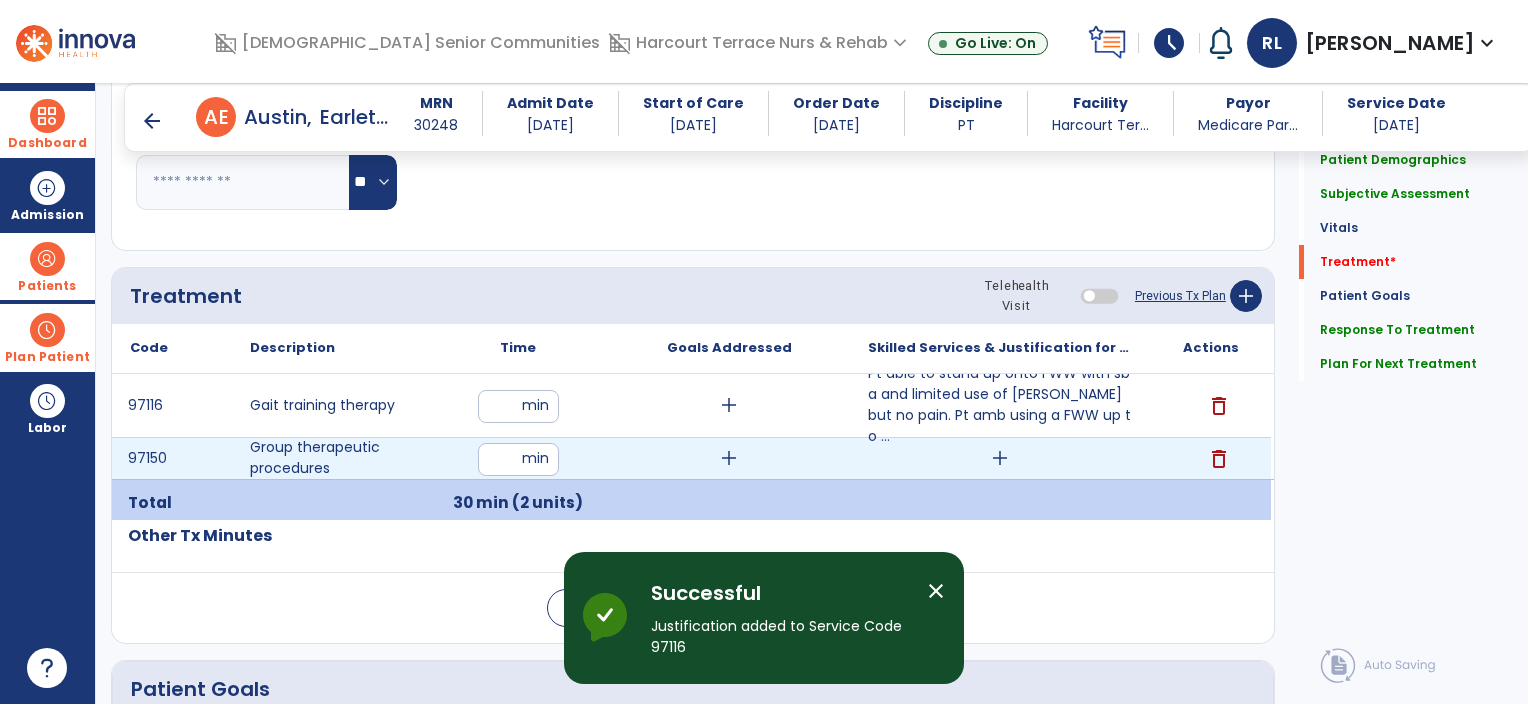 click on "add" at bounding box center [1000, 458] 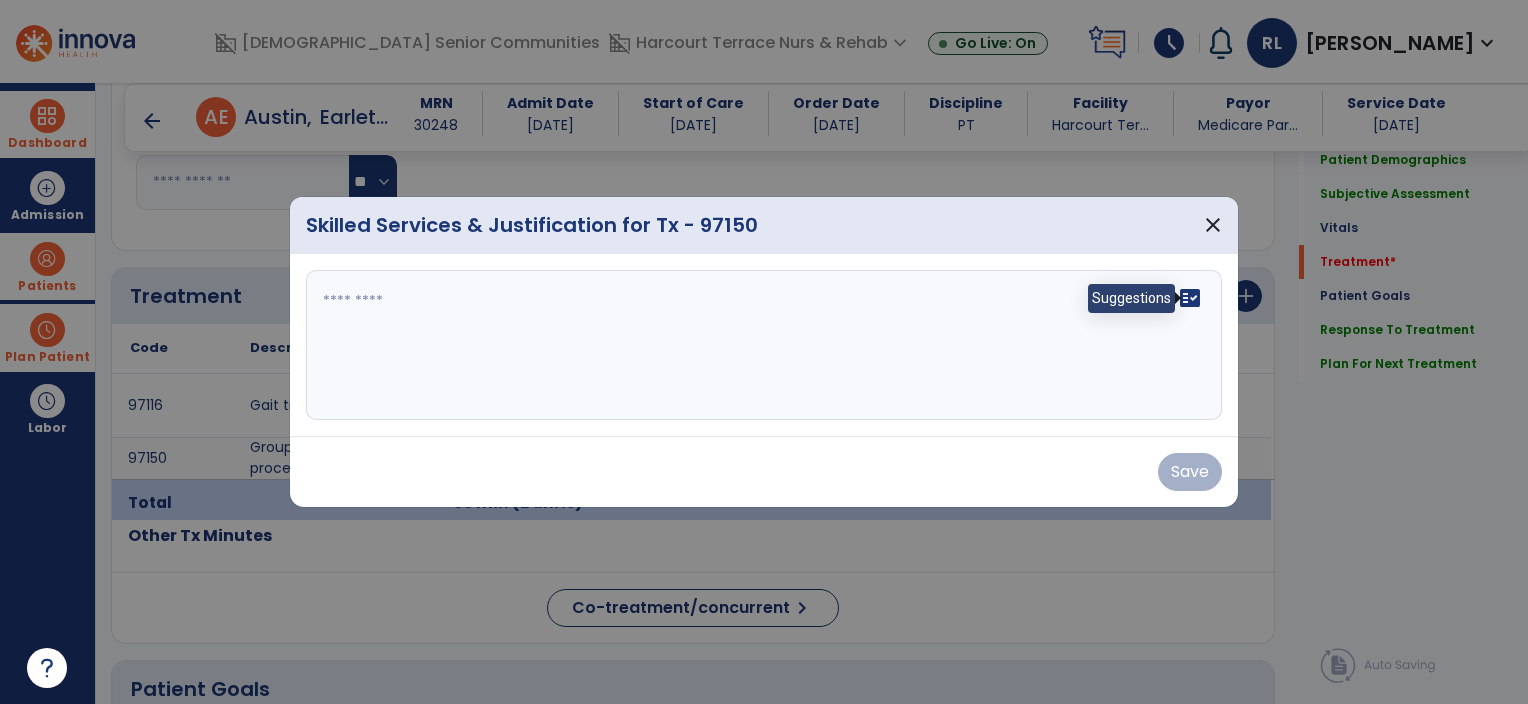click on "fact_check" at bounding box center [1190, 298] 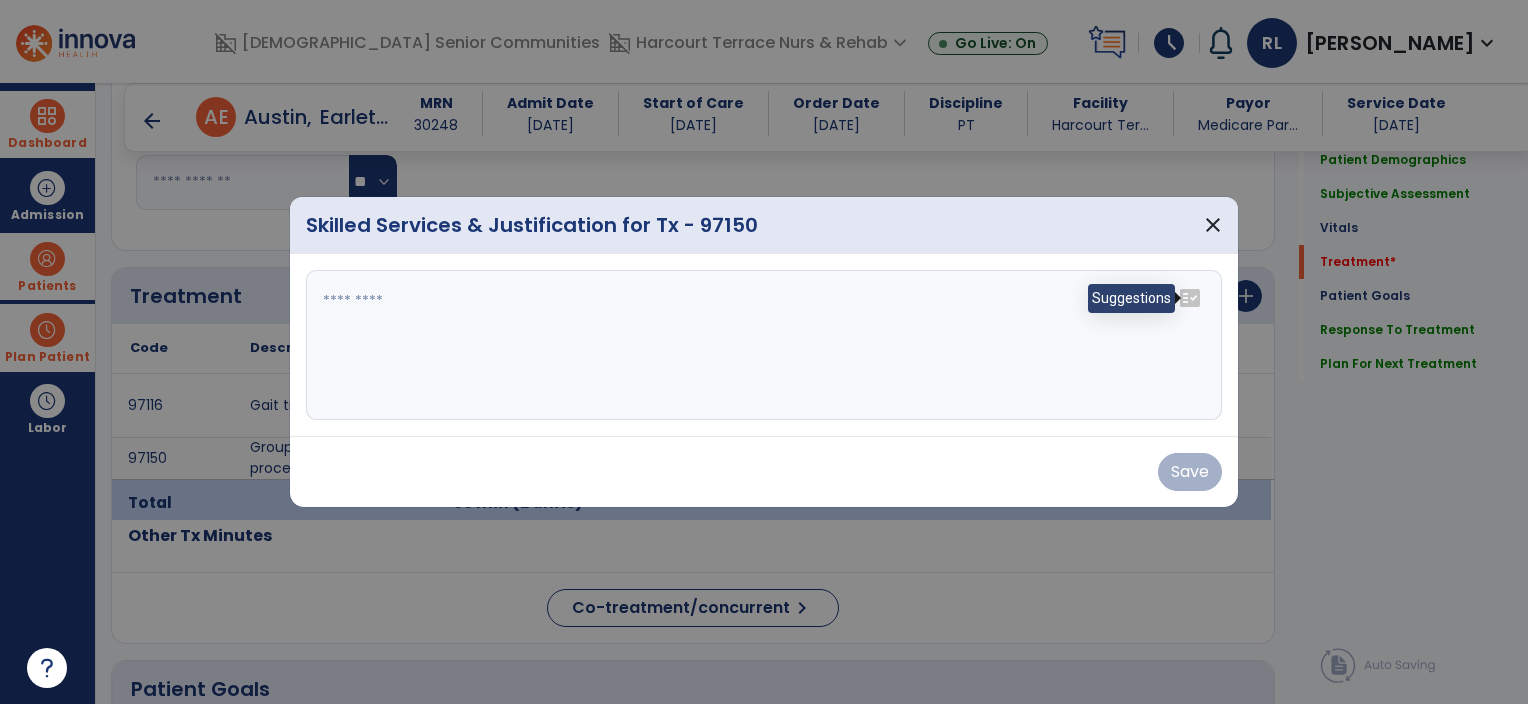 click on "fact_check" at bounding box center (1190, 298) 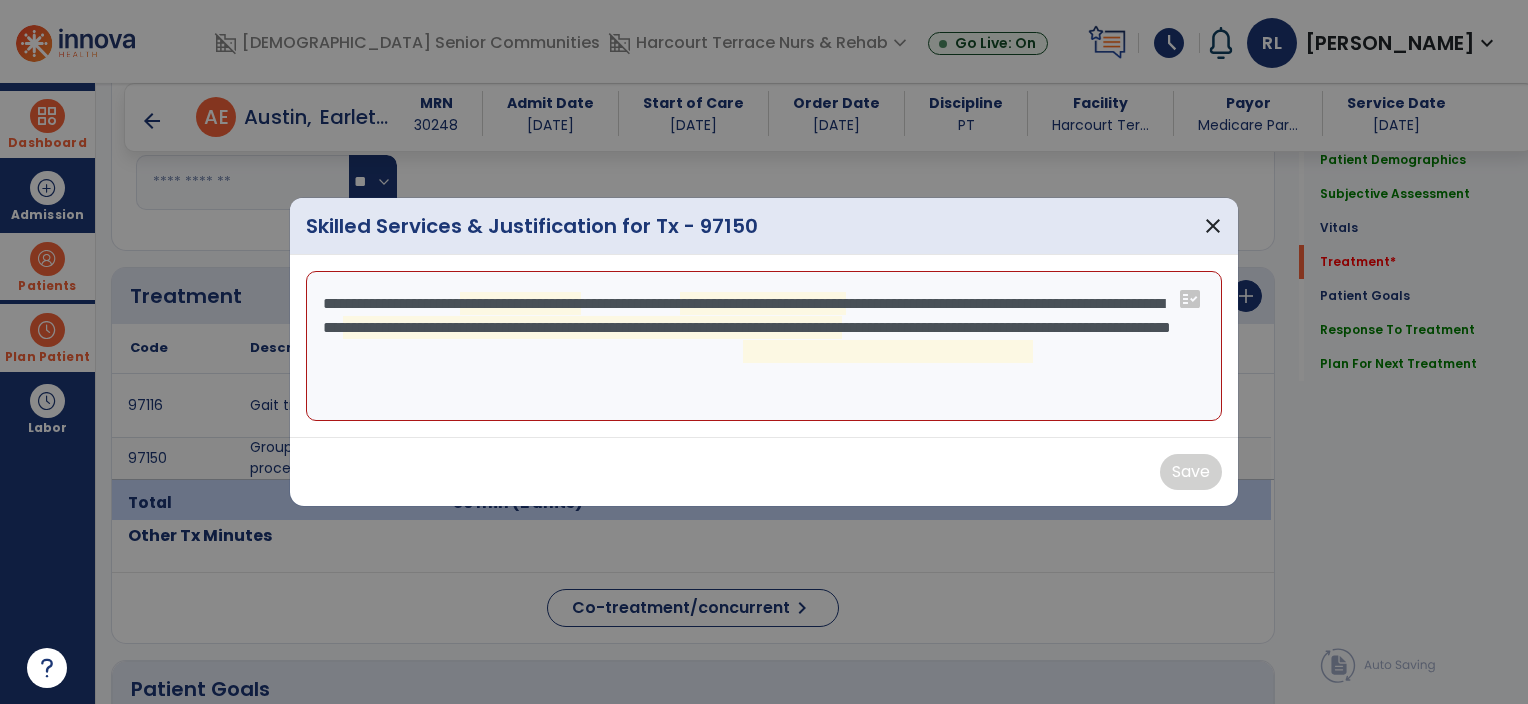 click on "**********" at bounding box center [764, 346] 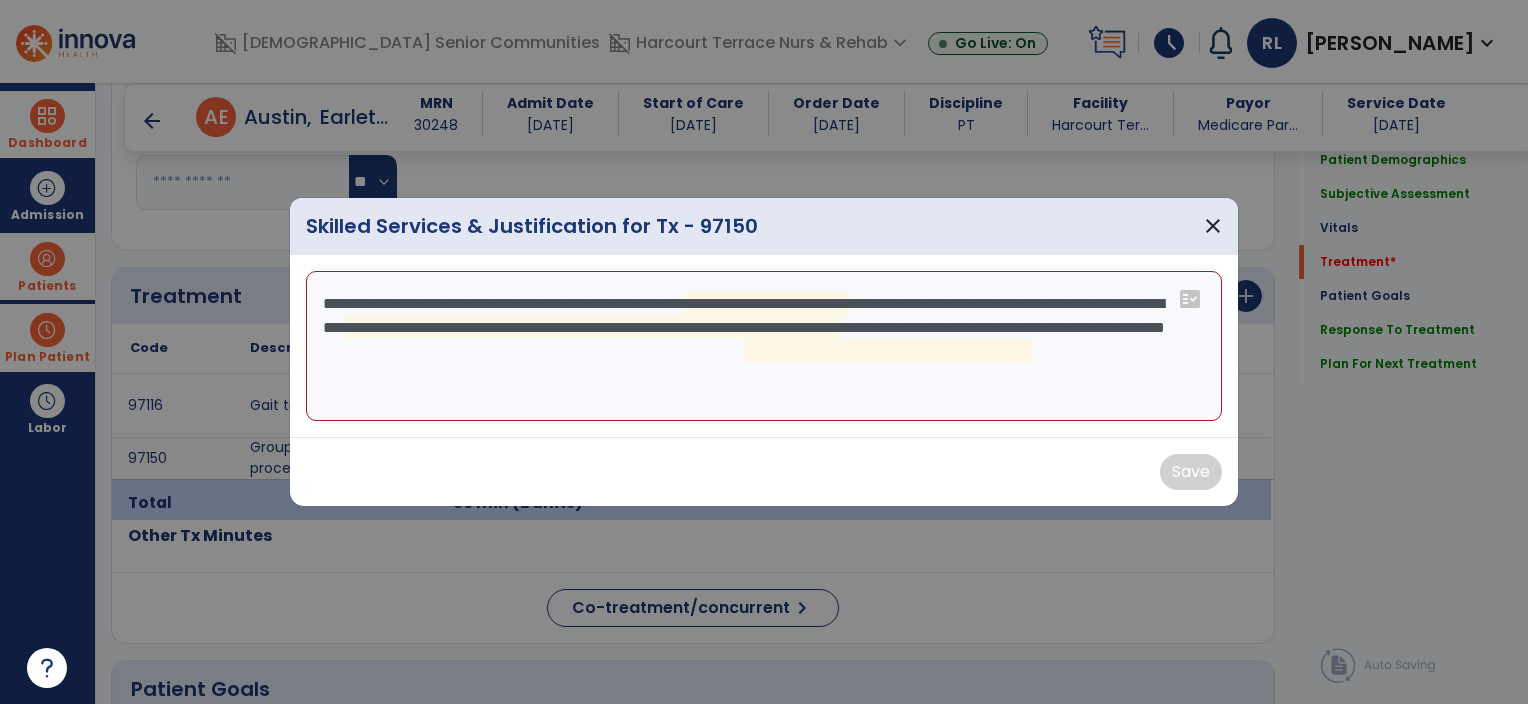 click on "**********" at bounding box center (764, 346) 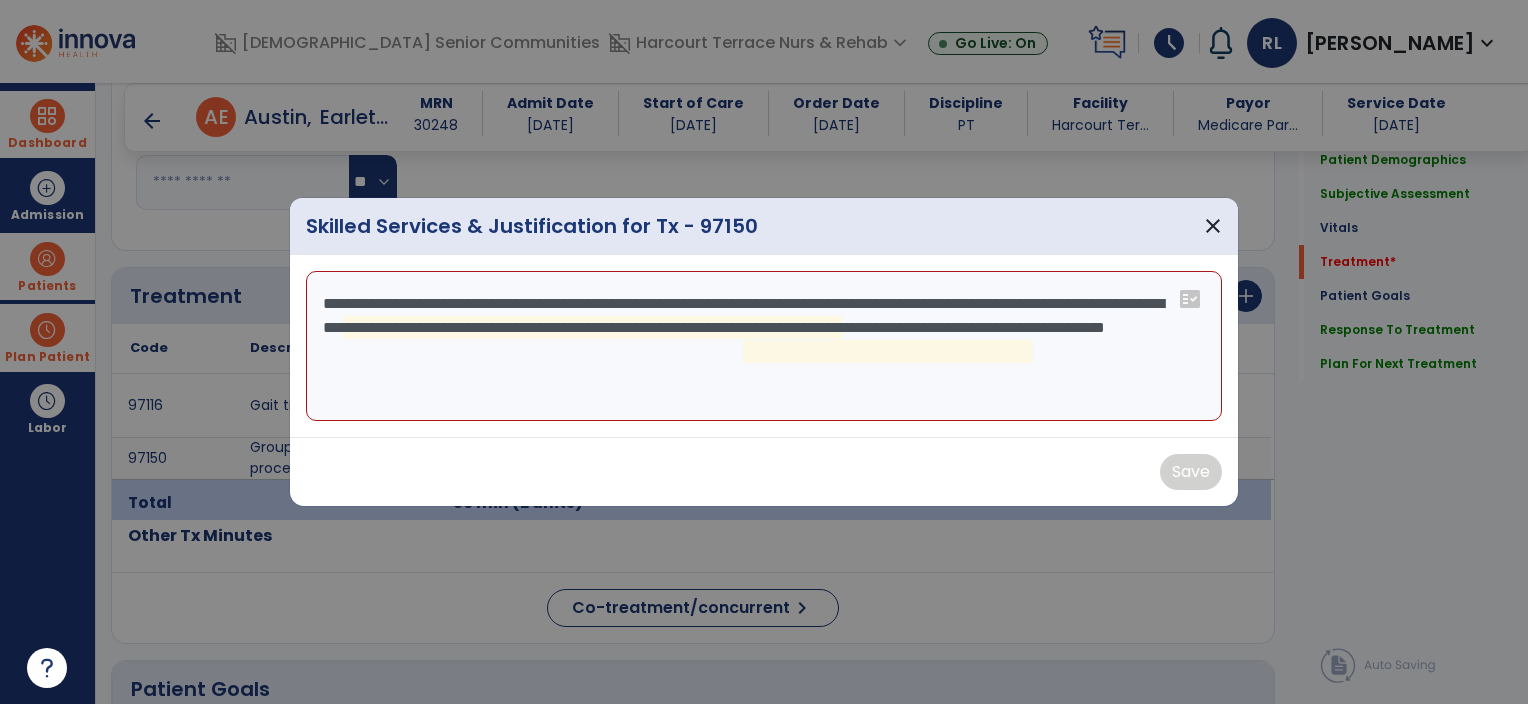 click on "**********" at bounding box center (764, 346) 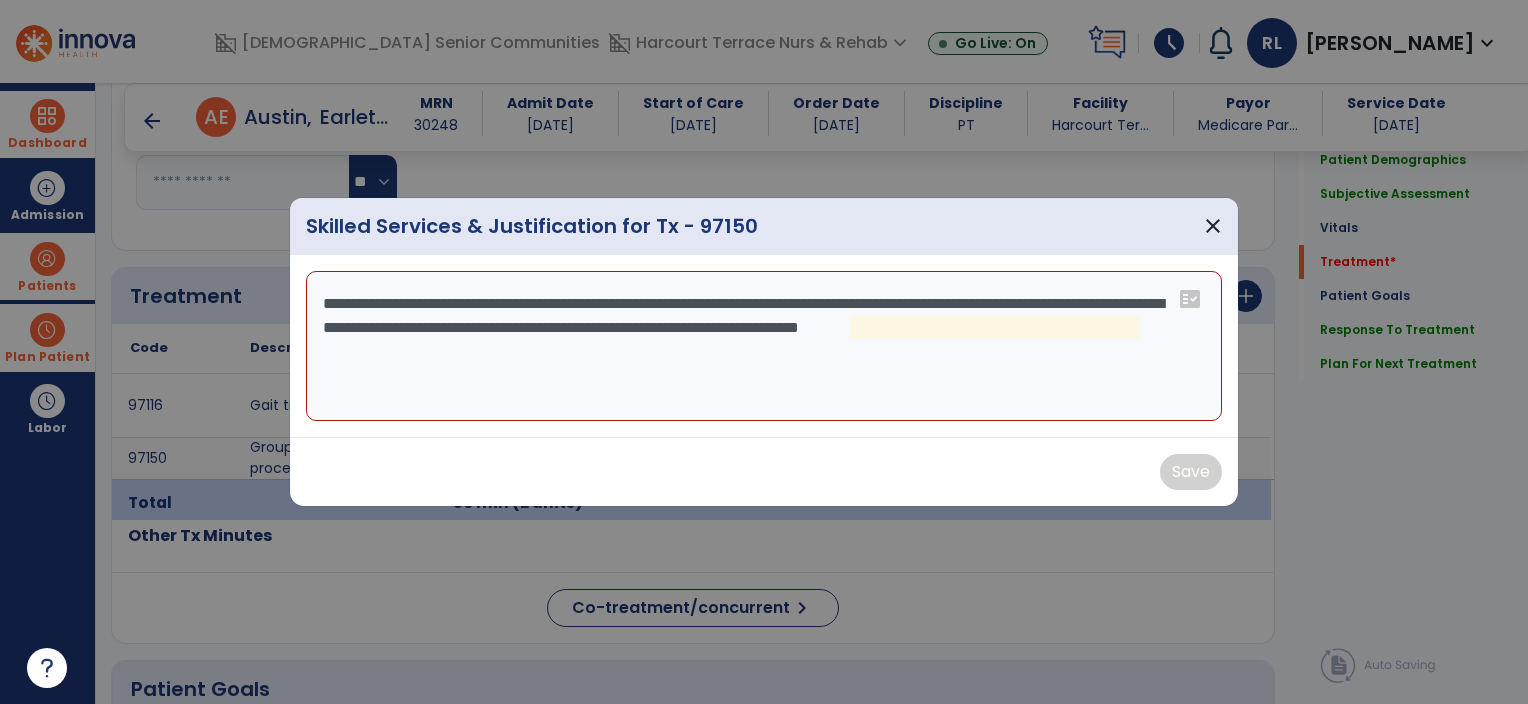 click on "**********" at bounding box center [764, 346] 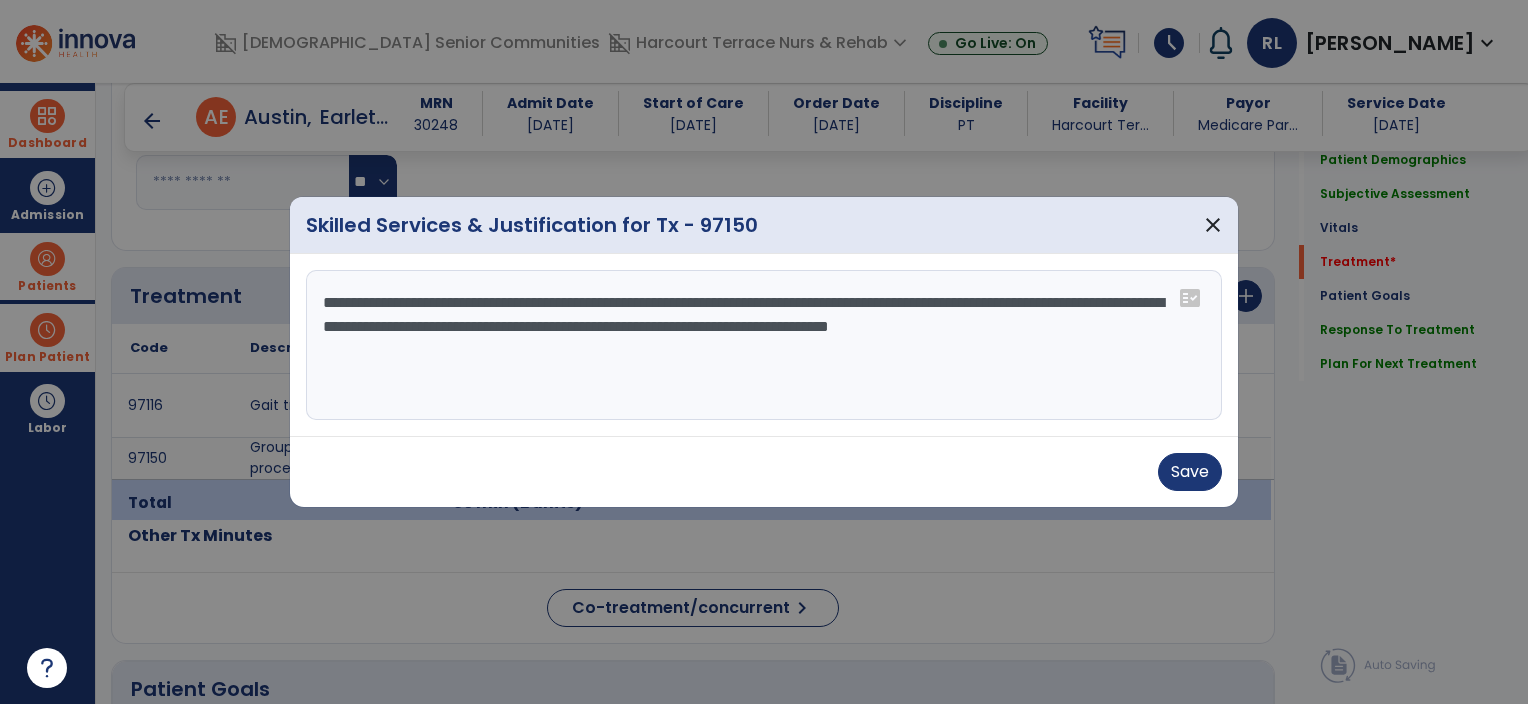click on "**********" at bounding box center [764, 345] 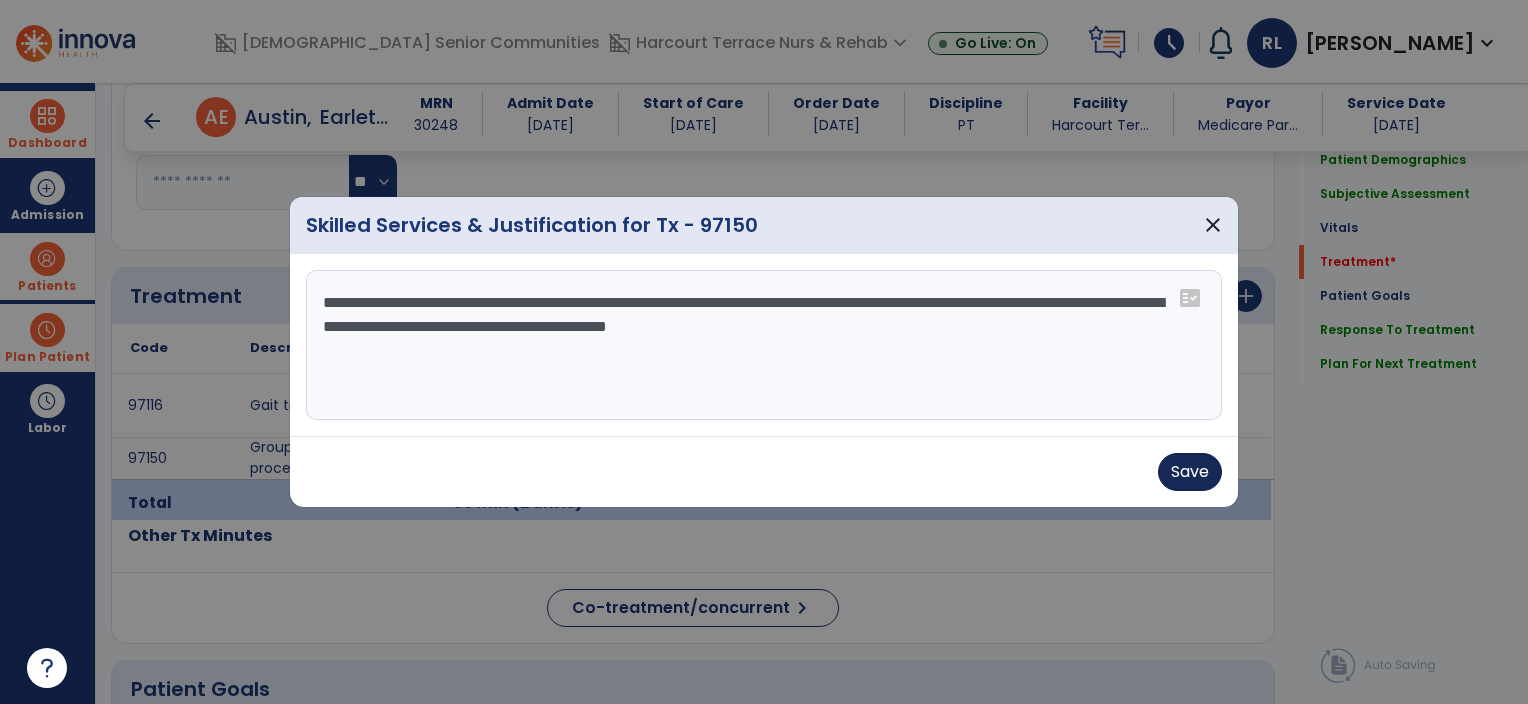 type on "**********" 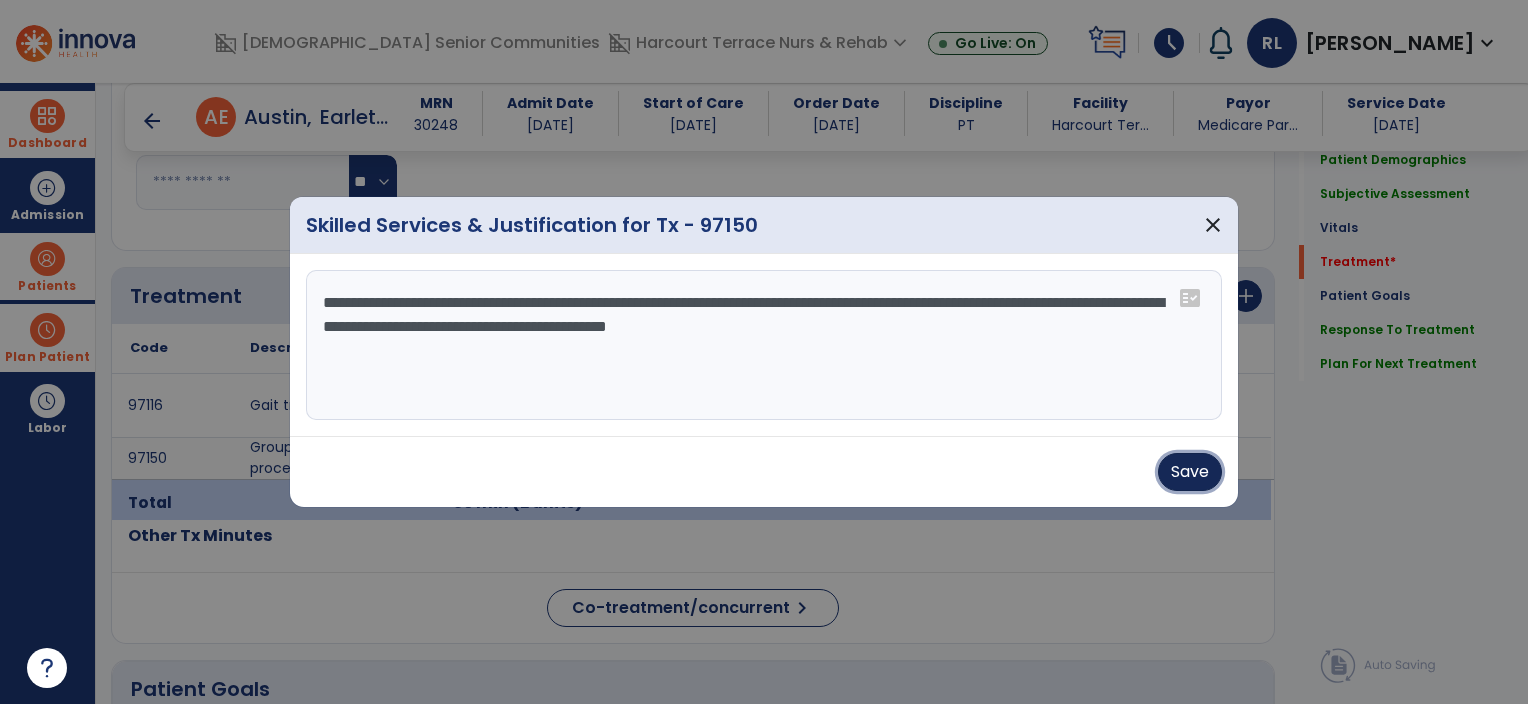 click on "Save" at bounding box center [1190, 472] 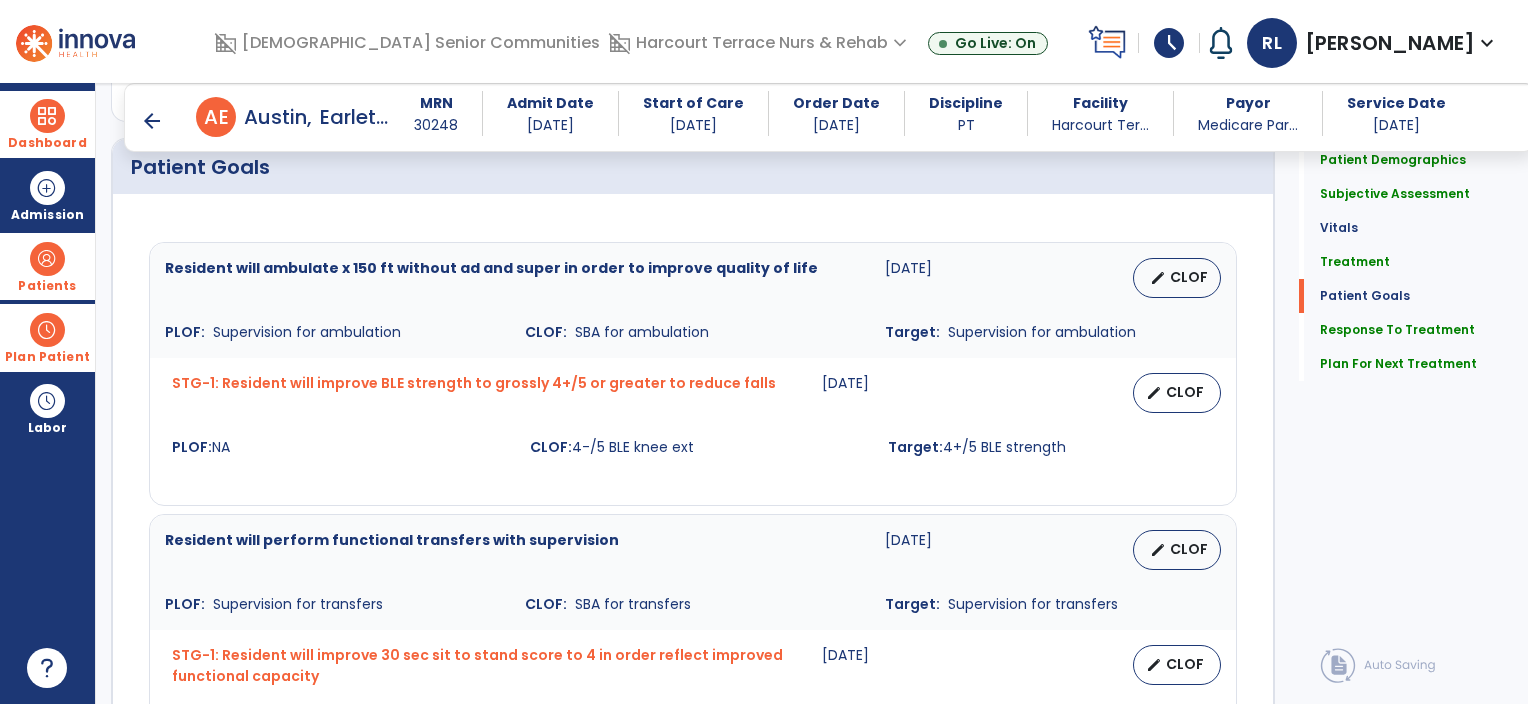scroll, scrollTop: 1580, scrollLeft: 0, axis: vertical 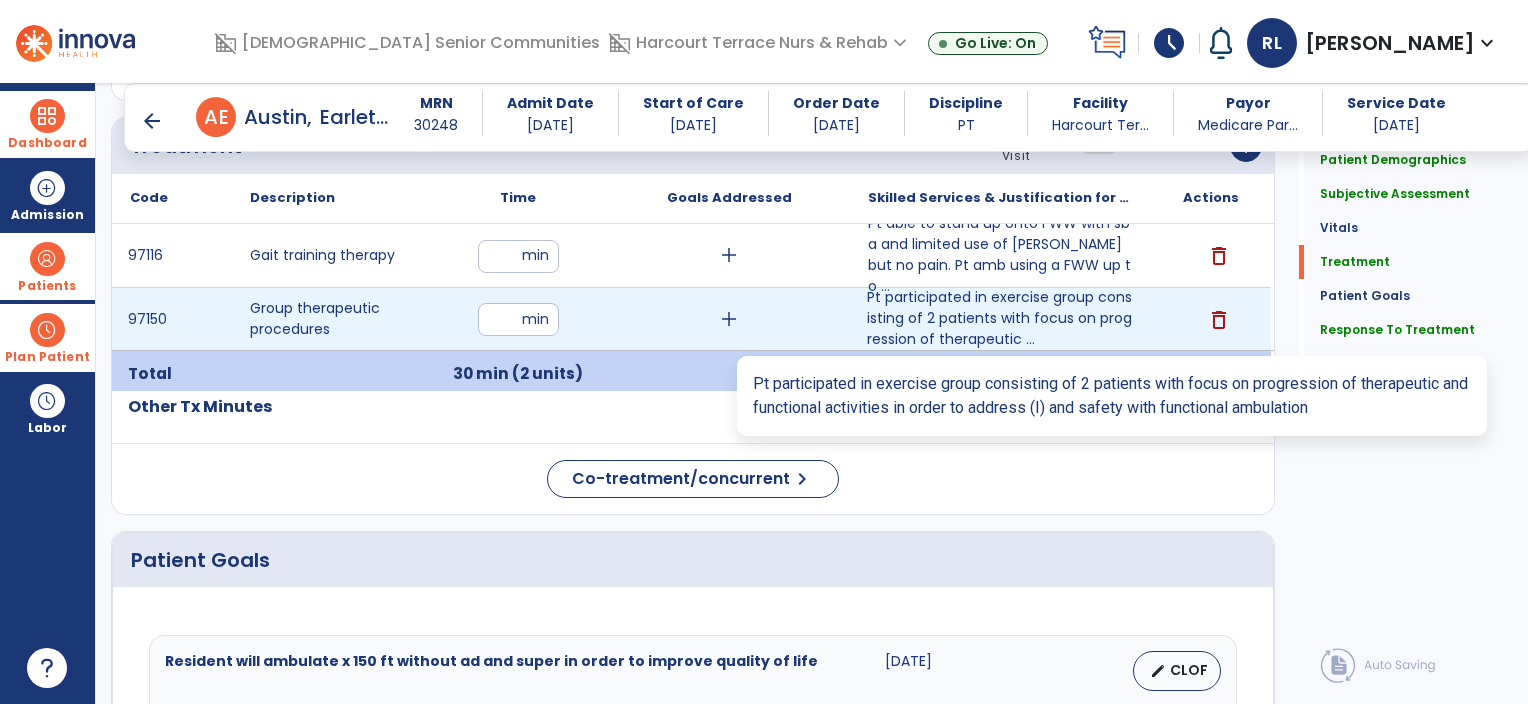 click on "Pt participated in exercise group consisting of 2 patients with focus on progression of therapeutic ..." at bounding box center (1000, 318) 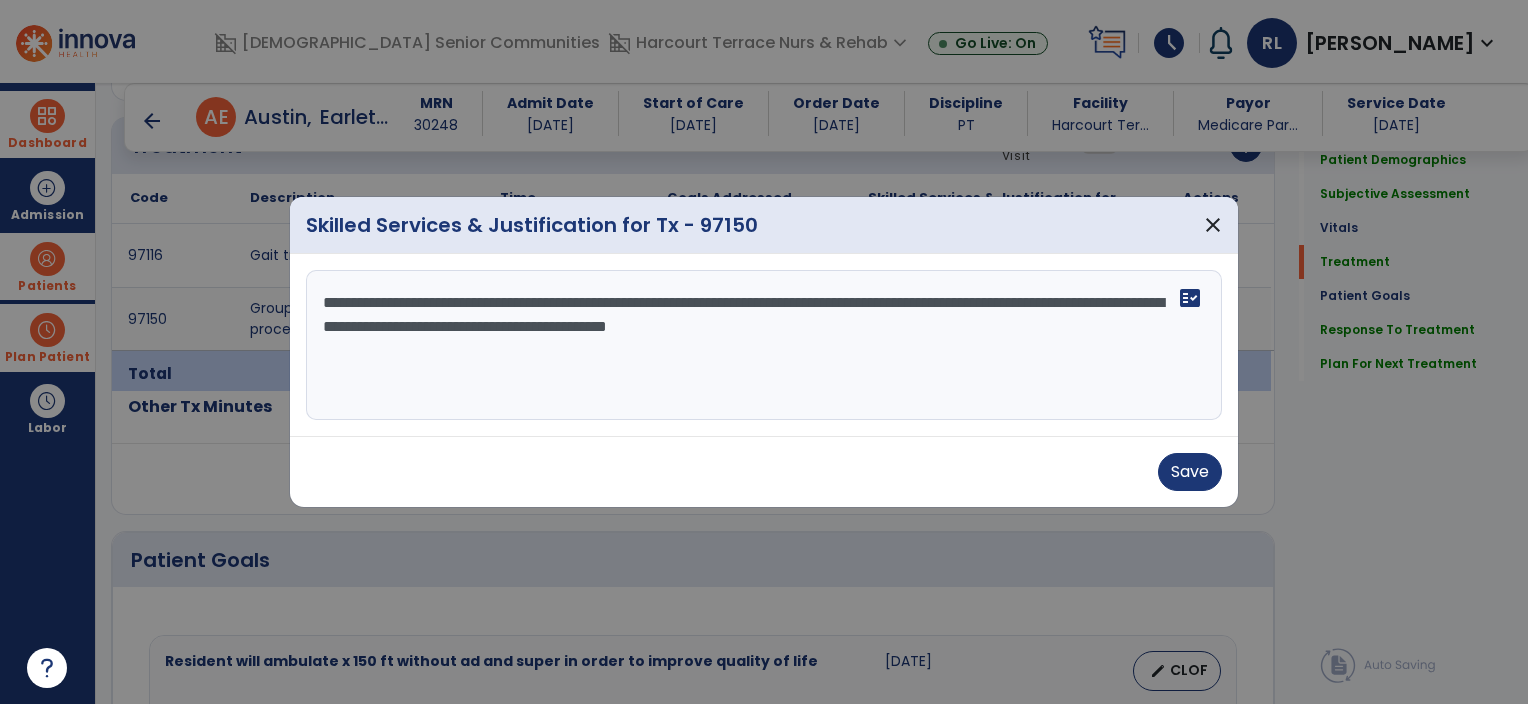 click on "**********" at bounding box center (764, 345) 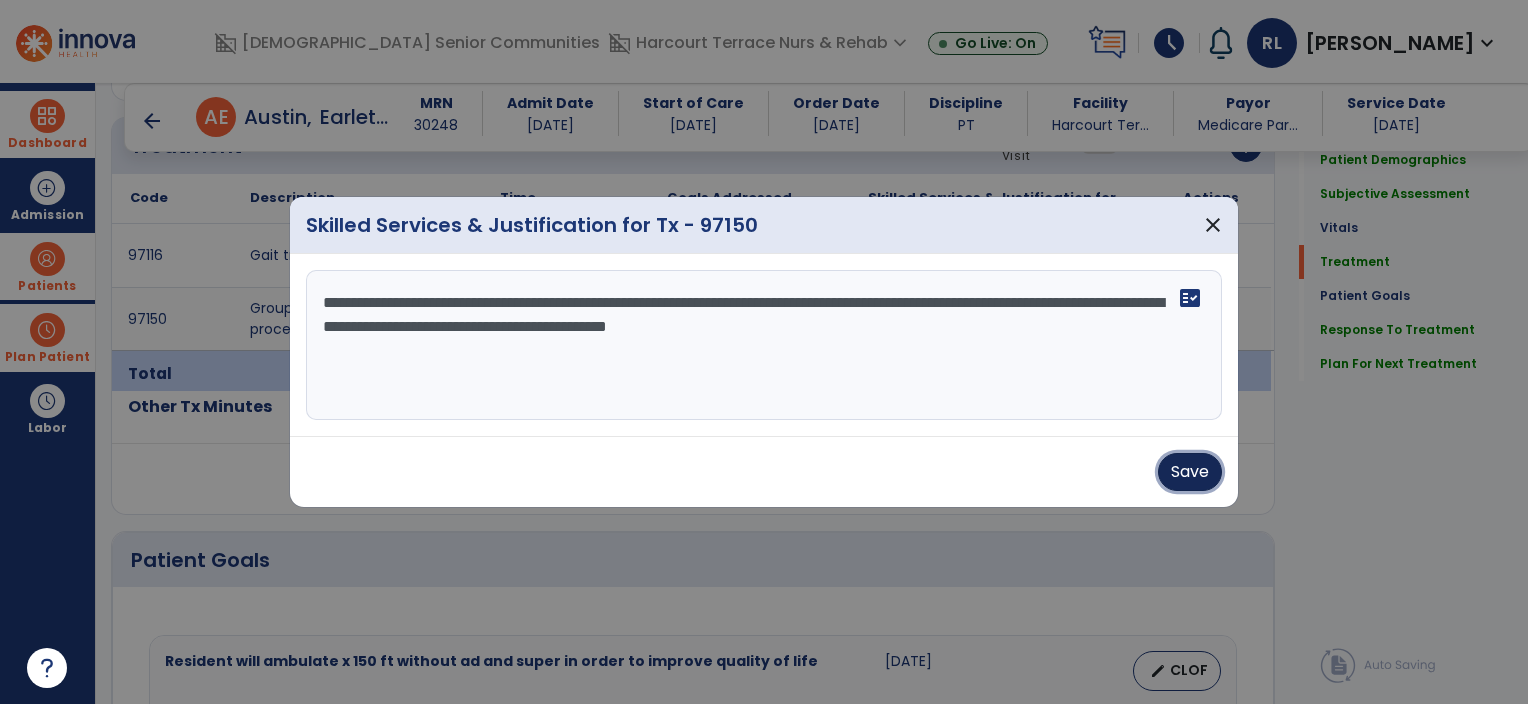 click on "Save" at bounding box center (1190, 472) 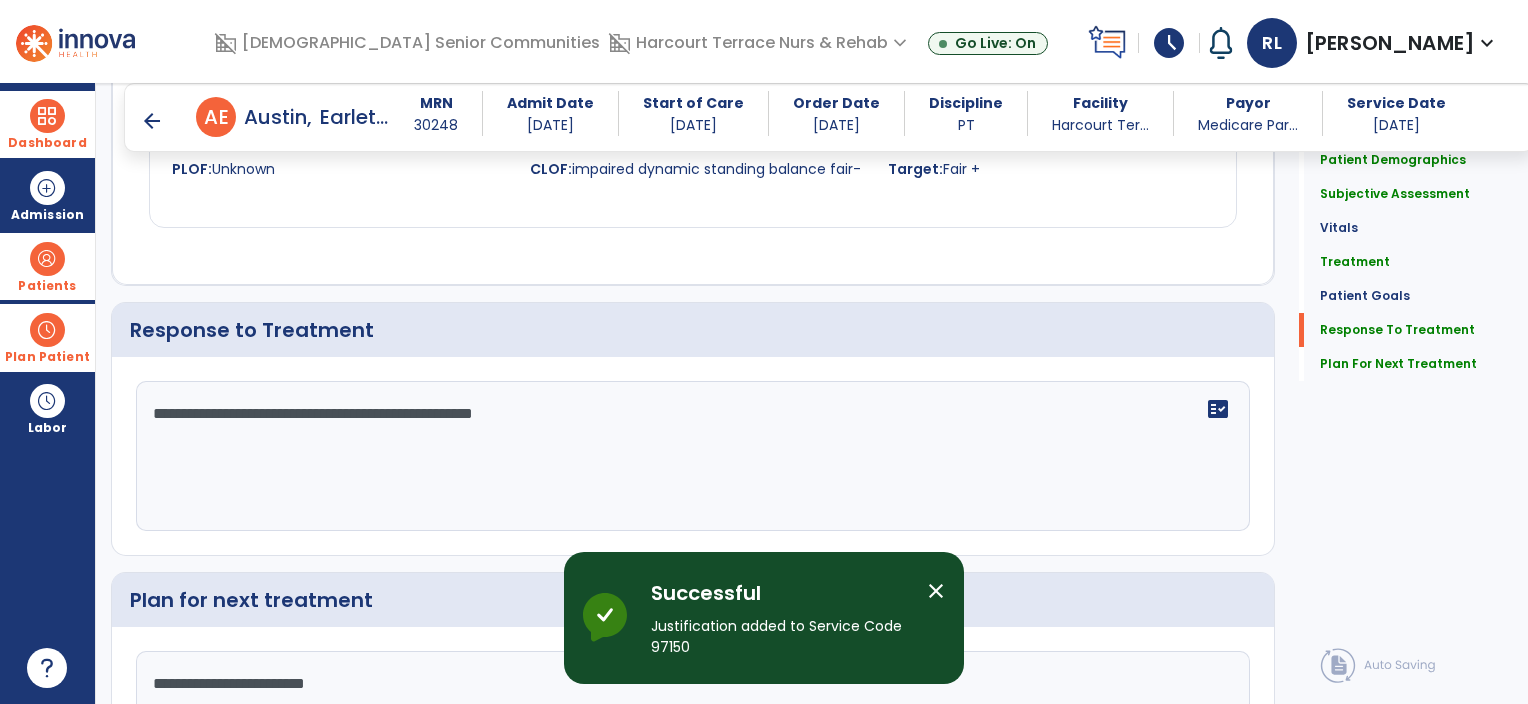 scroll, scrollTop: 2445, scrollLeft: 0, axis: vertical 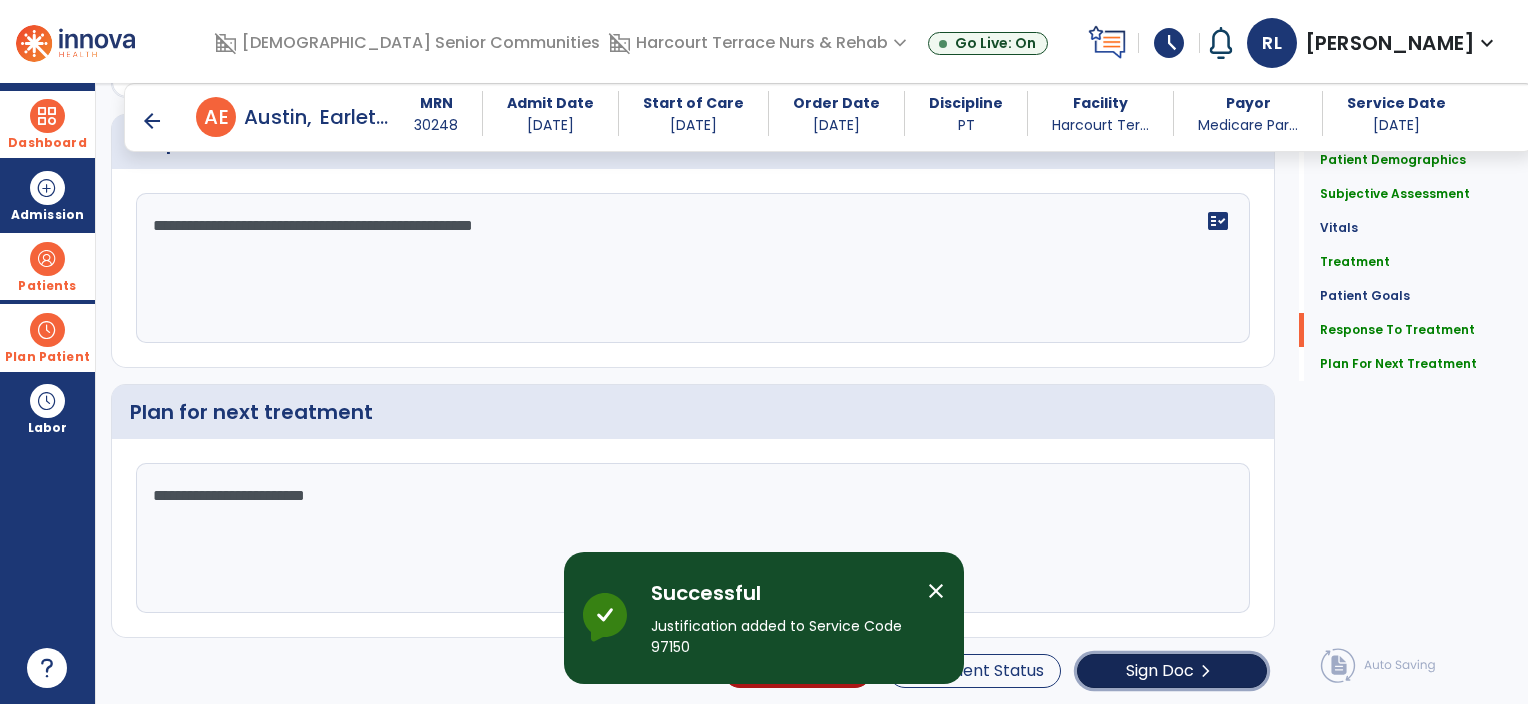 click on "Sign Doc" 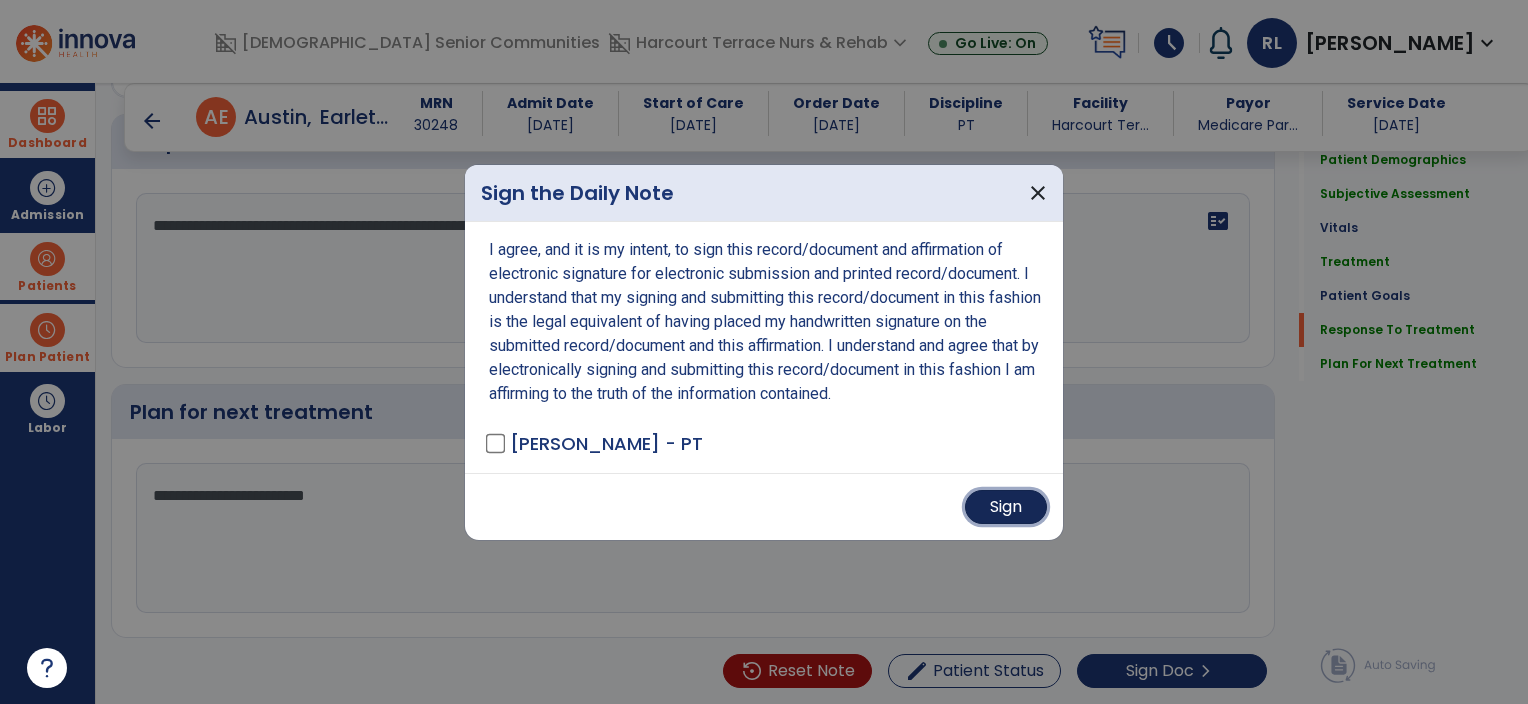click on "Sign" at bounding box center (1006, 507) 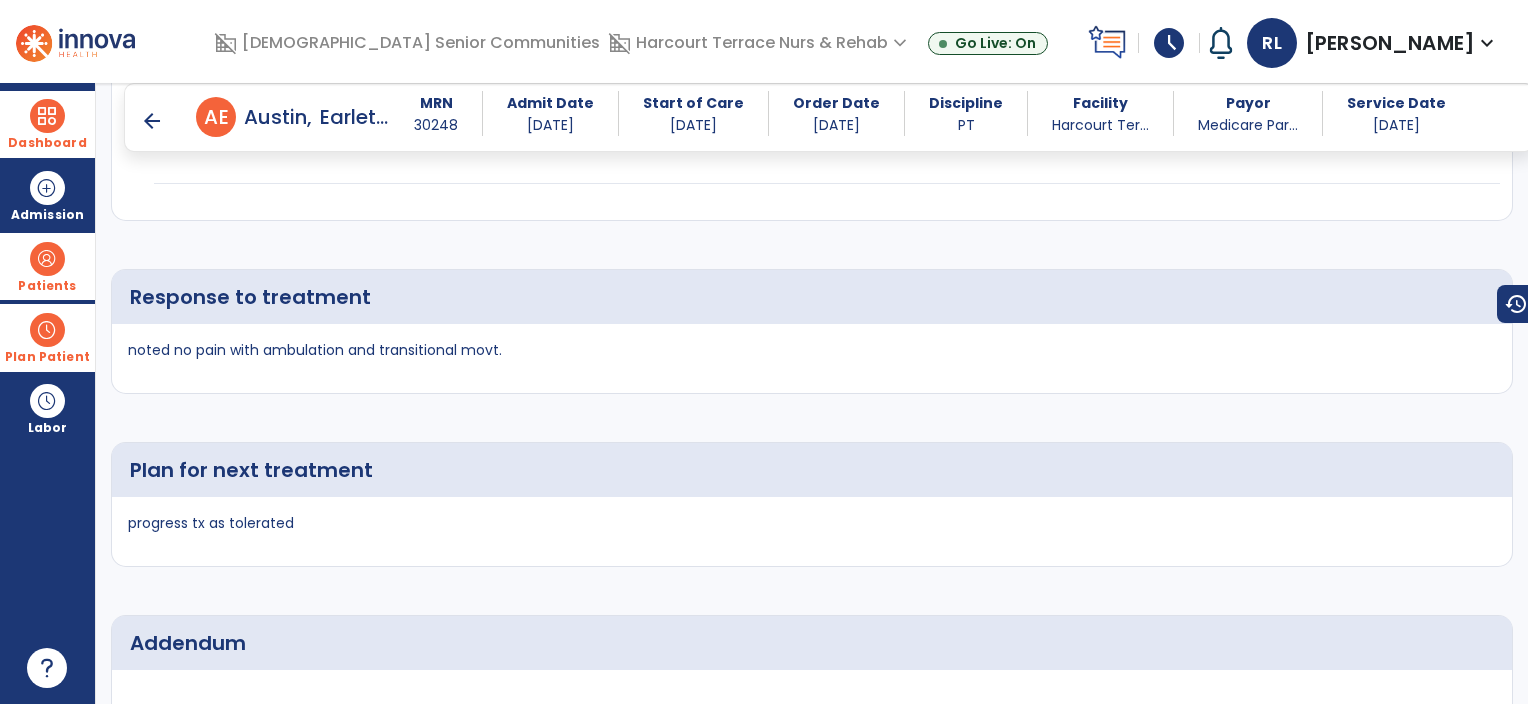 scroll, scrollTop: 3028, scrollLeft: 0, axis: vertical 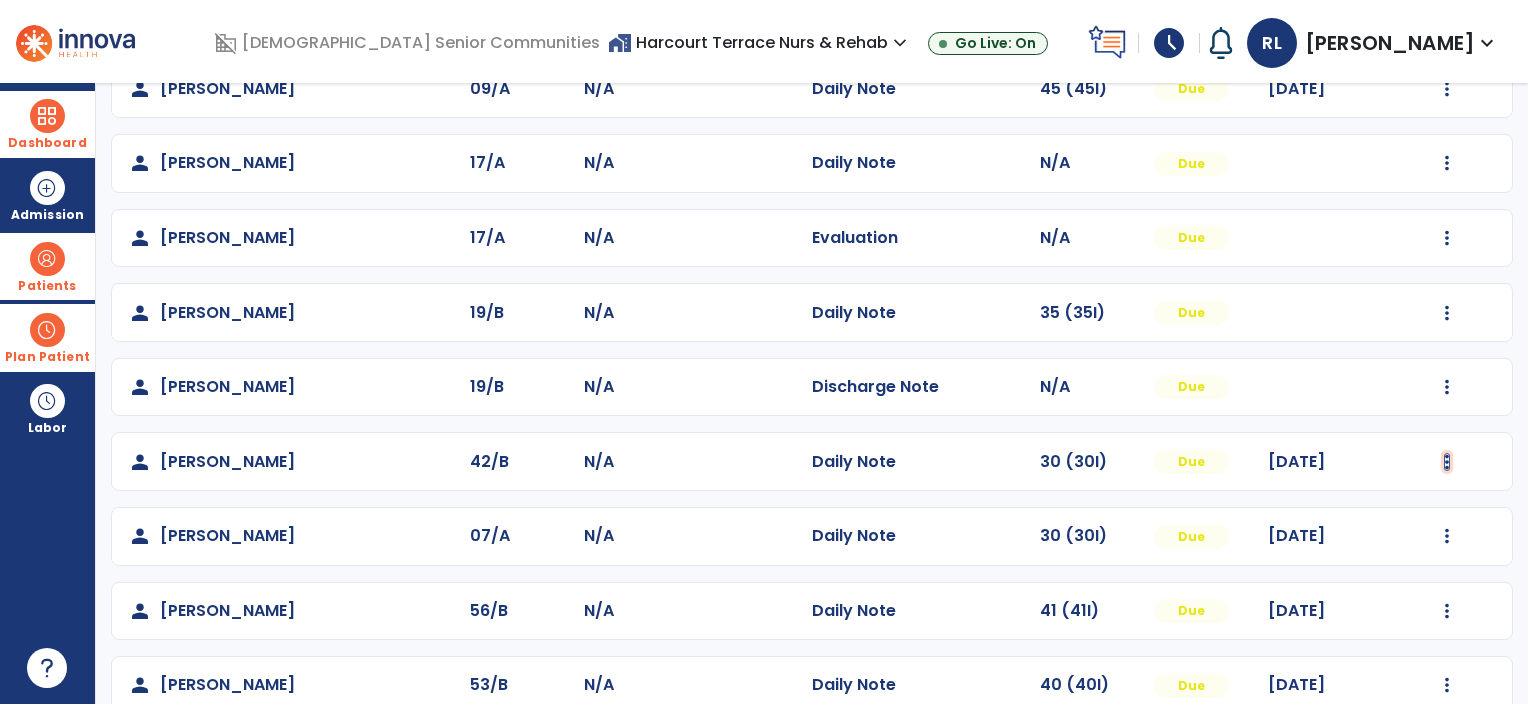 click at bounding box center [1448, -284] 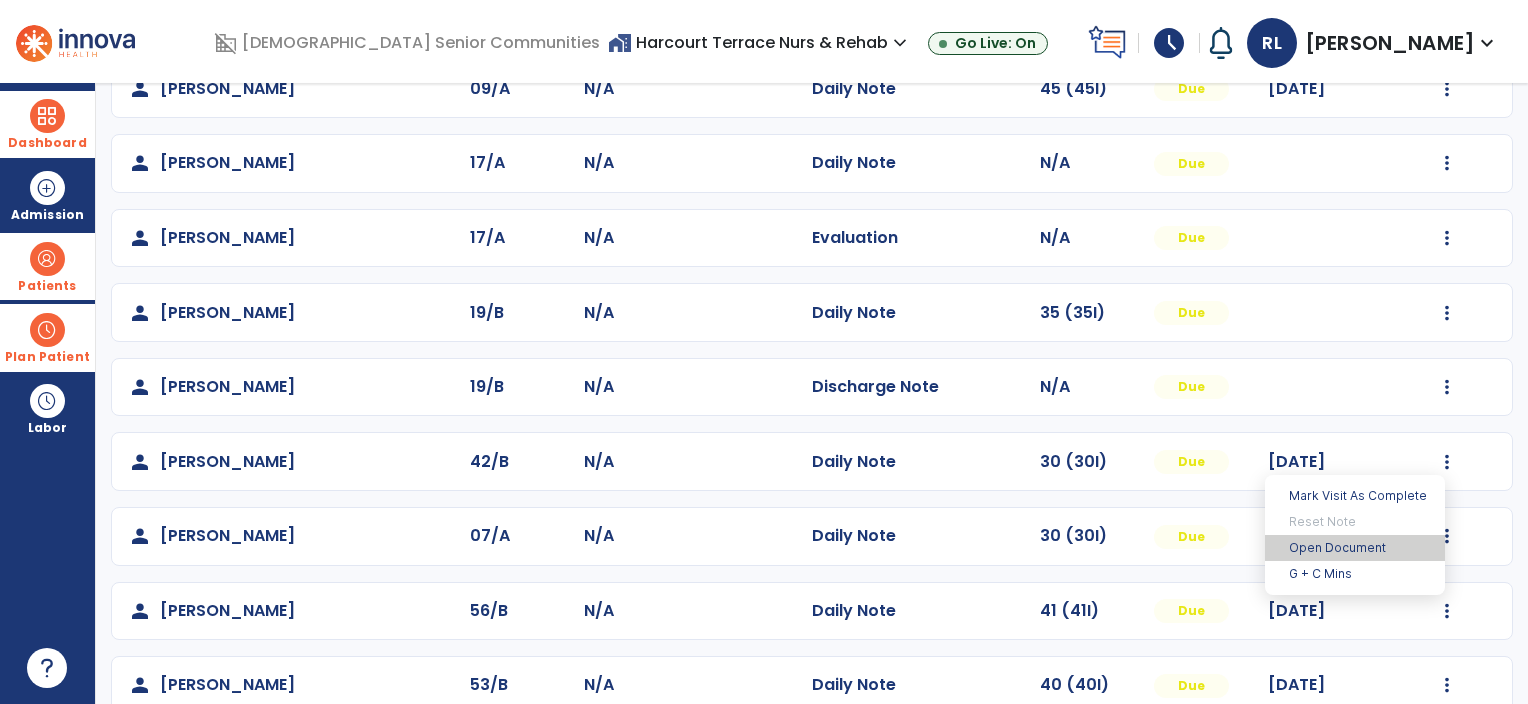 click on "Open Document" at bounding box center (1355, 548) 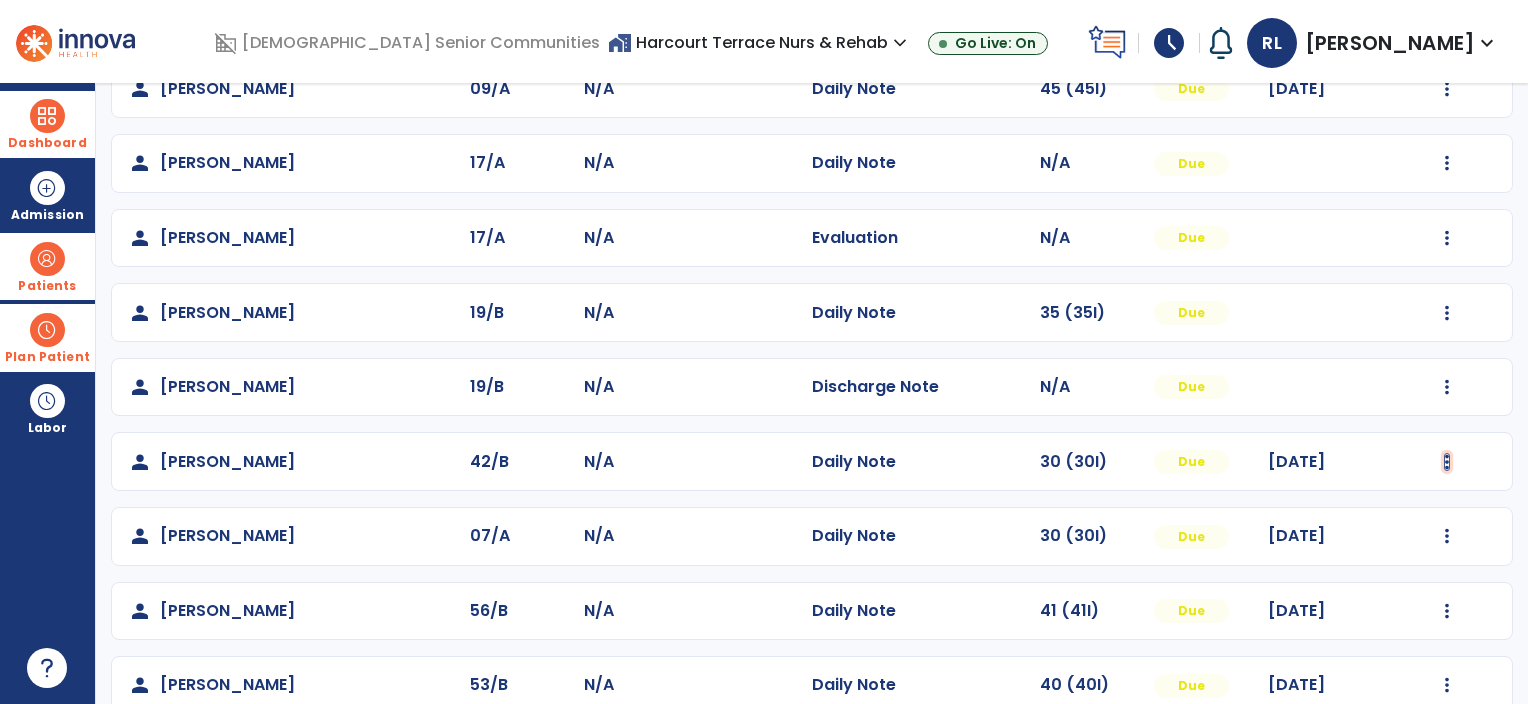 click at bounding box center (1448, -284) 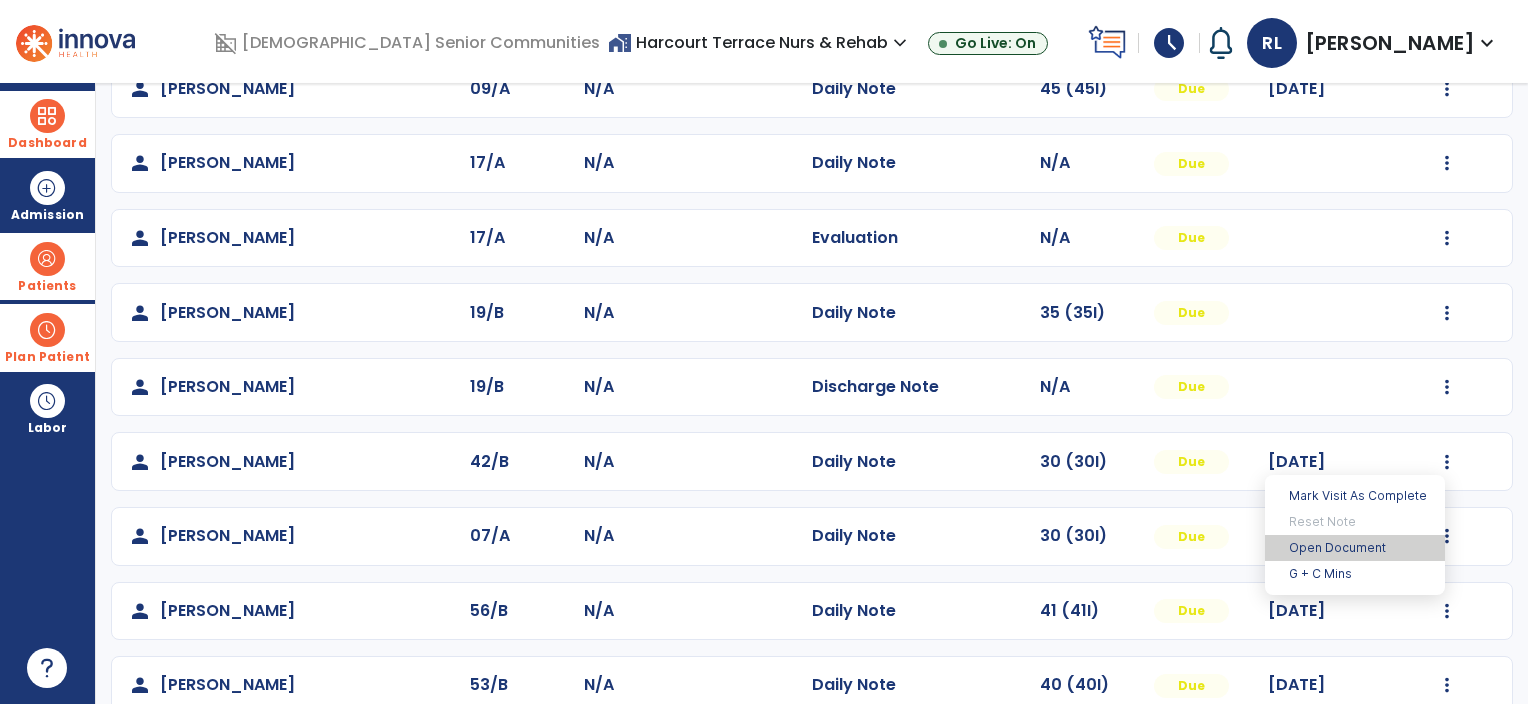 click on "Open Document" at bounding box center [1355, 548] 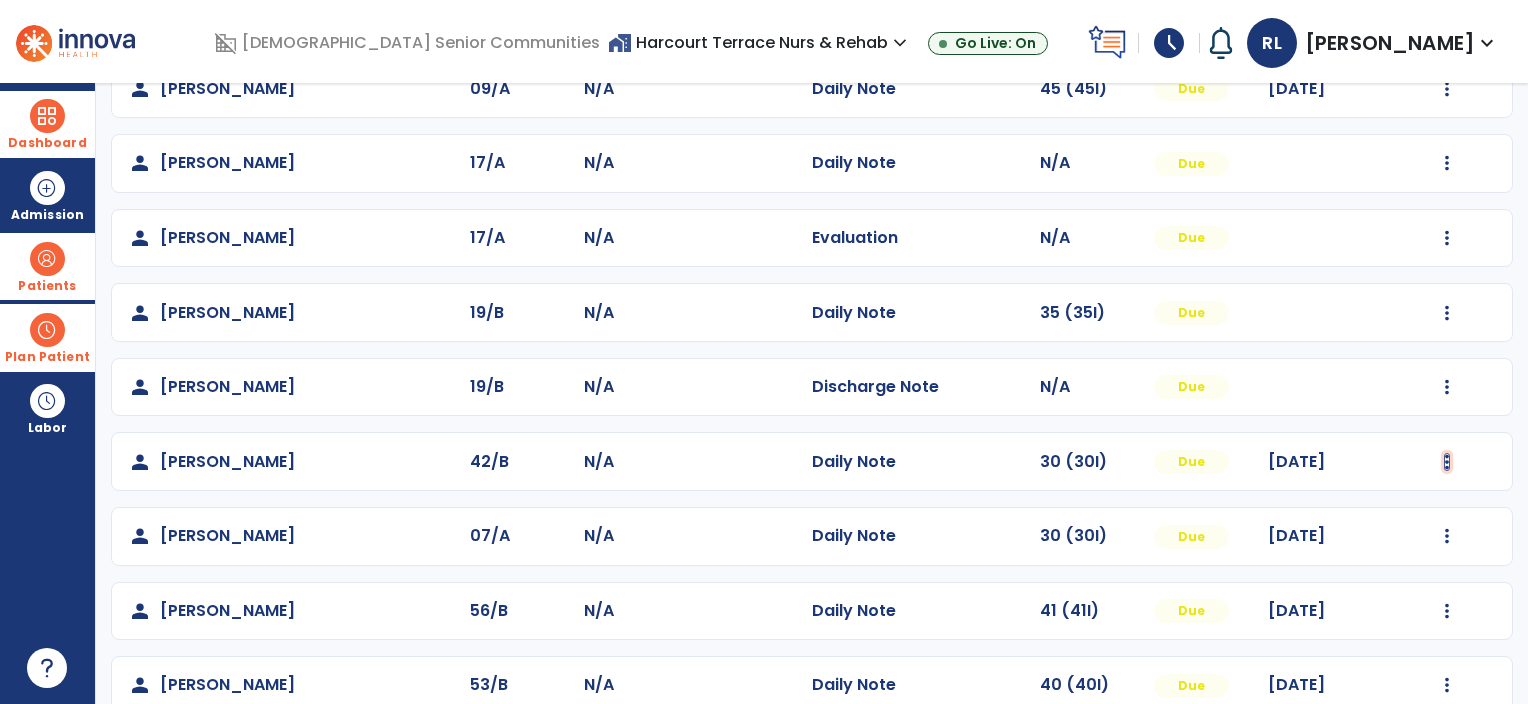 click at bounding box center (1448, -284) 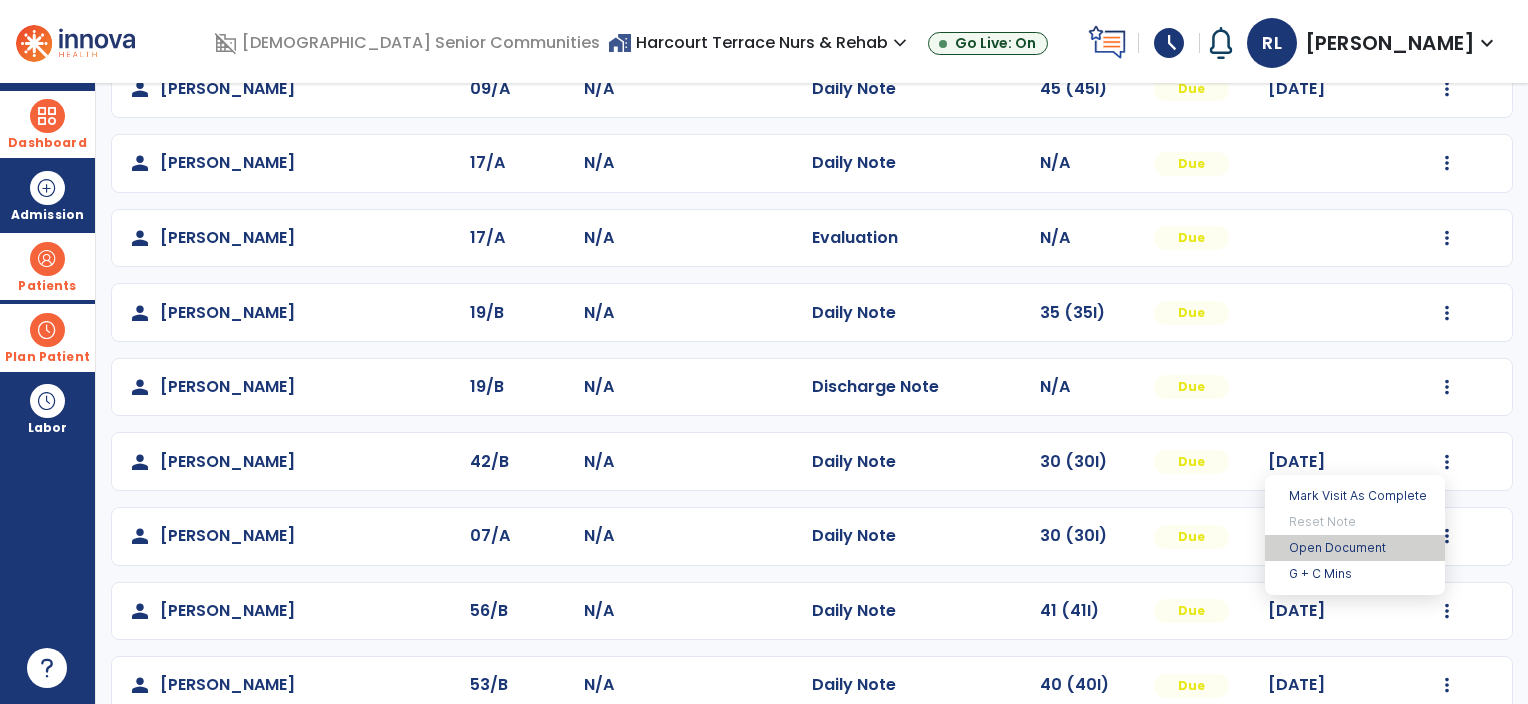 click on "Open Document" at bounding box center [1355, 548] 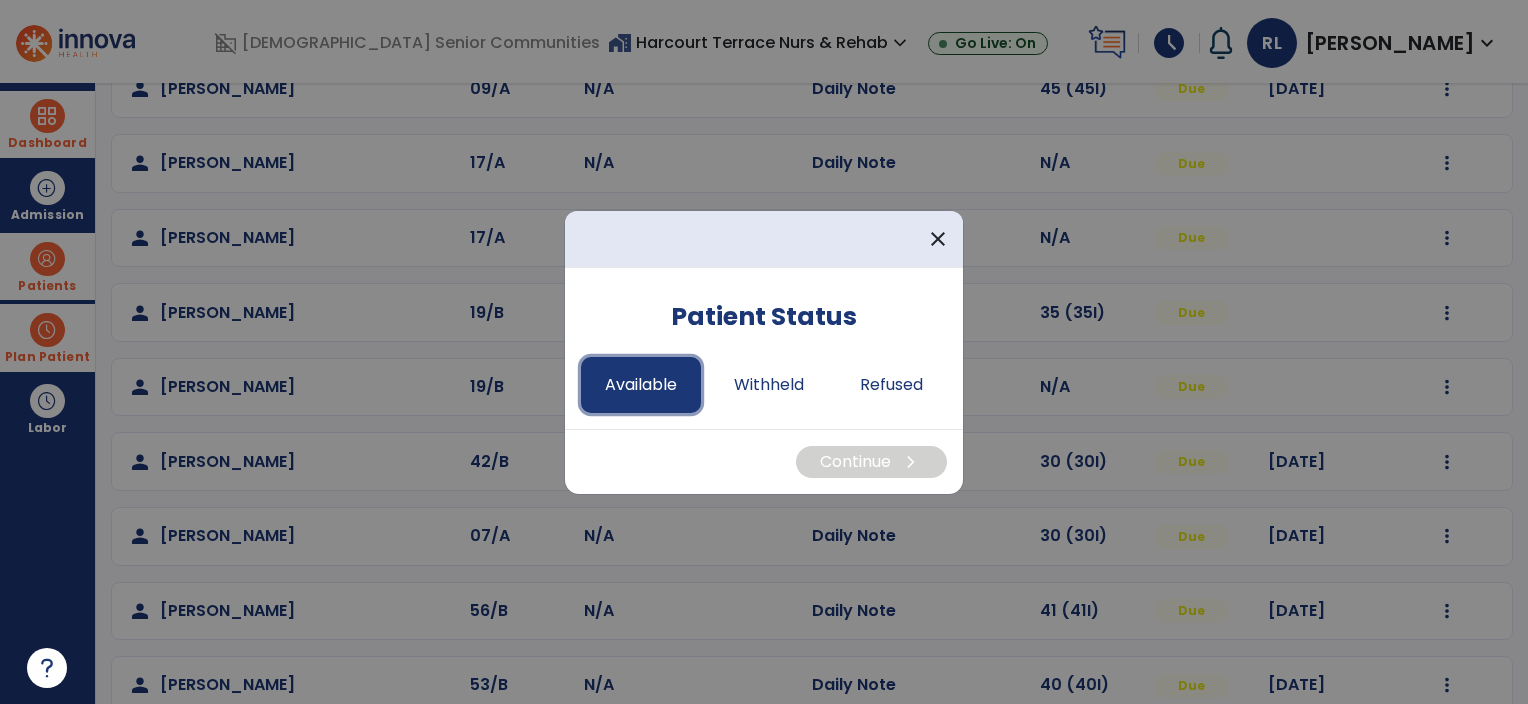 click on "Available" at bounding box center [641, 385] 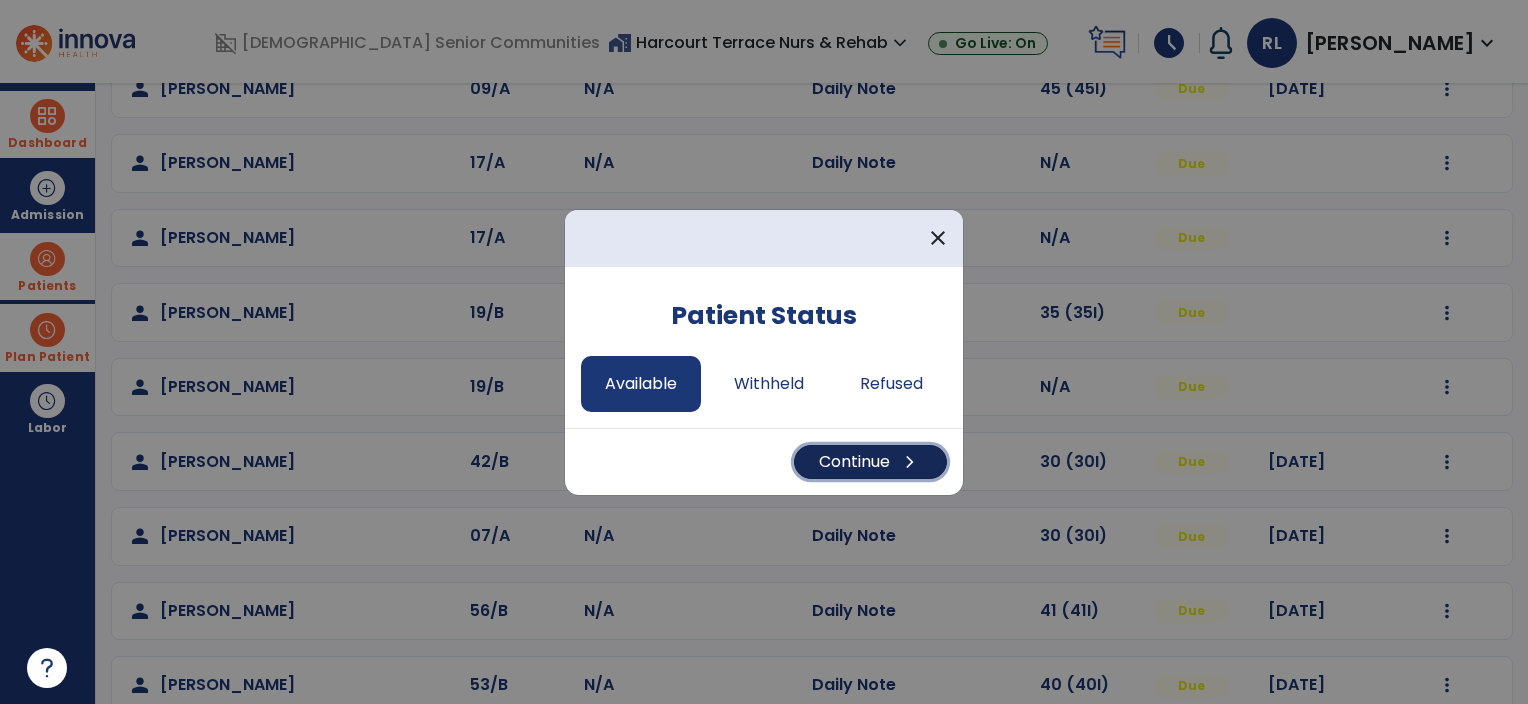 click on "Continue   chevron_right" at bounding box center [870, 462] 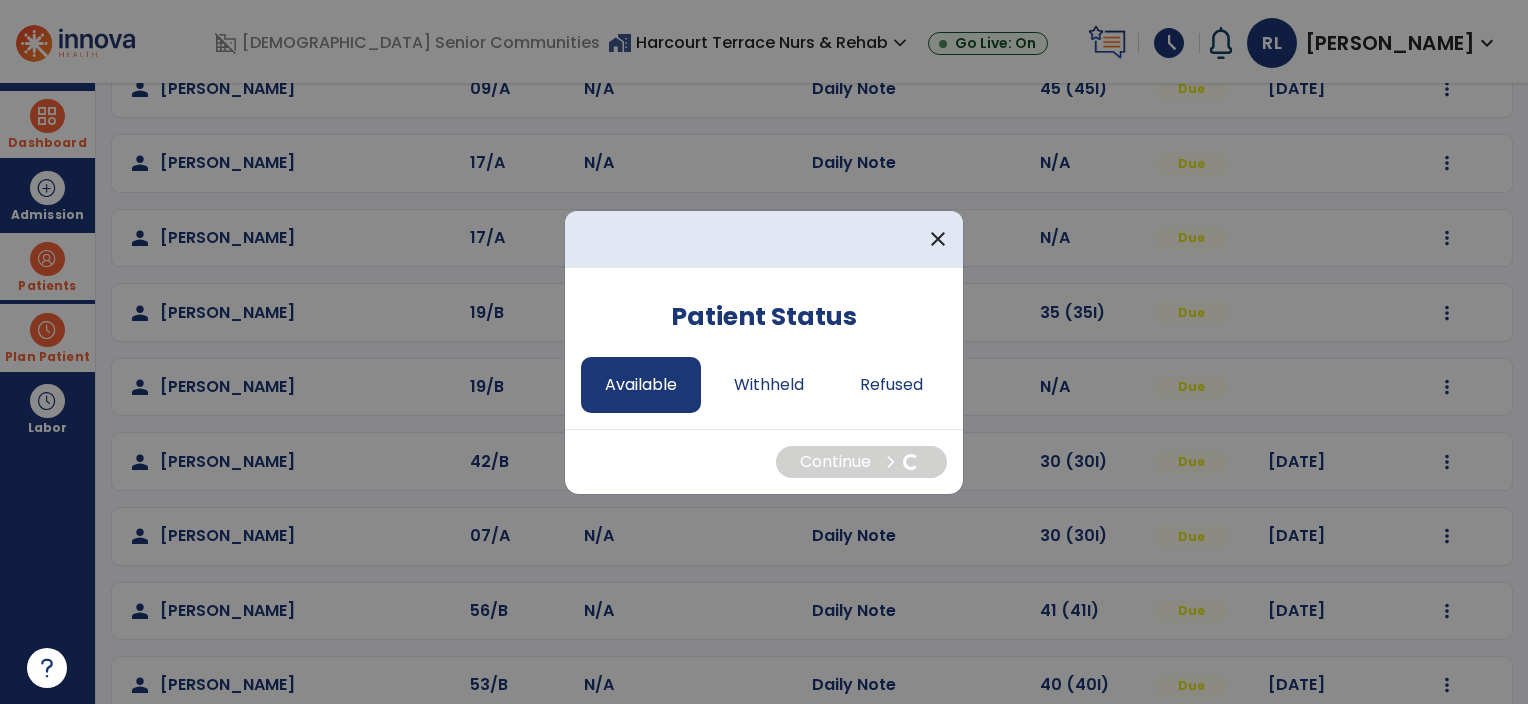 select on "*" 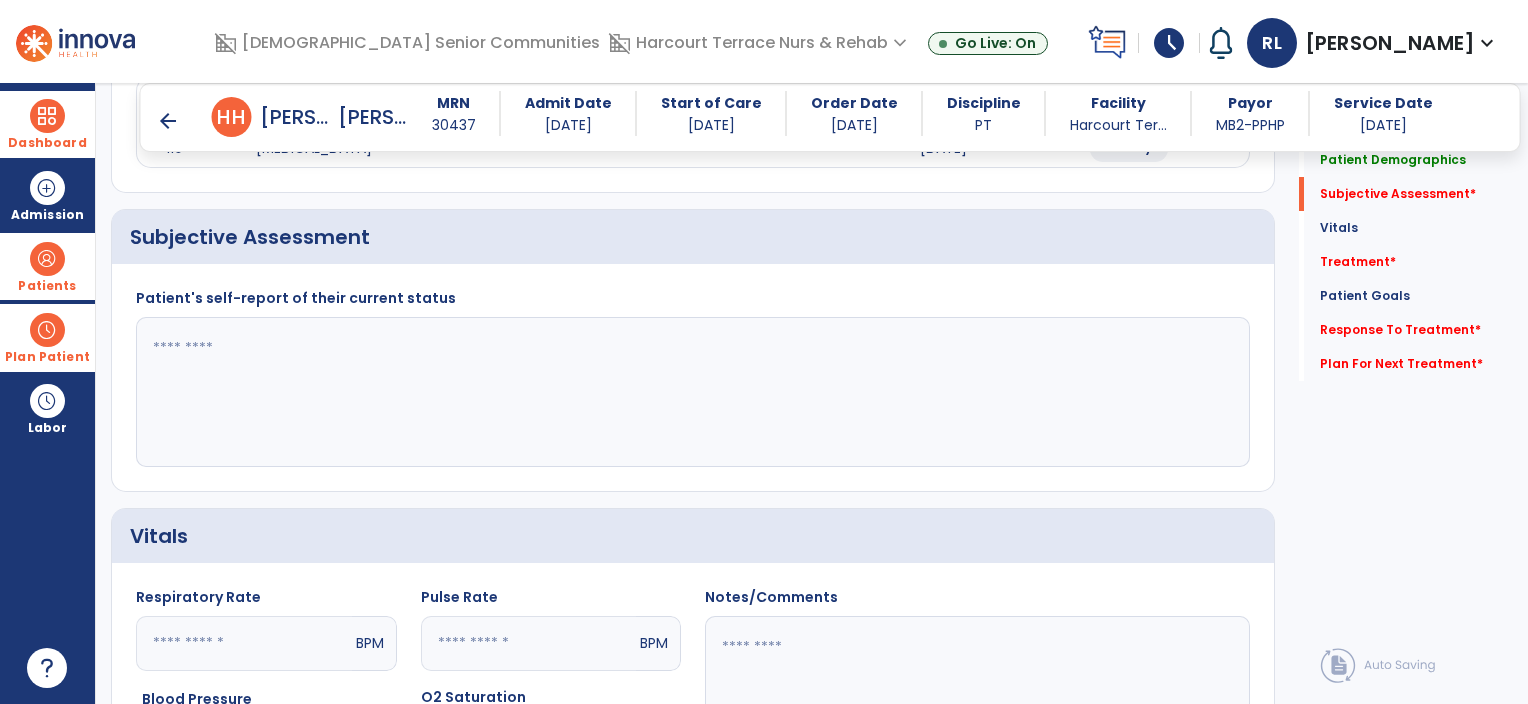 scroll, scrollTop: 304, scrollLeft: 0, axis: vertical 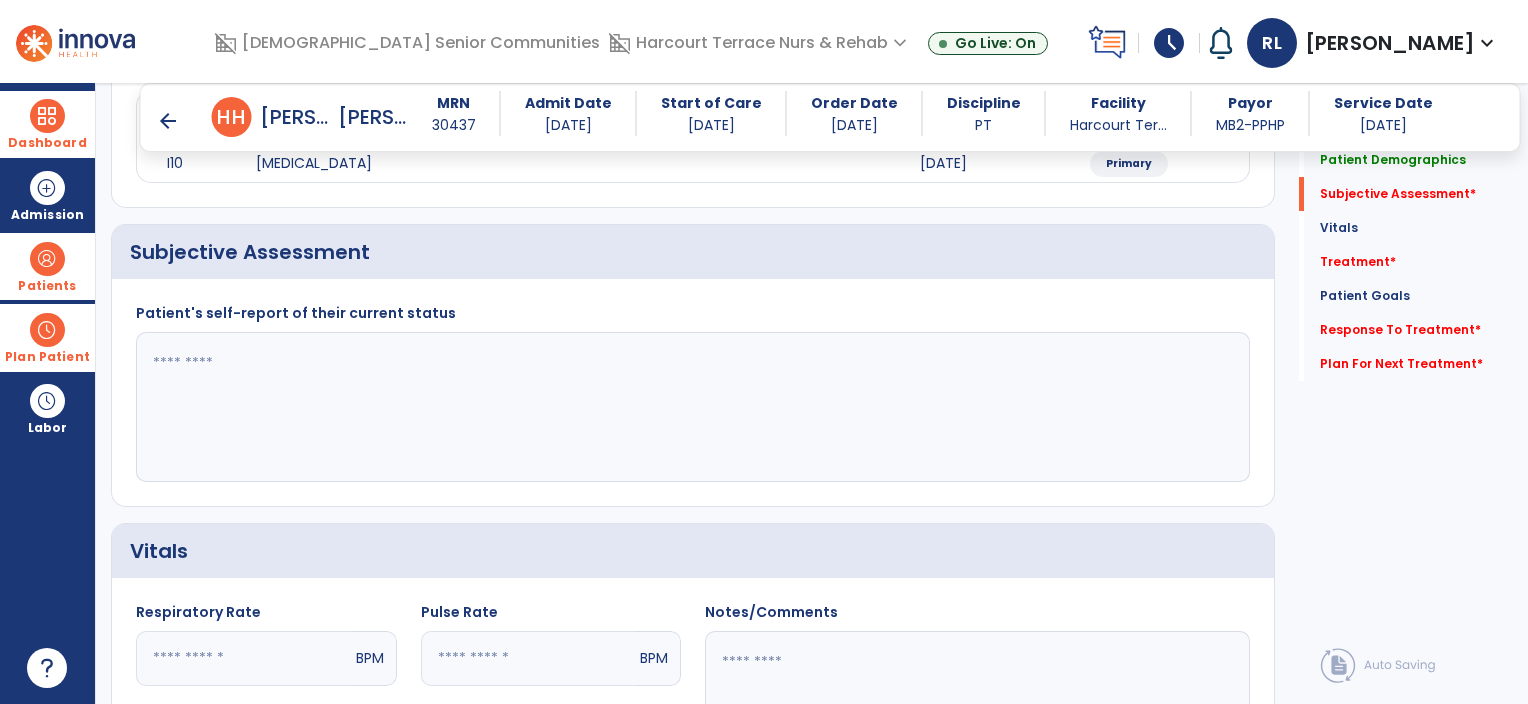 click 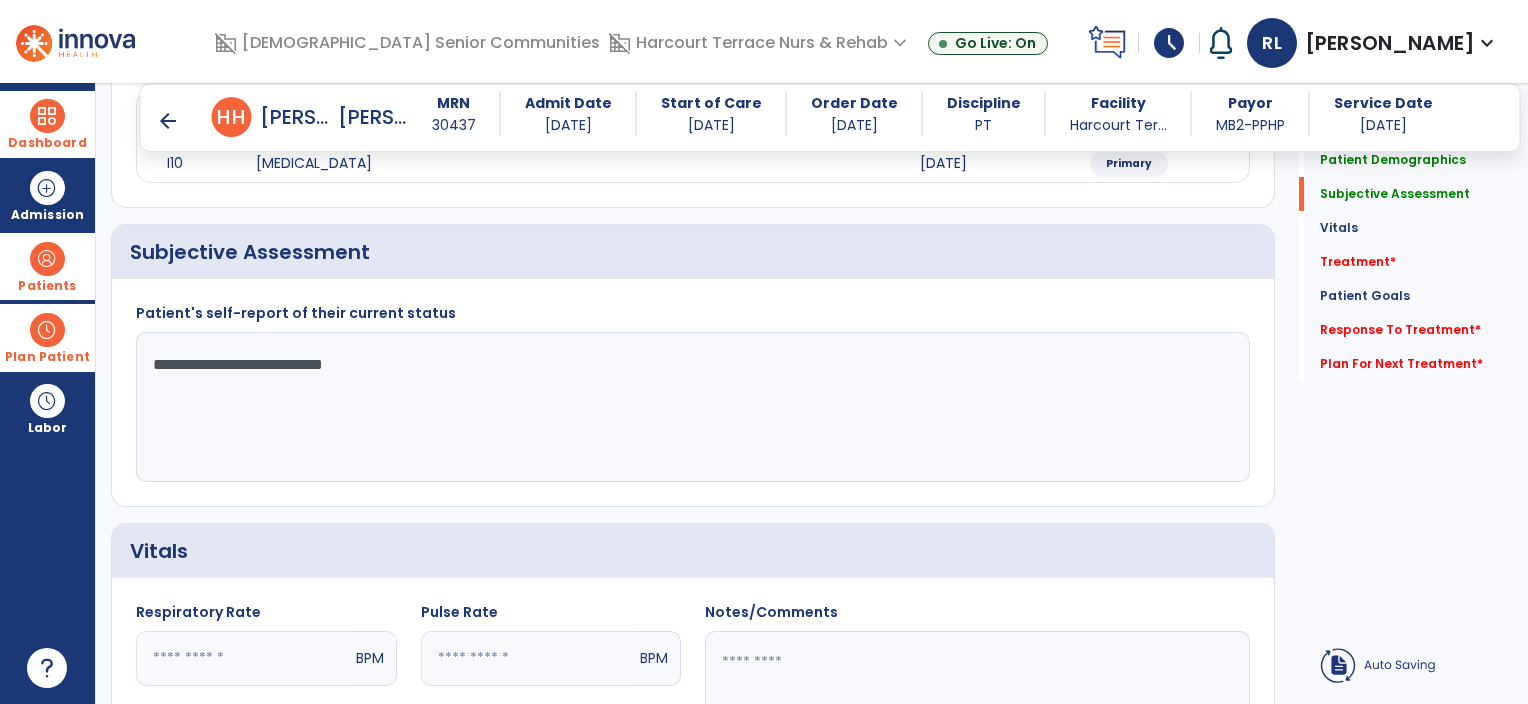 click on "**********" 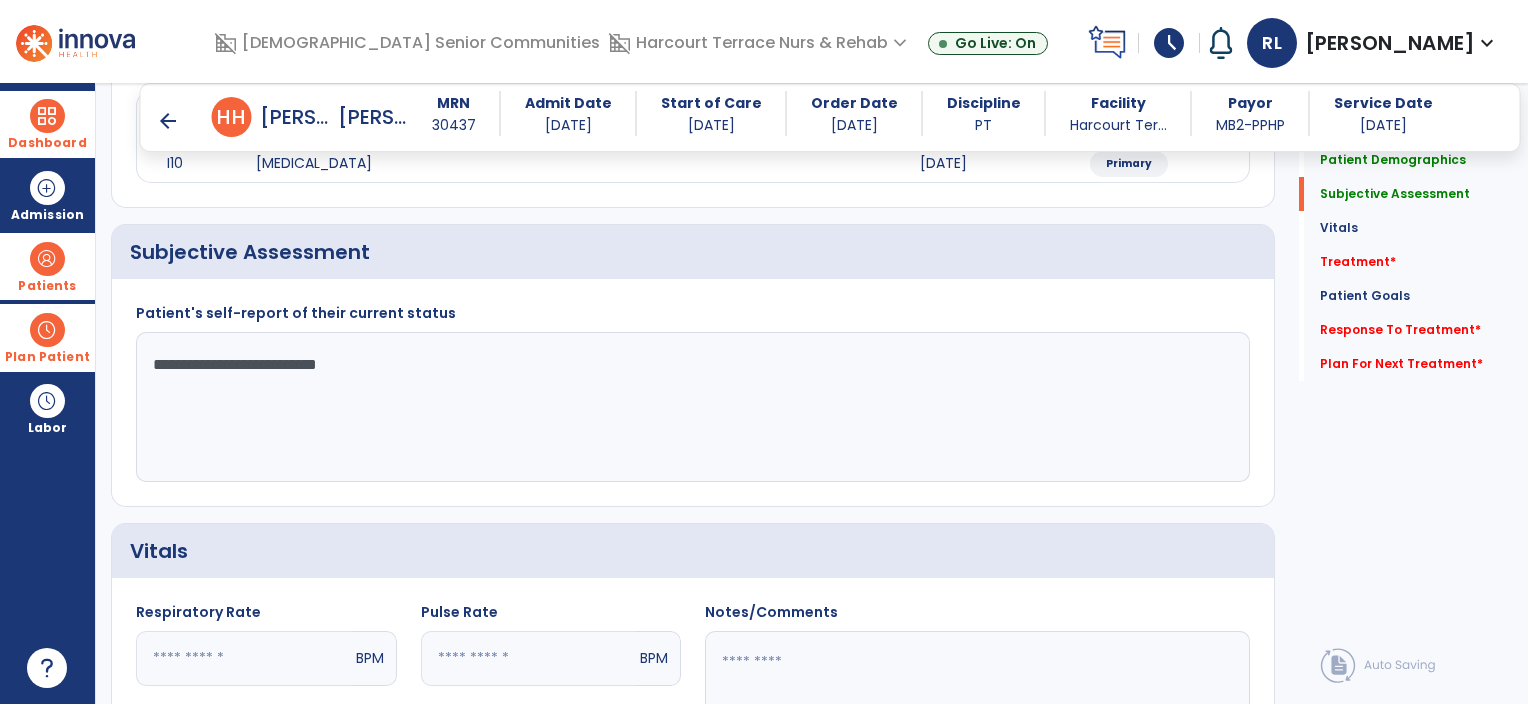 type on "**********" 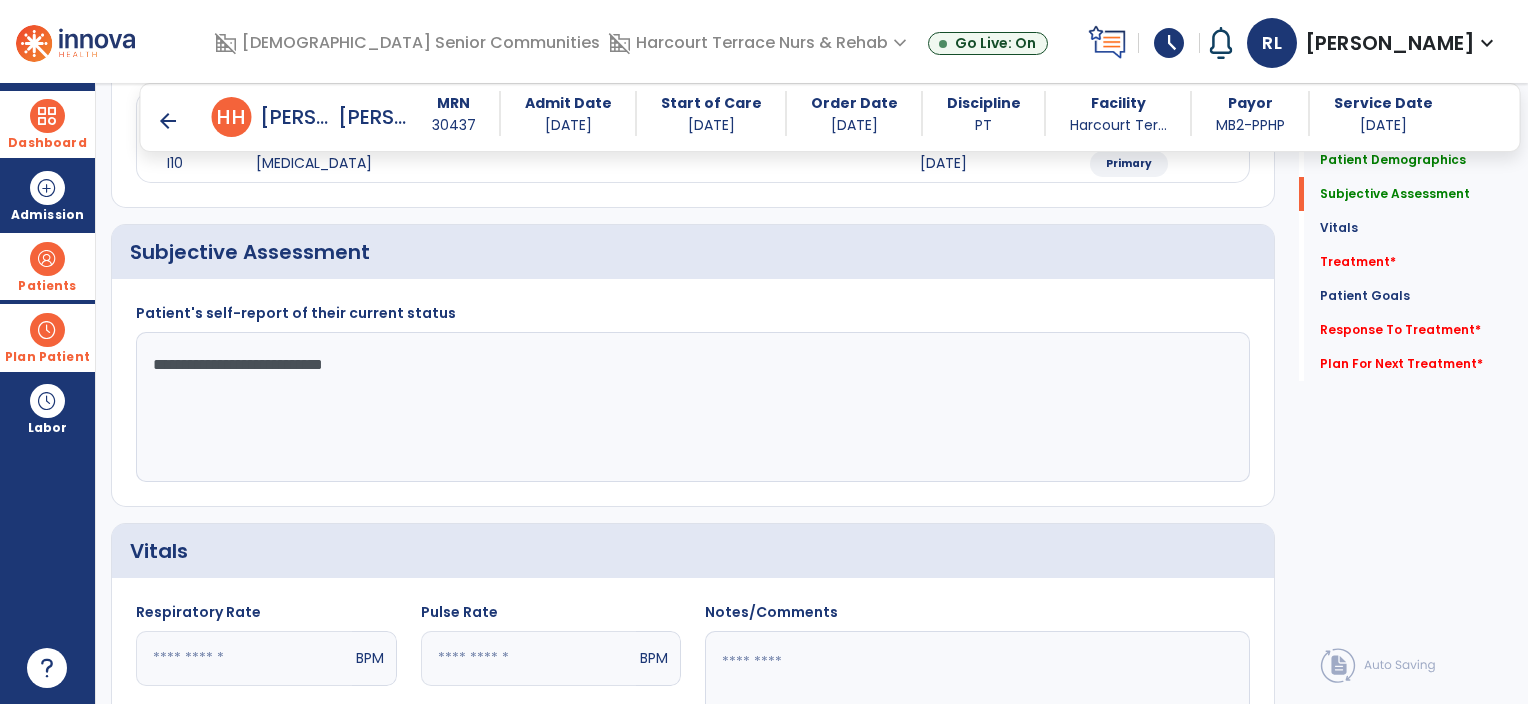 type 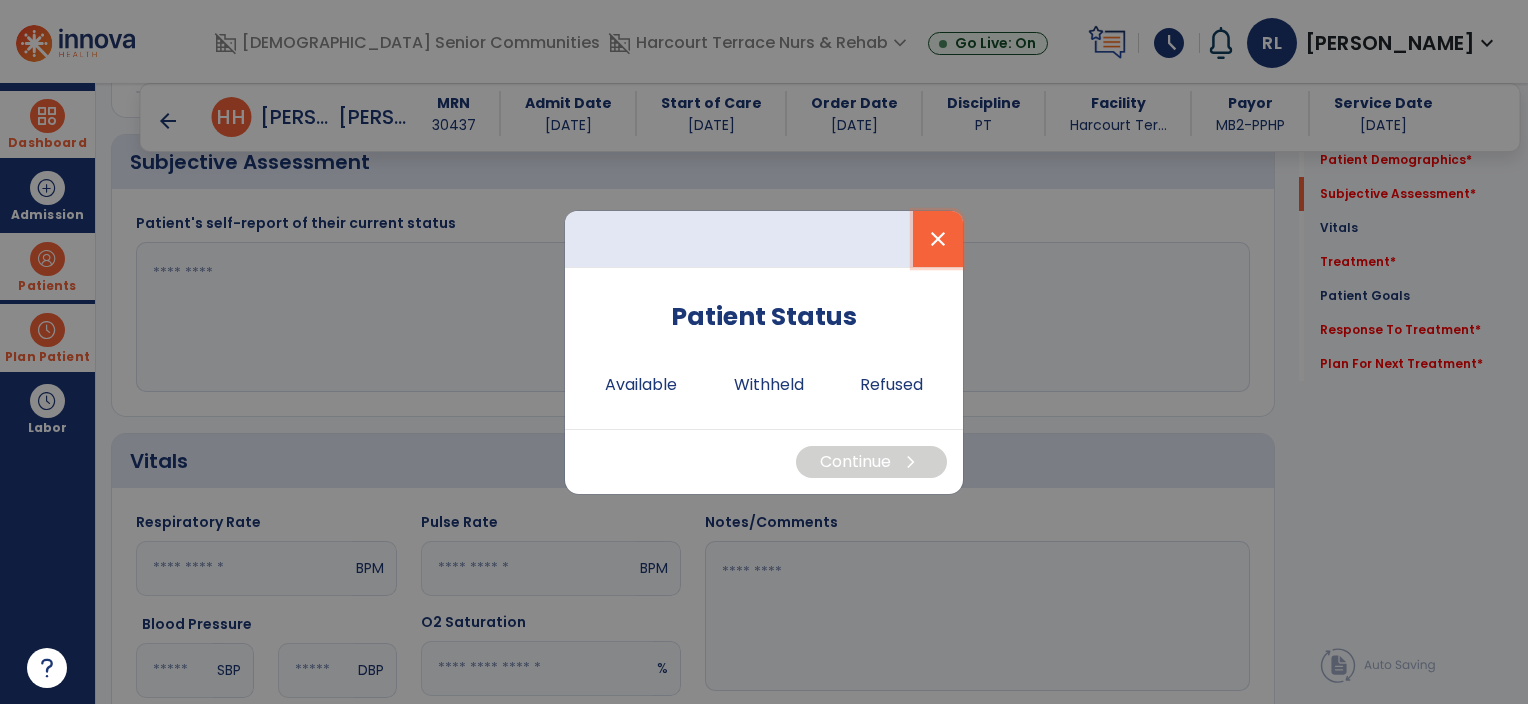 click on "close" at bounding box center [938, 239] 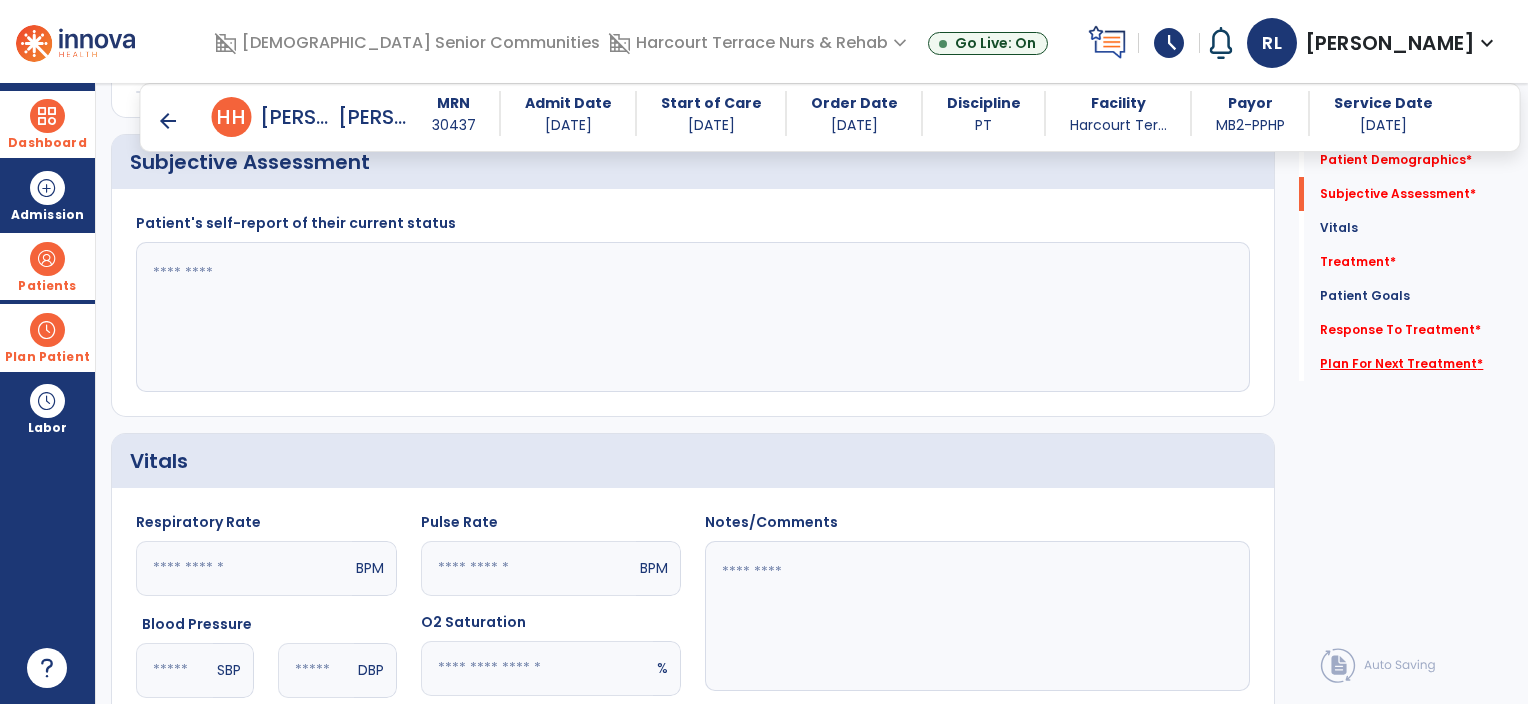 click on "Plan For Next Treatment   *" 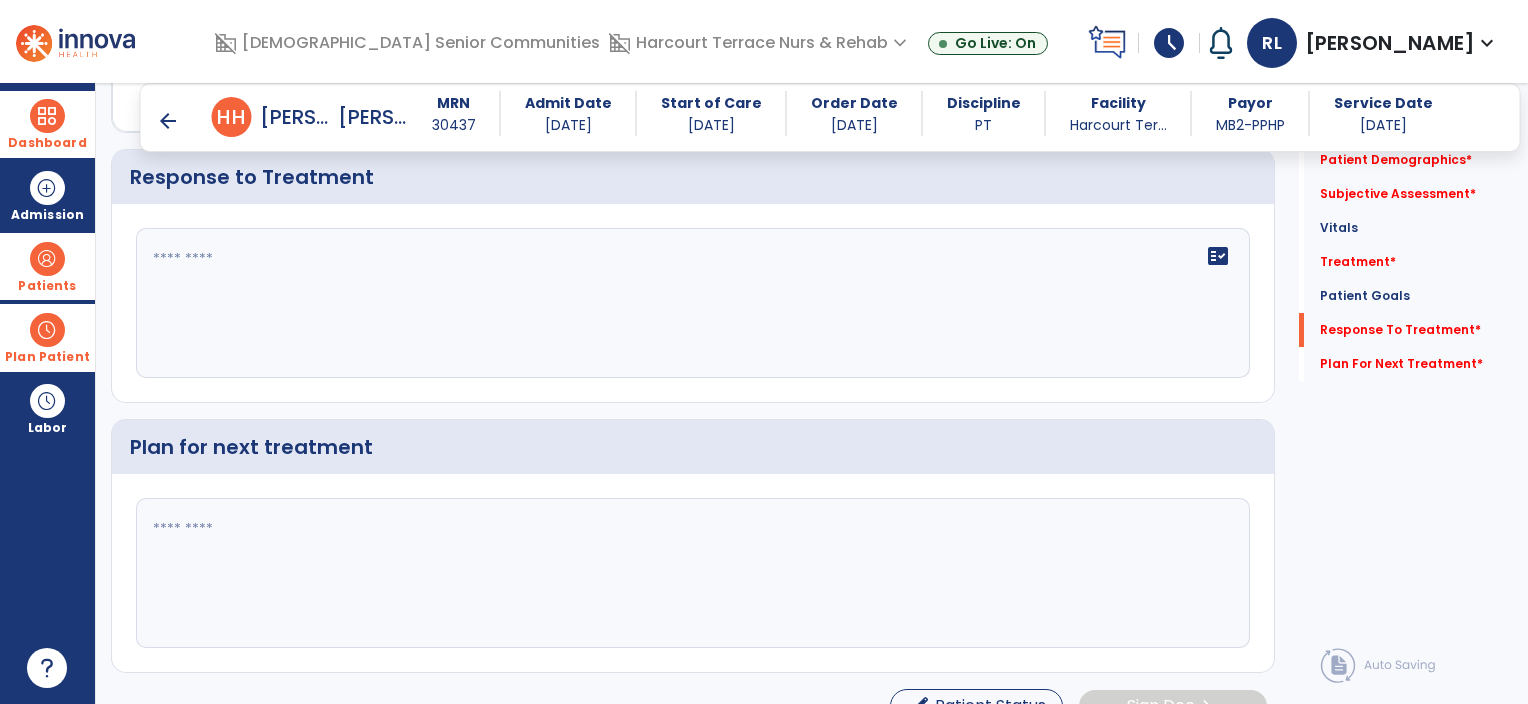 scroll, scrollTop: 1482, scrollLeft: 0, axis: vertical 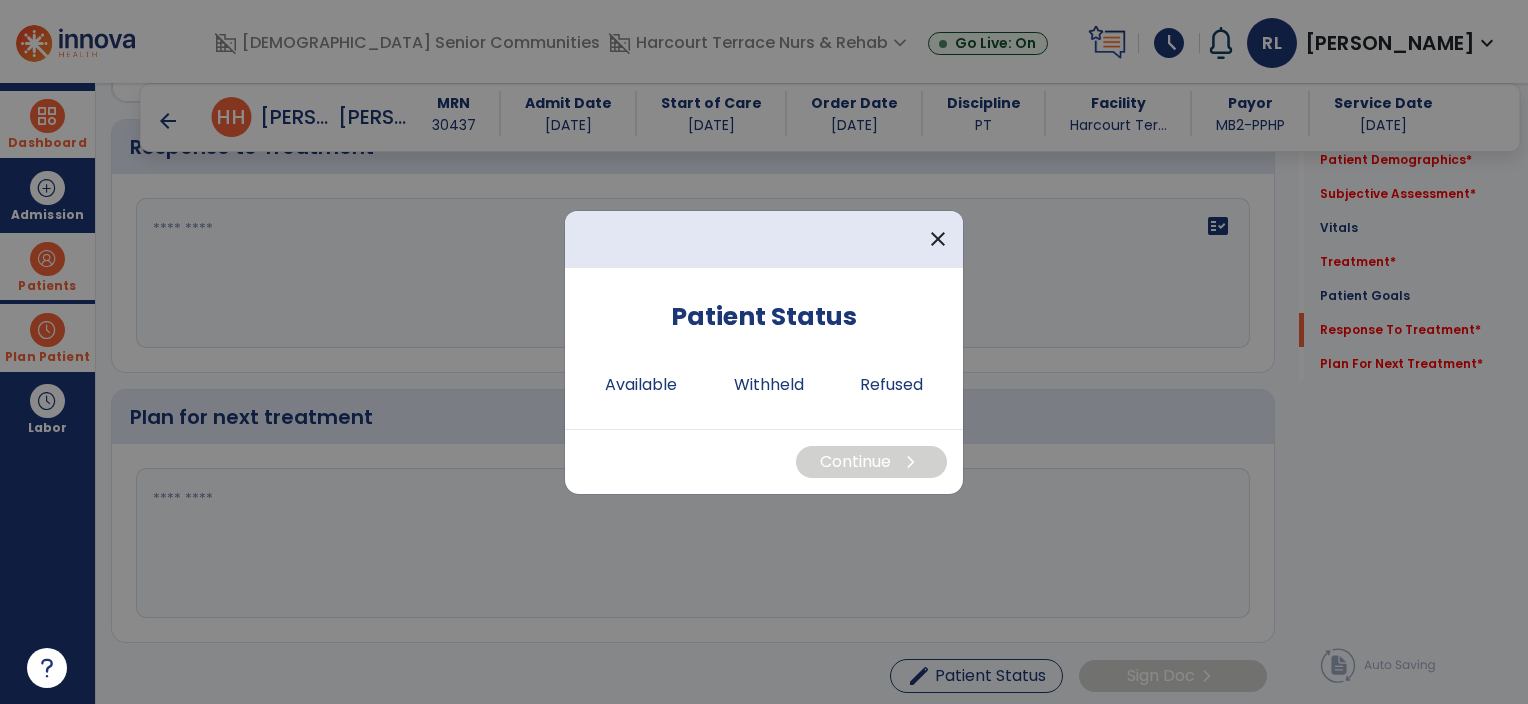 click on "Continue   chevron_right" at bounding box center [764, 461] 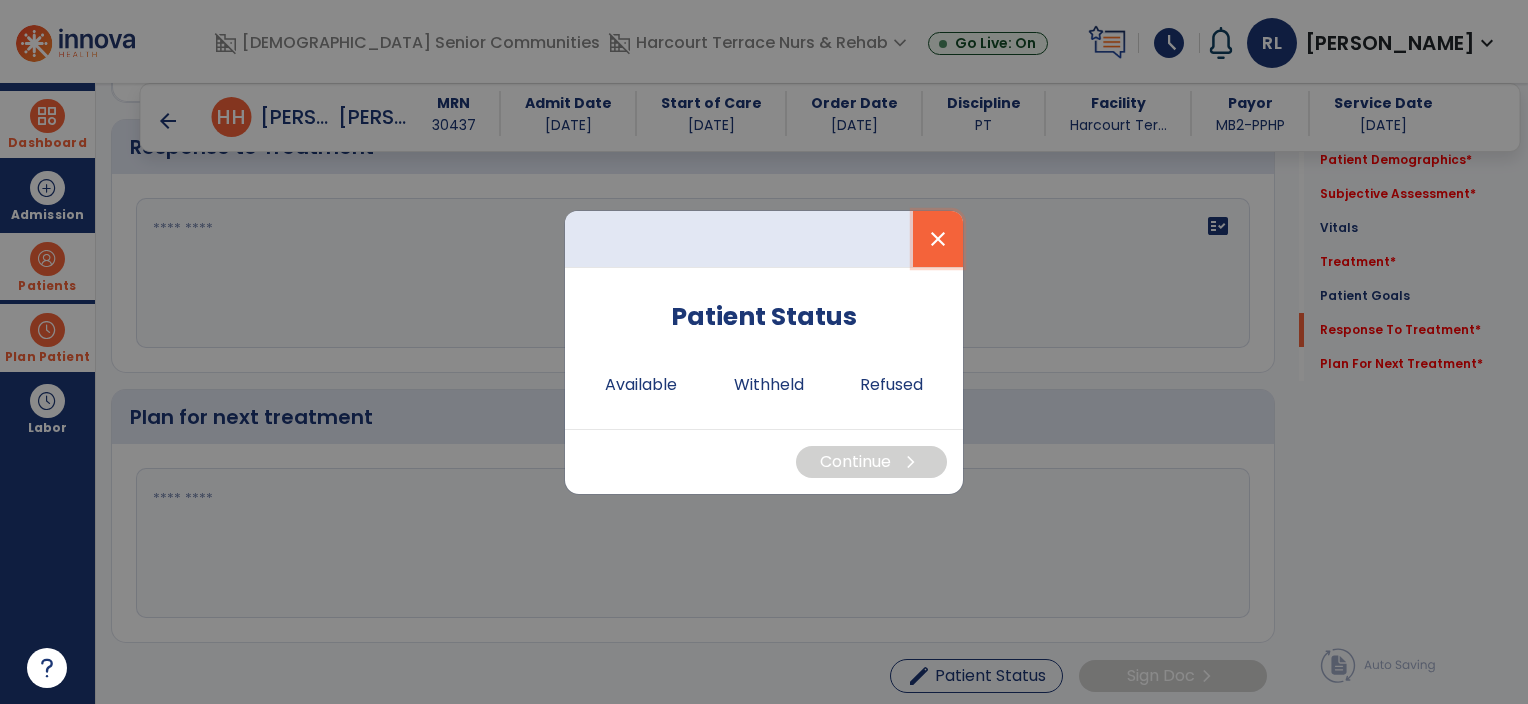 click on "close" at bounding box center [938, 239] 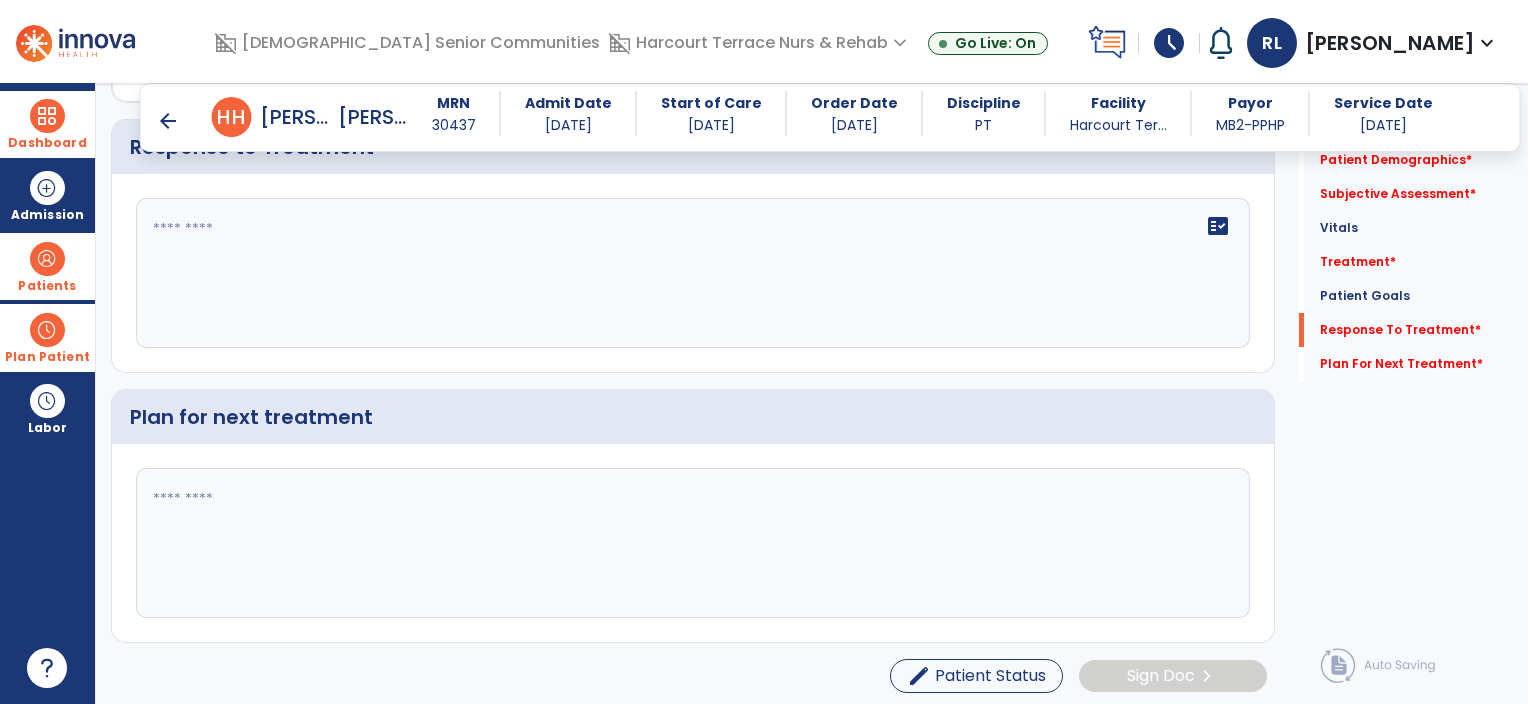 click 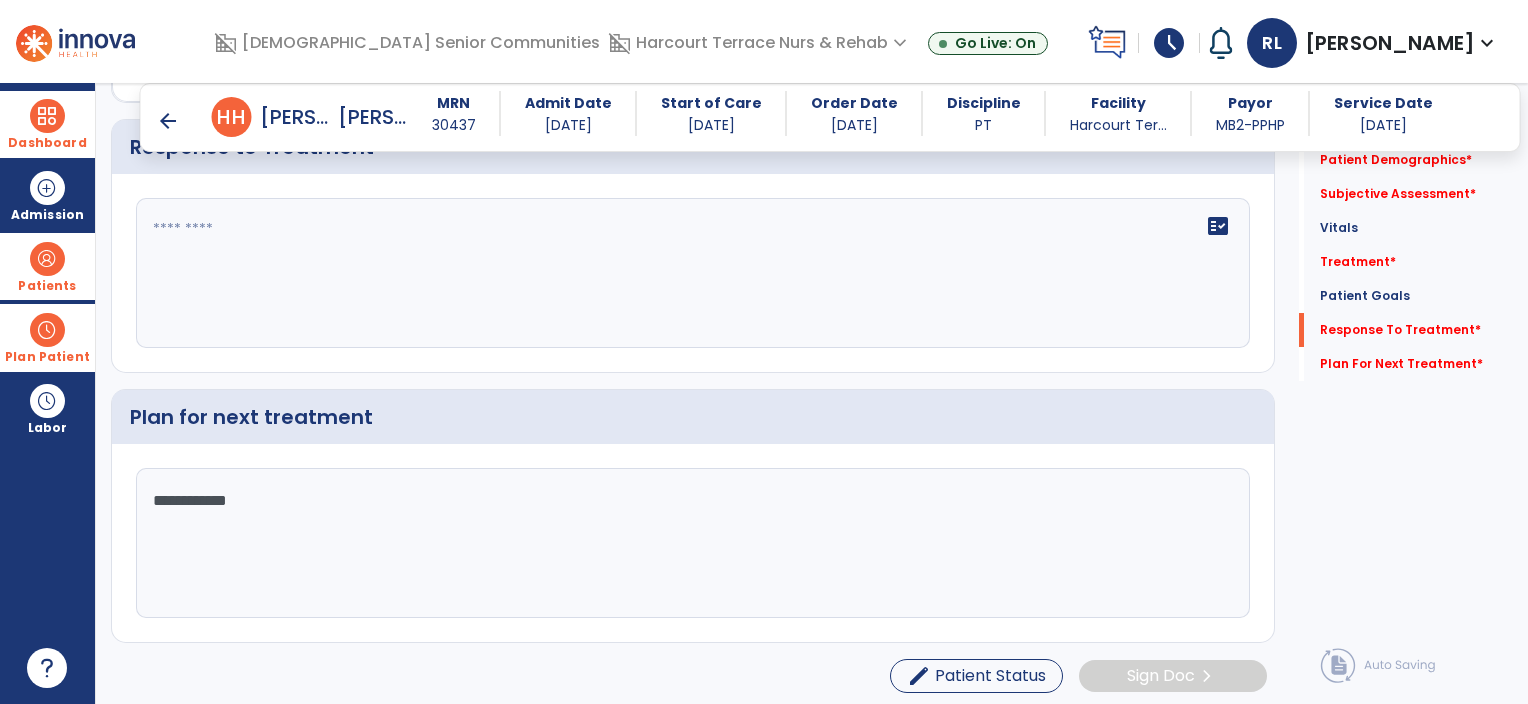 type on "**********" 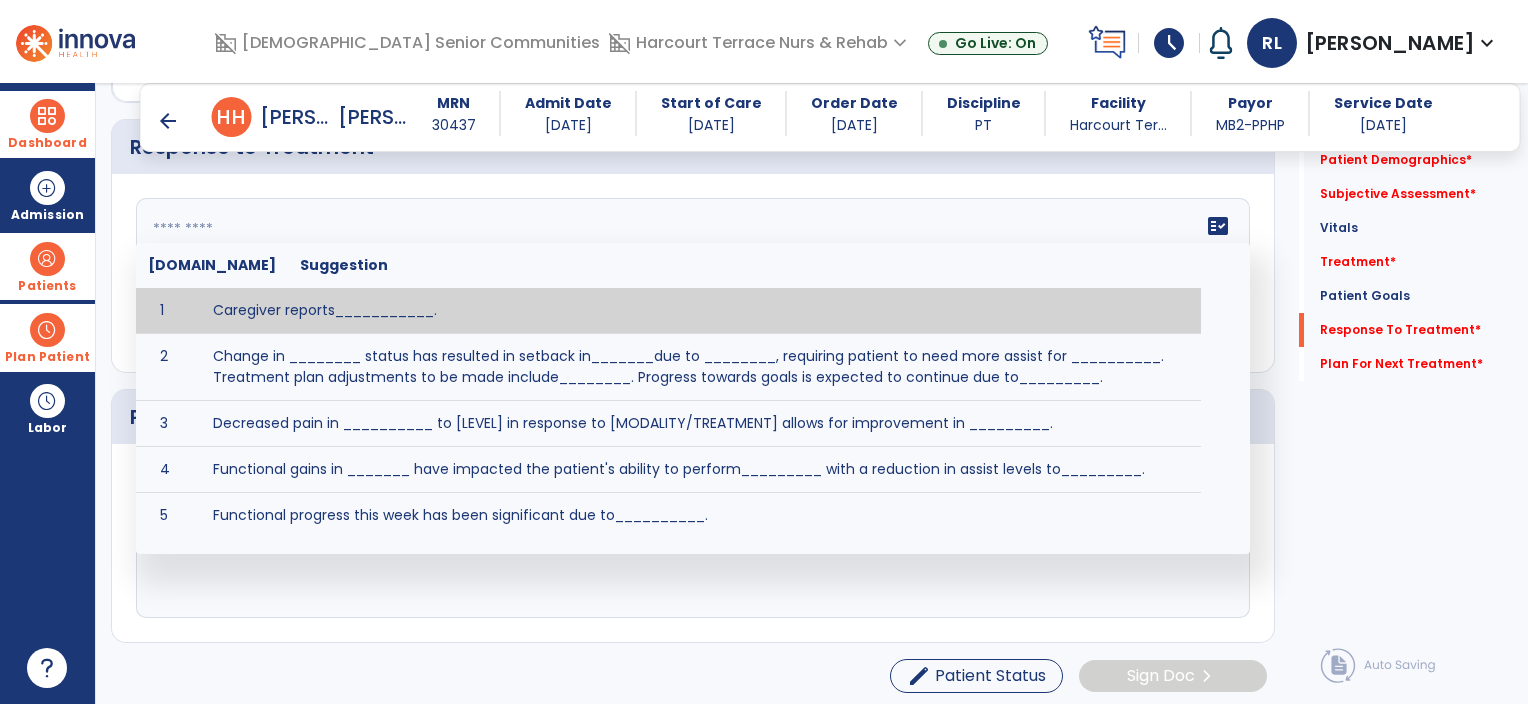 click on "fact_check  [DOMAIN_NAME] Suggestion 1 Caregiver reports___________. 2 Change in ________ status has resulted in setback in_______due to ________, requiring patient to need more assist for __________.   Treatment plan adjustments to be made include________.  Progress towards goals is expected to continue due to_________. 3 Decreased pain in __________ to [LEVEL] in response to [MODALITY/TREATMENT] allows for improvement in _________. 4 Functional gains in _______ have impacted the patient's ability to perform_________ with a reduction in assist levels to_________. 5 Functional progress this week has been significant due to__________. 6 Gains in ________ have improved the patient's ability to perform ______with decreased levels of assist to___________. 7 Improvement in ________allows patient to tolerate higher levels of challenges in_________. 8 Pain in [AREA] has decreased to [LEVEL] in response to [TREATMENT/MODALITY], allowing fore ease in completing__________. 9 10 11 12 13 14 15 16 17 18 19 20 21" 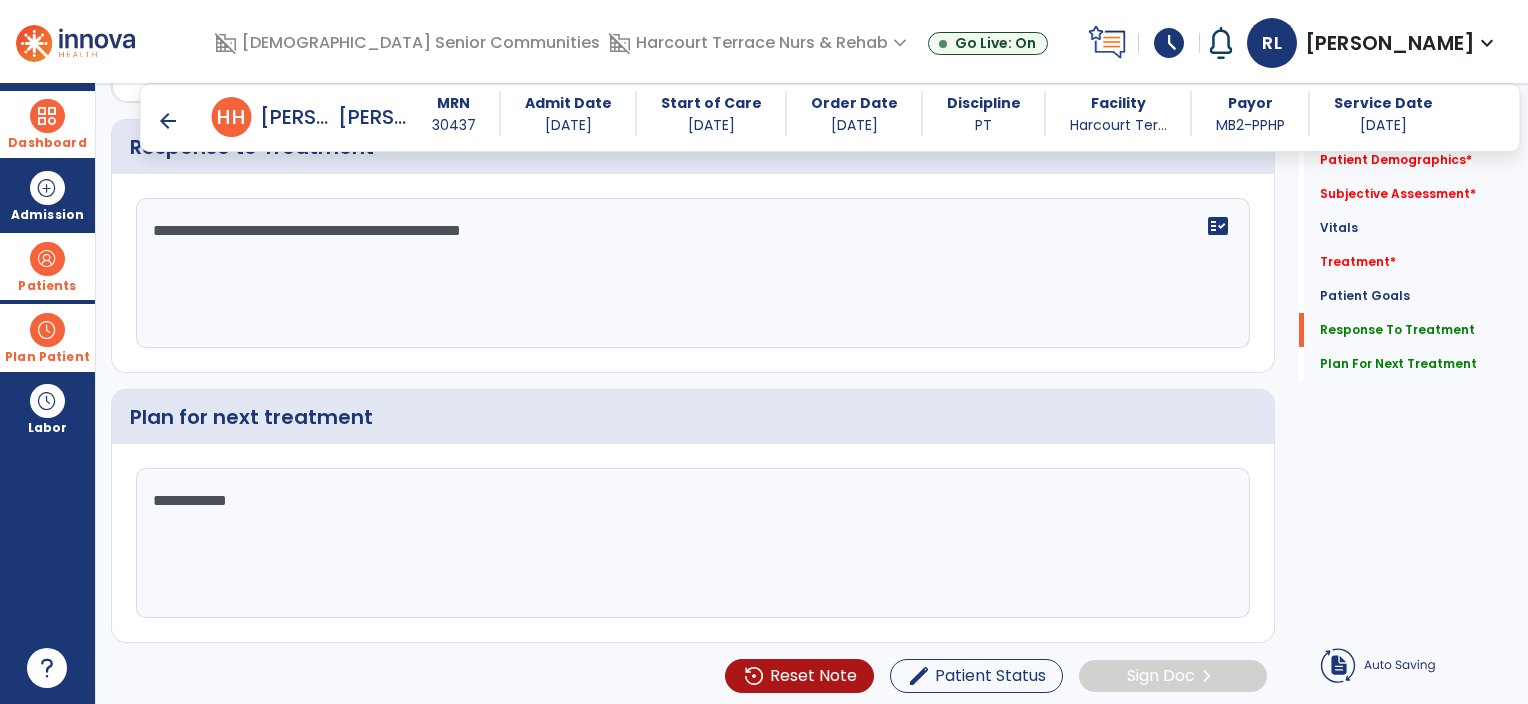 click on "**********" 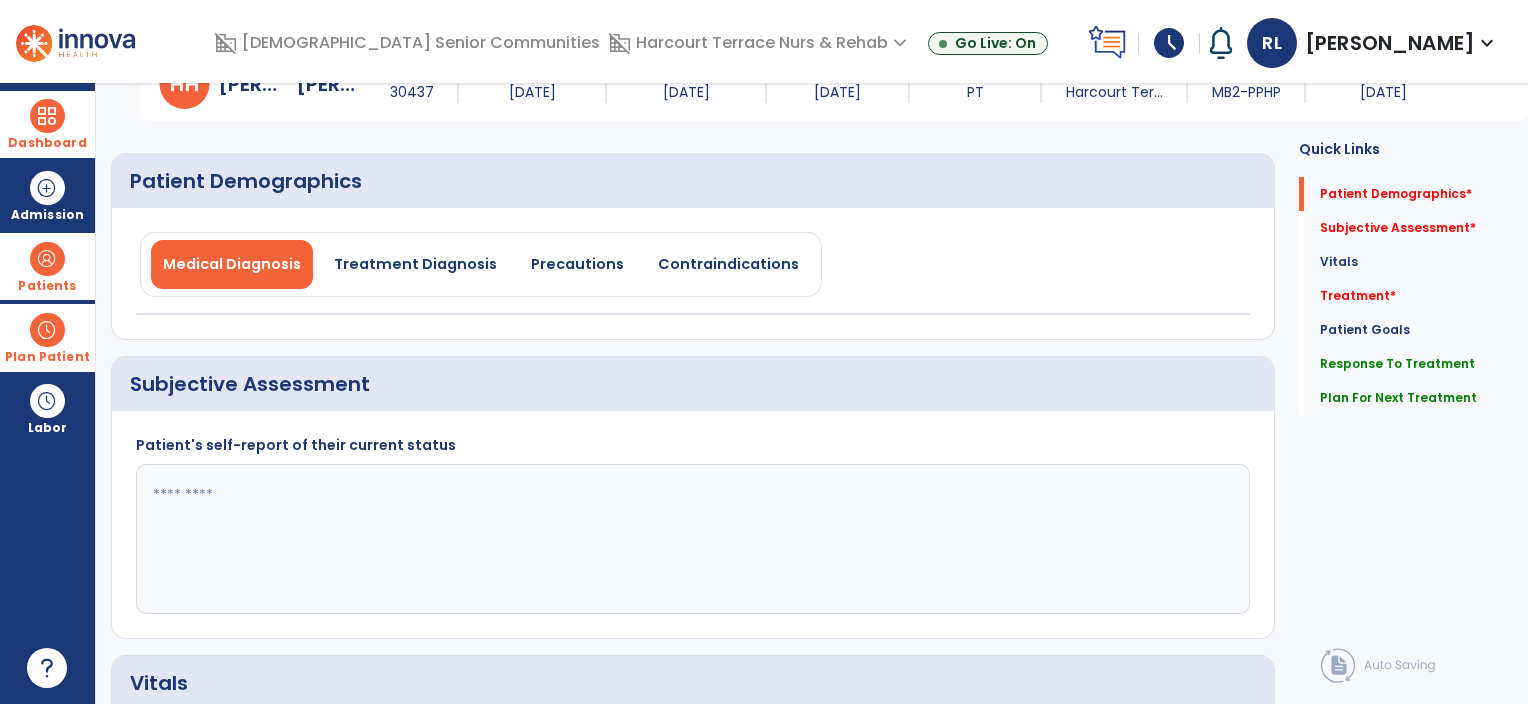 scroll, scrollTop: 0, scrollLeft: 0, axis: both 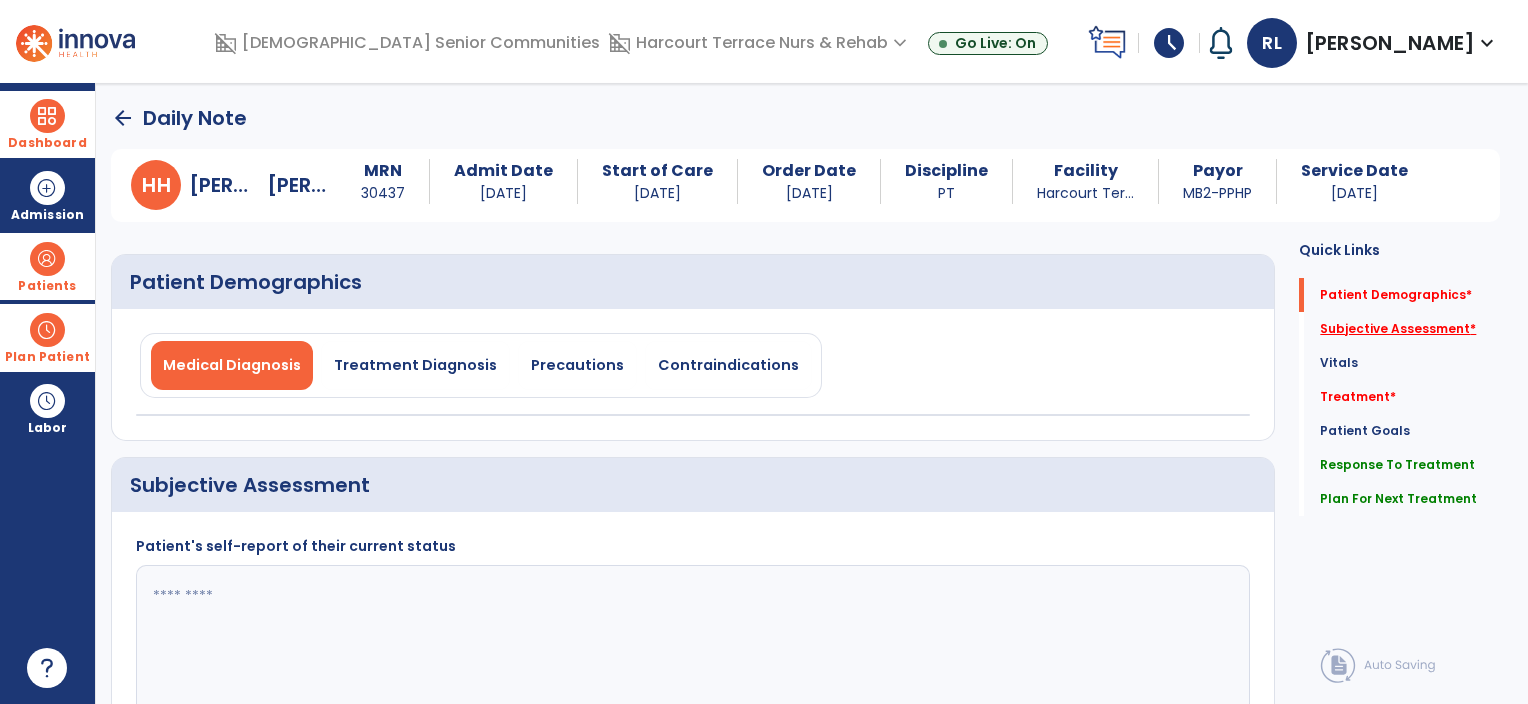 type on "**********" 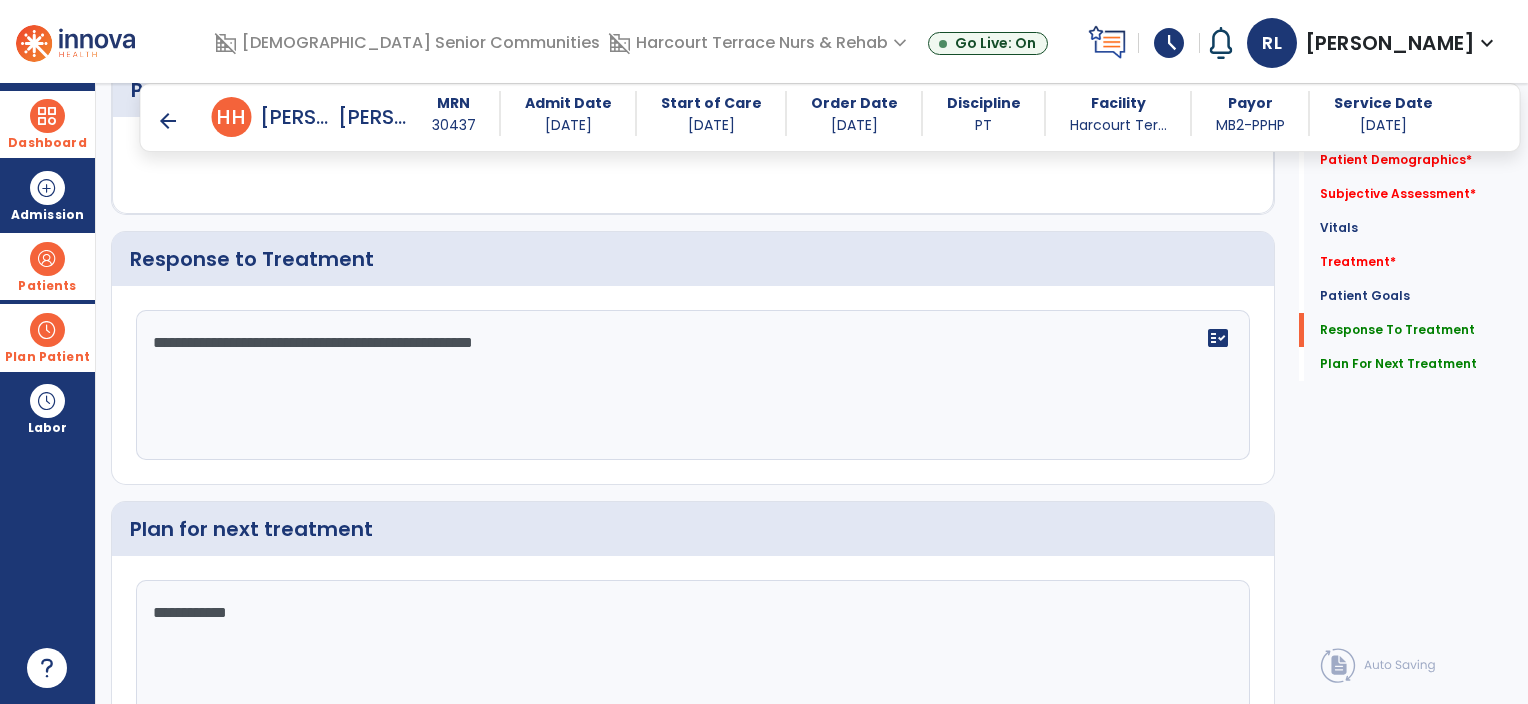scroll, scrollTop: 1482, scrollLeft: 0, axis: vertical 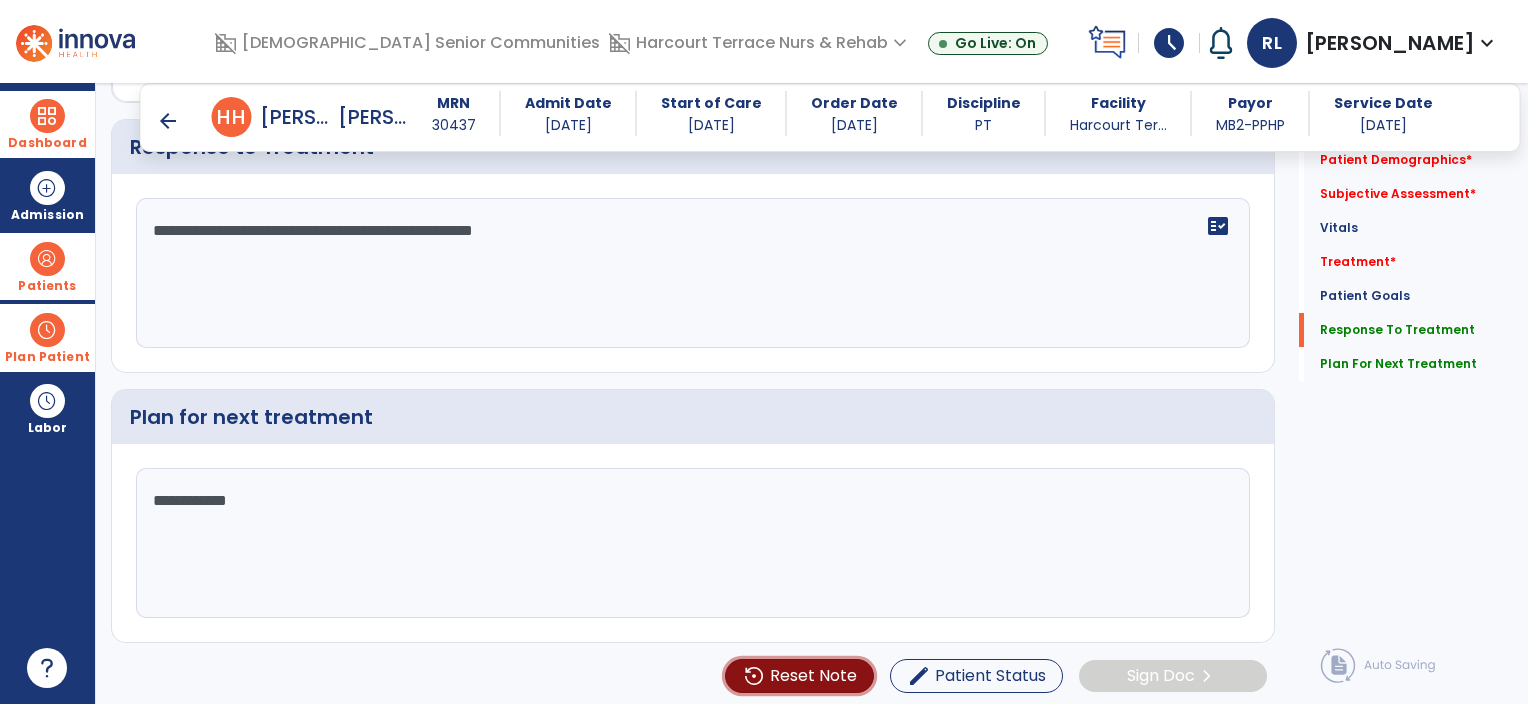 click on "Reset Note" 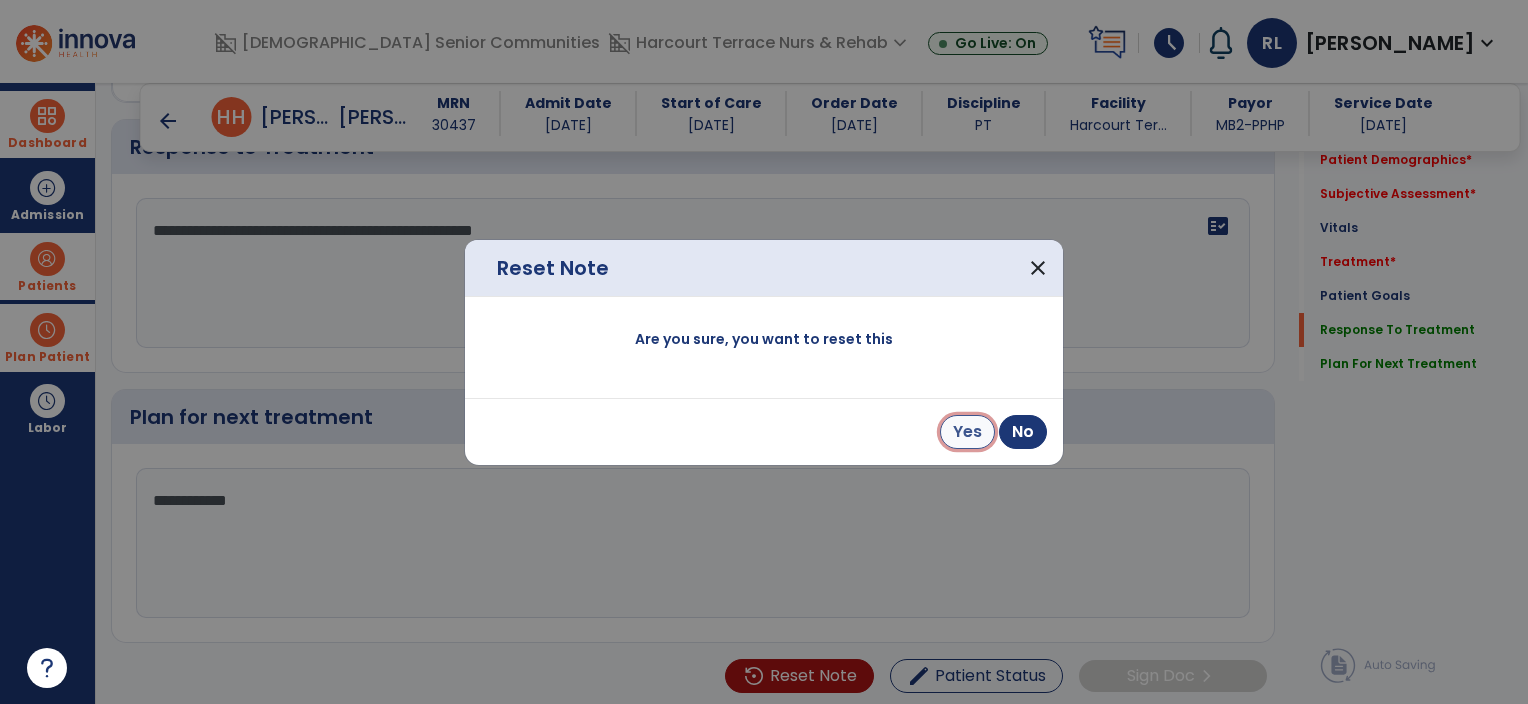 click on "Yes" at bounding box center [967, 432] 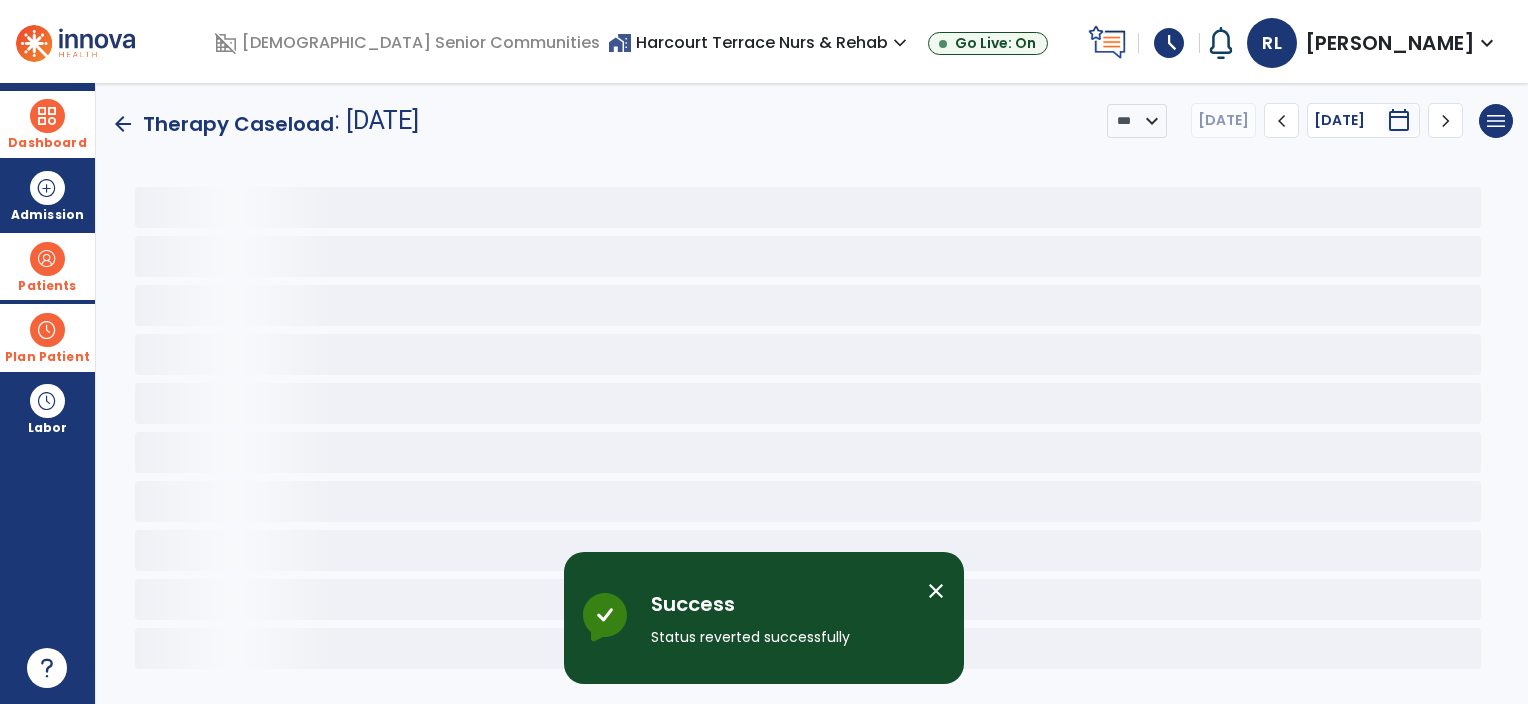 scroll, scrollTop: 0, scrollLeft: 0, axis: both 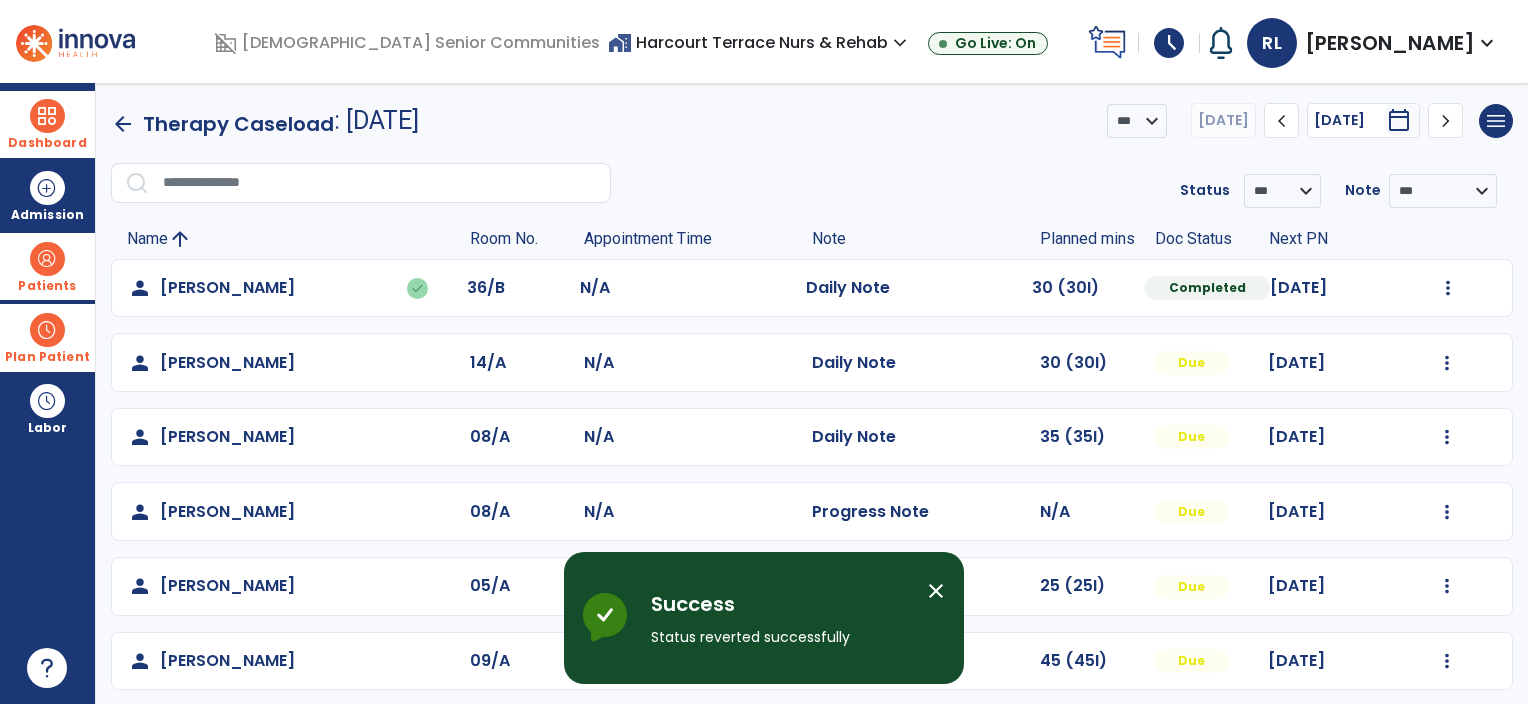 click on "close" at bounding box center (936, 591) 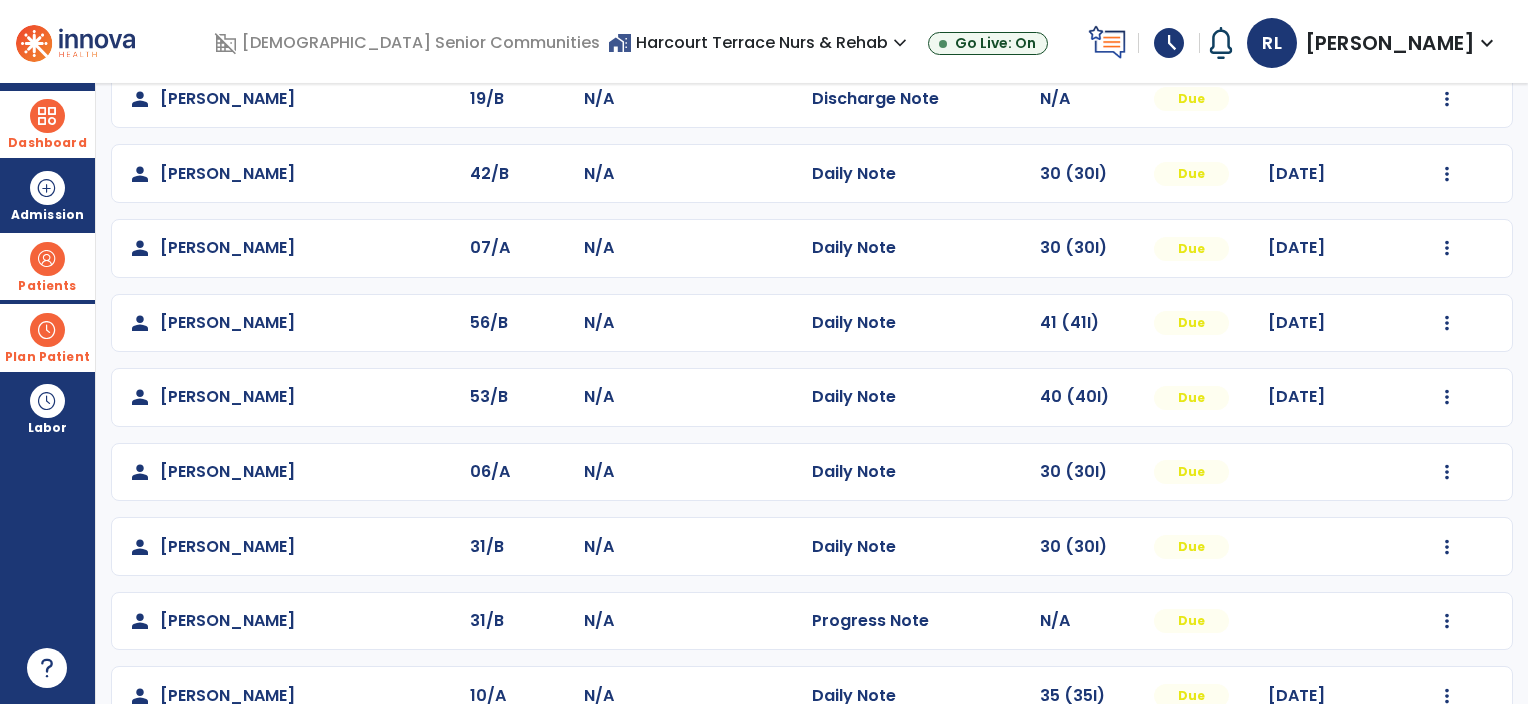 scroll, scrollTop: 900, scrollLeft: 0, axis: vertical 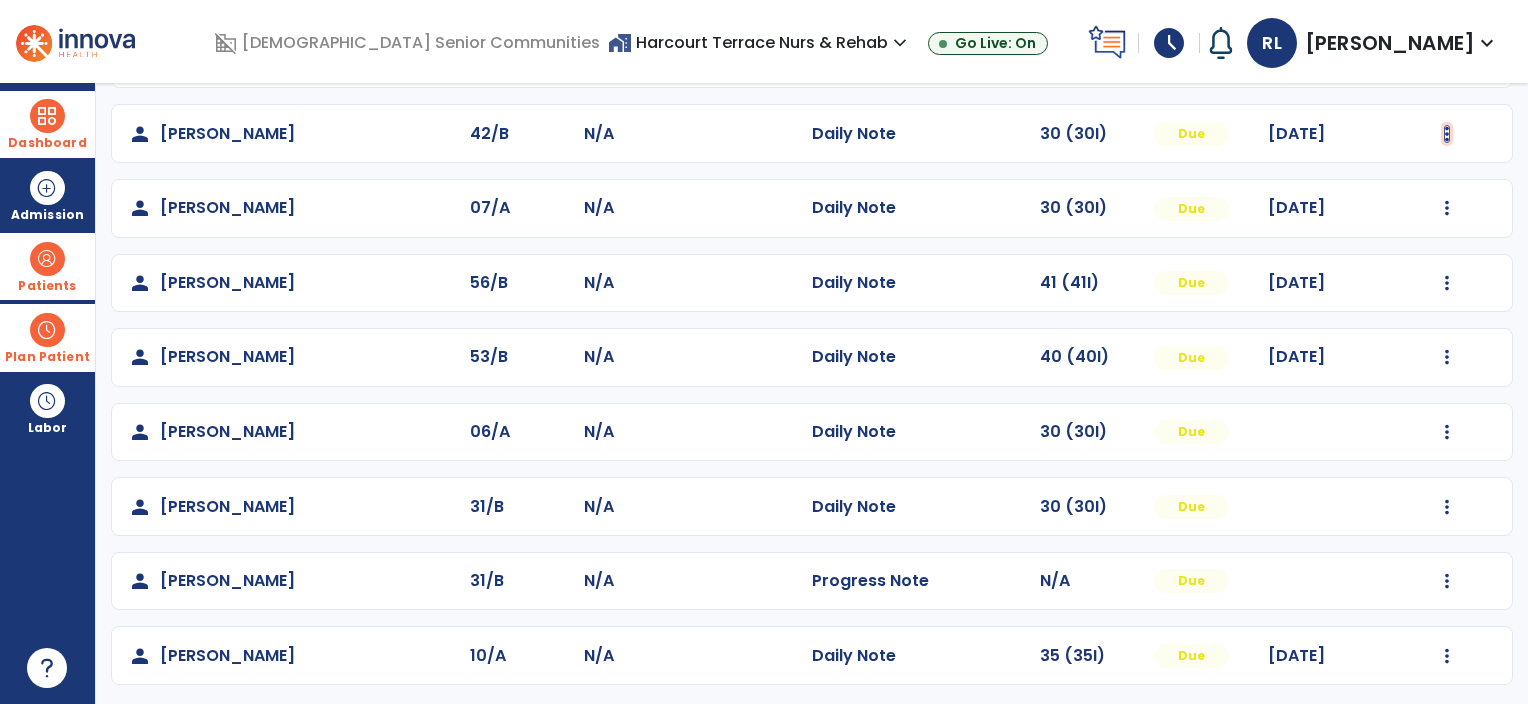 click at bounding box center [1448, -612] 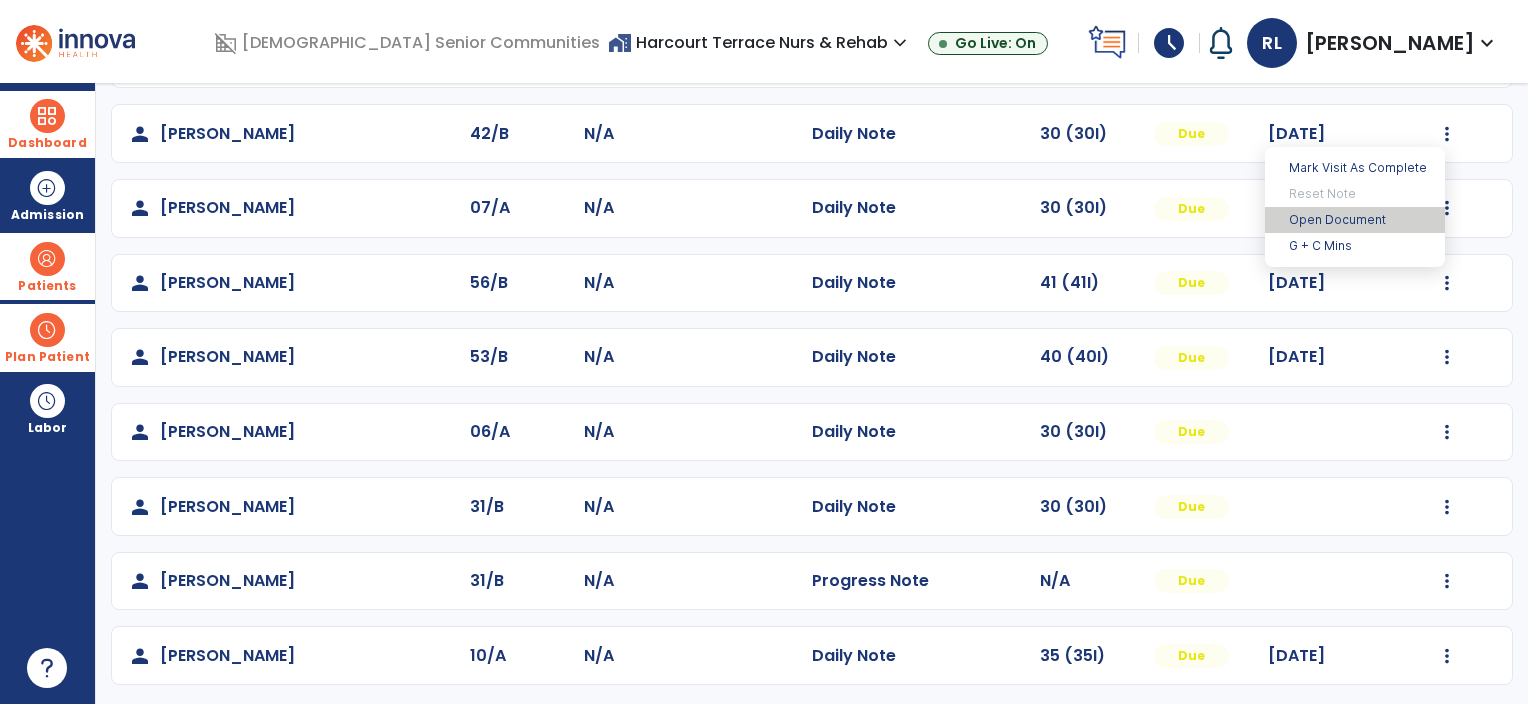 click on "Open Document" at bounding box center (1355, 220) 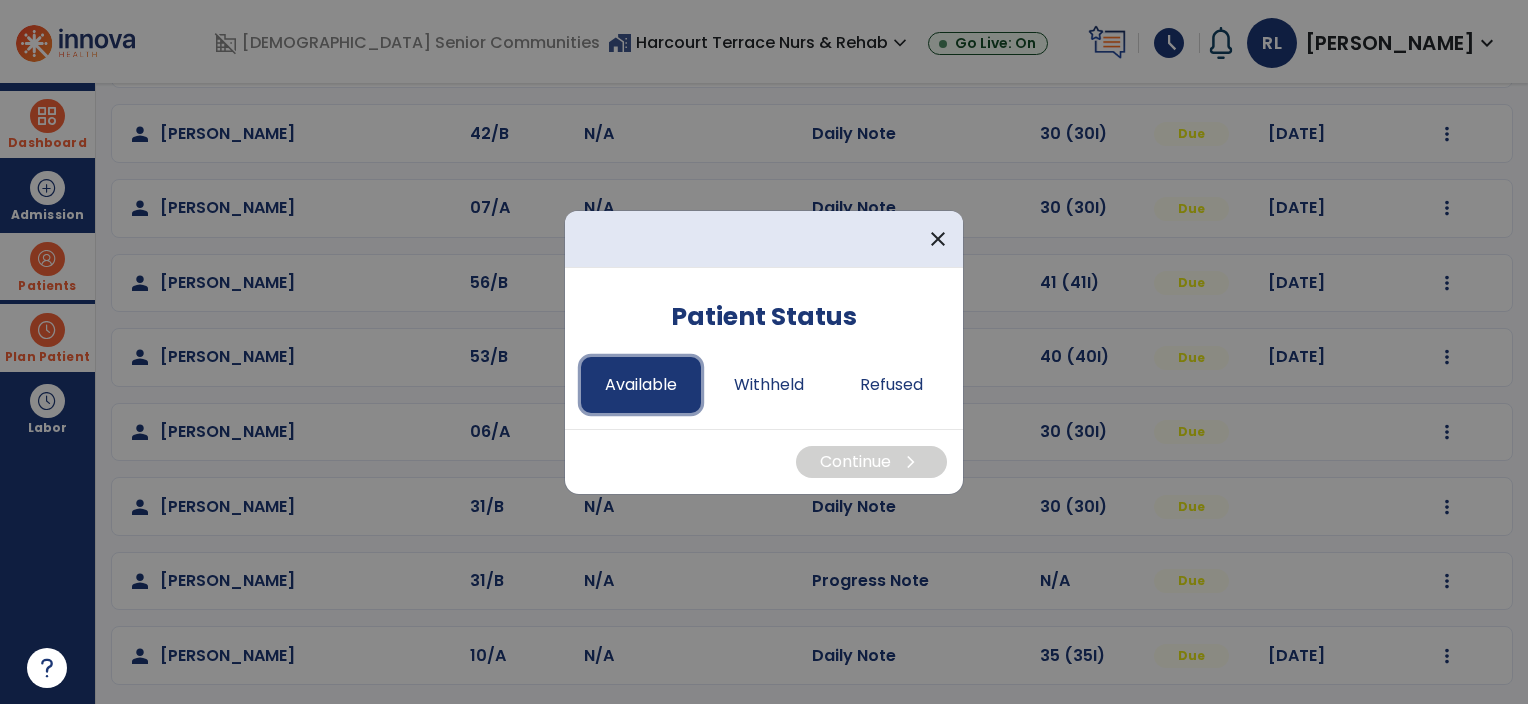 click on "Available" at bounding box center [641, 385] 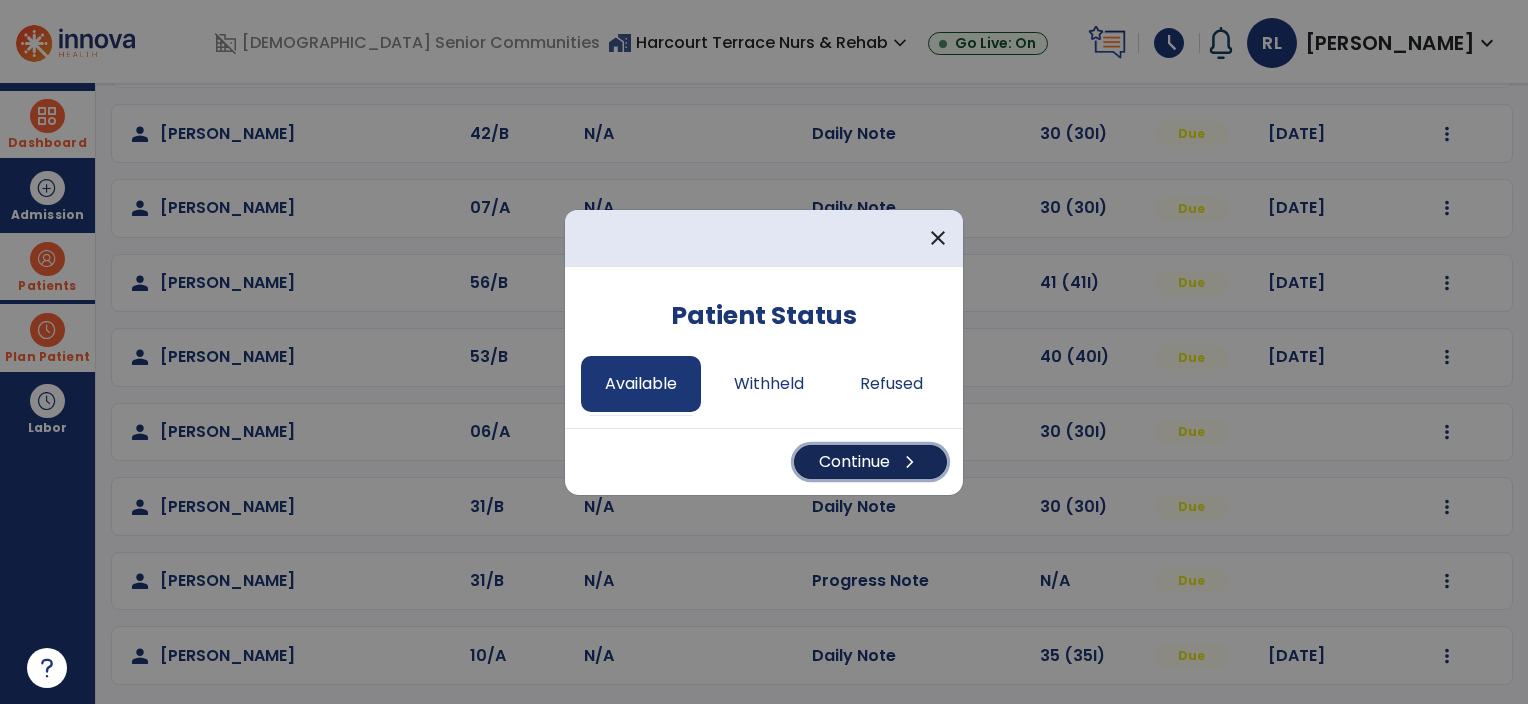 click on "Continue   chevron_right" at bounding box center [870, 462] 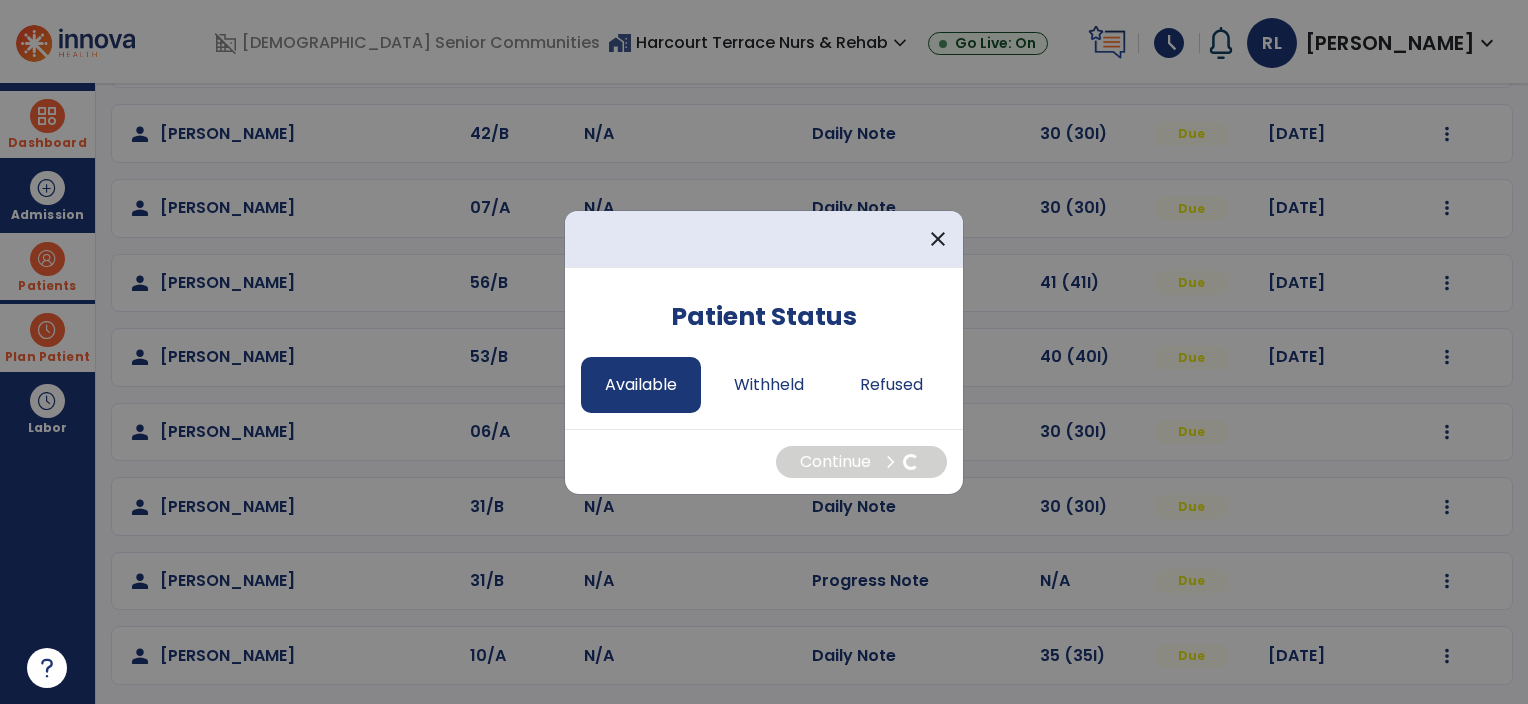 select on "*" 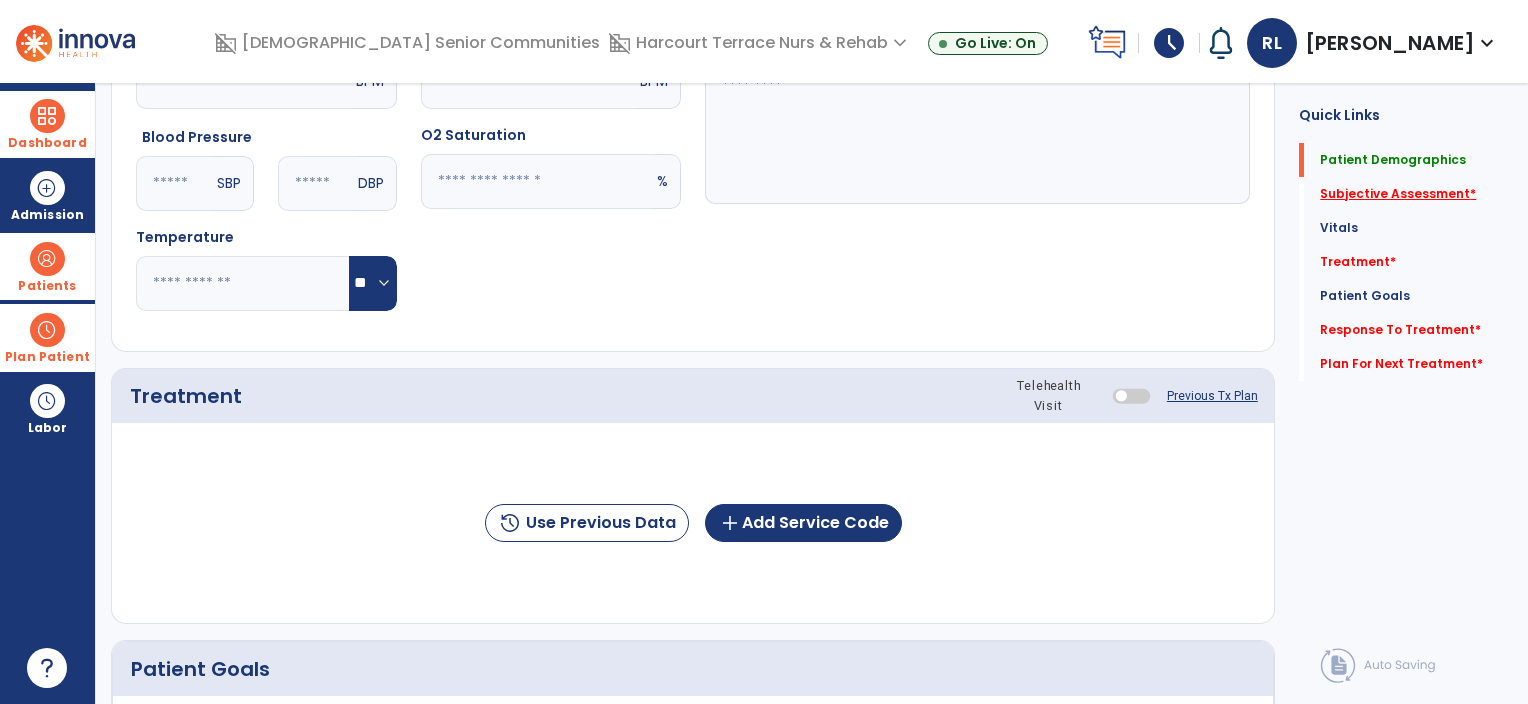 click on "Subjective Assessment   *" 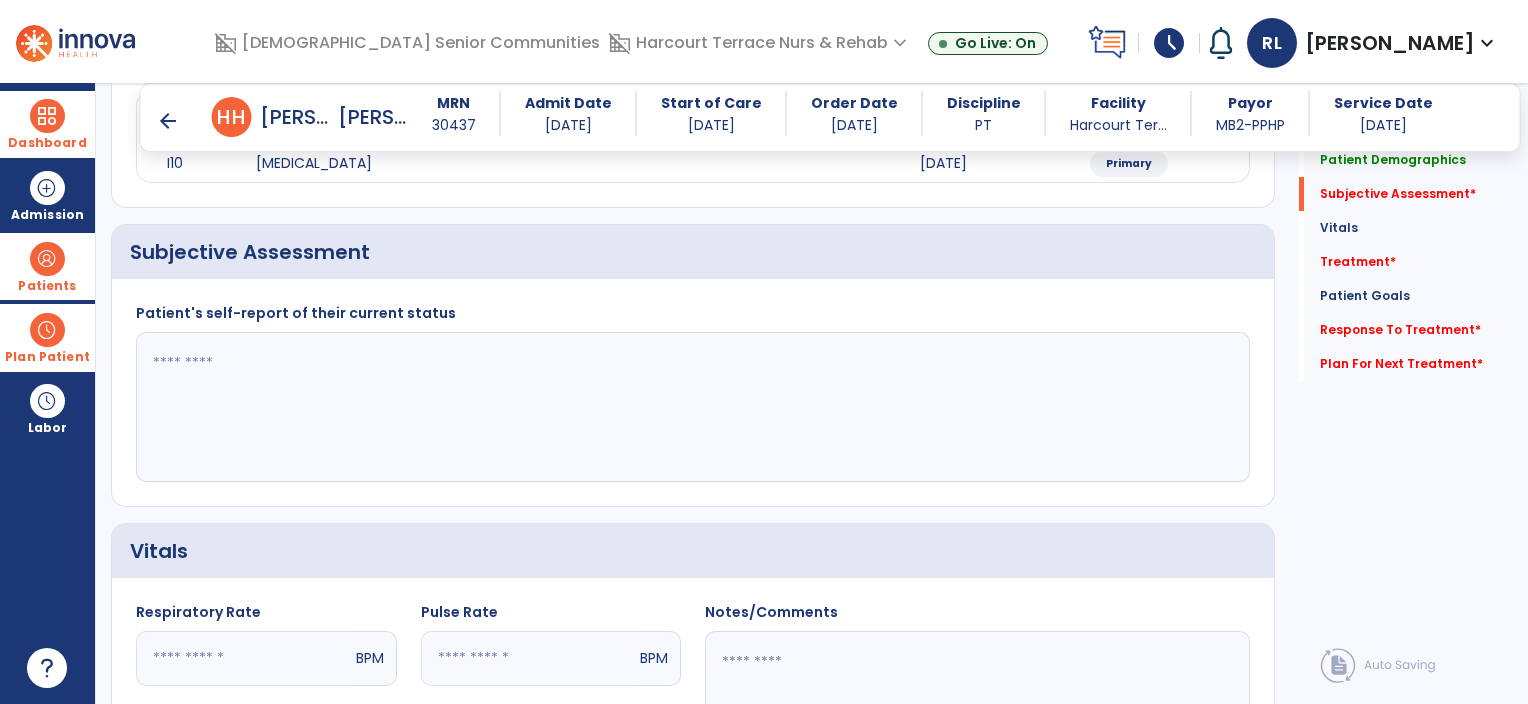 scroll, scrollTop: 293, scrollLeft: 0, axis: vertical 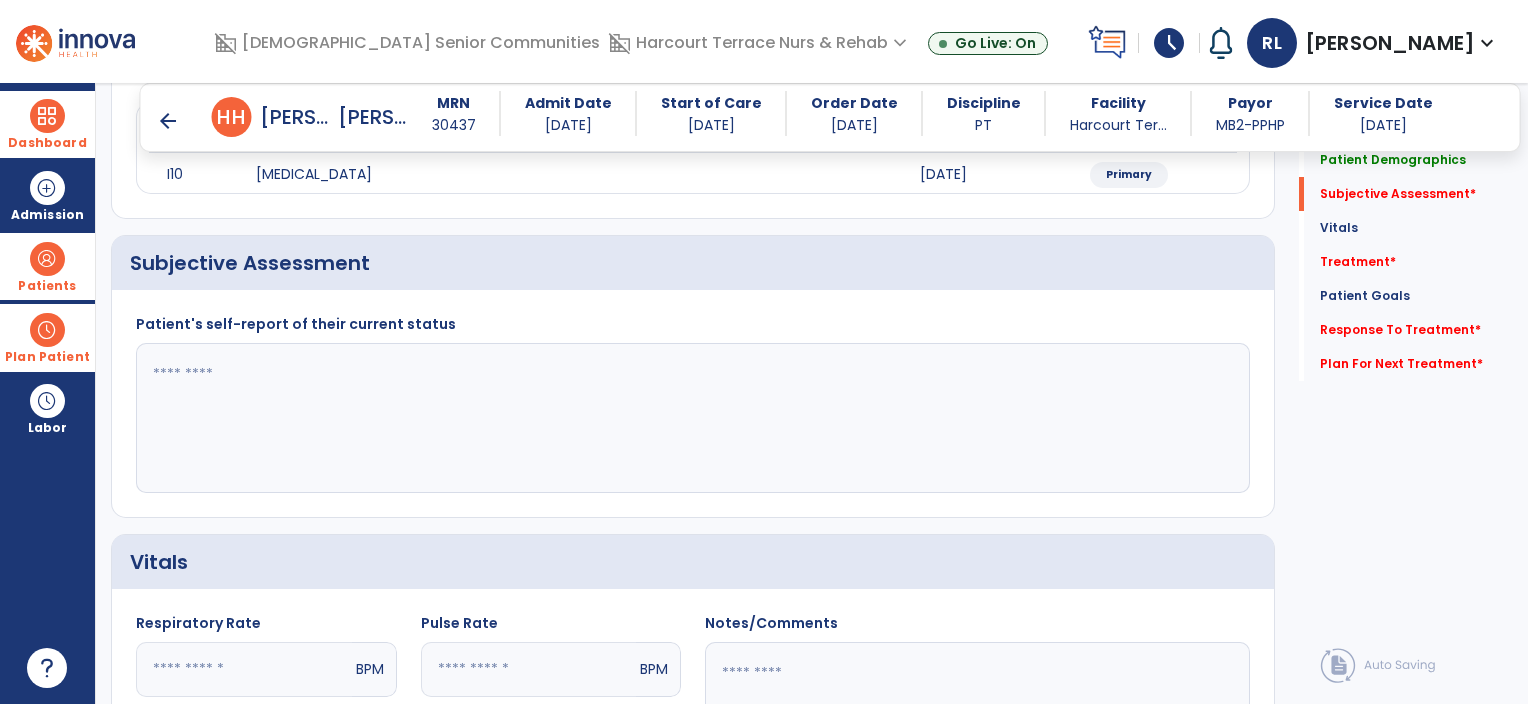 click 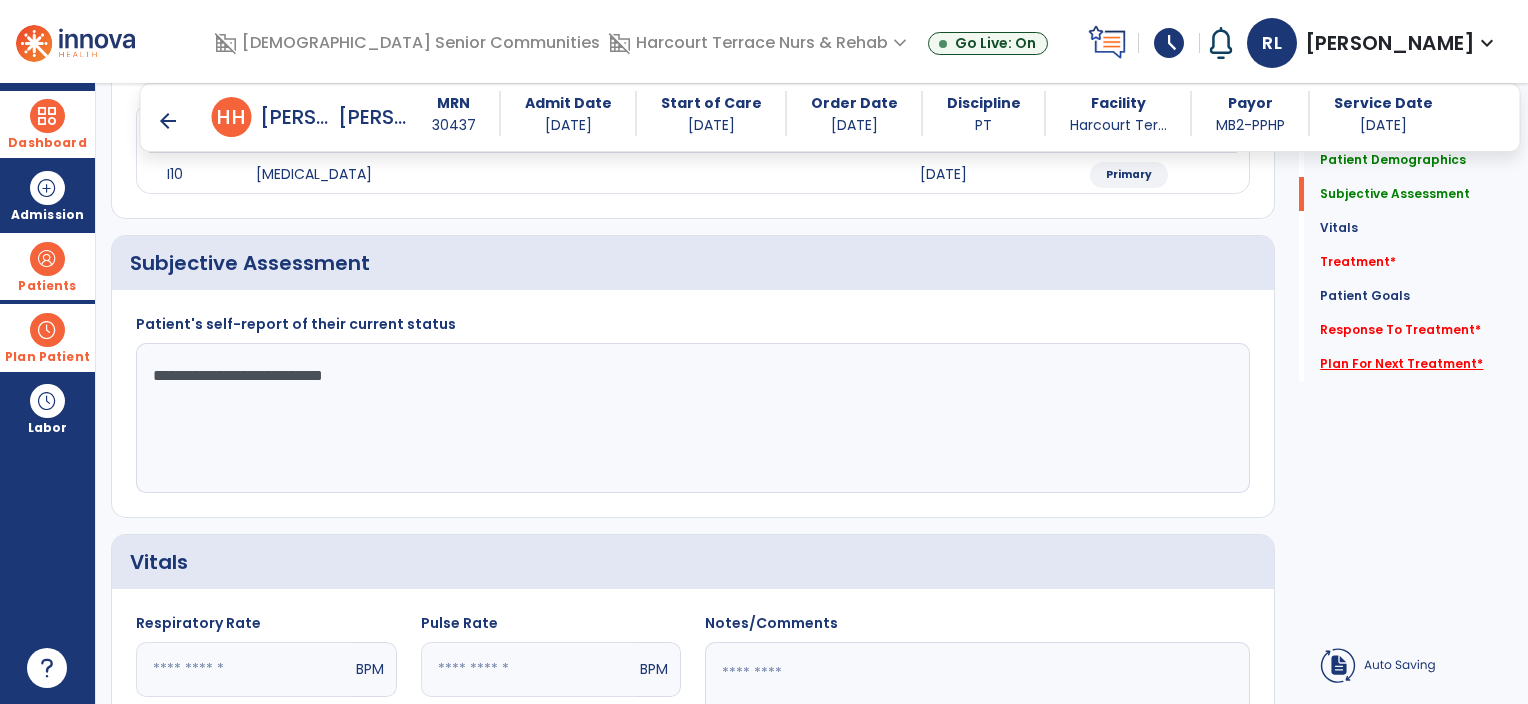 type on "**********" 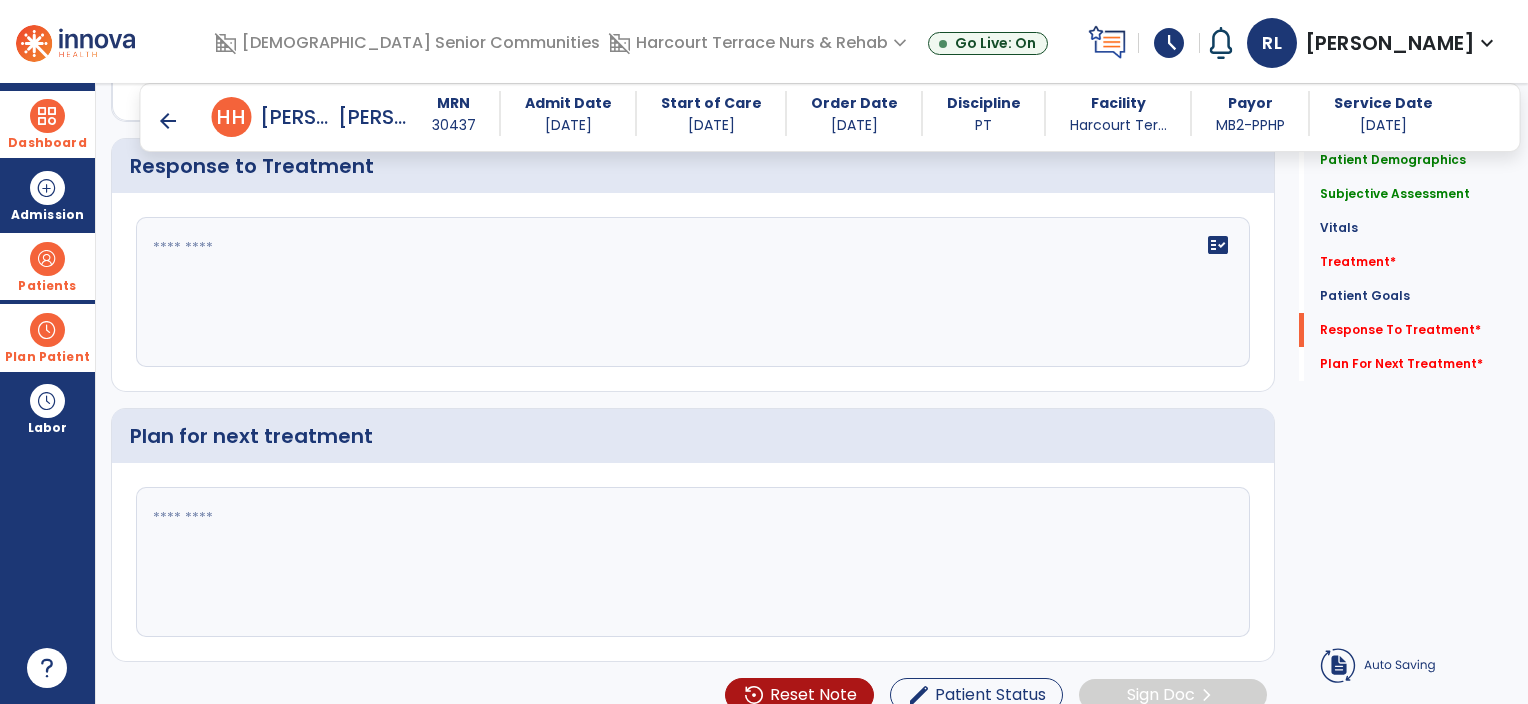 scroll, scrollTop: 2114, scrollLeft: 0, axis: vertical 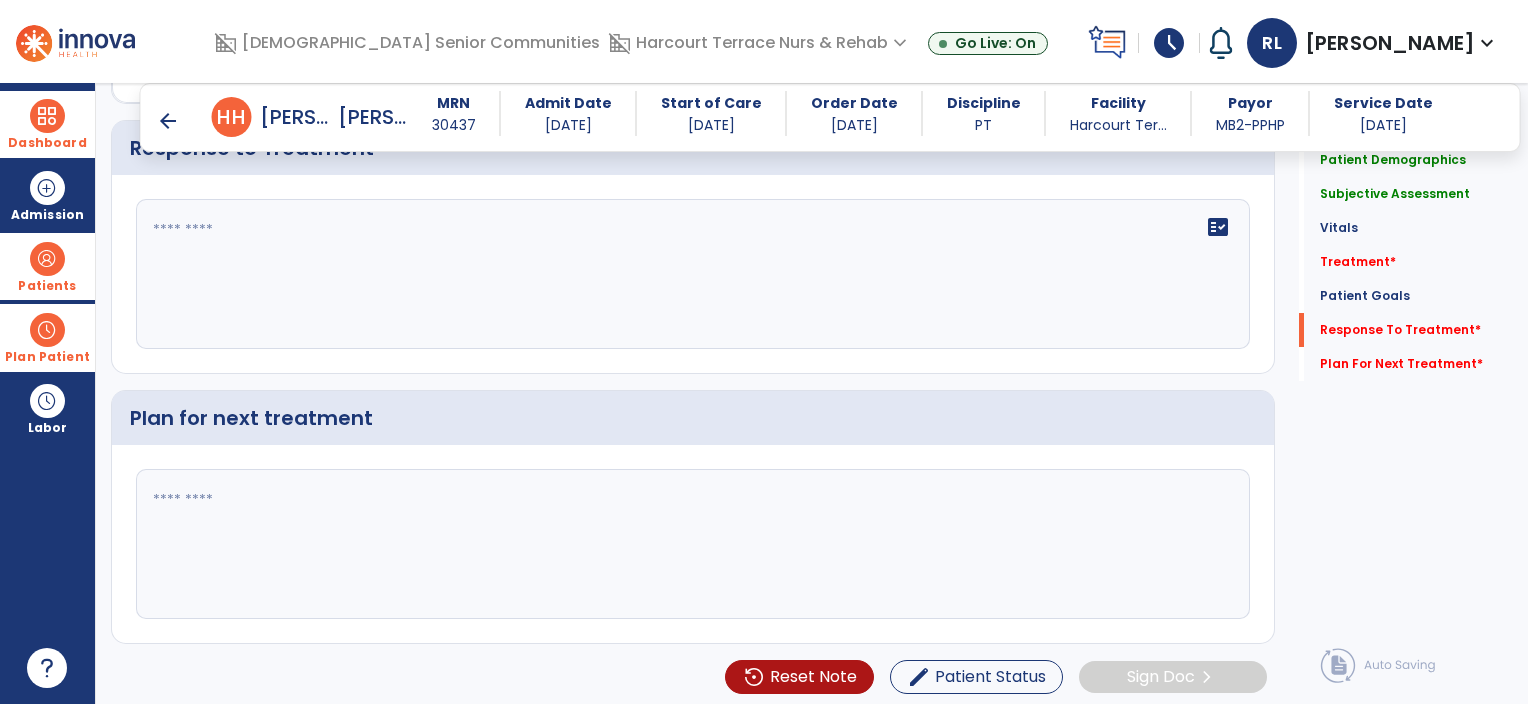 click 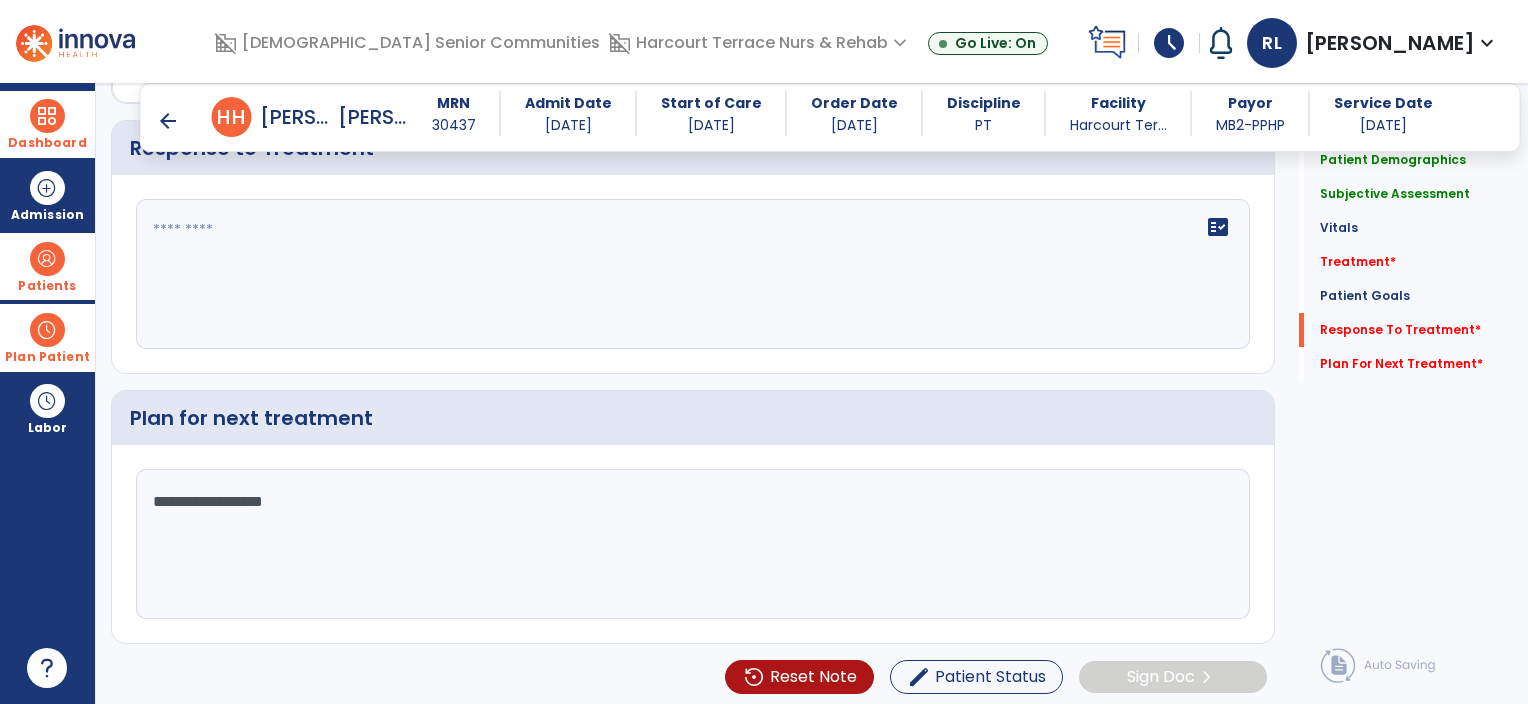 type on "**********" 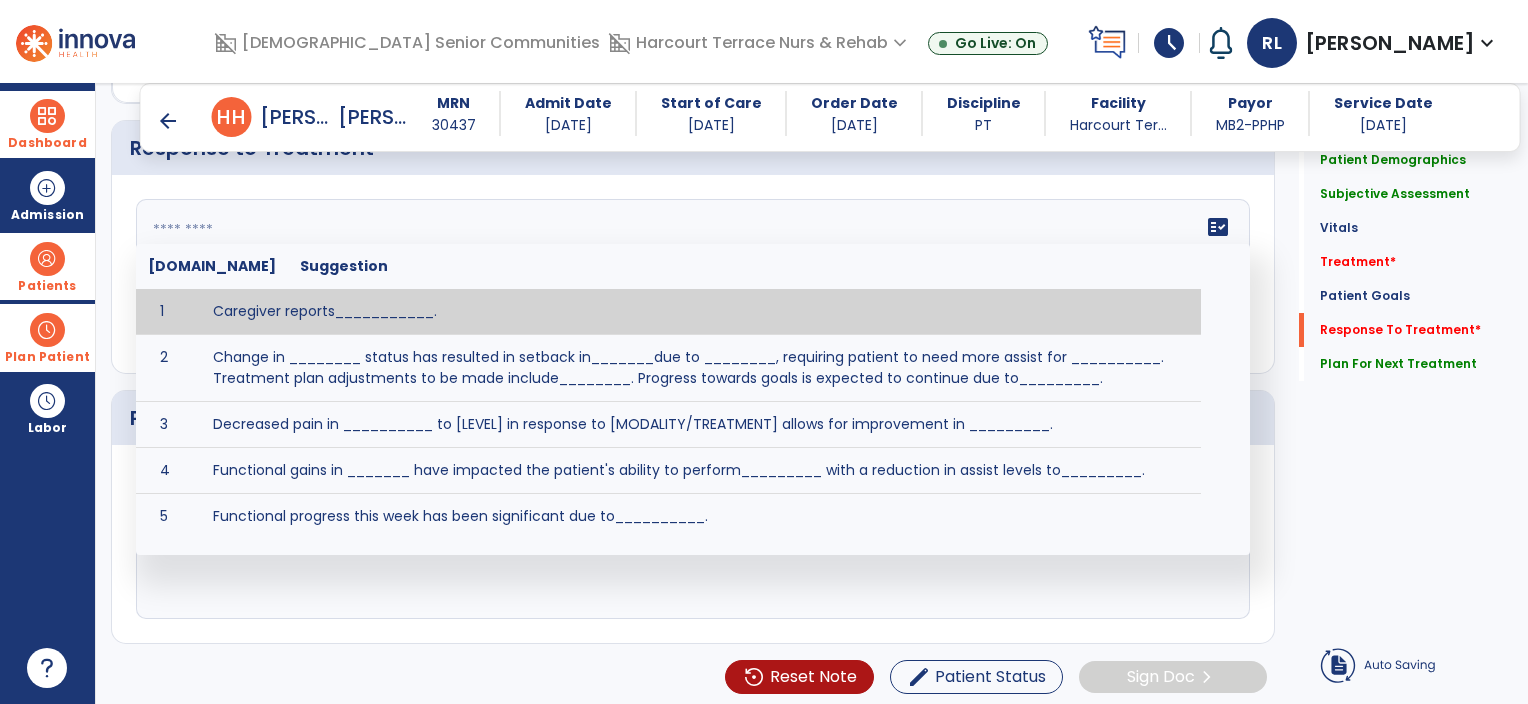 click 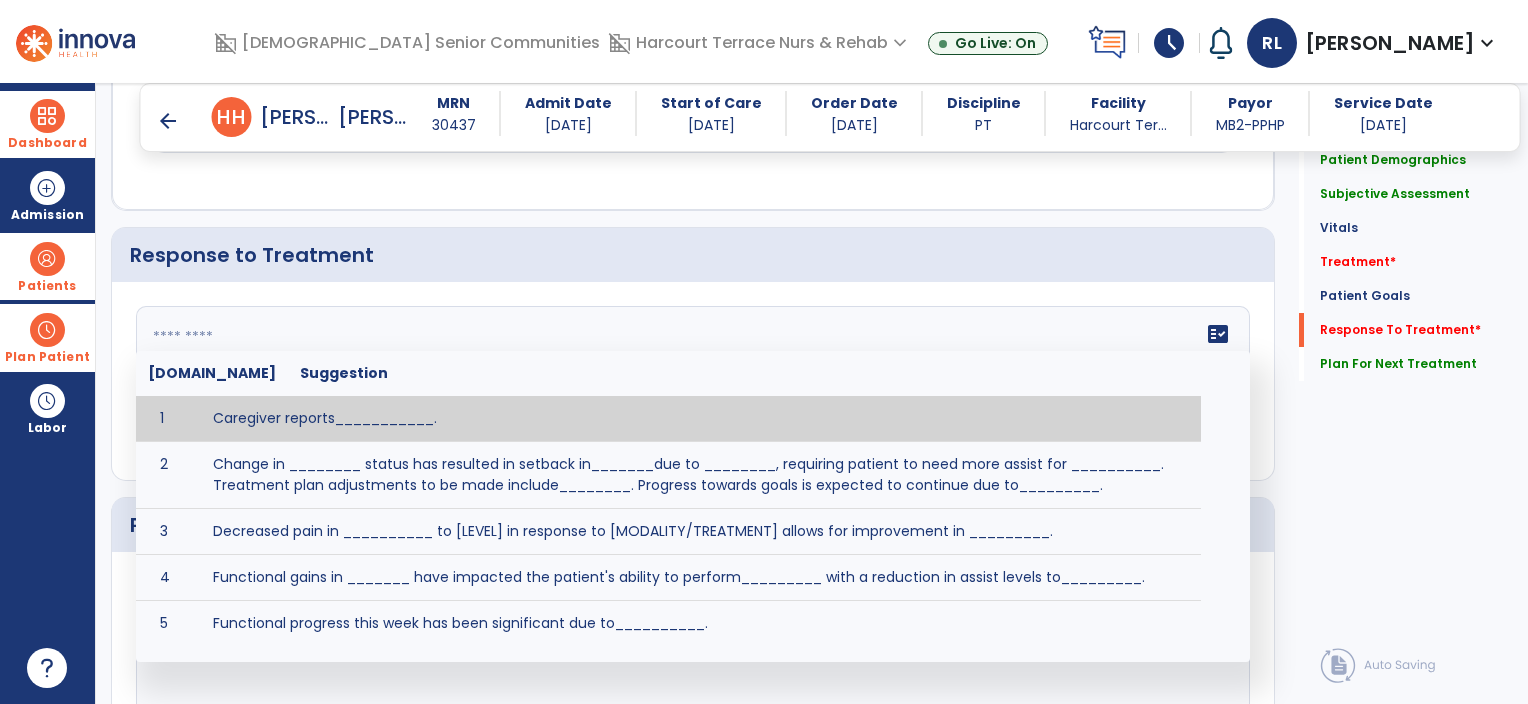 scroll, scrollTop: 2006, scrollLeft: 0, axis: vertical 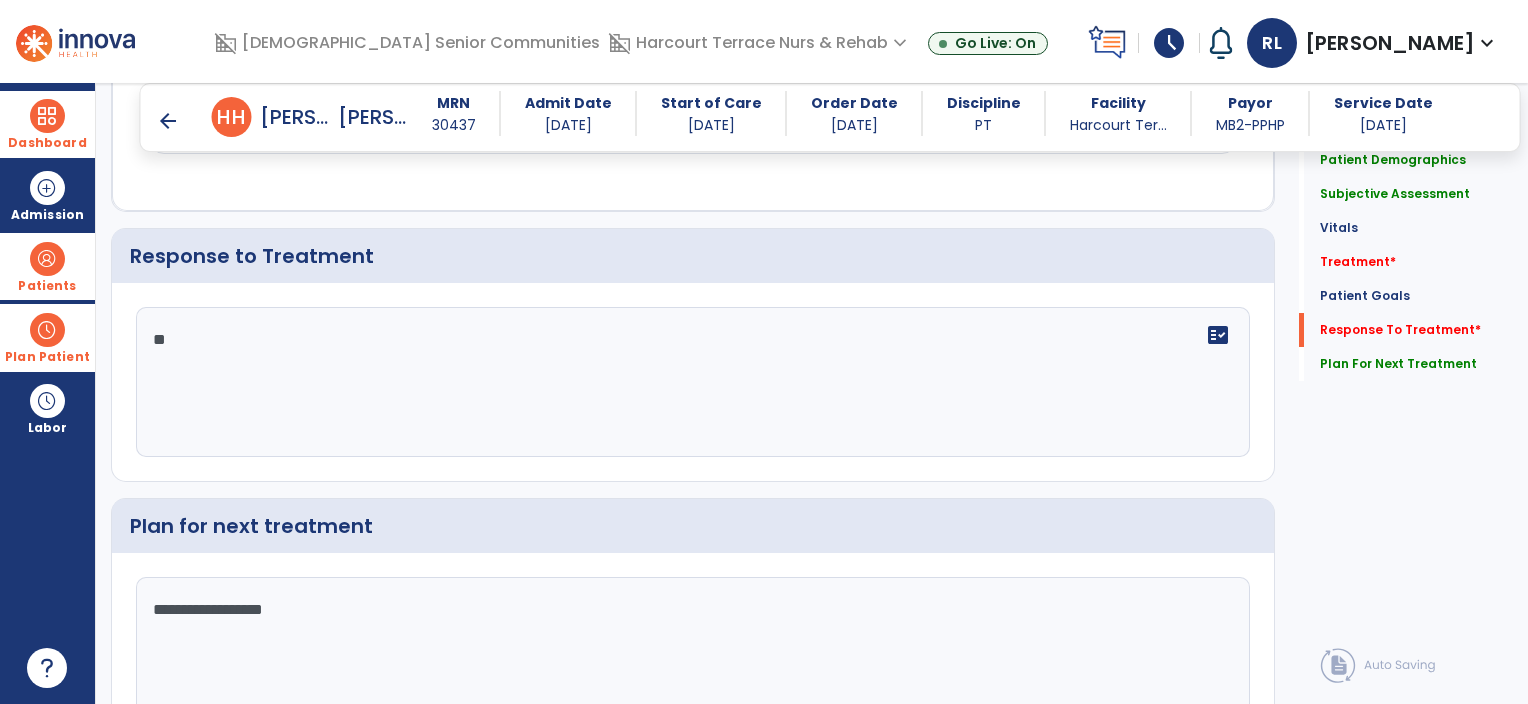 type on "*" 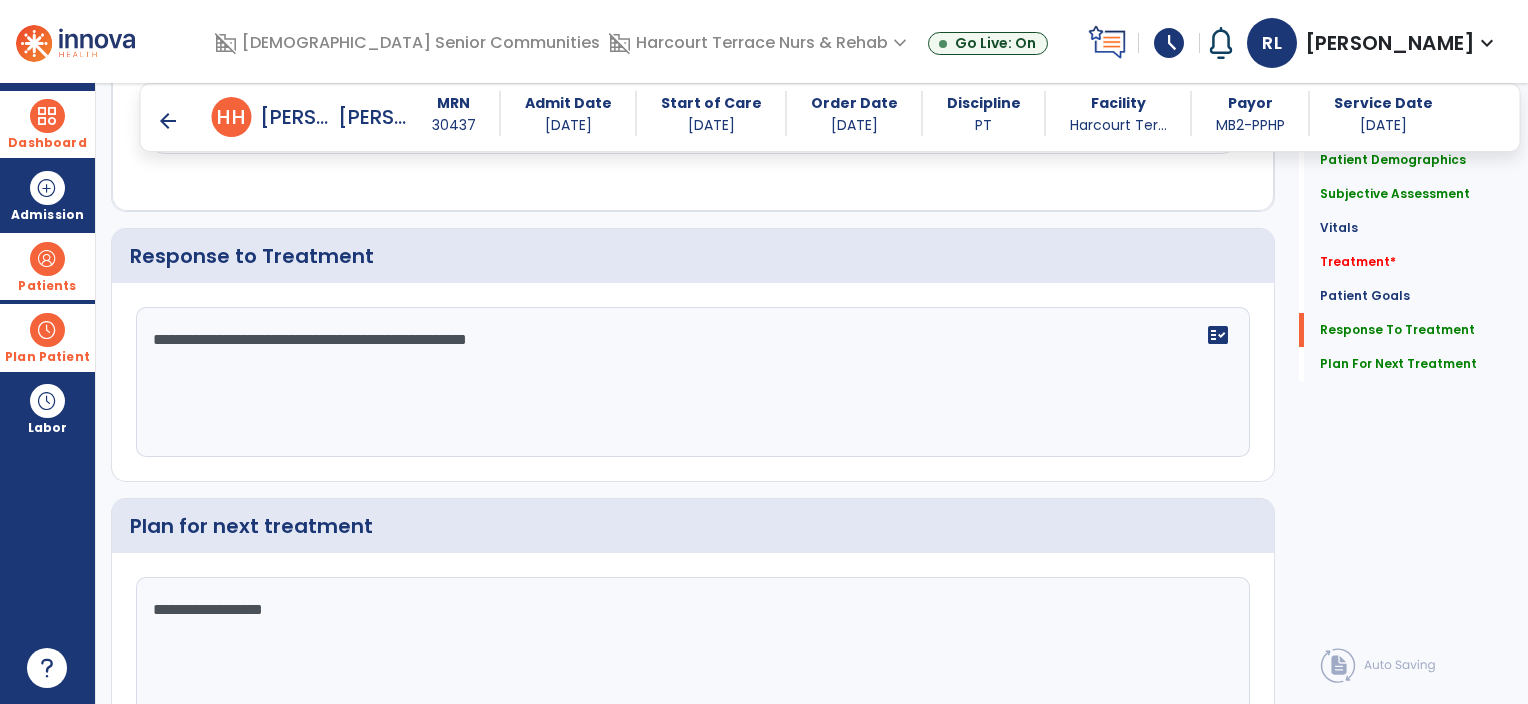 type on "**********" 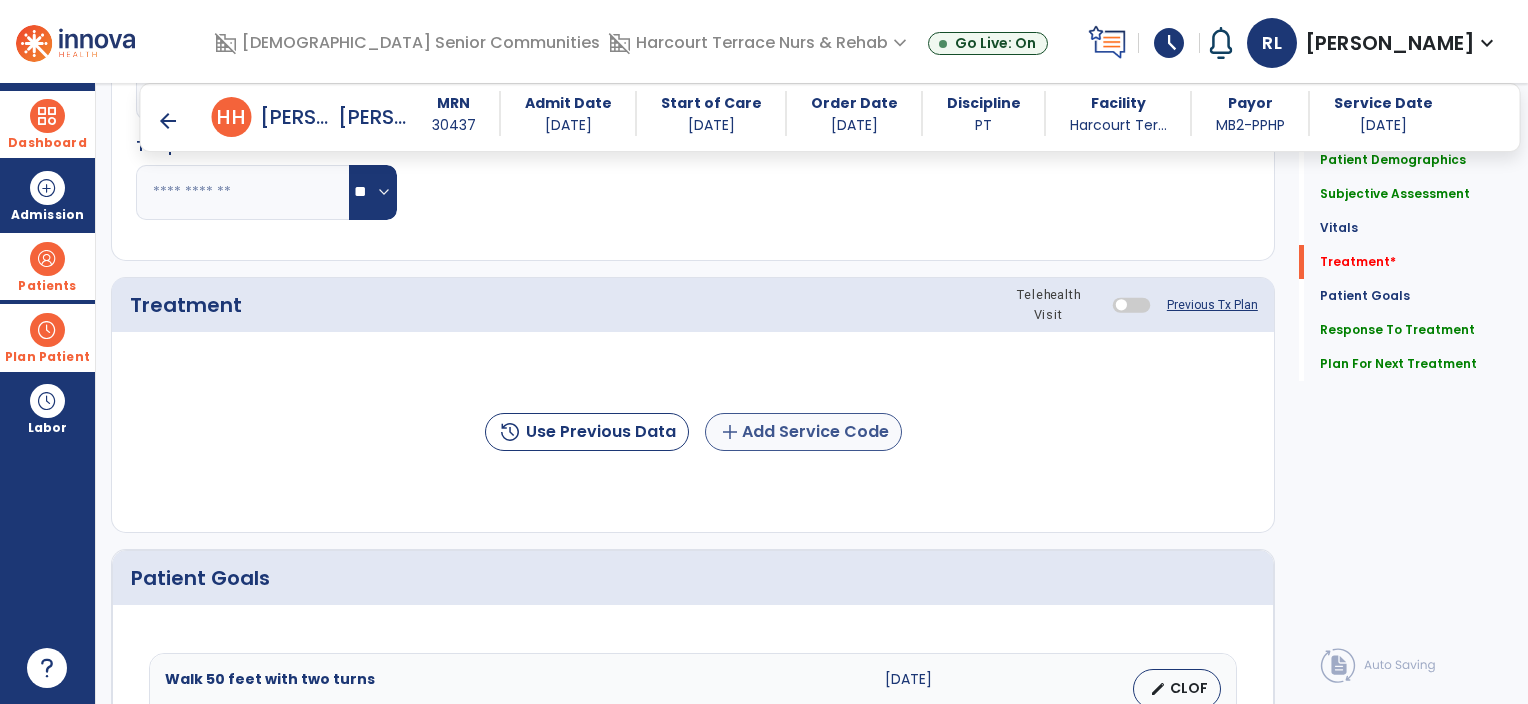 scroll, scrollTop: 968, scrollLeft: 0, axis: vertical 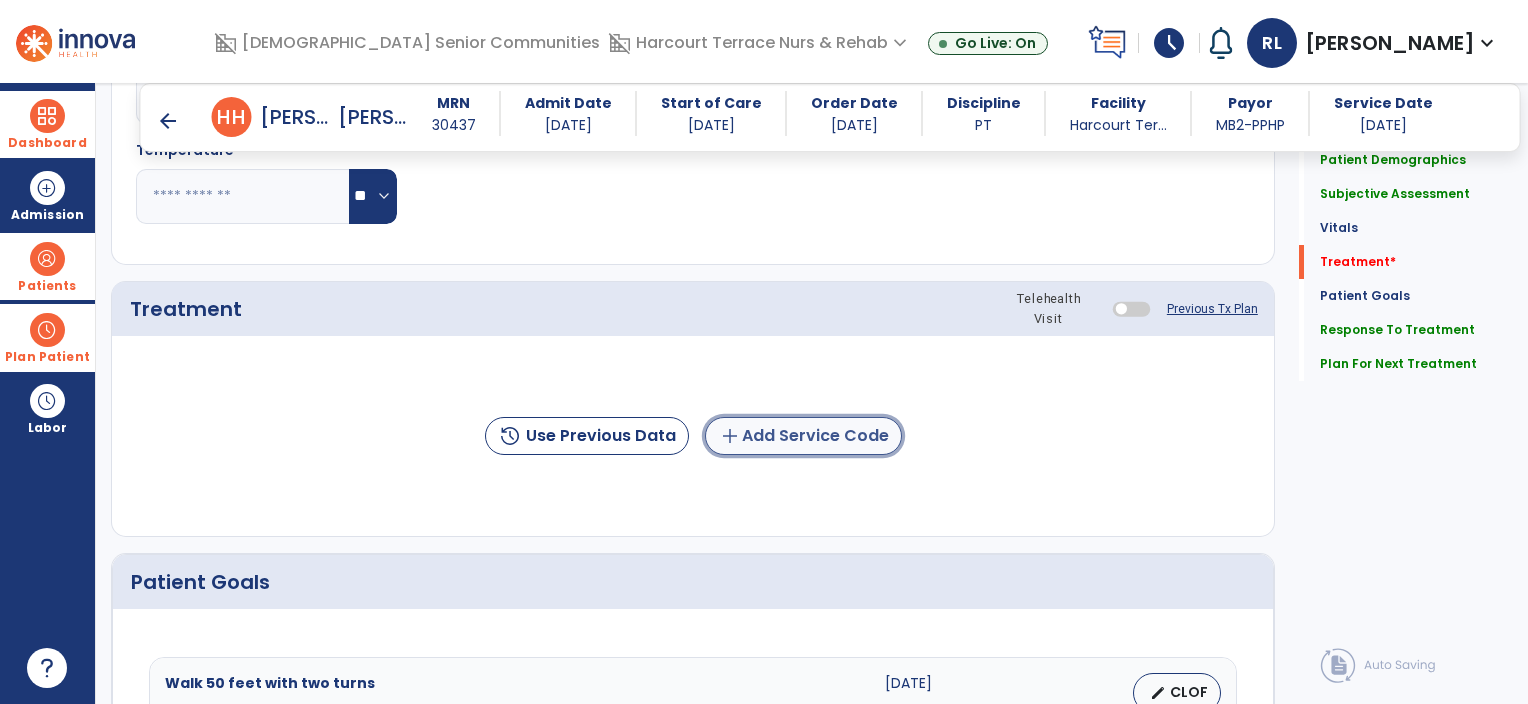 click on "add  Add Service Code" 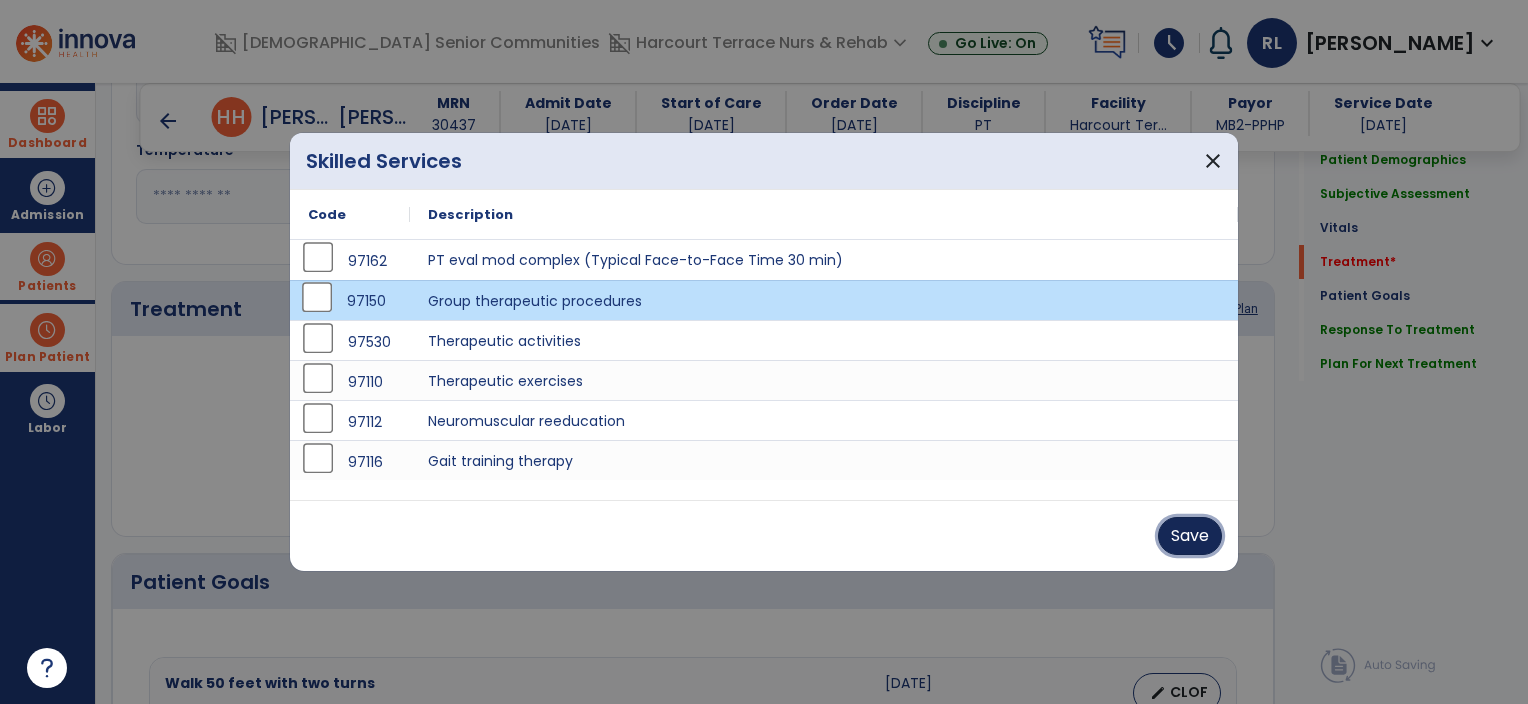 click on "Save" at bounding box center (1190, 536) 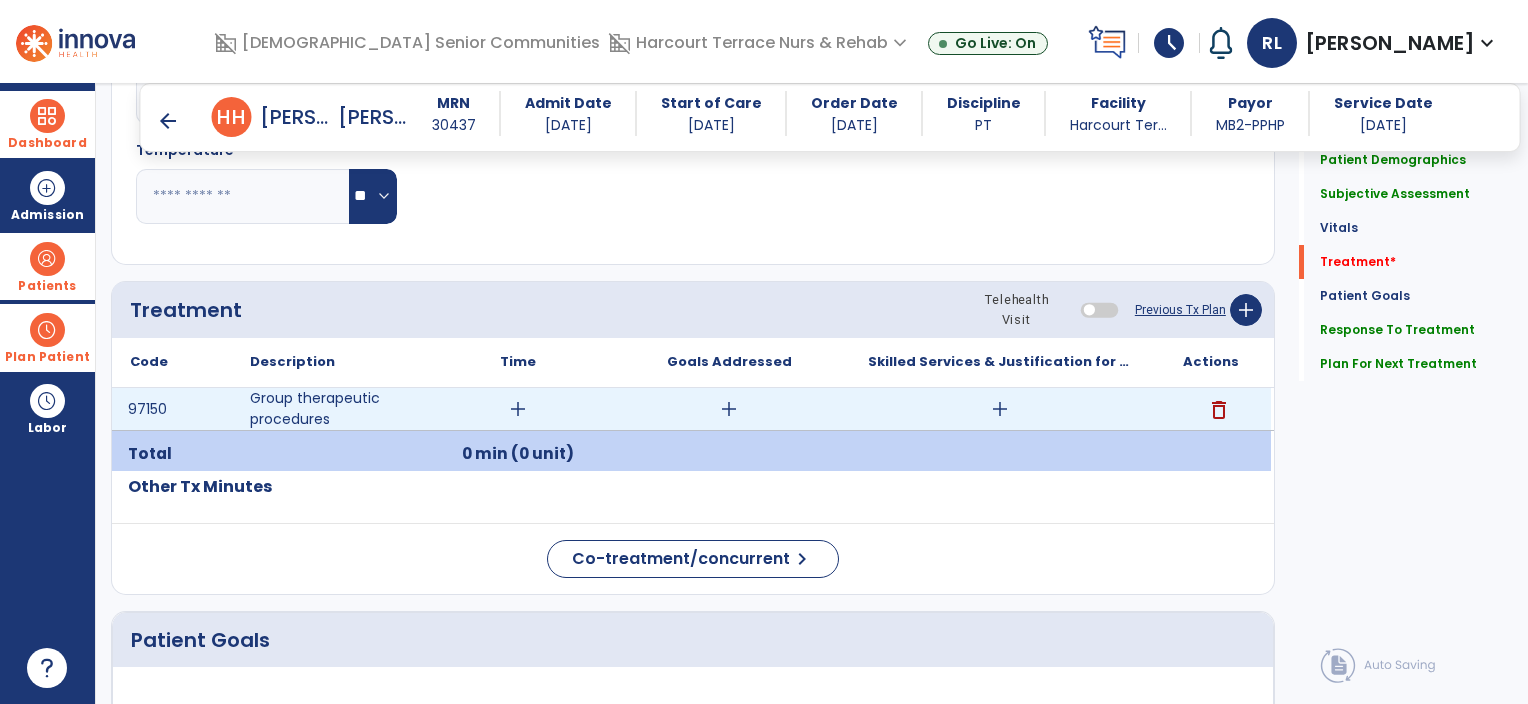 click on "add" at bounding box center [518, 409] 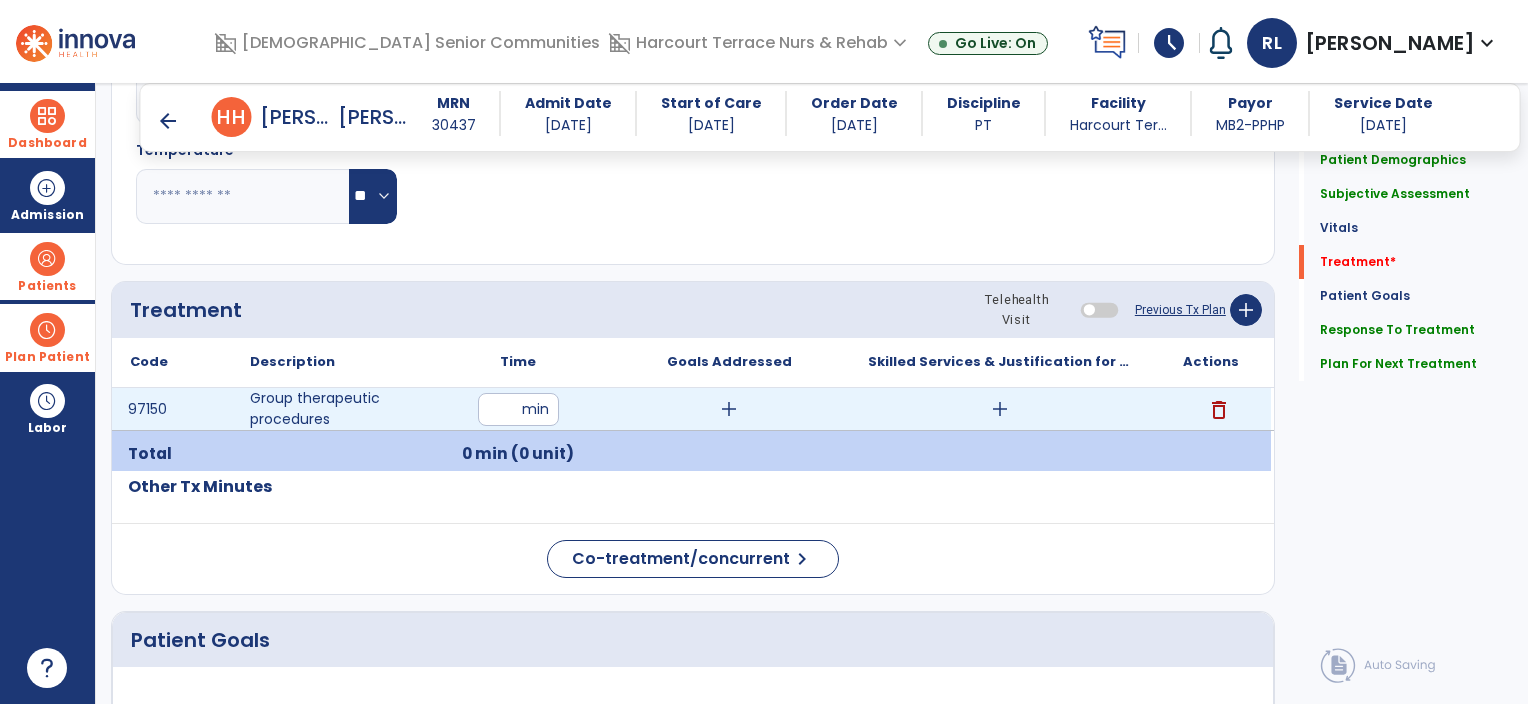 type on "**" 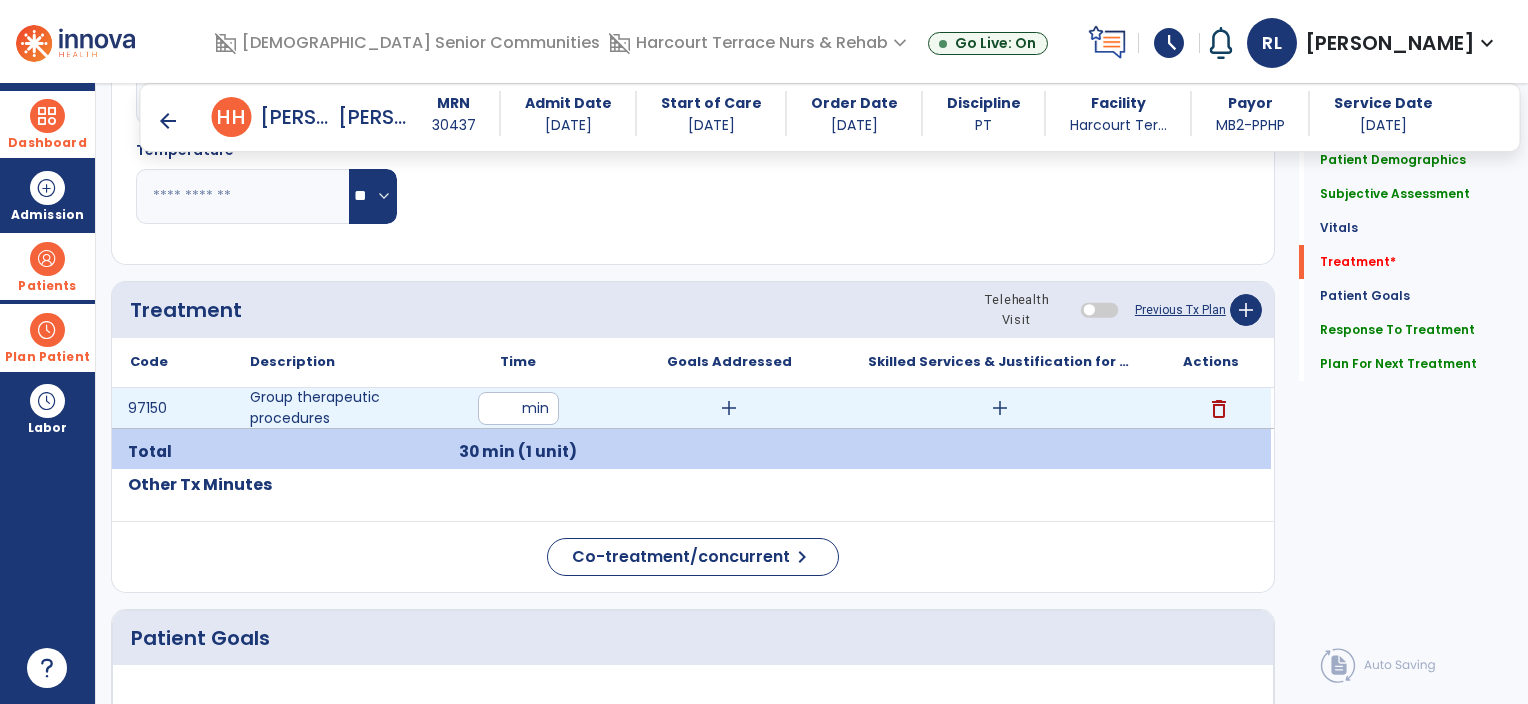 drag, startPoint x: 1018, startPoint y: 393, endPoint x: 996, endPoint y: 406, distance: 25.553865 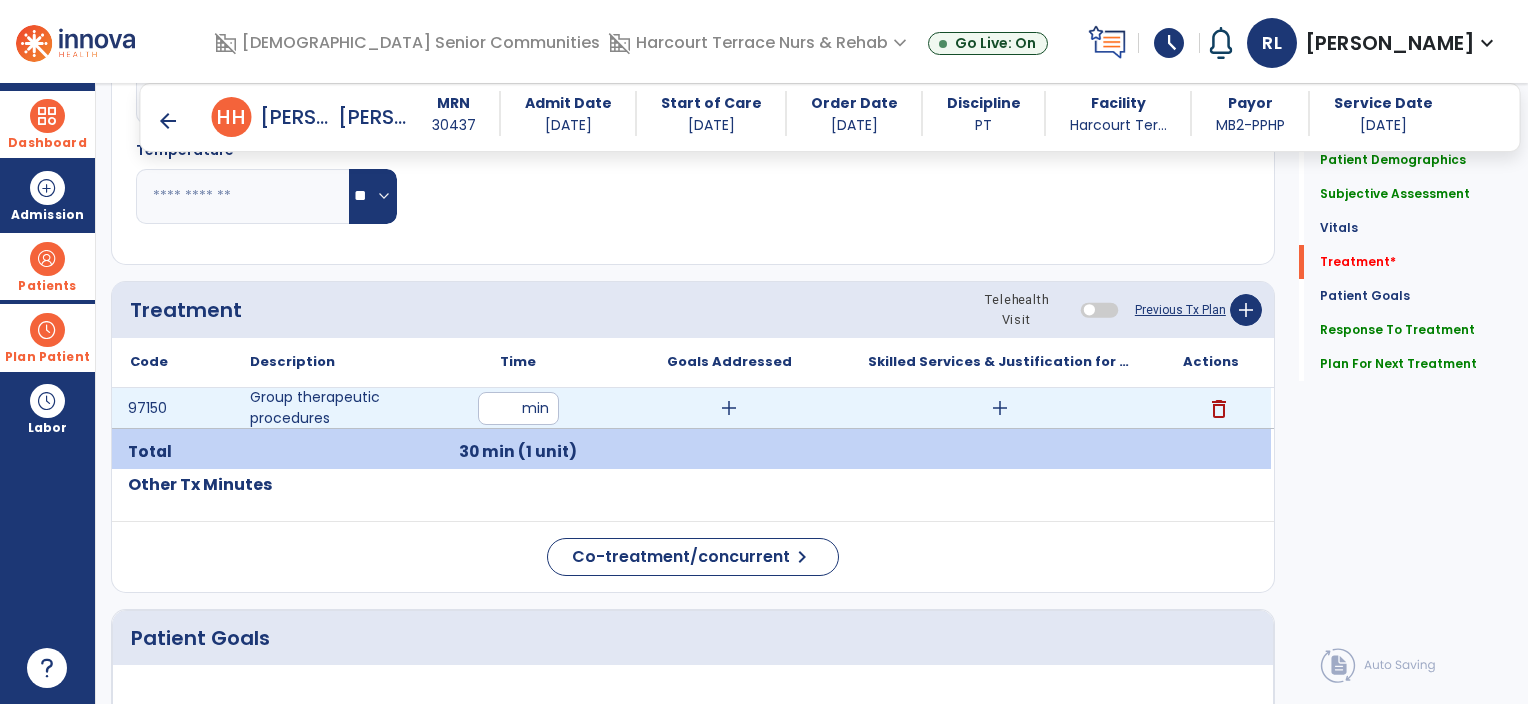 click on "add" at bounding box center (1000, 408) 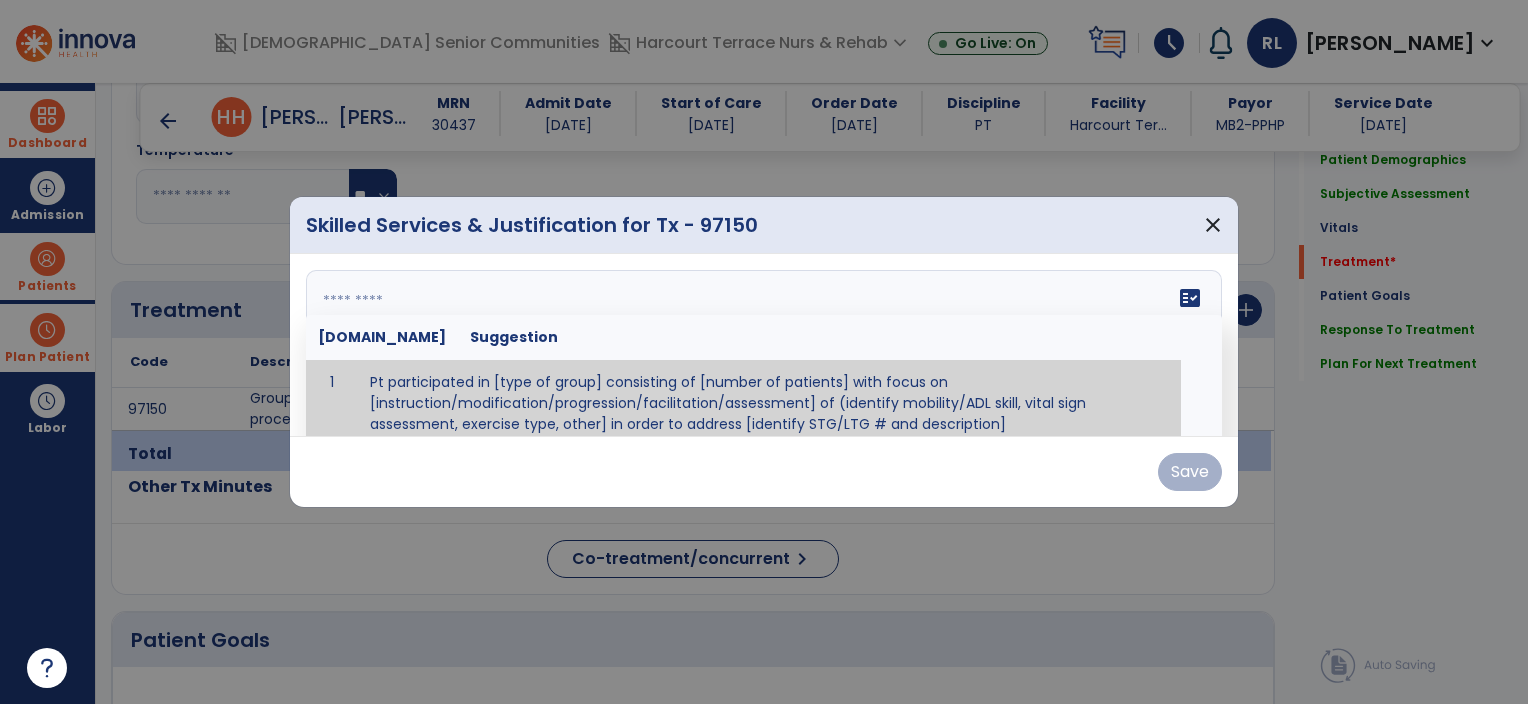 click on "fact_check  [DOMAIN_NAME] Suggestion 1 Pt participated in [type of group] consisting of [number of patients] with focus on [instruction/modification/progression/facilitation/assessment] of (identify mobility/ADL skill, vital sign assessment, exercise type, other] in order to address [identify STG/LTG # and description]" at bounding box center (764, 345) 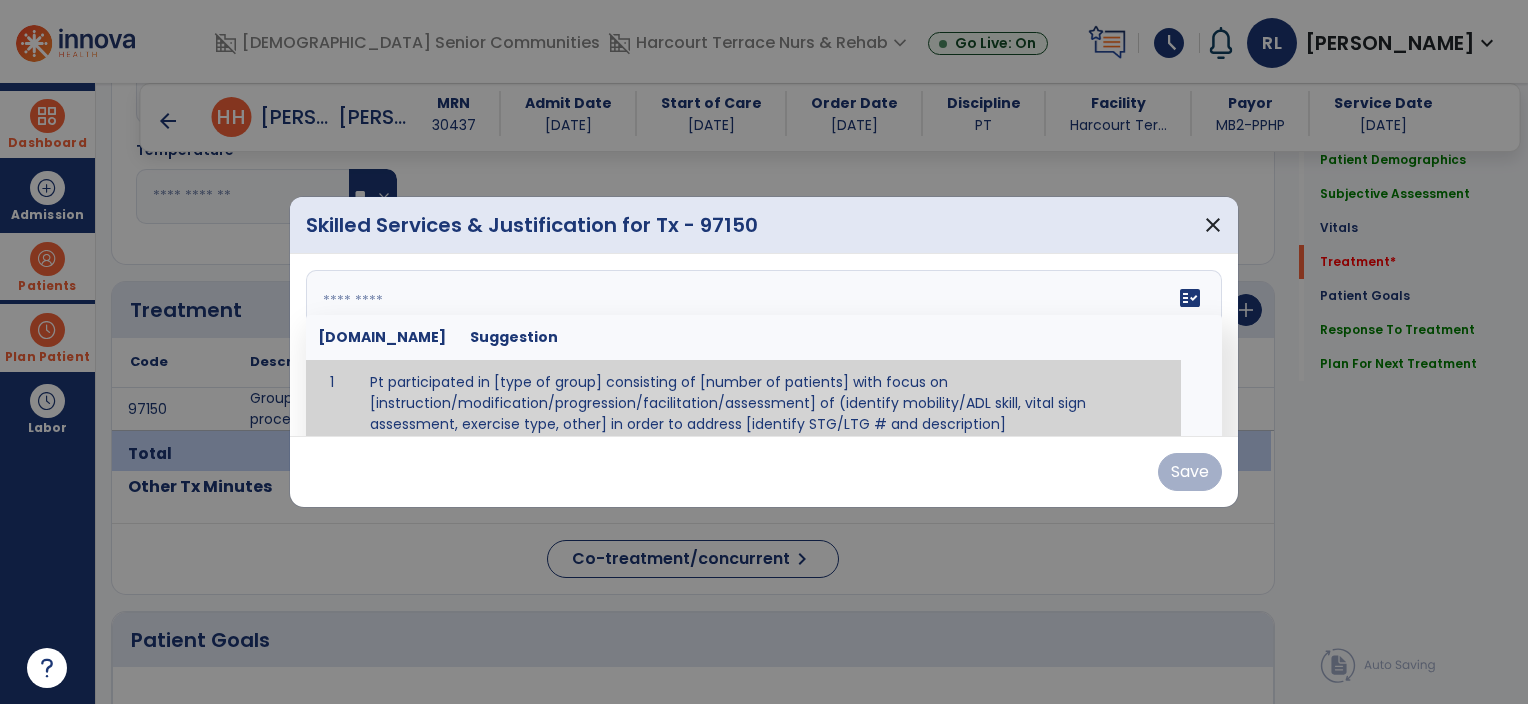 scroll, scrollTop: 12, scrollLeft: 0, axis: vertical 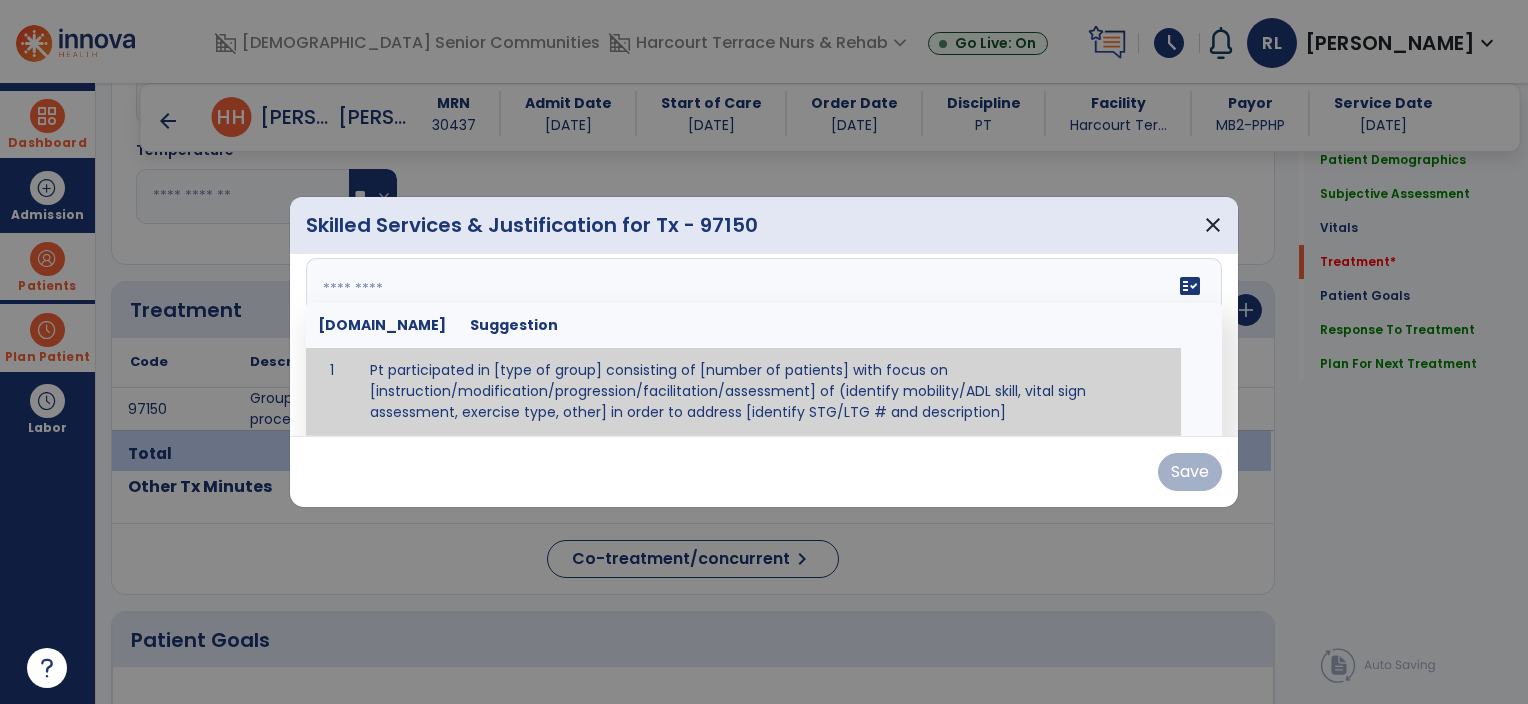 paste on "**********" 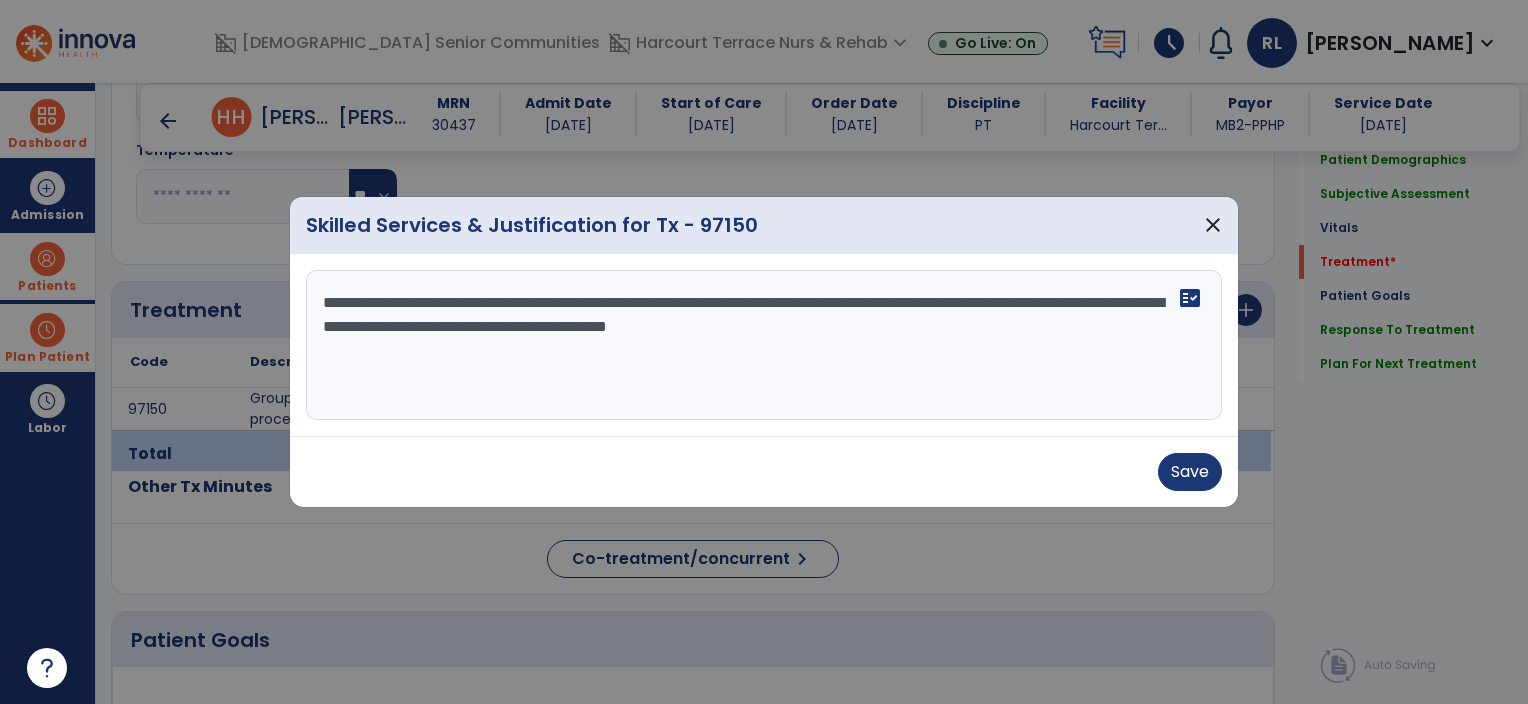 scroll, scrollTop: 0, scrollLeft: 0, axis: both 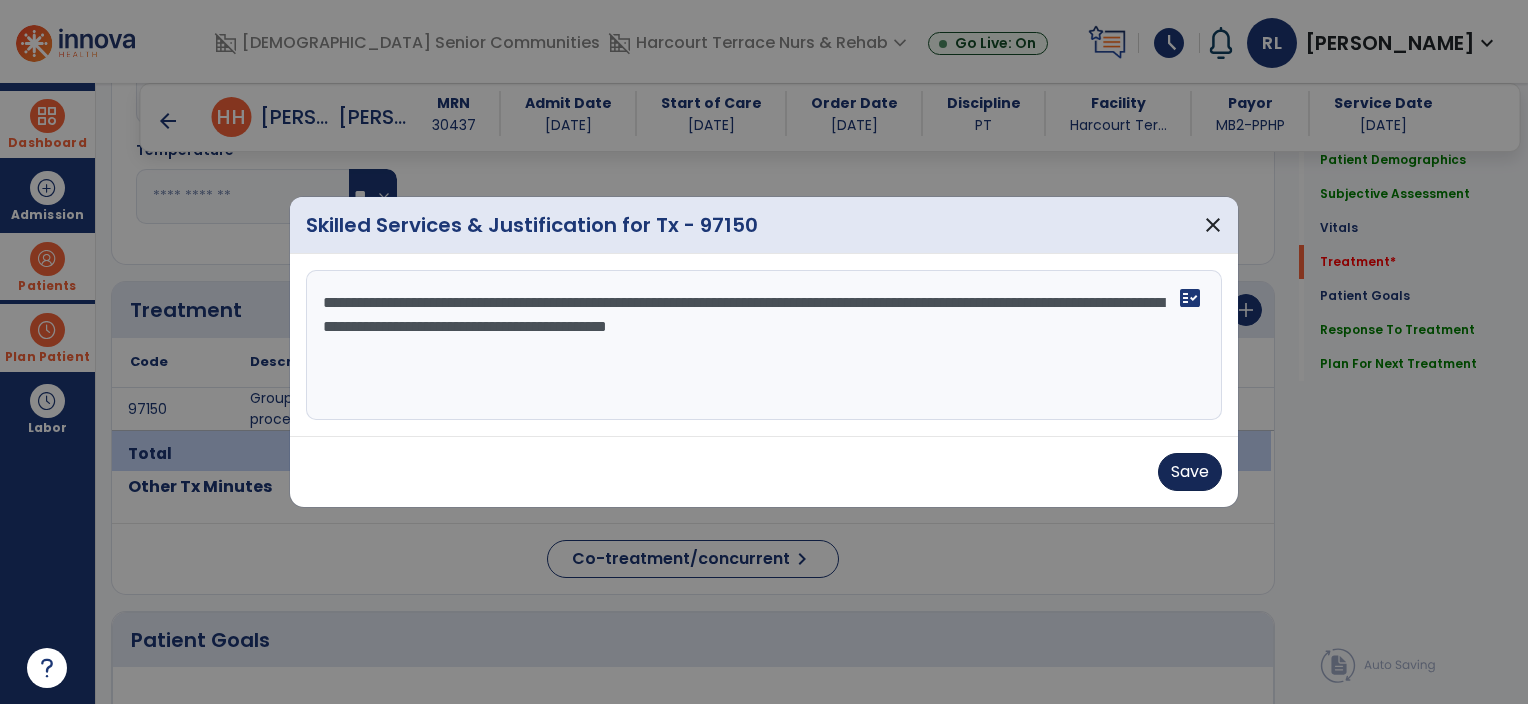 type on "**********" 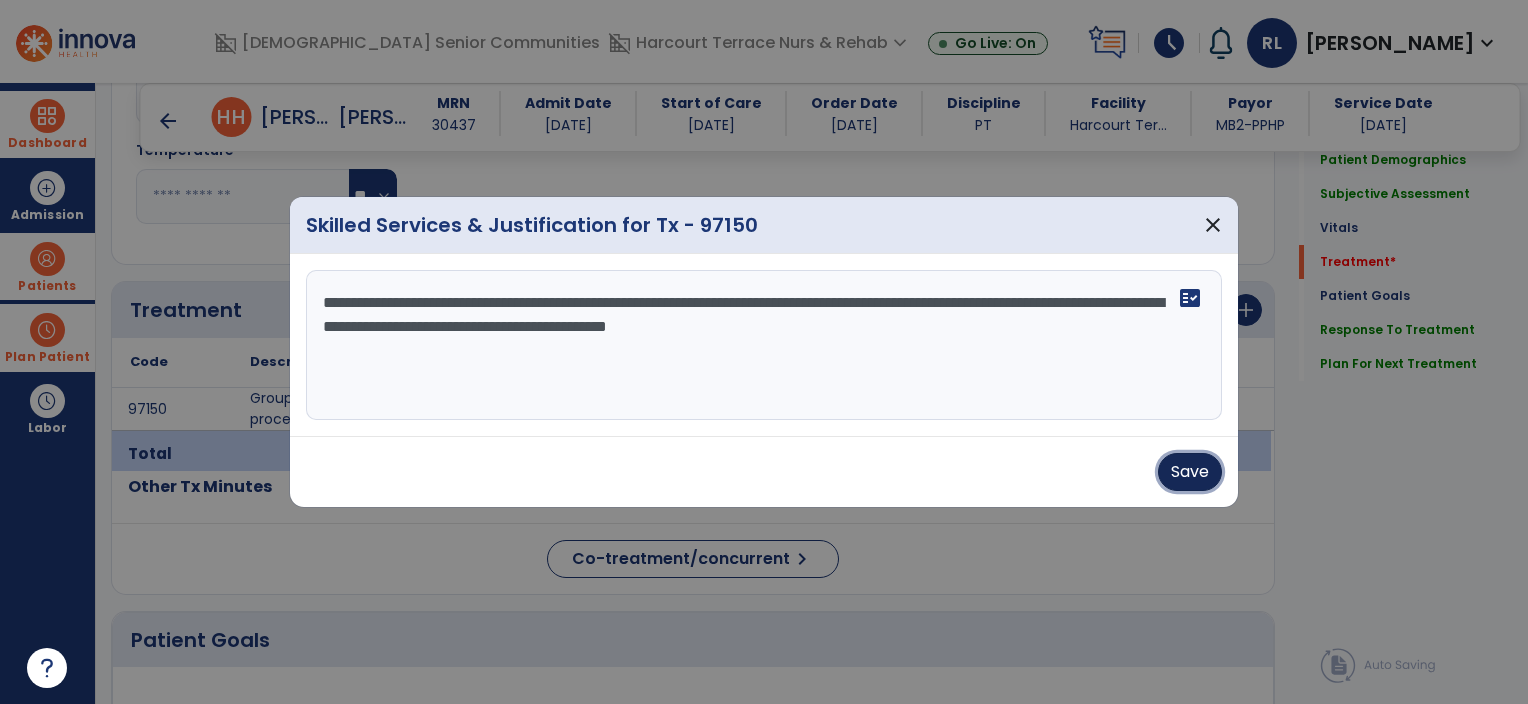 click on "Save" at bounding box center [1190, 472] 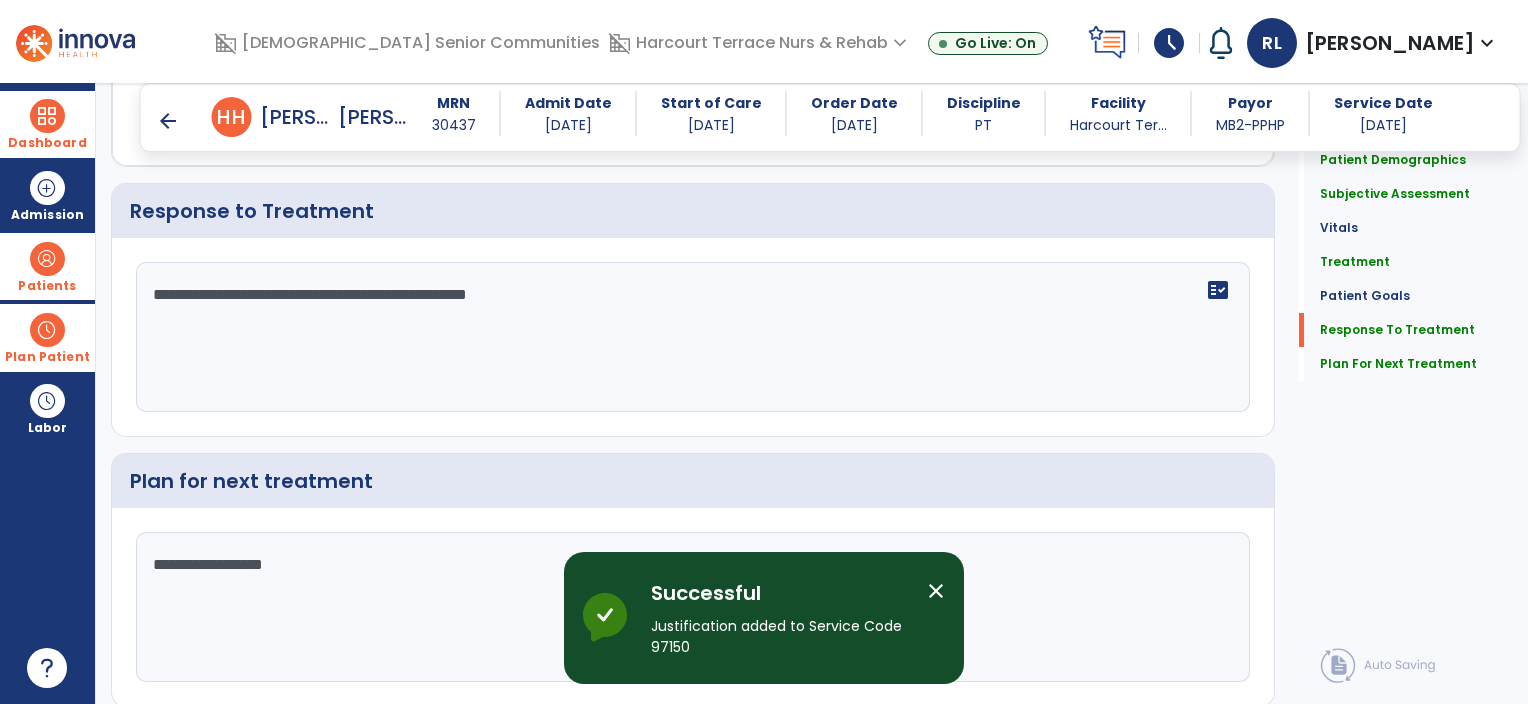 scroll, scrollTop: 2192, scrollLeft: 0, axis: vertical 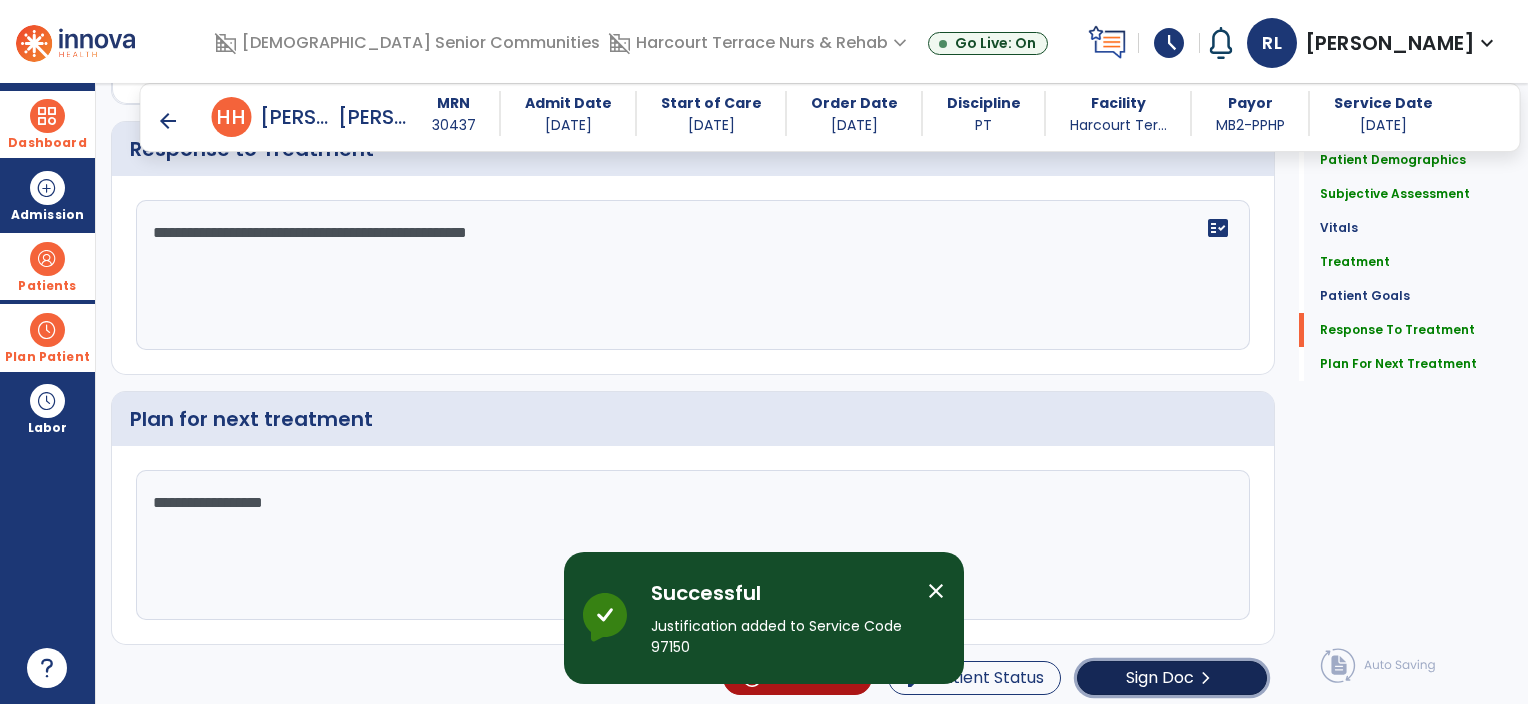click on "Sign Doc" 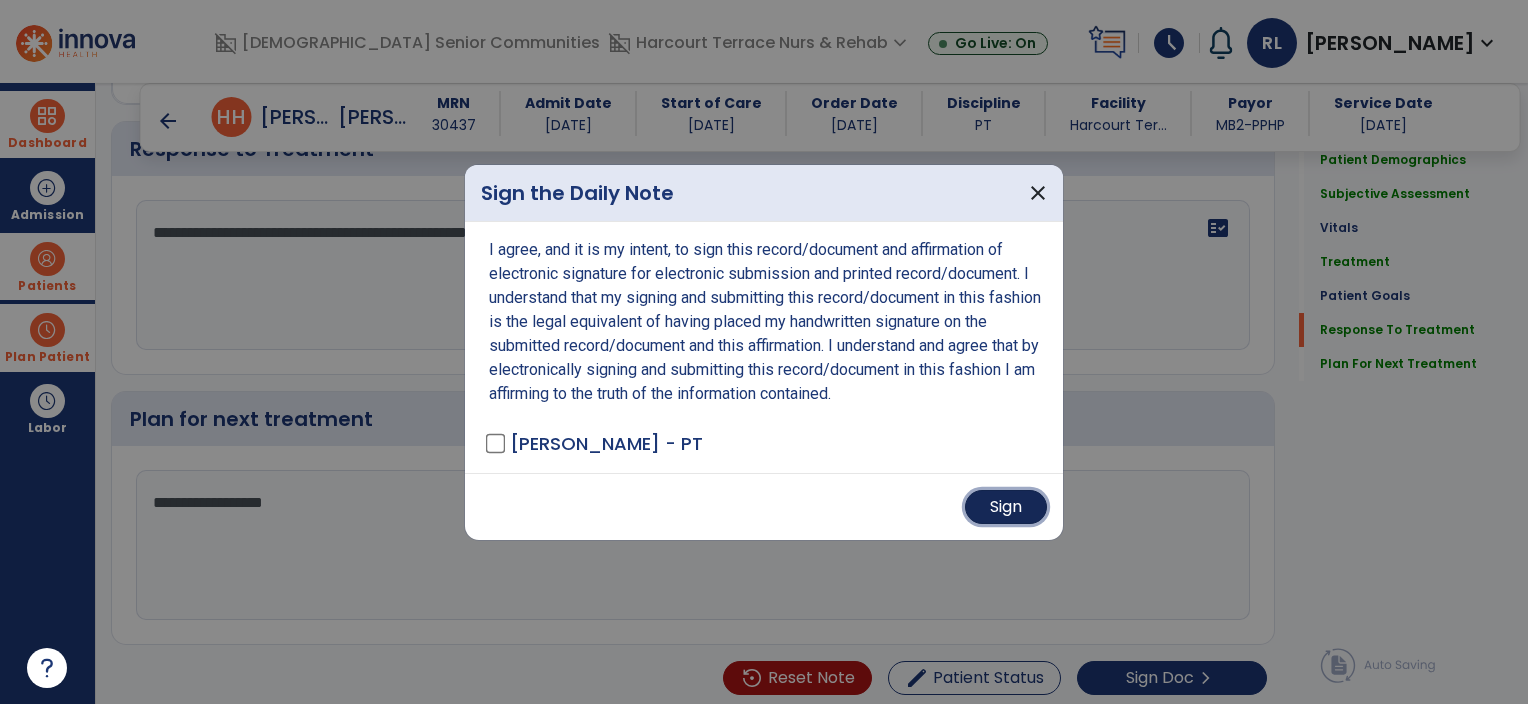 click on "Sign" at bounding box center (1006, 507) 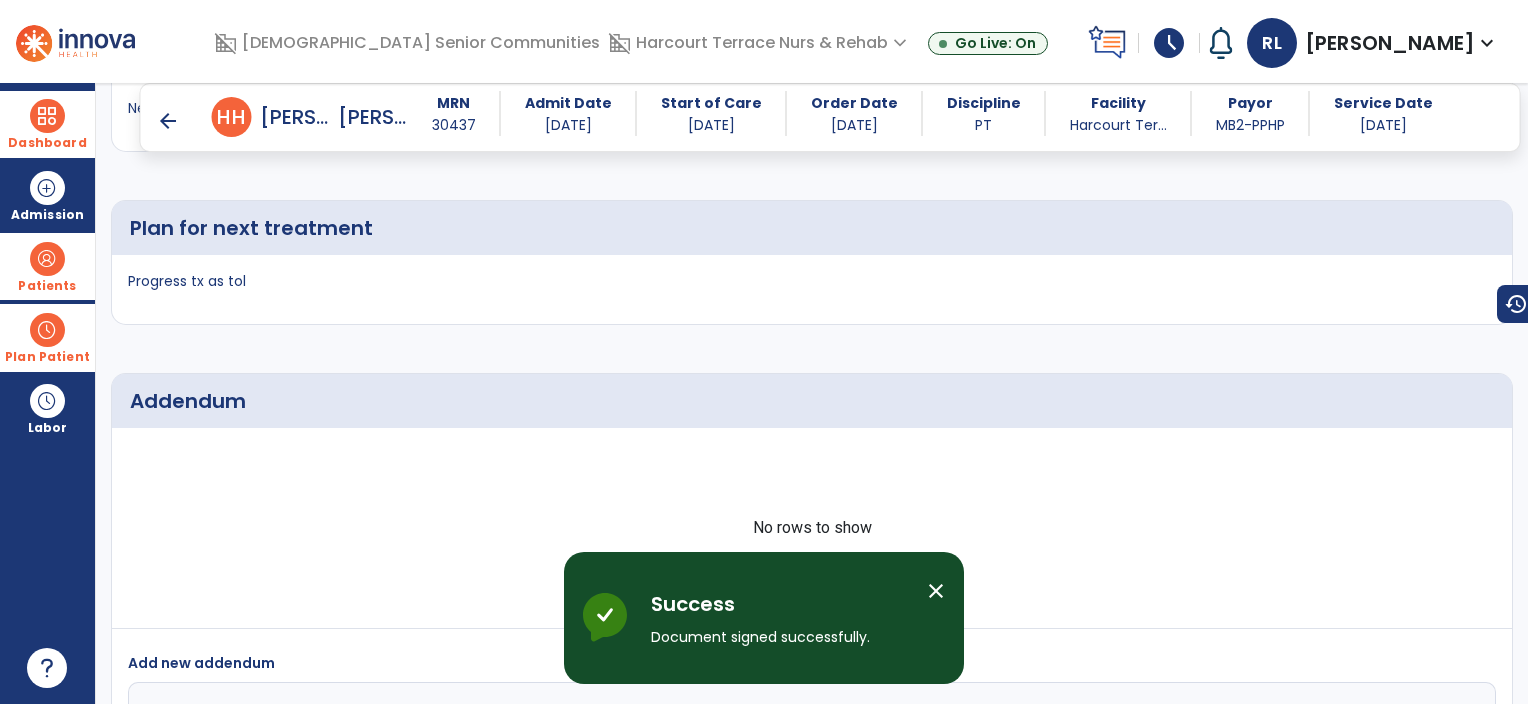scroll, scrollTop: 2688, scrollLeft: 0, axis: vertical 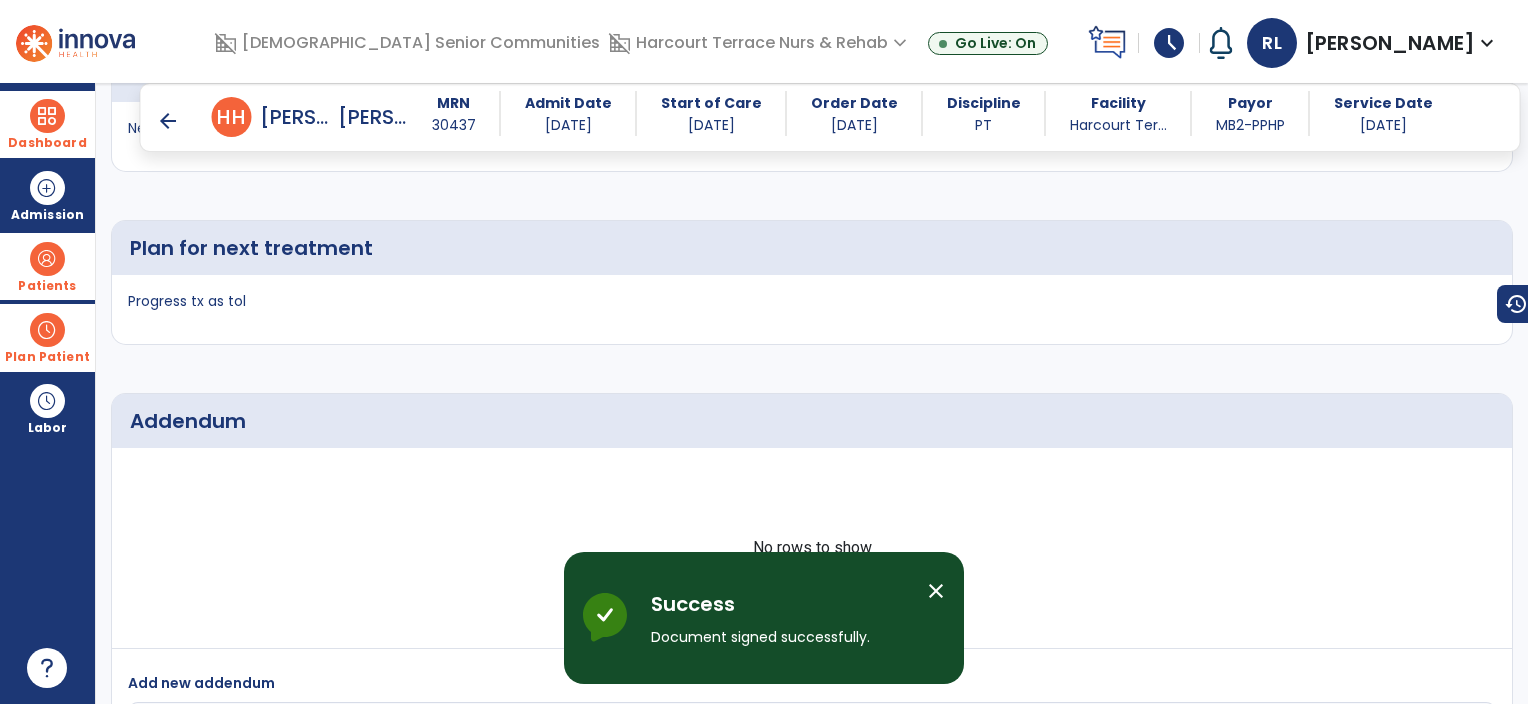 click on "arrow_back" at bounding box center [168, 121] 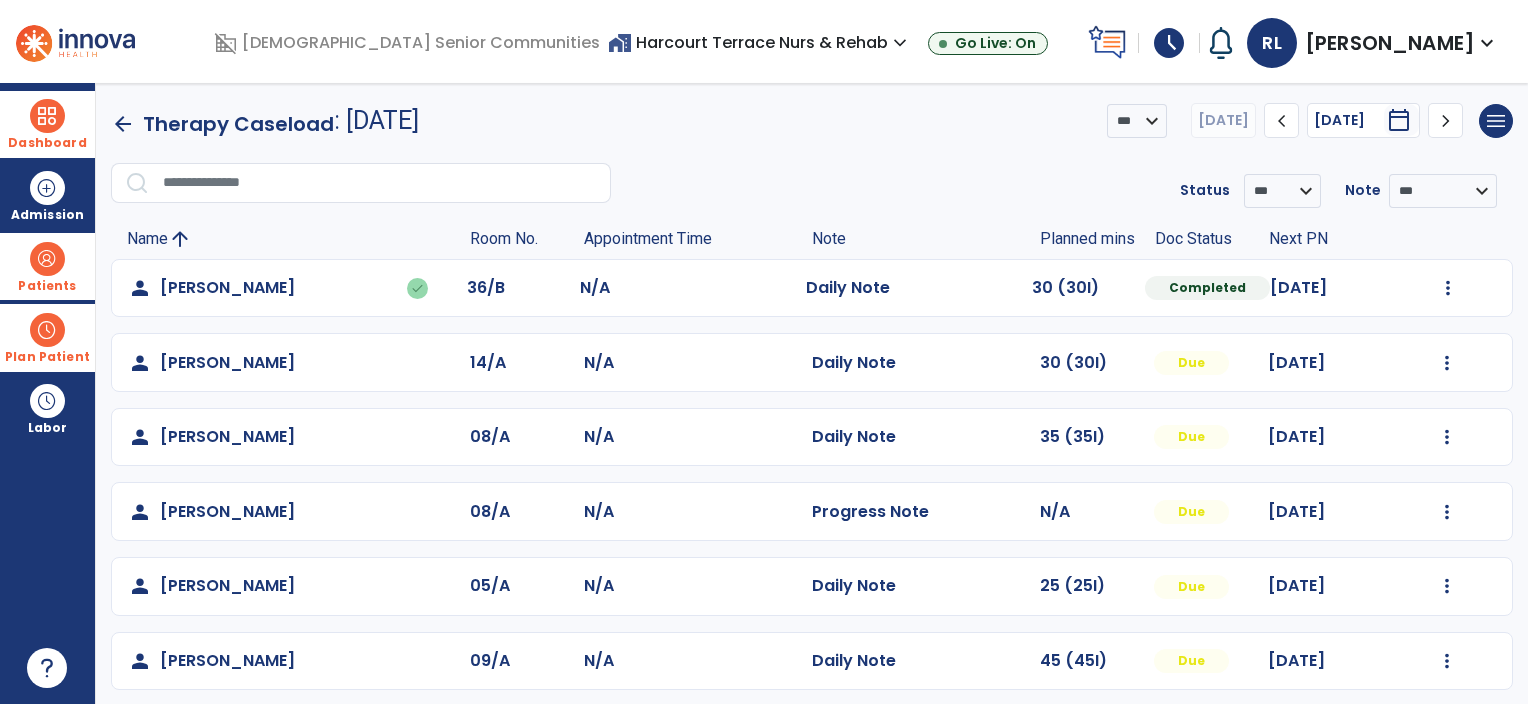 click at bounding box center [47, 116] 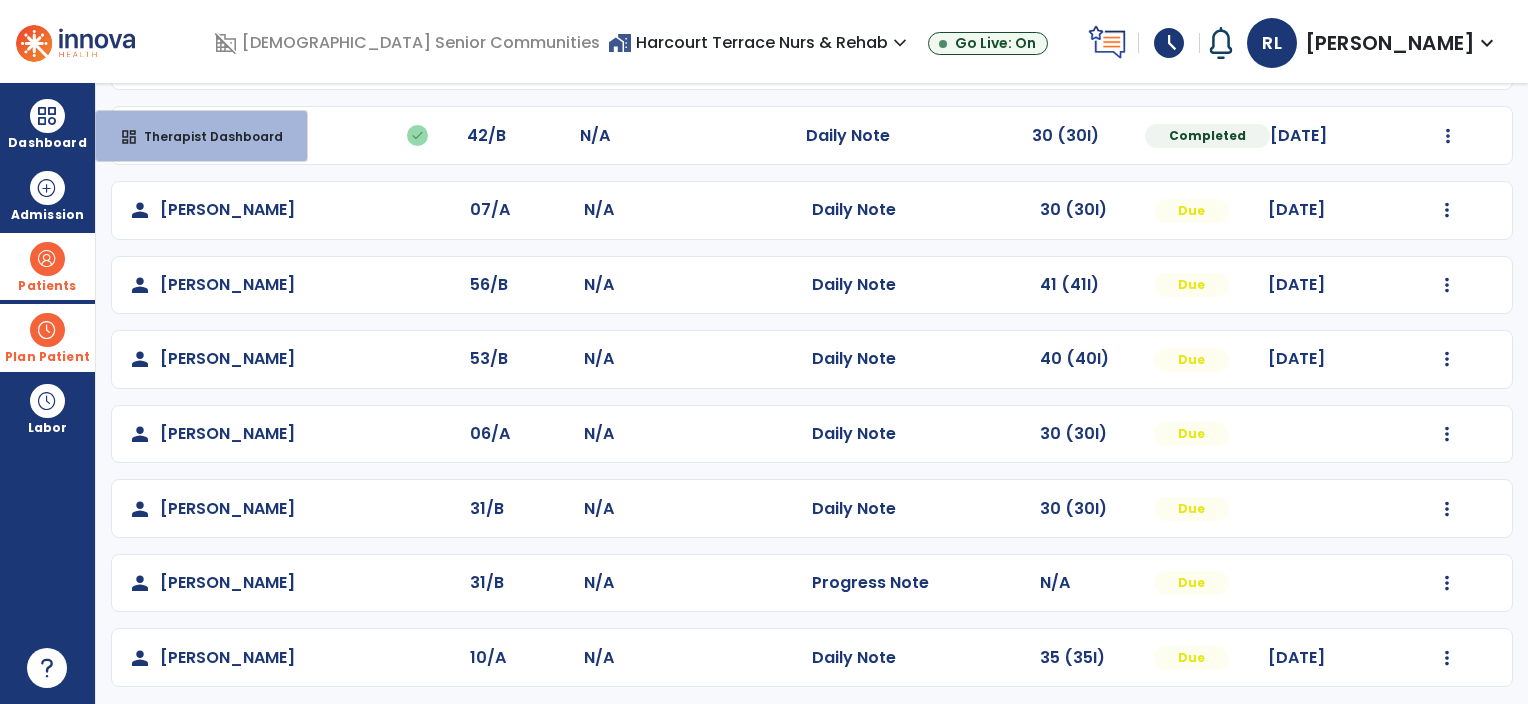 scroll, scrollTop: 908, scrollLeft: 0, axis: vertical 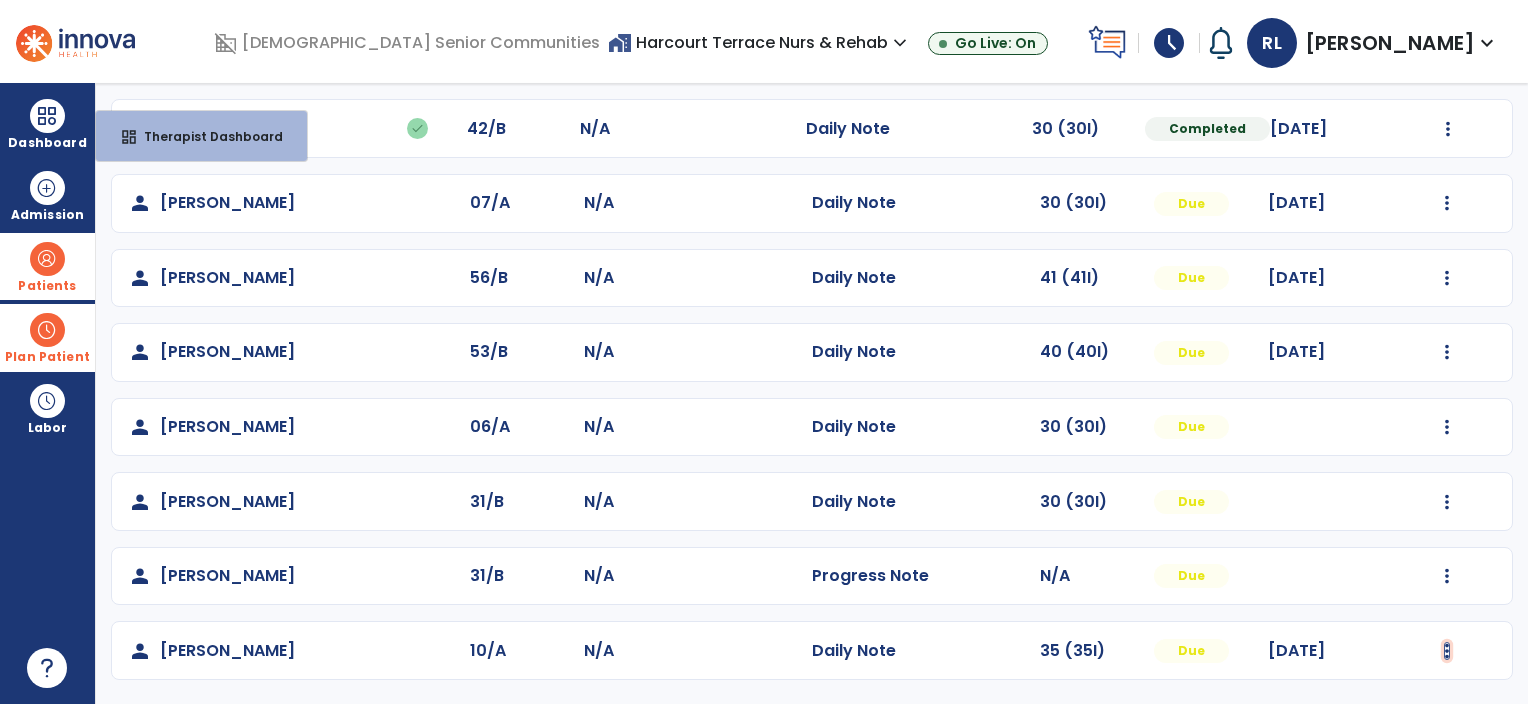click at bounding box center [1448, -617] 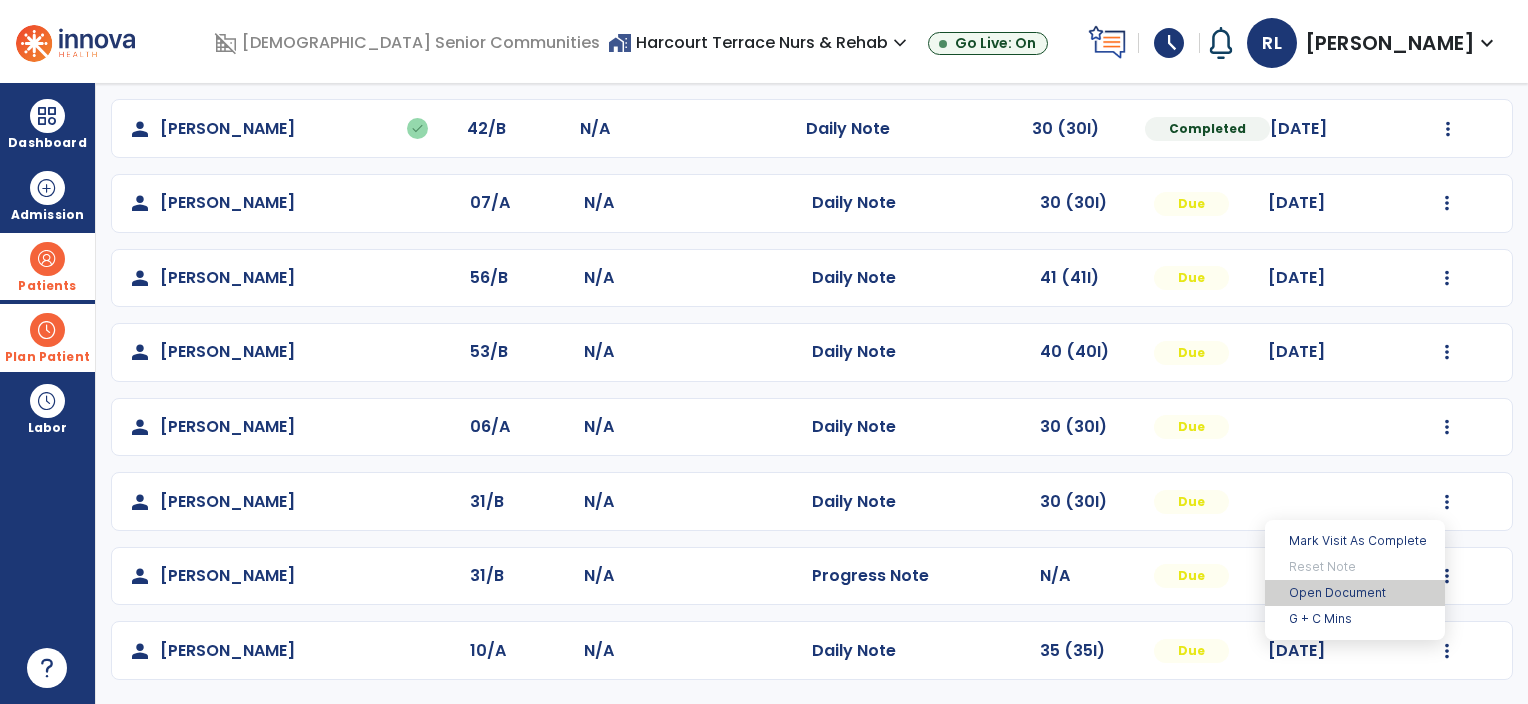 click on "Open Document" at bounding box center [1355, 593] 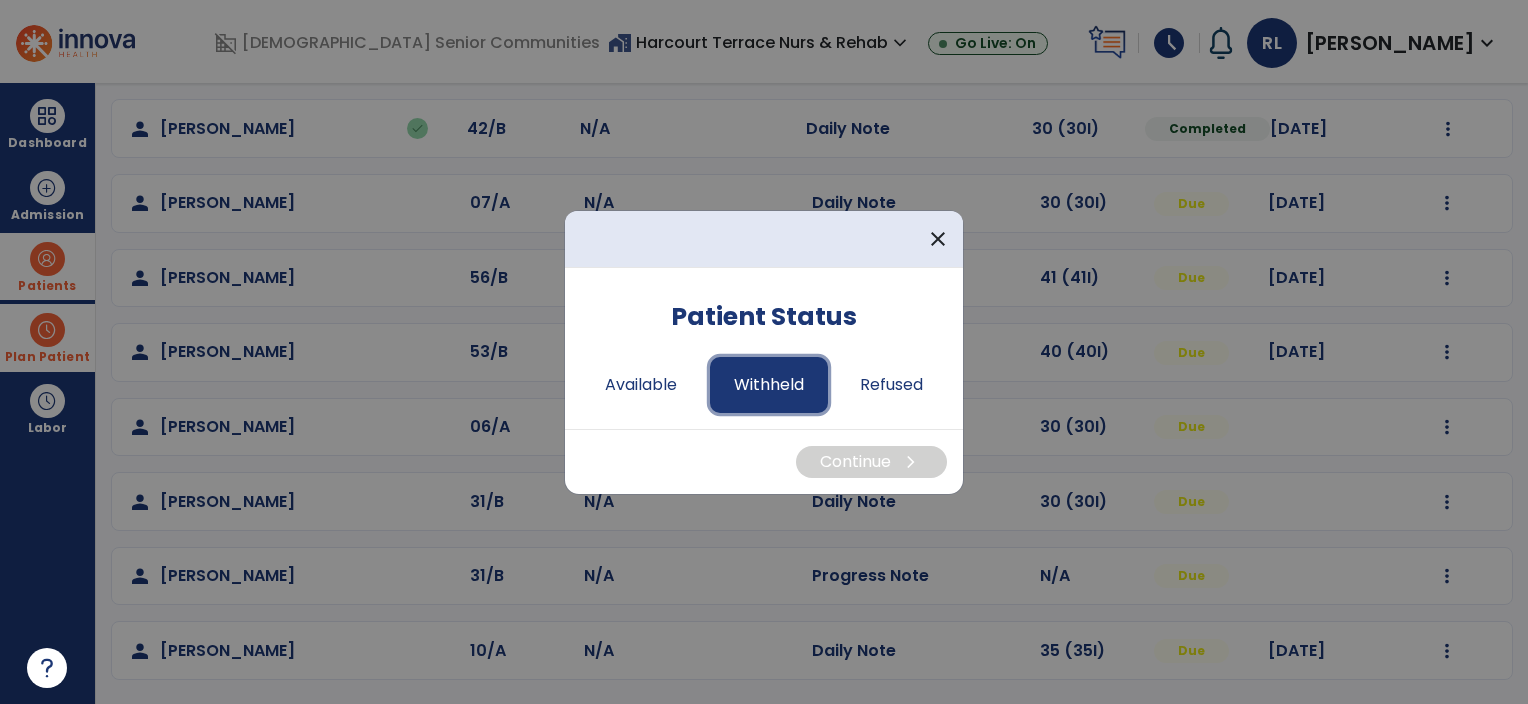 click on "Withheld" at bounding box center [769, 385] 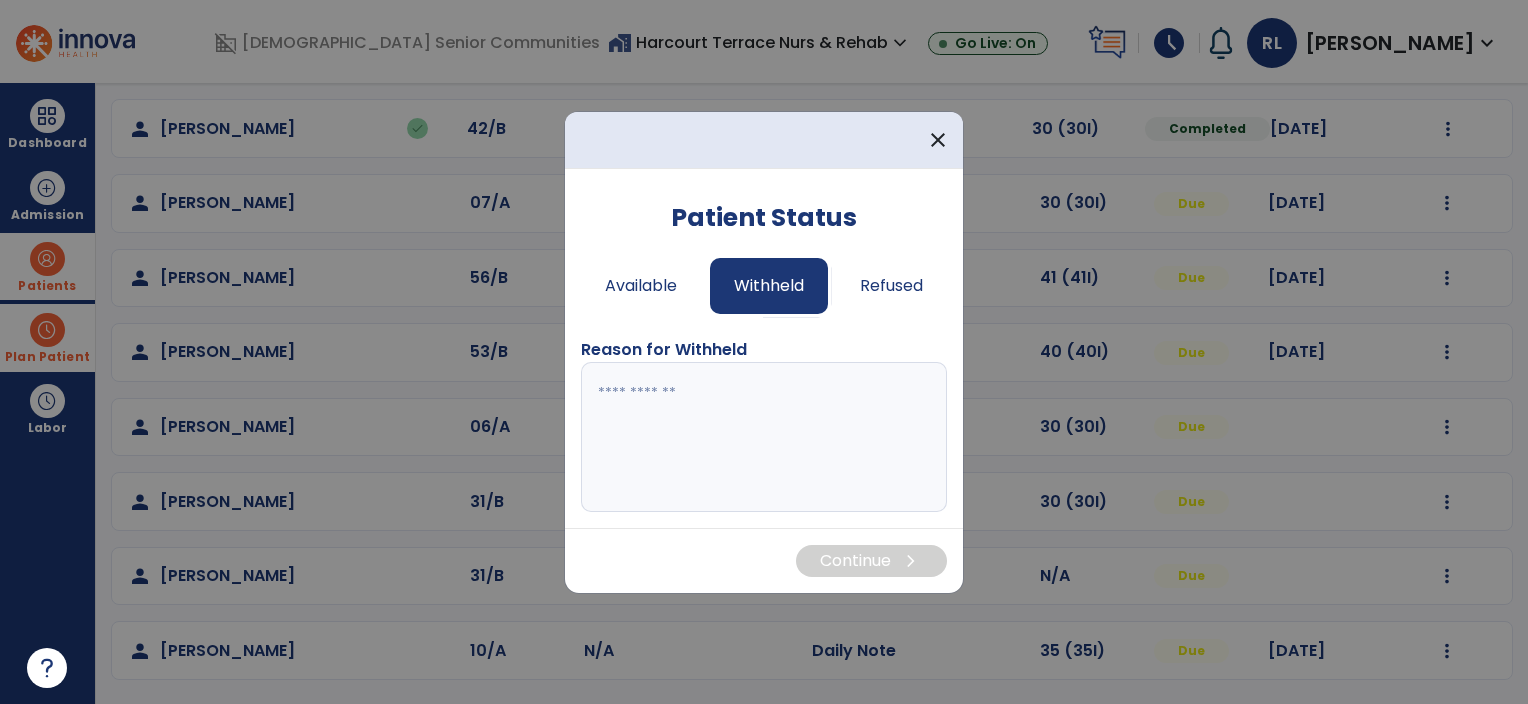 click at bounding box center (764, 437) 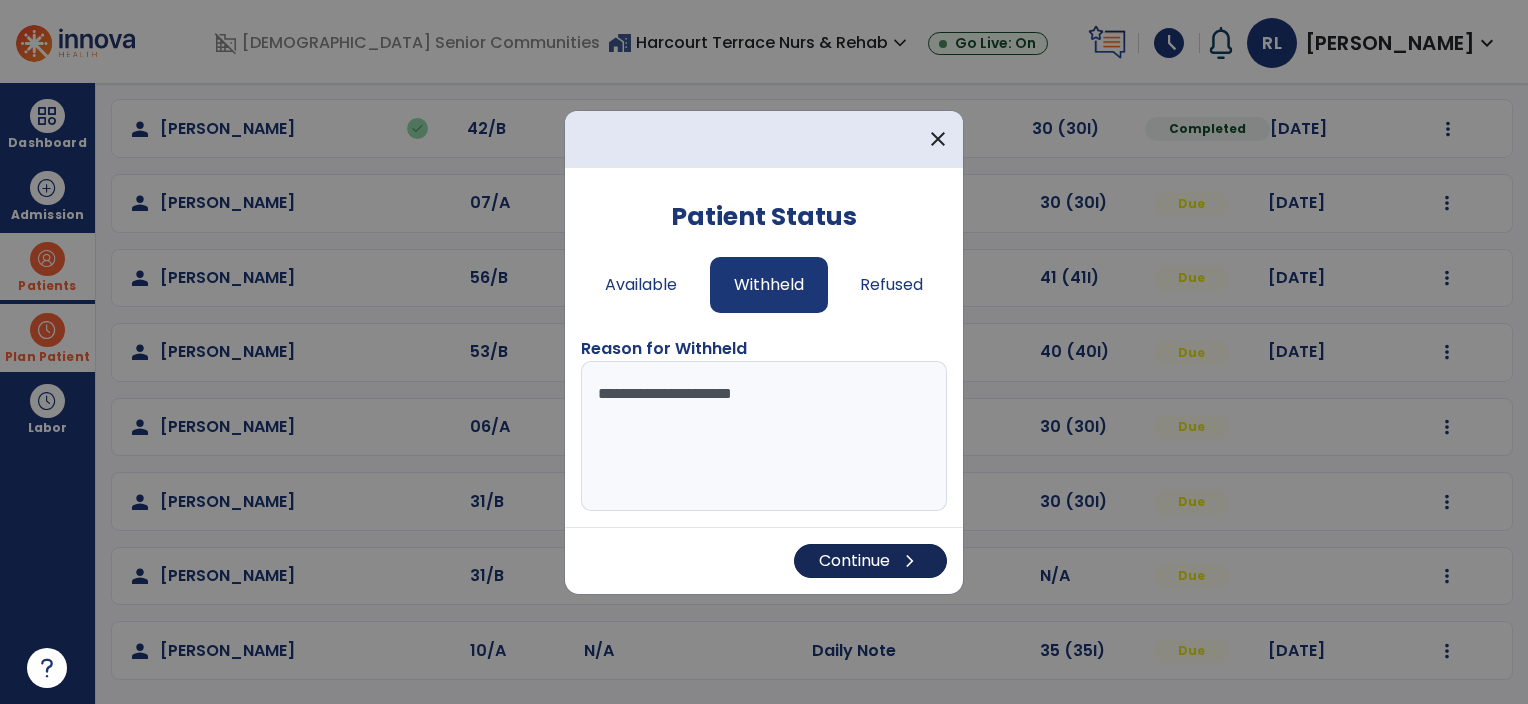 type on "**********" 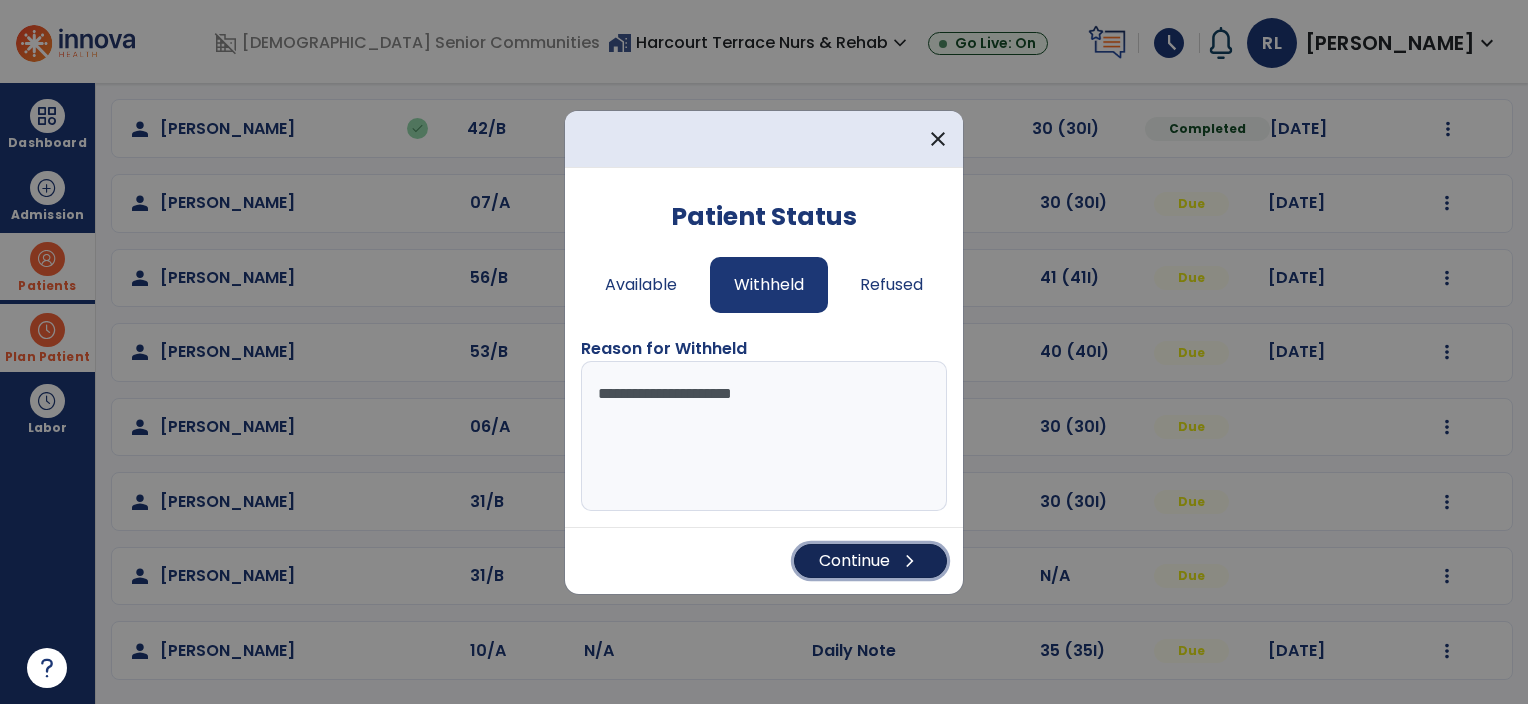 click on "Continue   chevron_right" at bounding box center (870, 561) 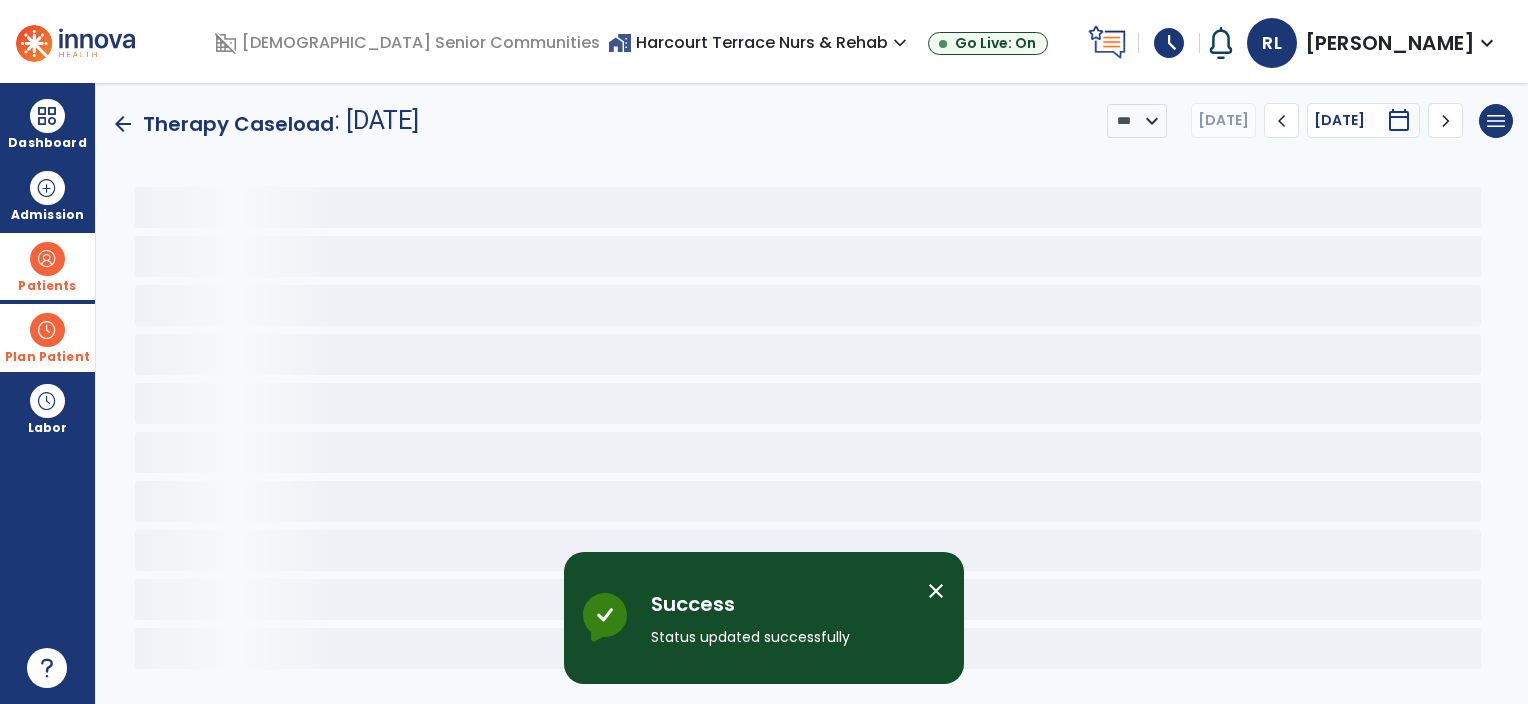 scroll, scrollTop: 0, scrollLeft: 0, axis: both 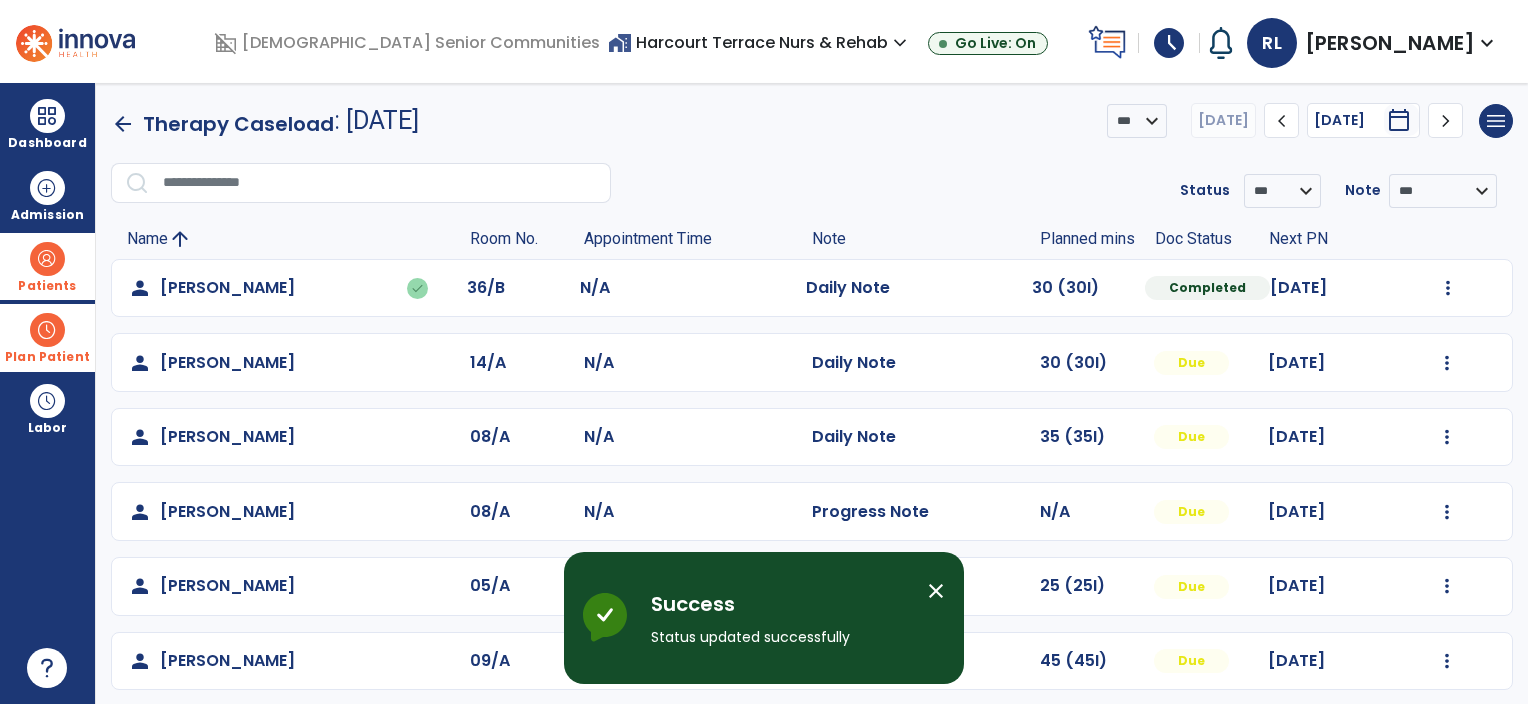 click on "arrow_back" 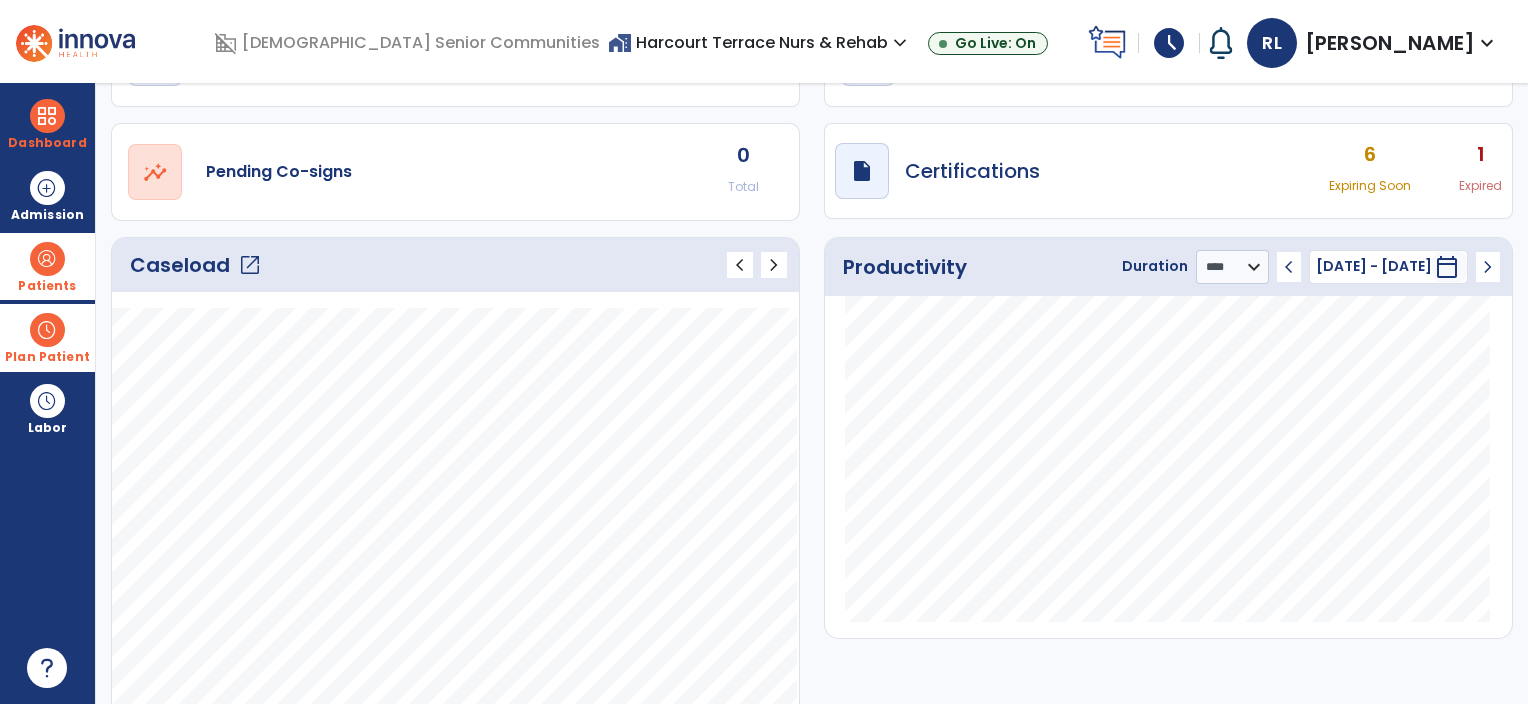 scroll, scrollTop: 131, scrollLeft: 0, axis: vertical 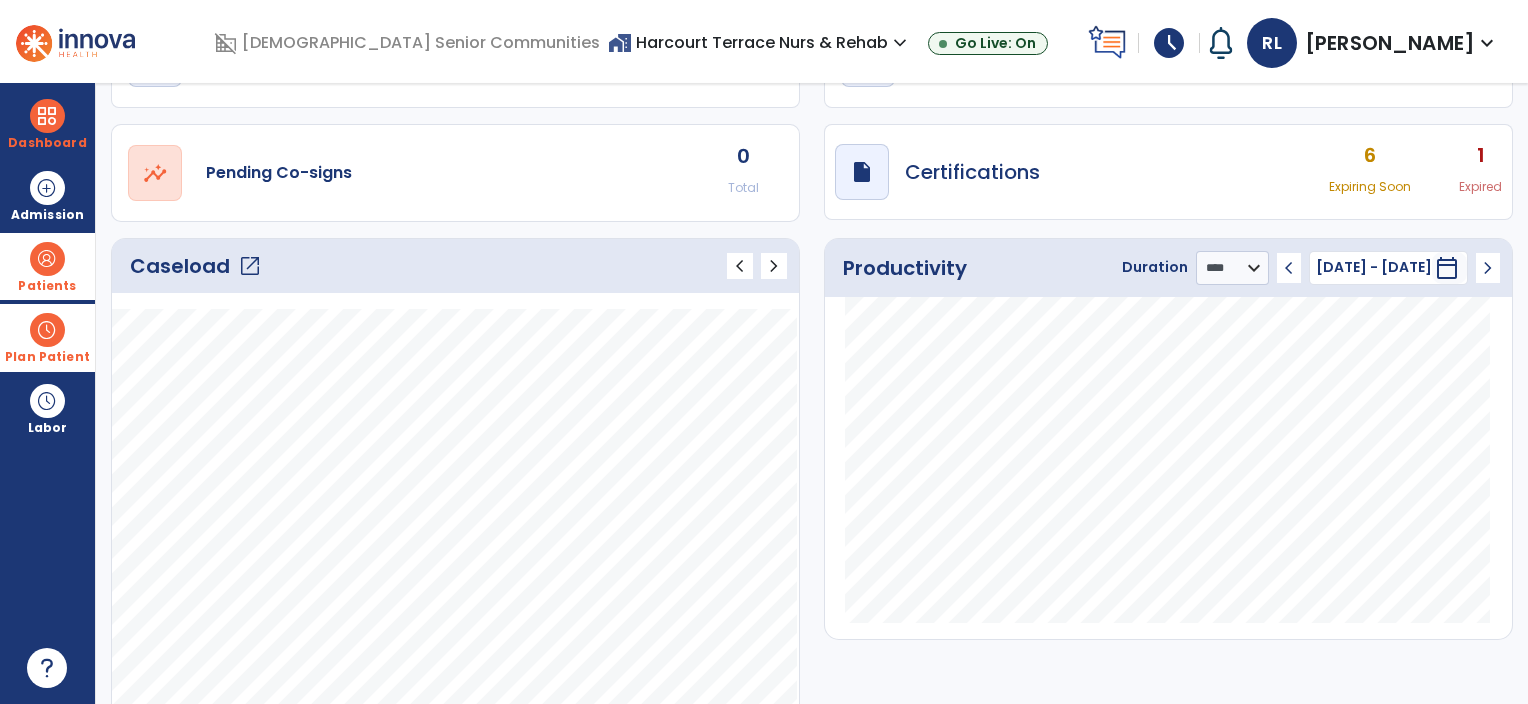 click on "open_in_new" 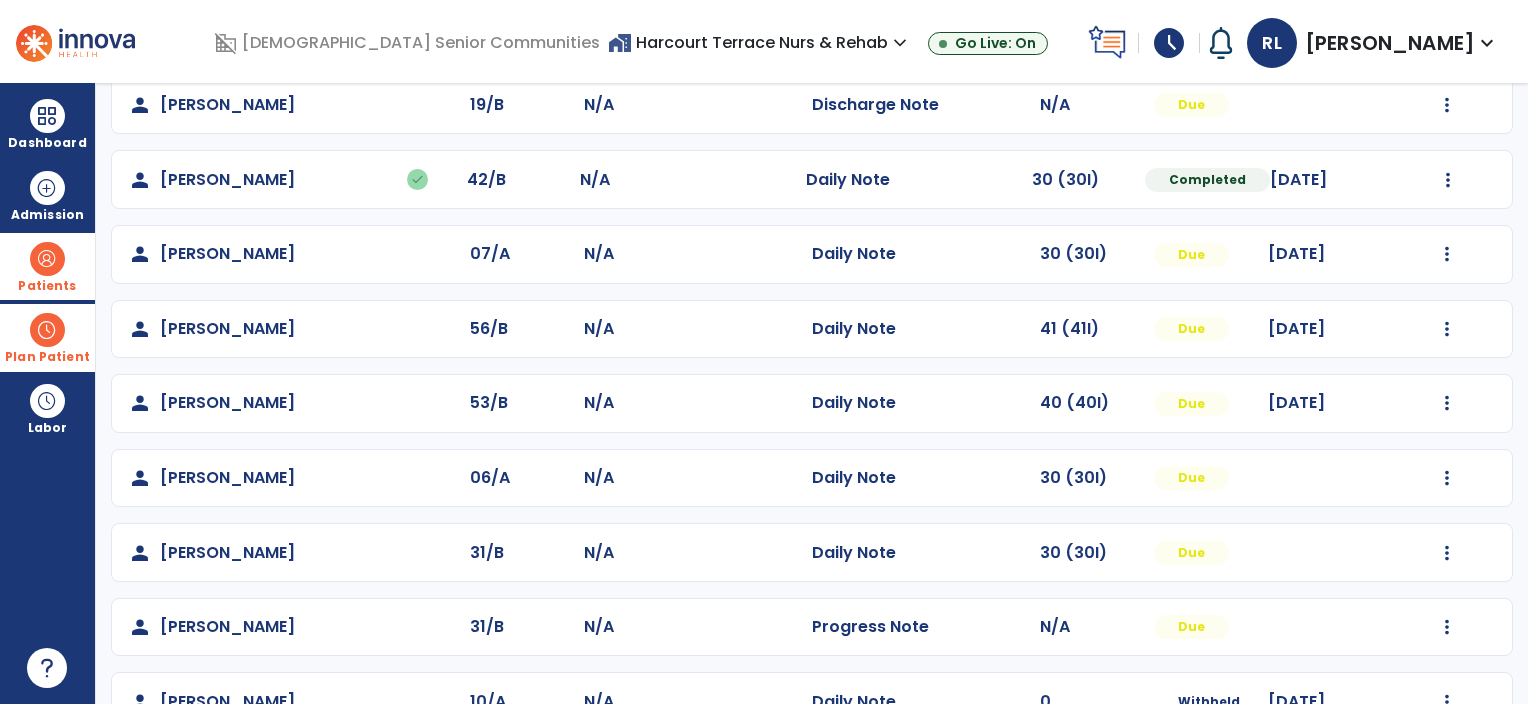 scroll, scrollTop: 859, scrollLeft: 0, axis: vertical 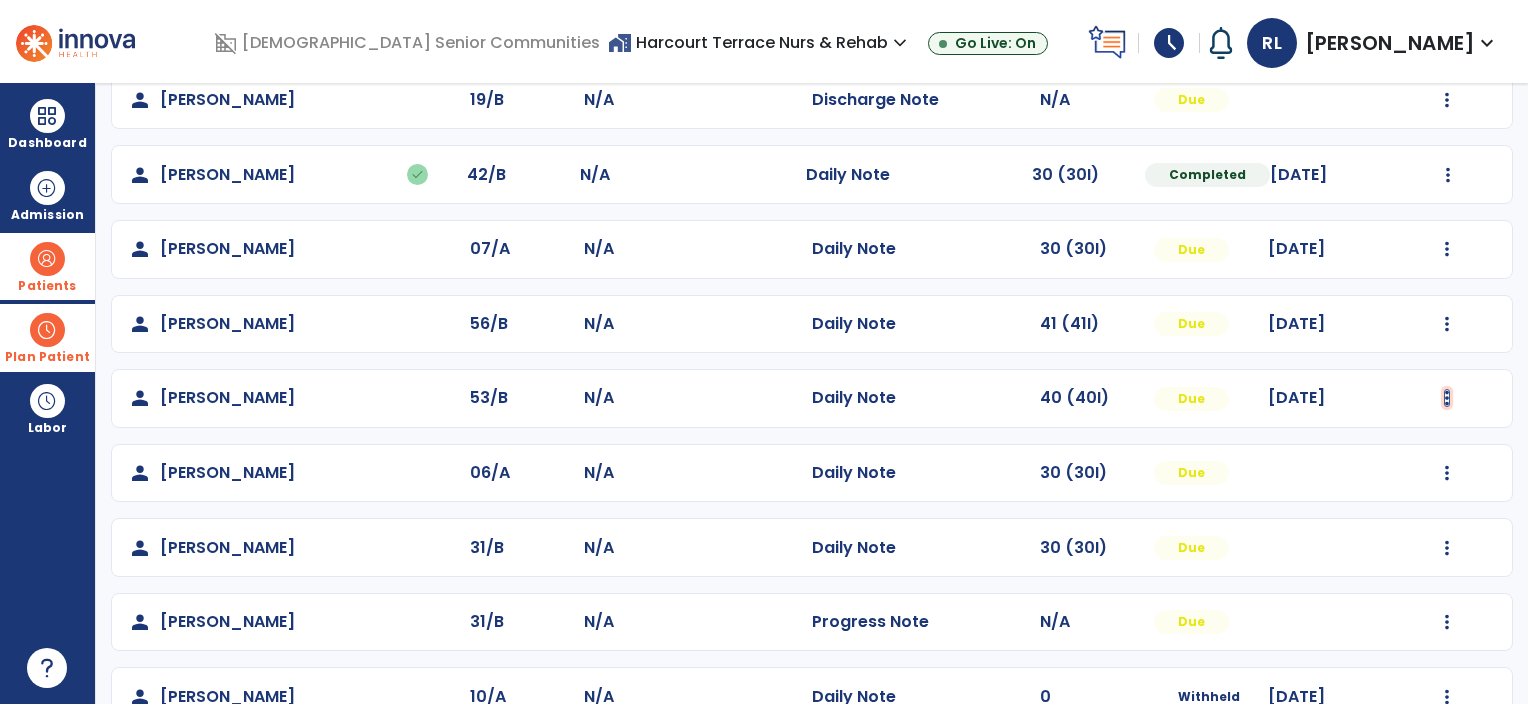 click at bounding box center [1448, -571] 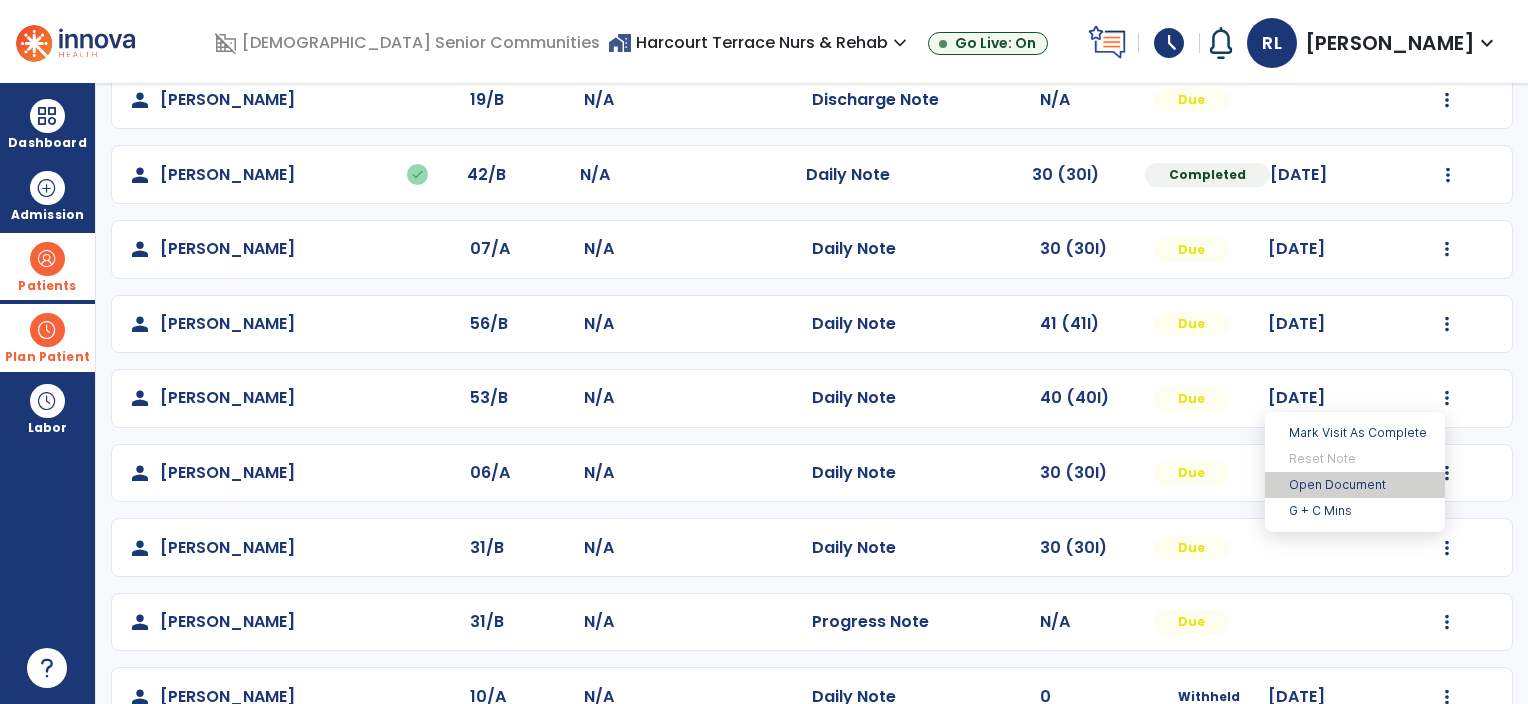 click on "Open Document" at bounding box center (1355, 485) 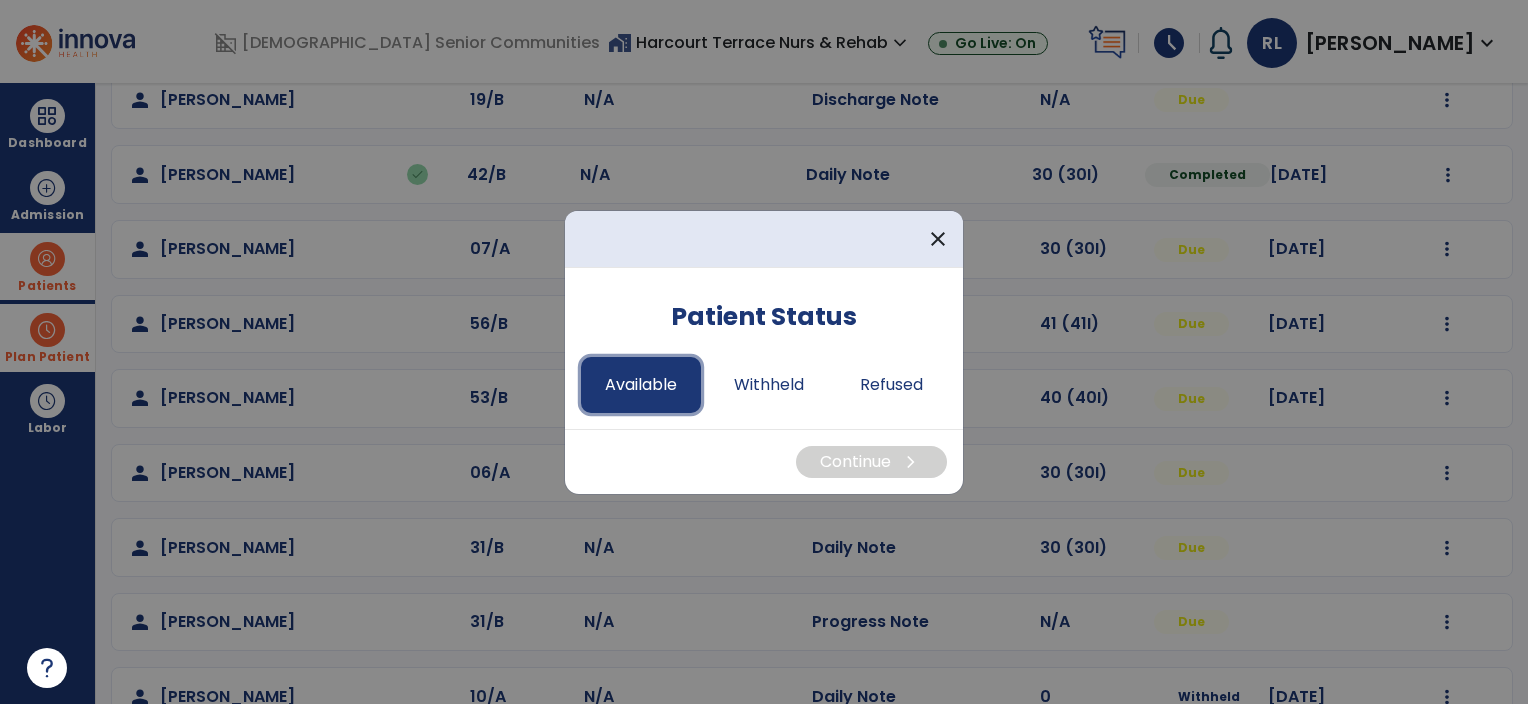 click on "Available" at bounding box center (641, 385) 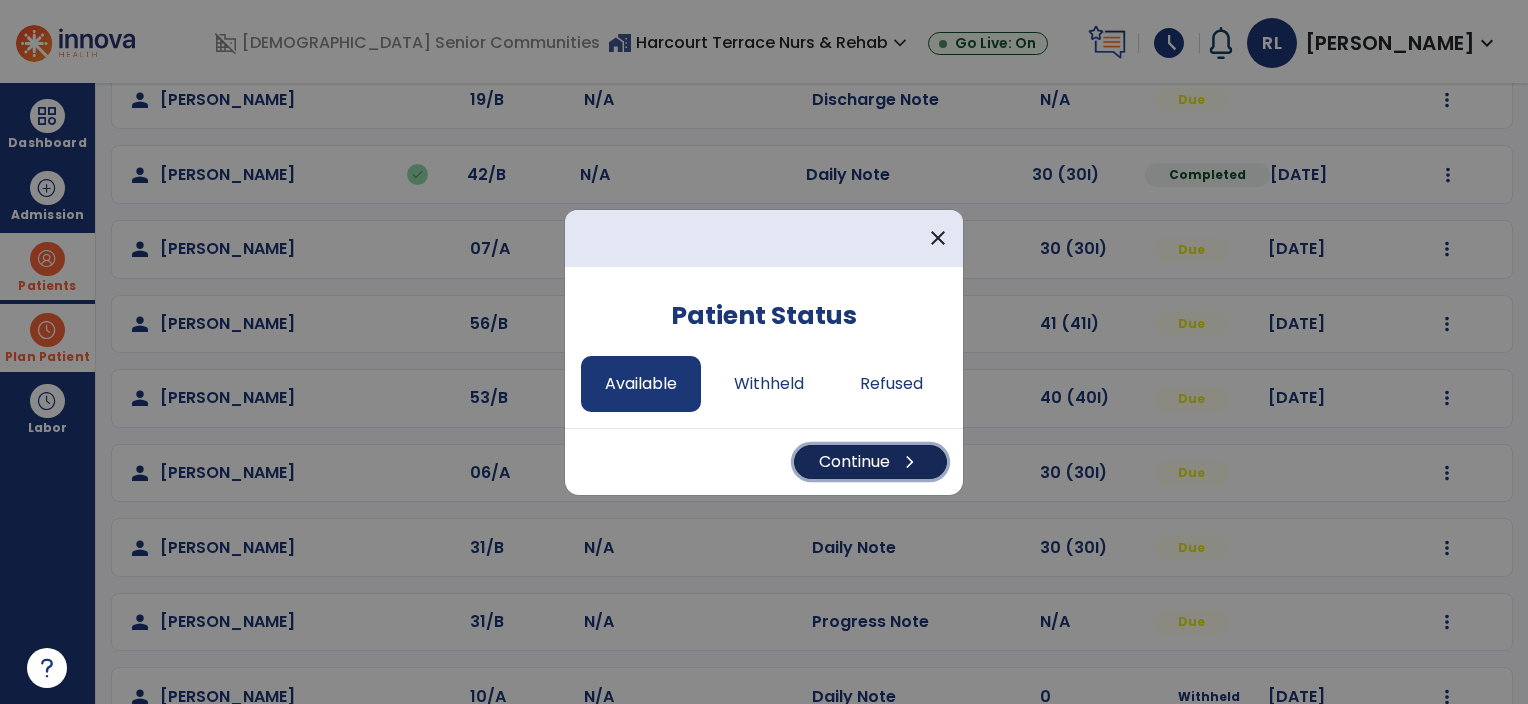 click on "Continue   chevron_right" at bounding box center (870, 462) 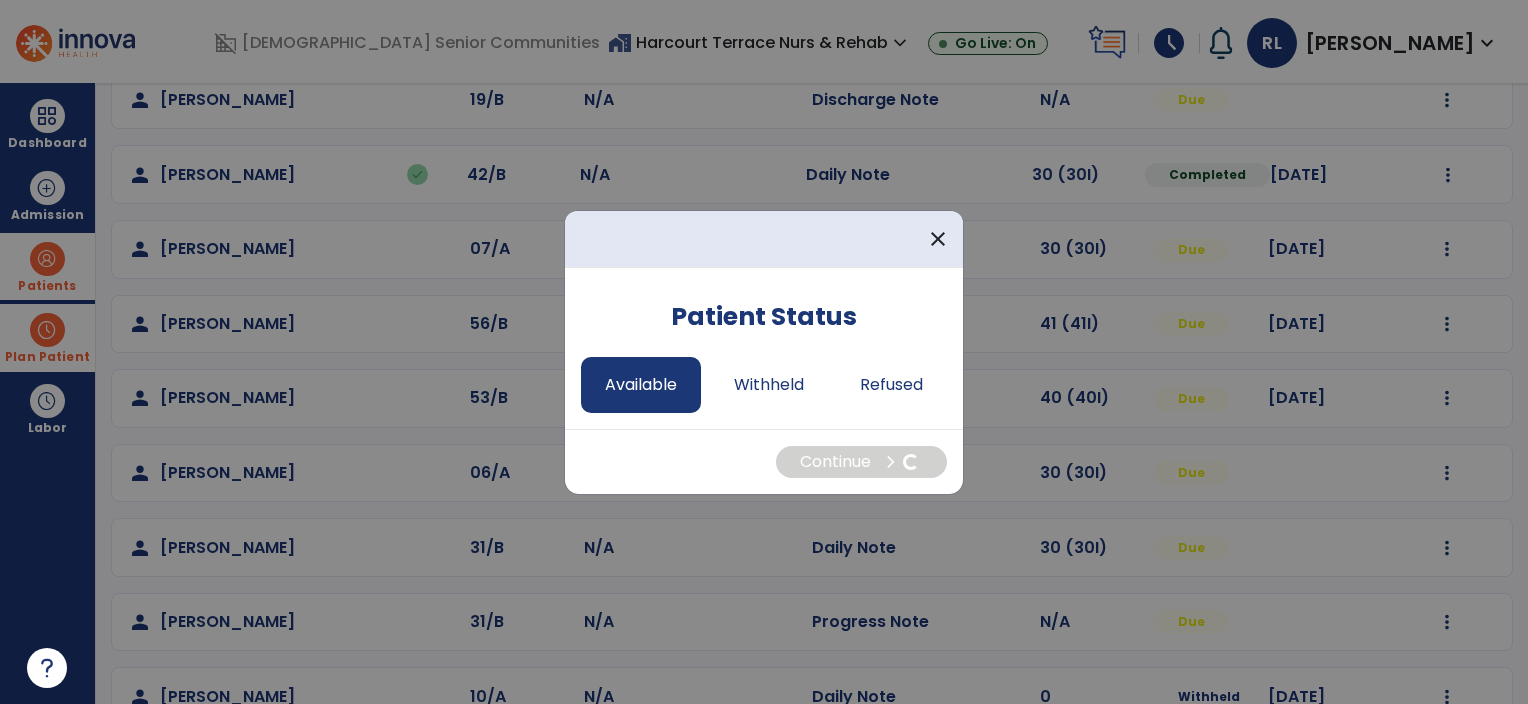select on "*" 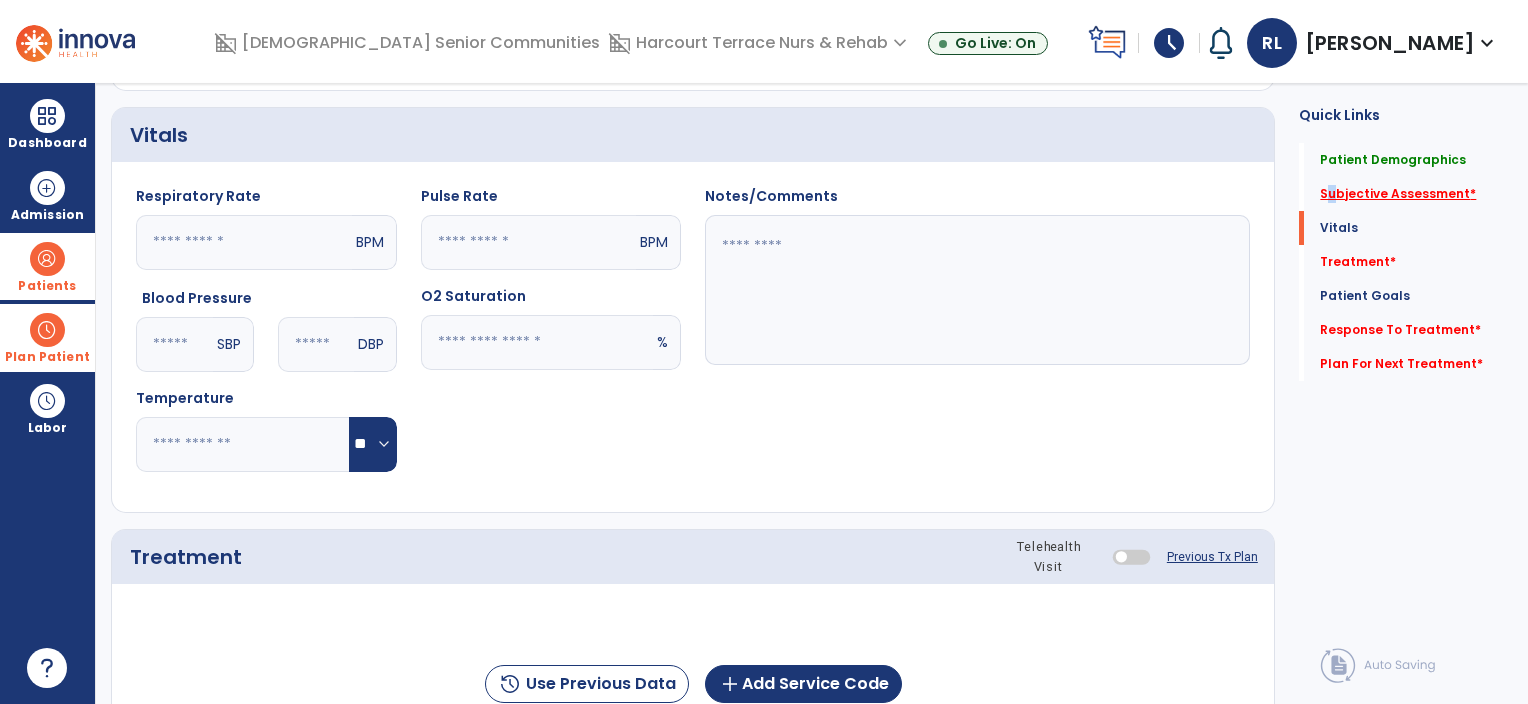 drag, startPoint x: 1317, startPoint y: 183, endPoint x: 1326, endPoint y: 190, distance: 11.401754 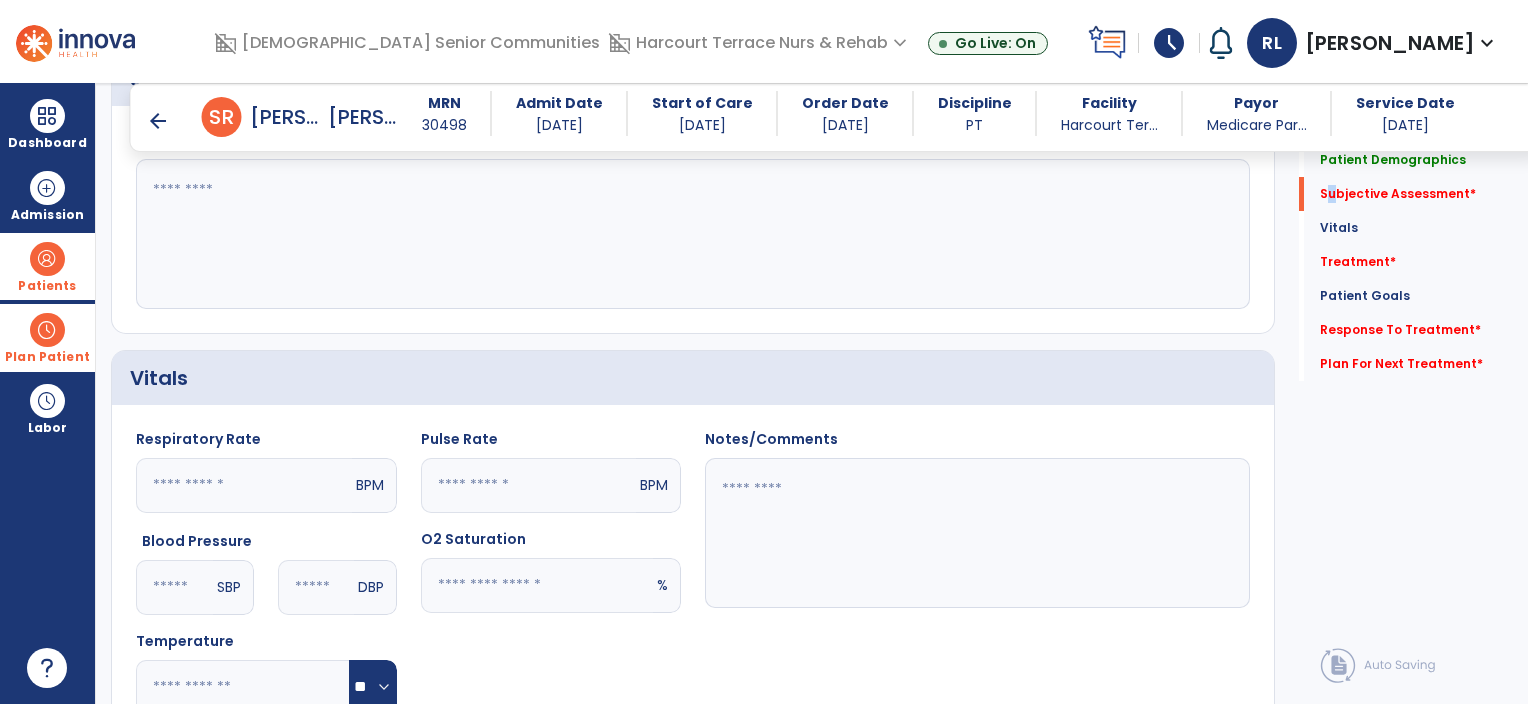 scroll, scrollTop: 413, scrollLeft: 0, axis: vertical 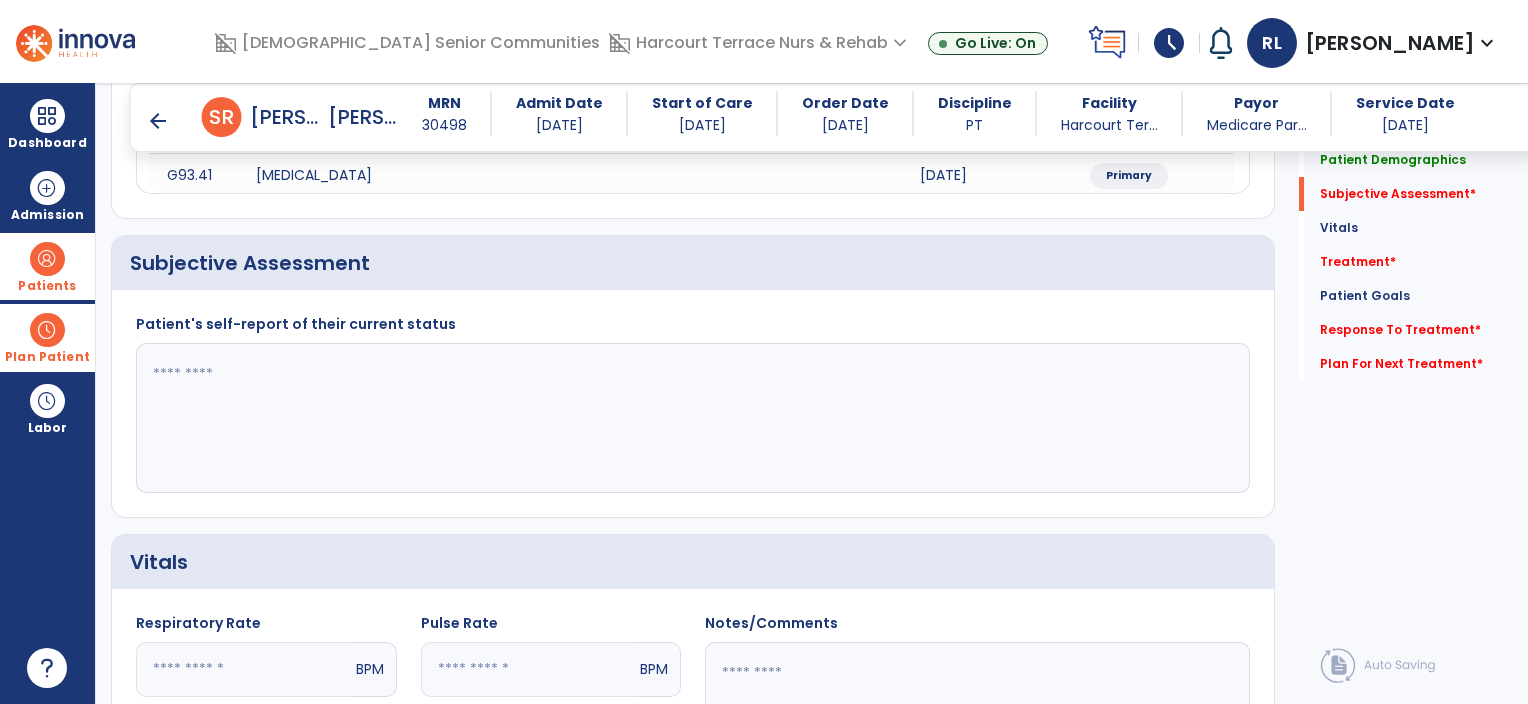 click 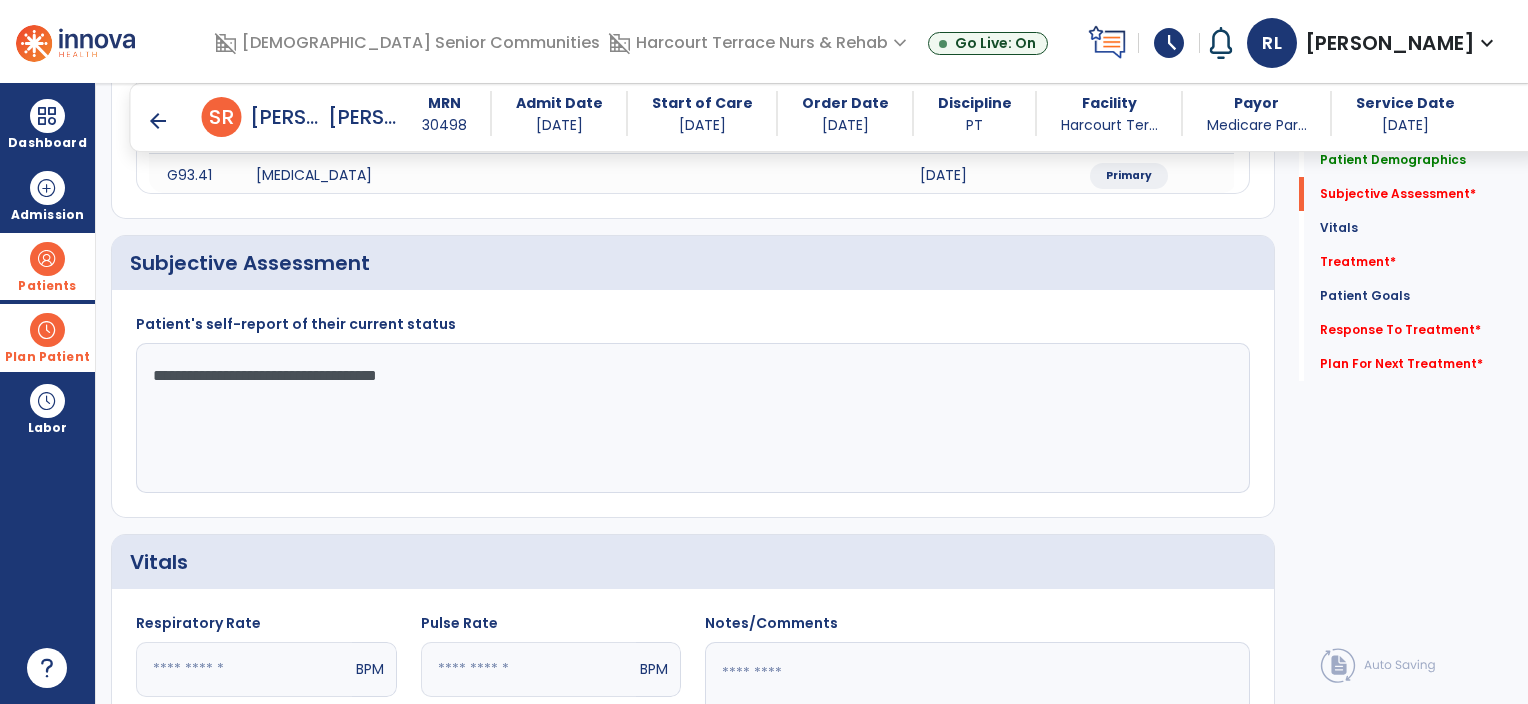 click on "**********" 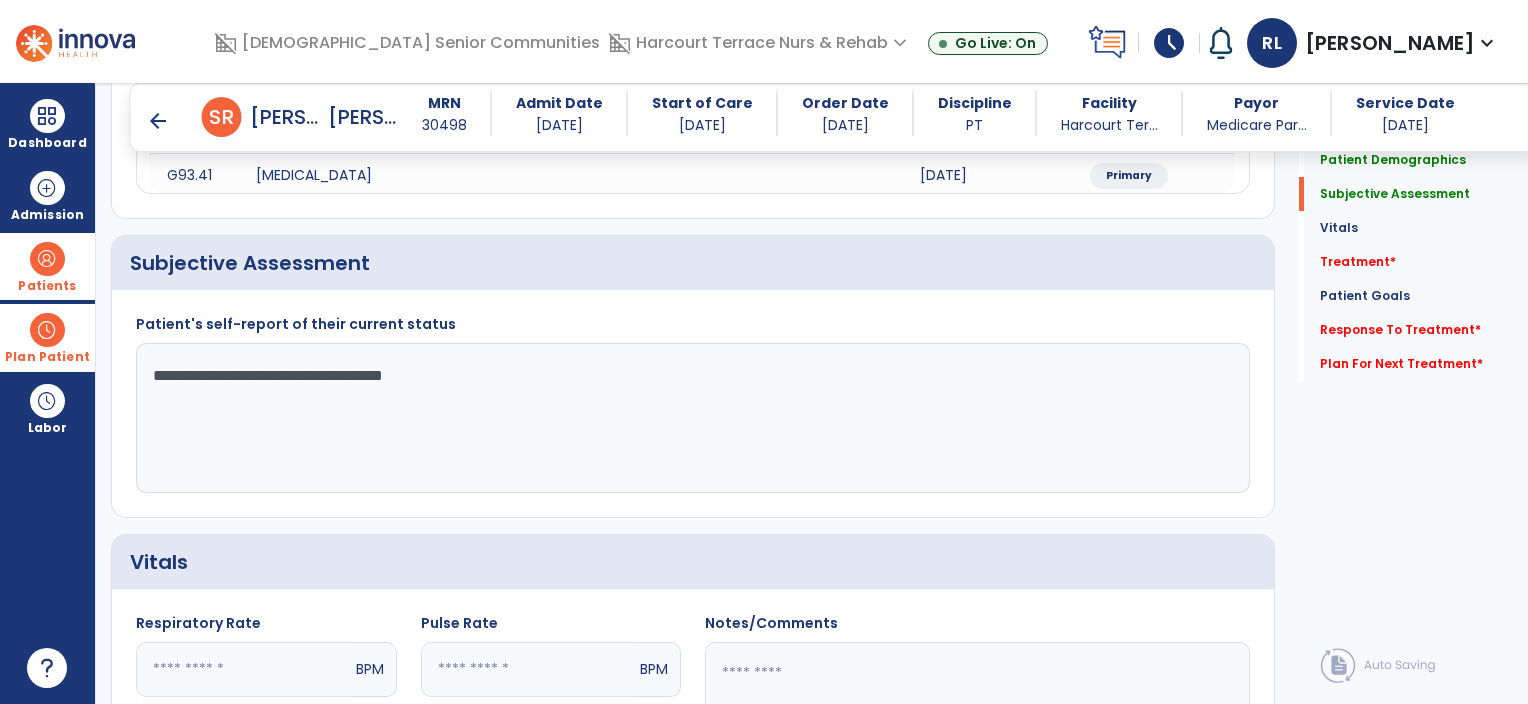 click on "**********" 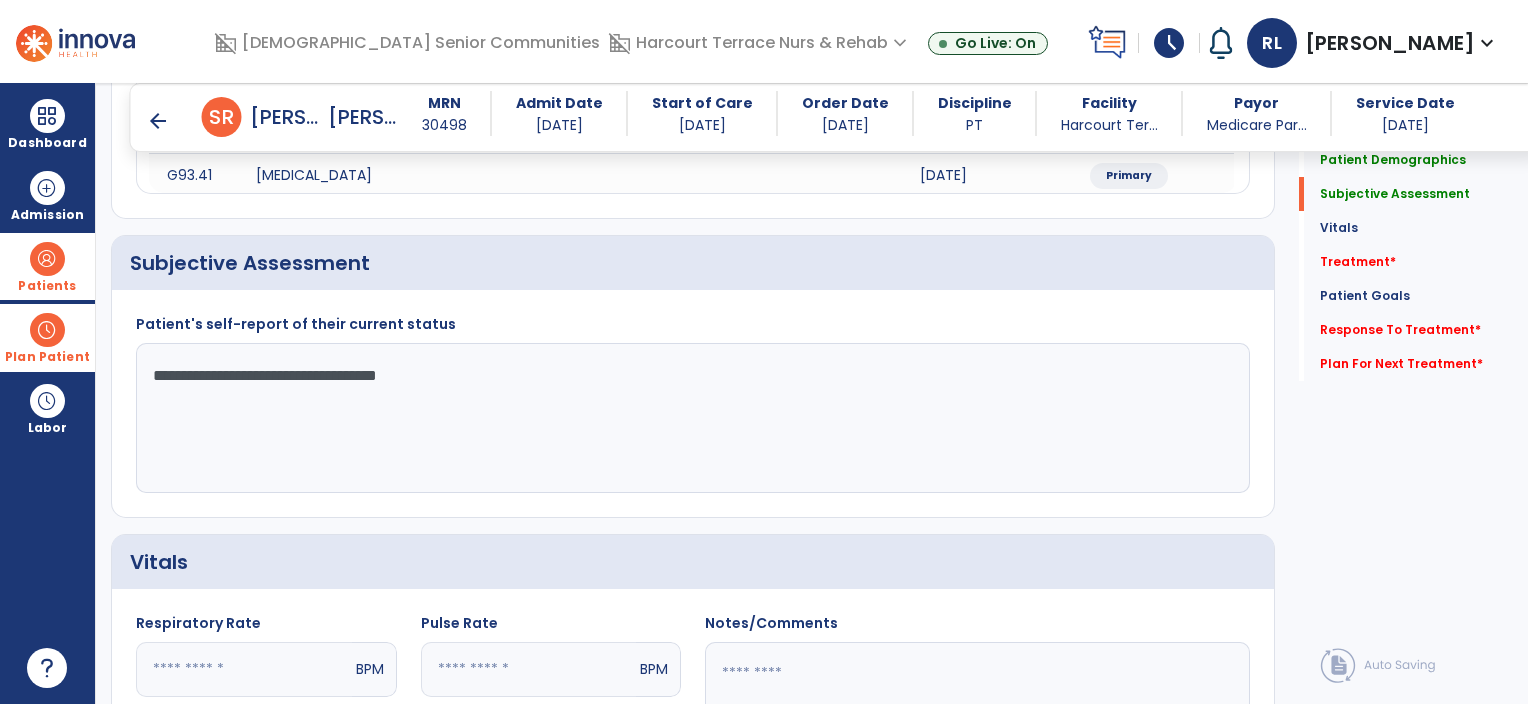 click on "**********" 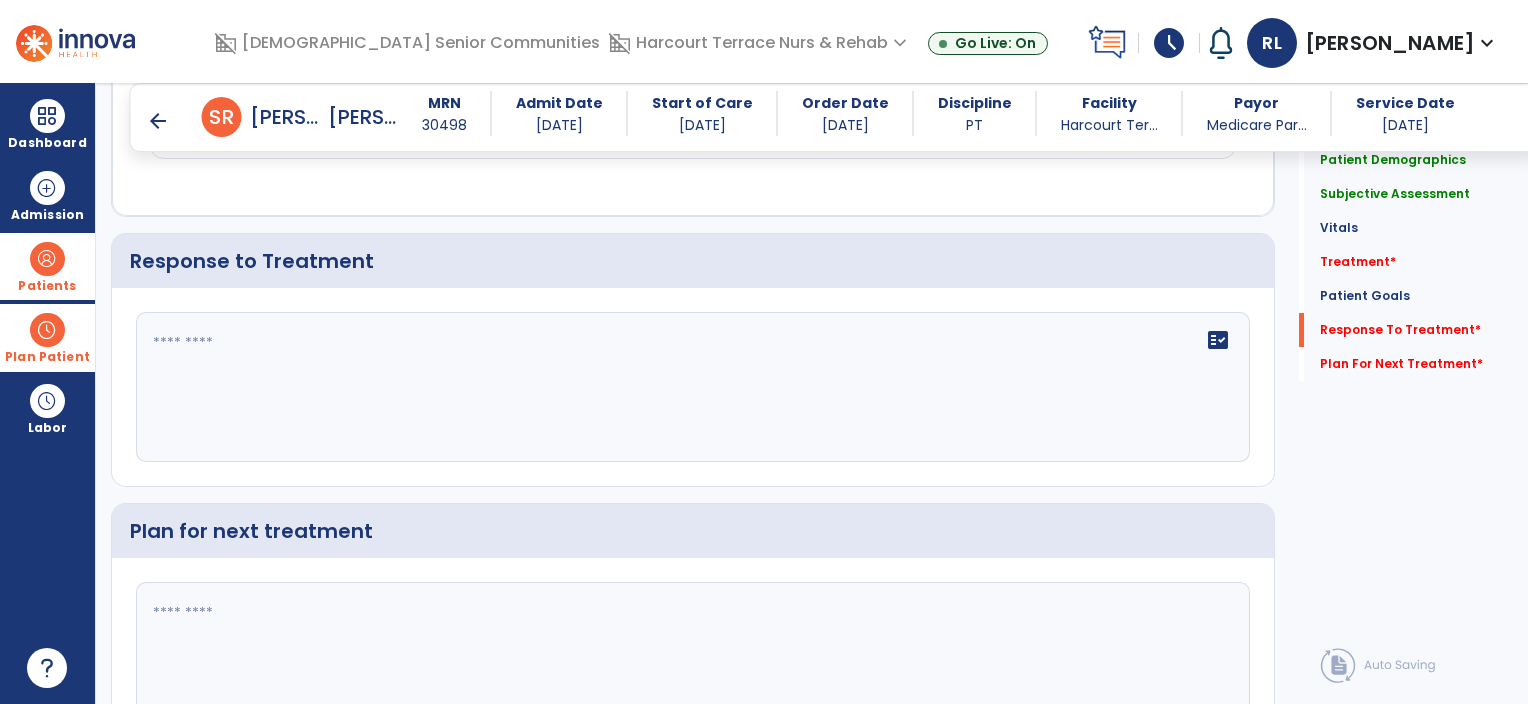 scroll, scrollTop: 1977, scrollLeft: 0, axis: vertical 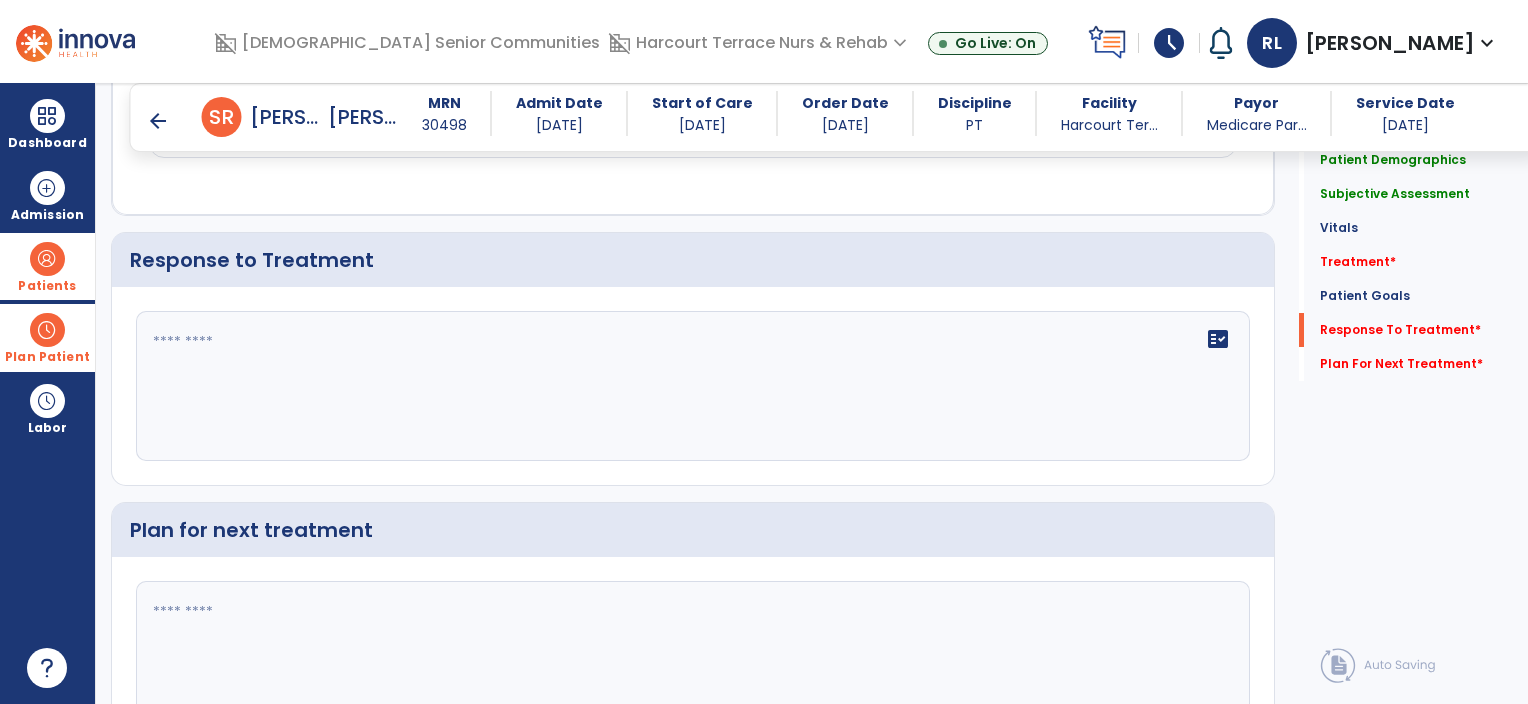 type on "**********" 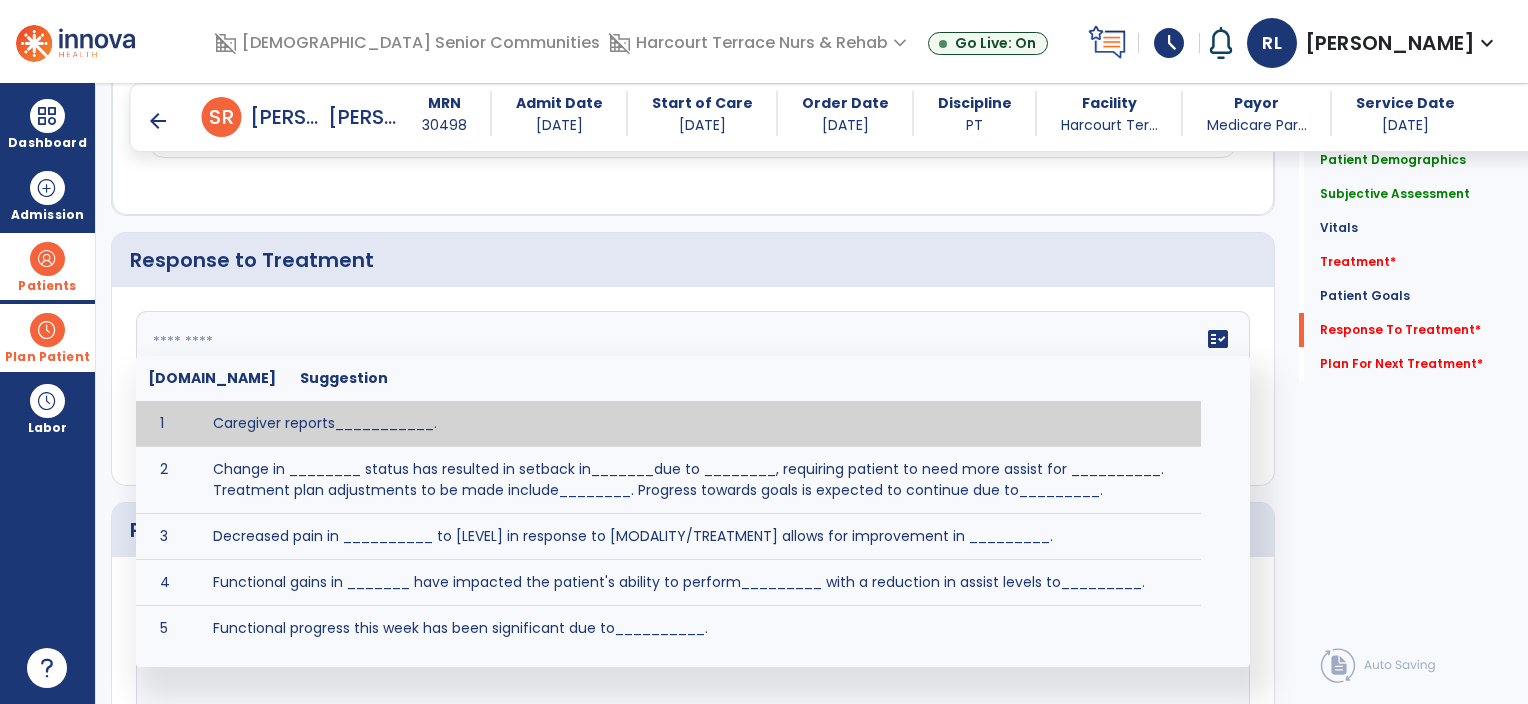 click on "fact_check  [DOMAIN_NAME] Suggestion 1 Caregiver reports___________. 2 Change in ________ status has resulted in setback in_______due to ________, requiring patient to need more assist for __________.   Treatment plan adjustments to be made include________.  Progress towards goals is expected to continue due to_________. 3 Decreased pain in __________ to [LEVEL] in response to [MODALITY/TREATMENT] allows for improvement in _________. 4 Functional gains in _______ have impacted the patient's ability to perform_________ with a reduction in assist levels to_________. 5 Functional progress this week has been significant due to__________. 6 Gains in ________ have improved the patient's ability to perform ______with decreased levels of assist to___________. 7 Improvement in ________allows patient to tolerate higher levels of challenges in_________. 8 Pain in [AREA] has decreased to [LEVEL] in response to [TREATMENT/MODALITY], allowing fore ease in completing__________. 9 10 11 12 13 14 15 16 17 18 19 20 21" 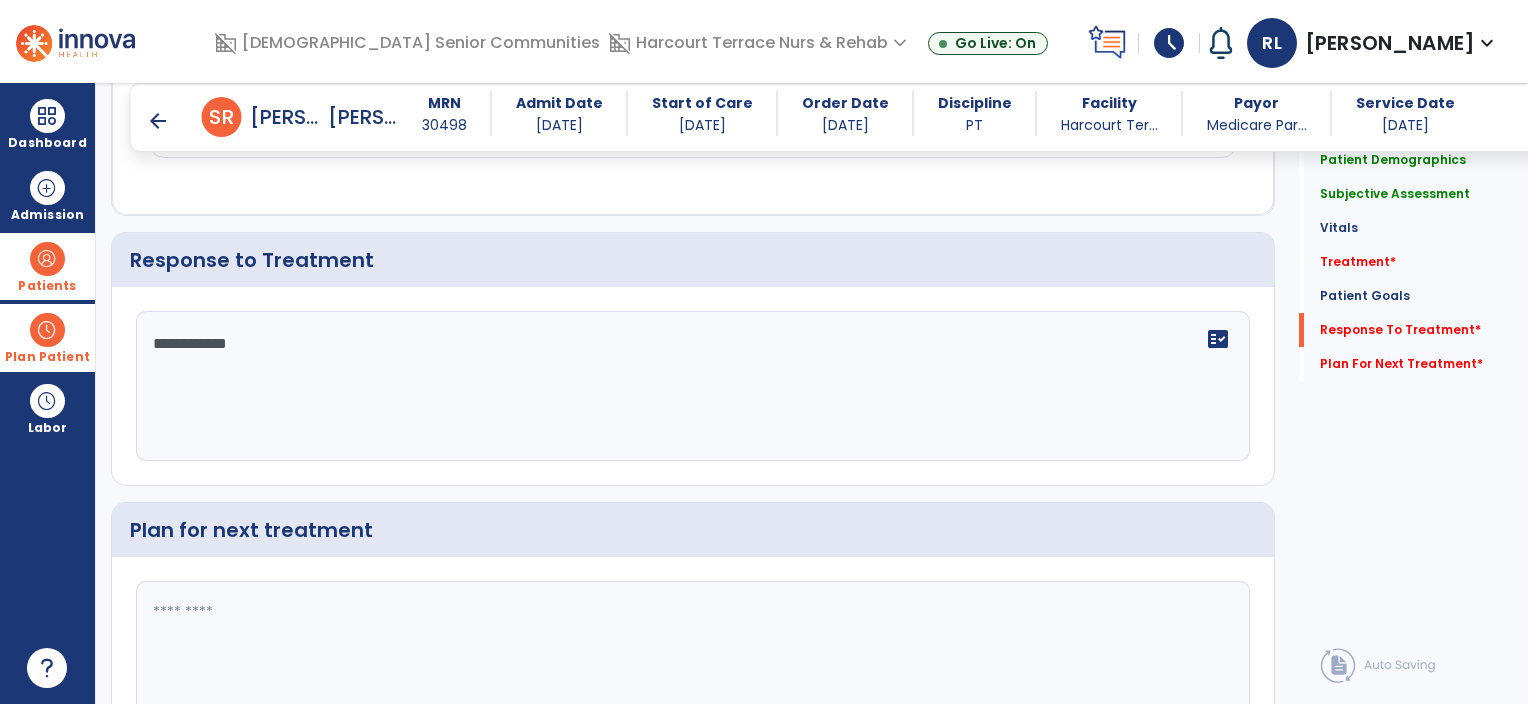 type on "**********" 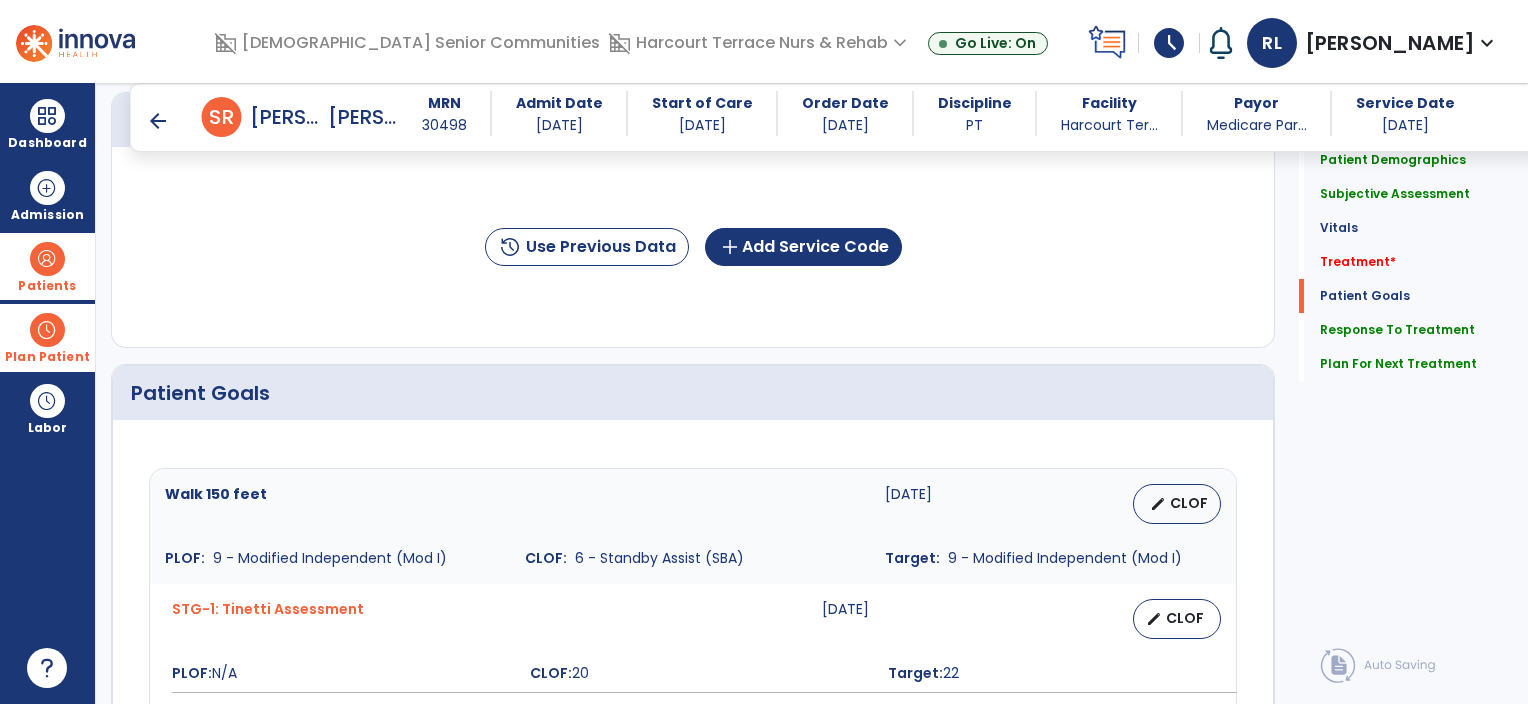 scroll, scrollTop: 1276, scrollLeft: 0, axis: vertical 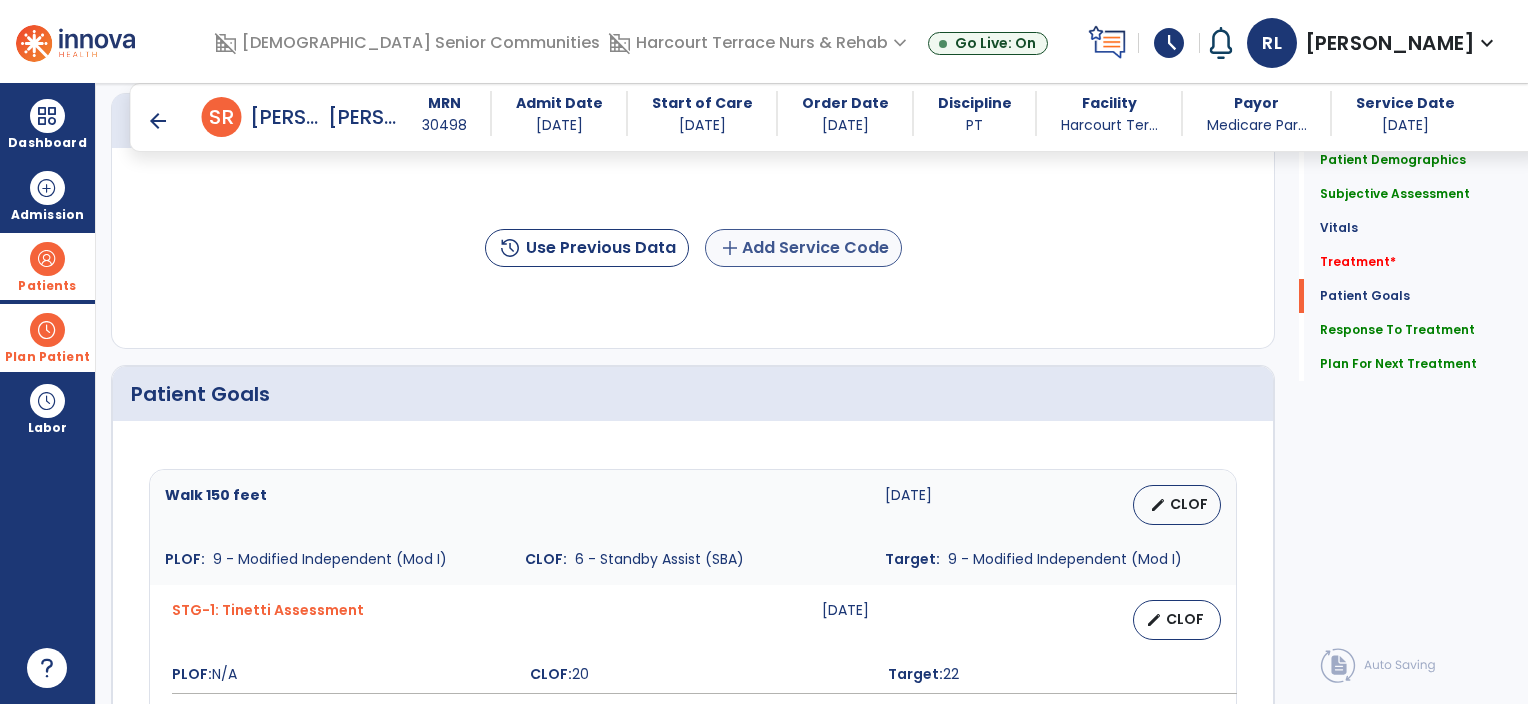 type on "**********" 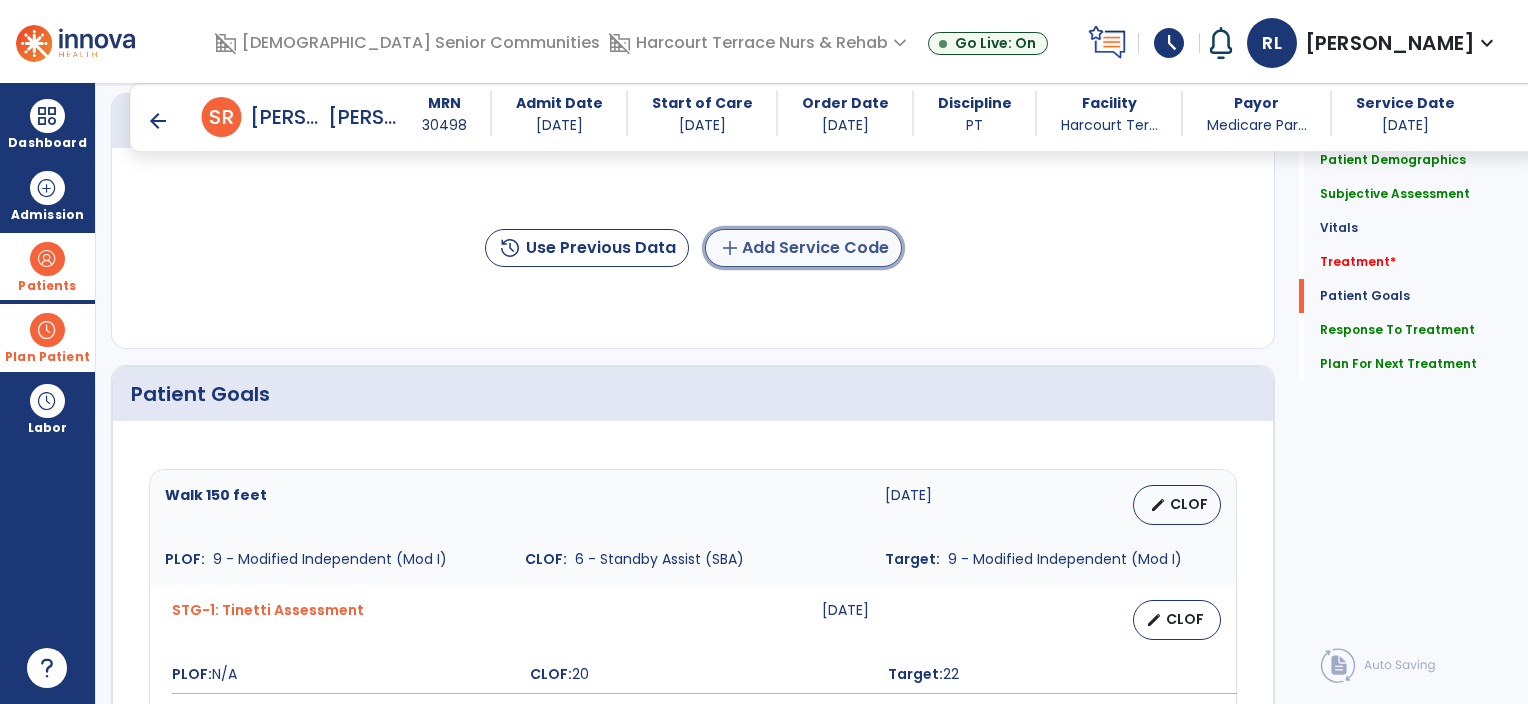 click on "add  Add Service Code" 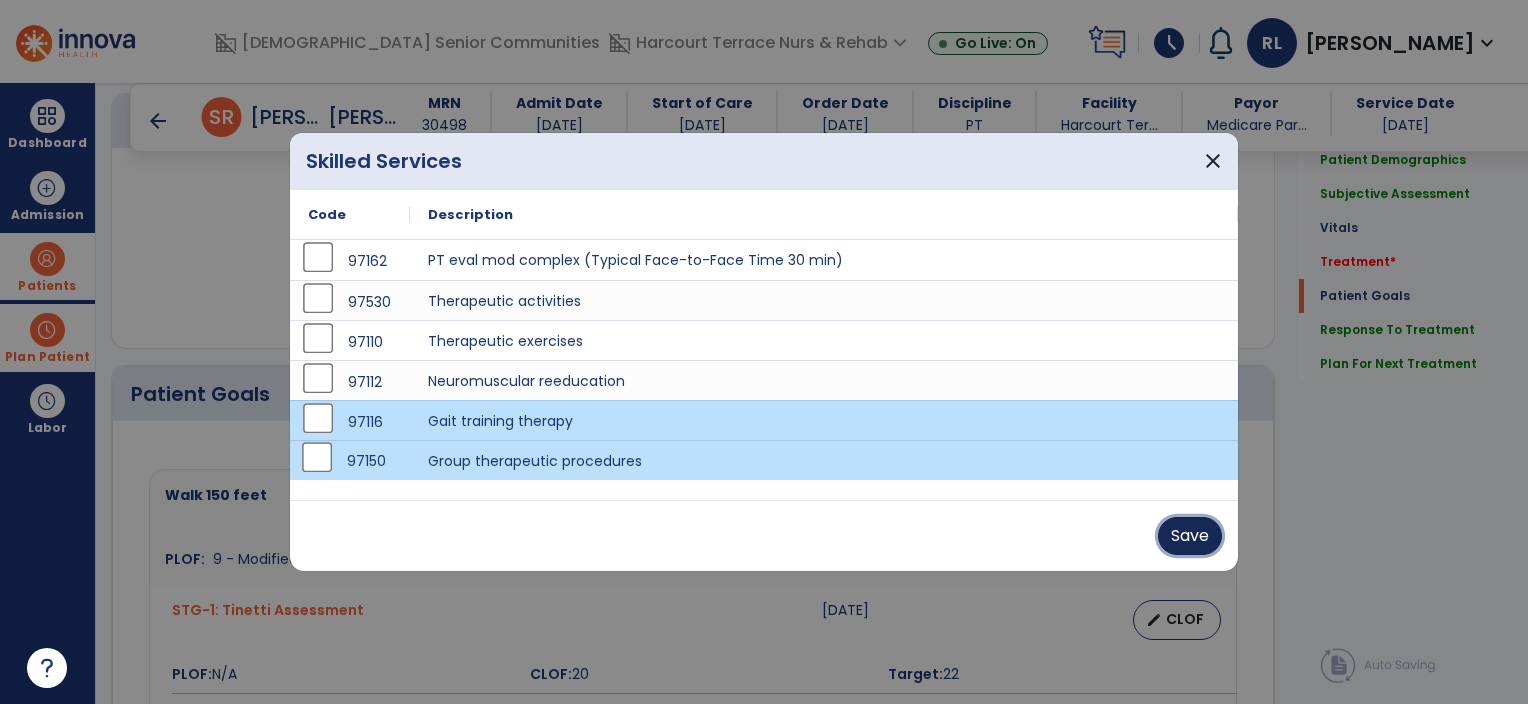click on "Save" at bounding box center [1190, 536] 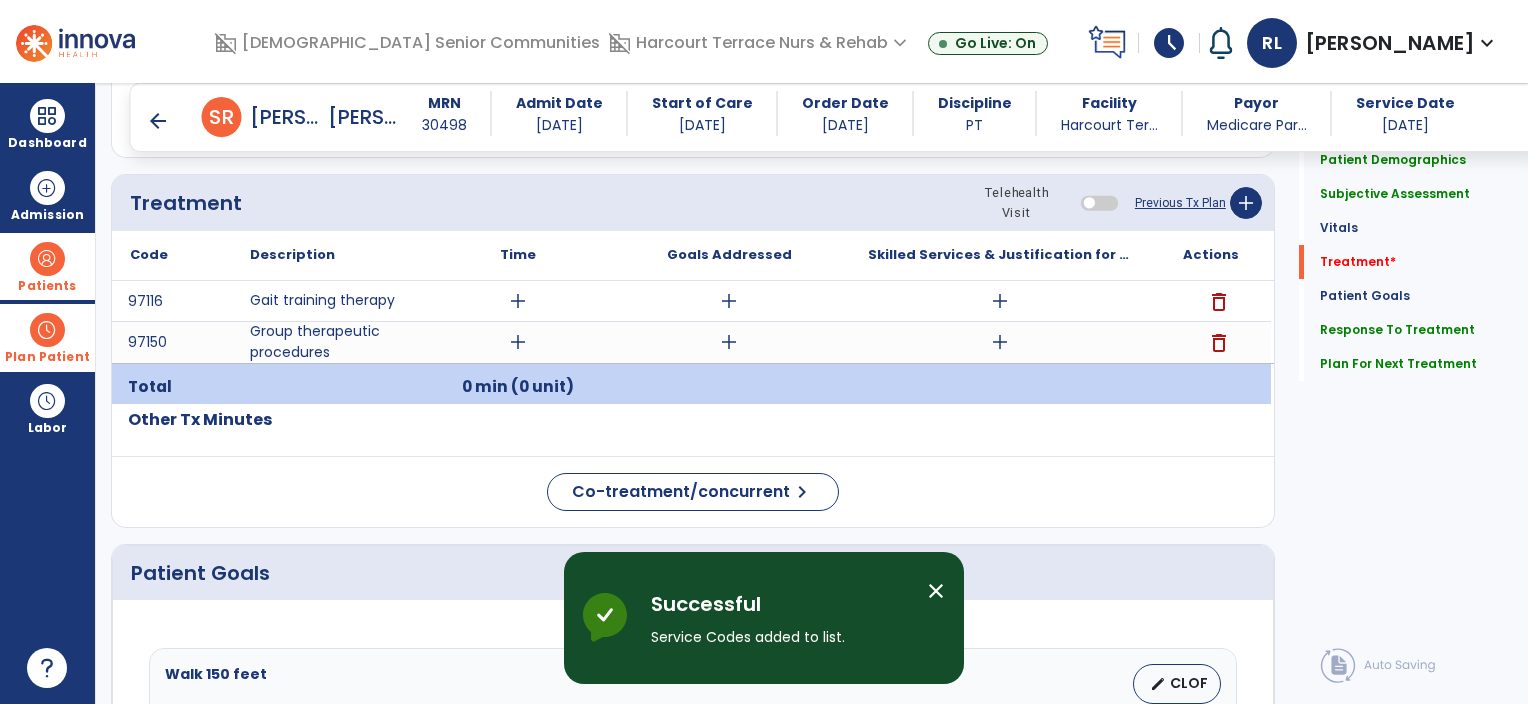 scroll, scrollTop: 1189, scrollLeft: 0, axis: vertical 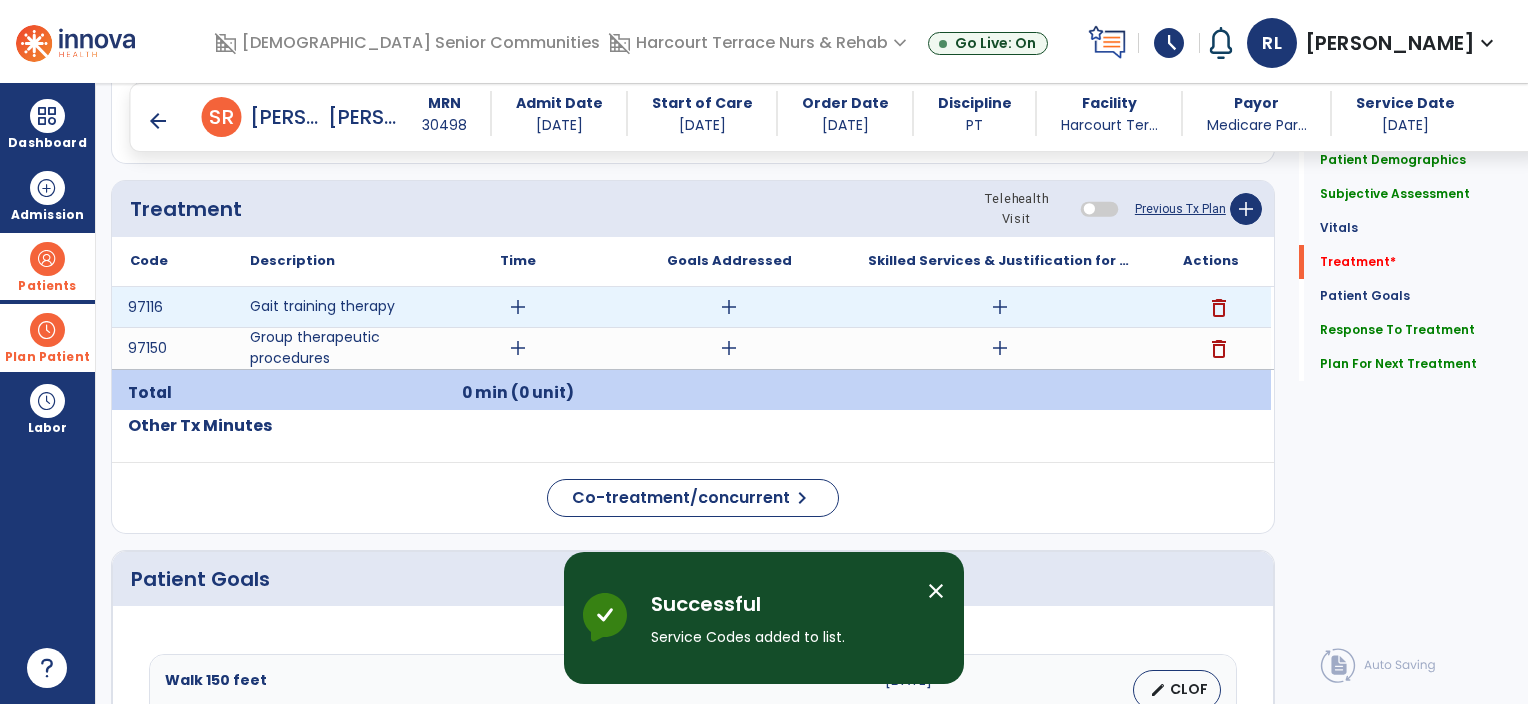 click on "add" at bounding box center [518, 307] 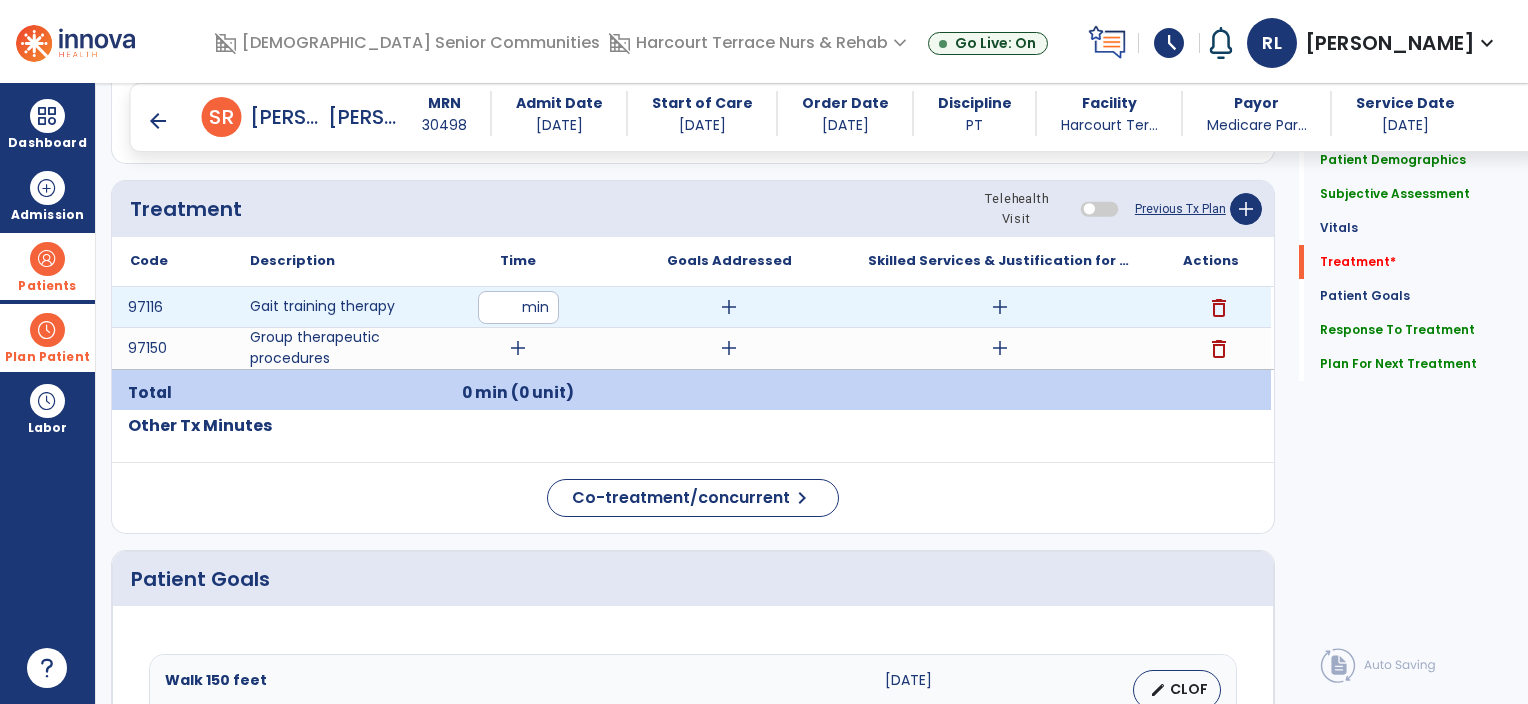 type on "**" 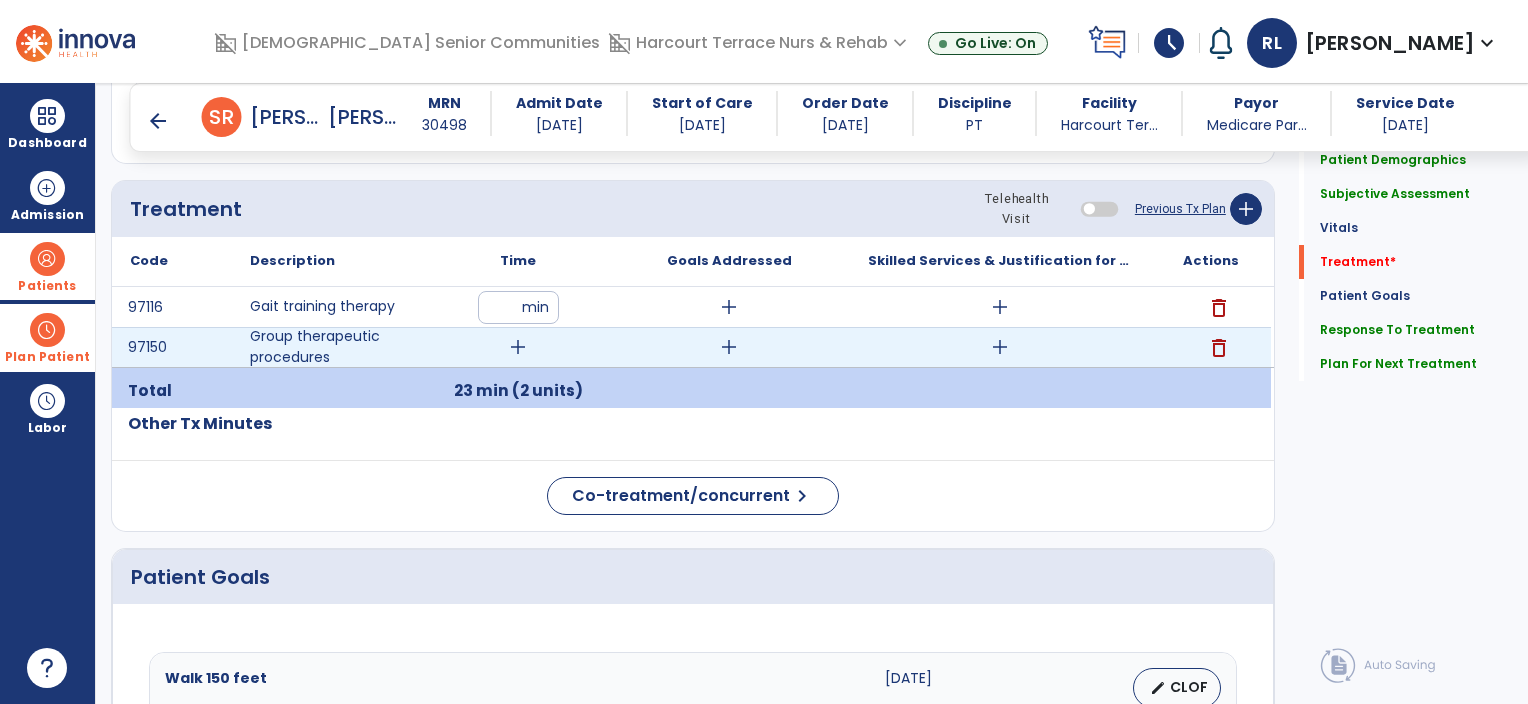 click on "add" at bounding box center (518, 347) 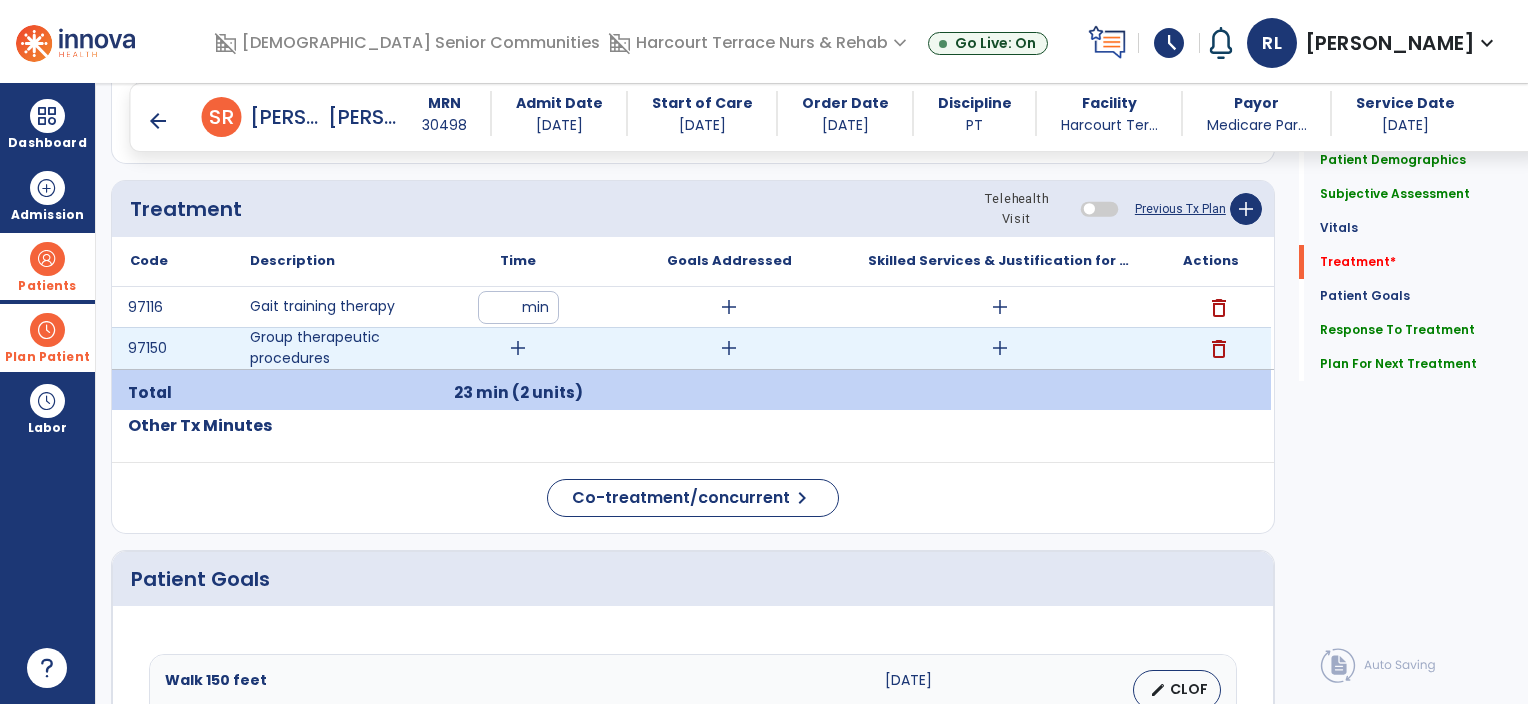 click on "add" at bounding box center [518, 348] 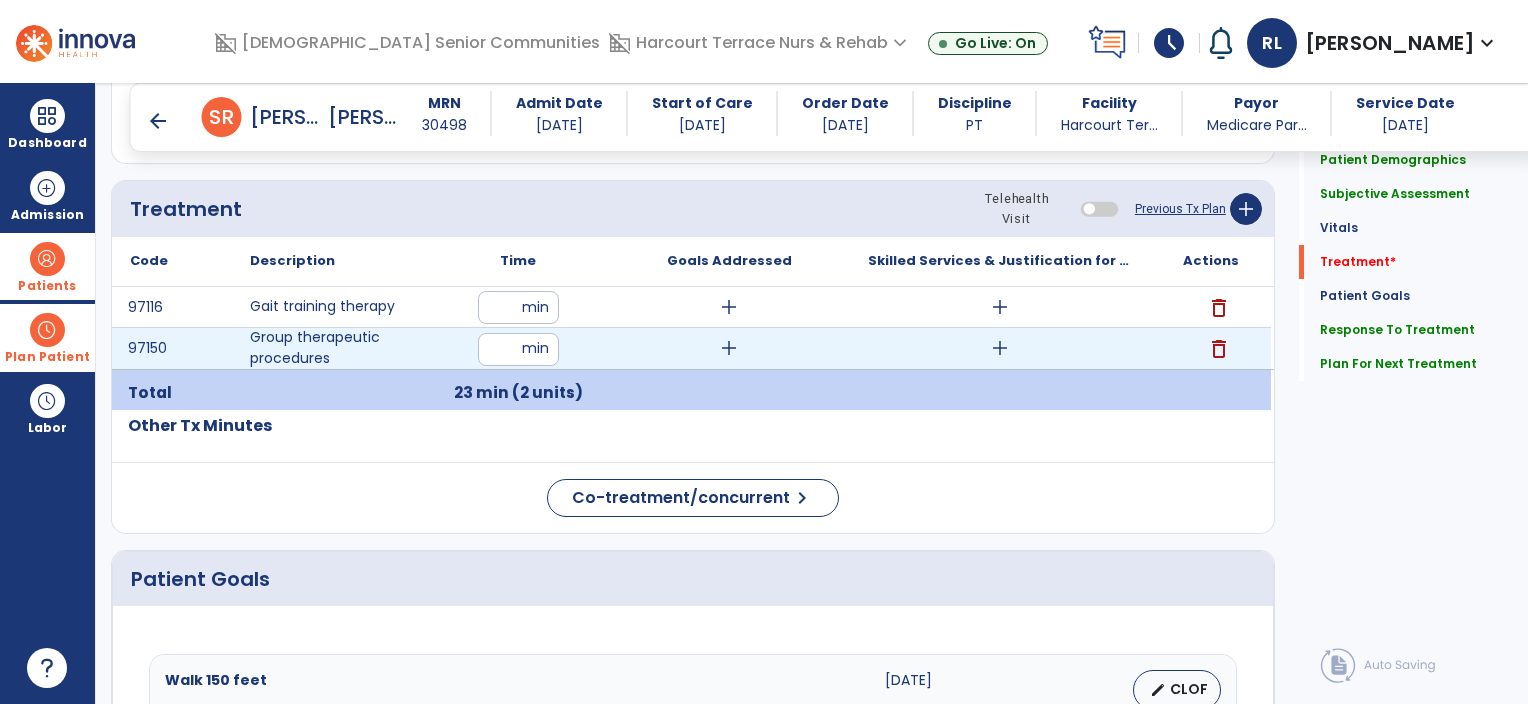 type on "**" 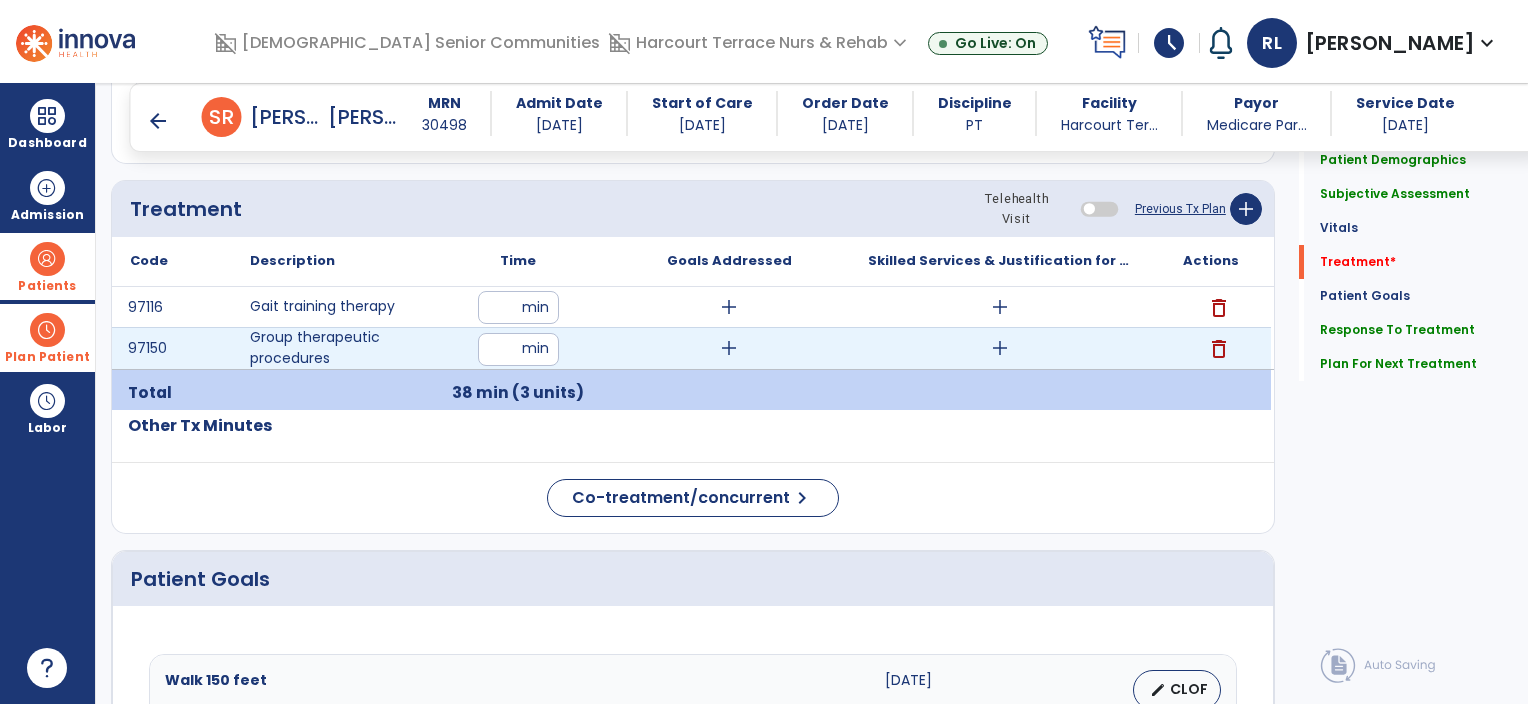 click on "add" at bounding box center [1000, 348] 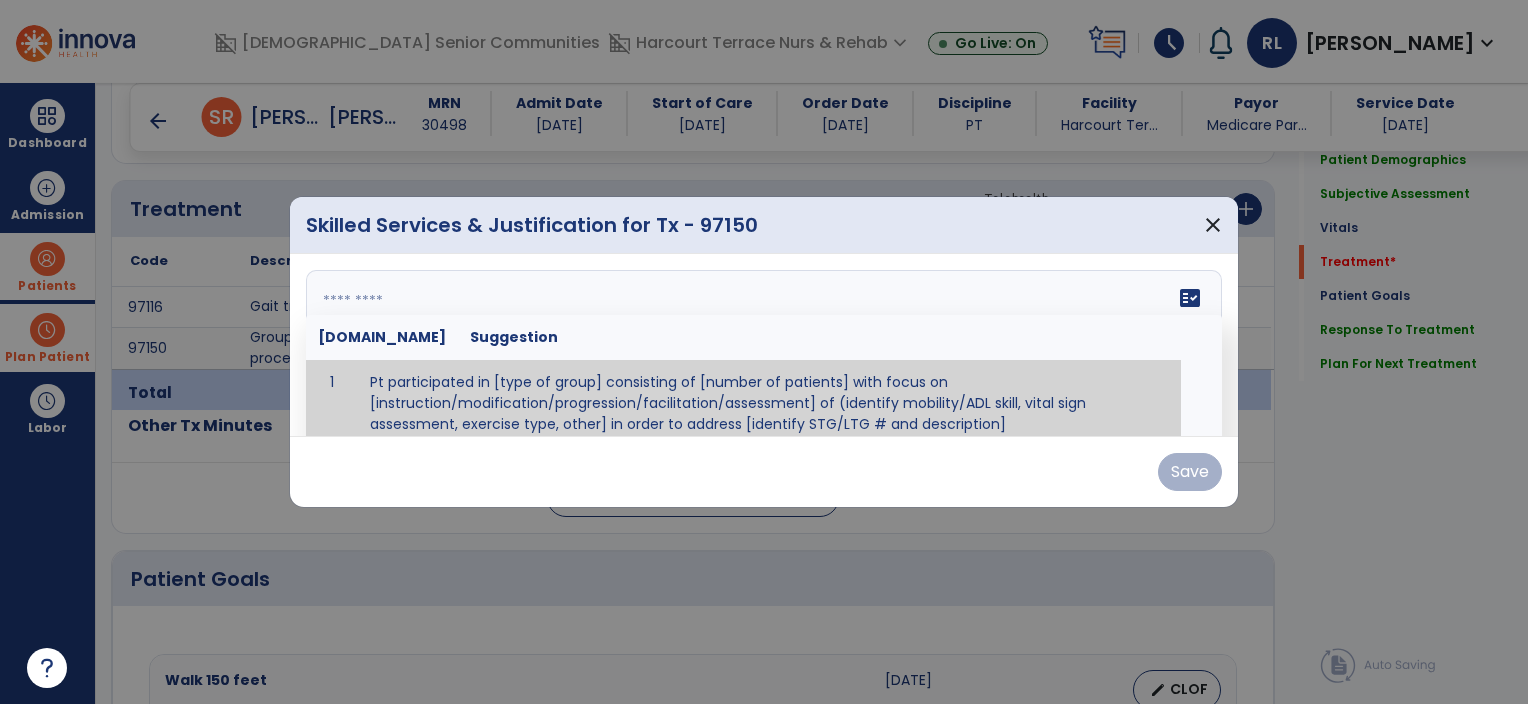 click on "fact_check  [DOMAIN_NAME] Suggestion 1 Pt participated in [type of group] consisting of [number of patients] with focus on [instruction/modification/progression/facilitation/assessment] of (identify mobility/ADL skill, vital sign assessment, exercise type, other] in order to address [identify STG/LTG # and description]" at bounding box center [764, 345] 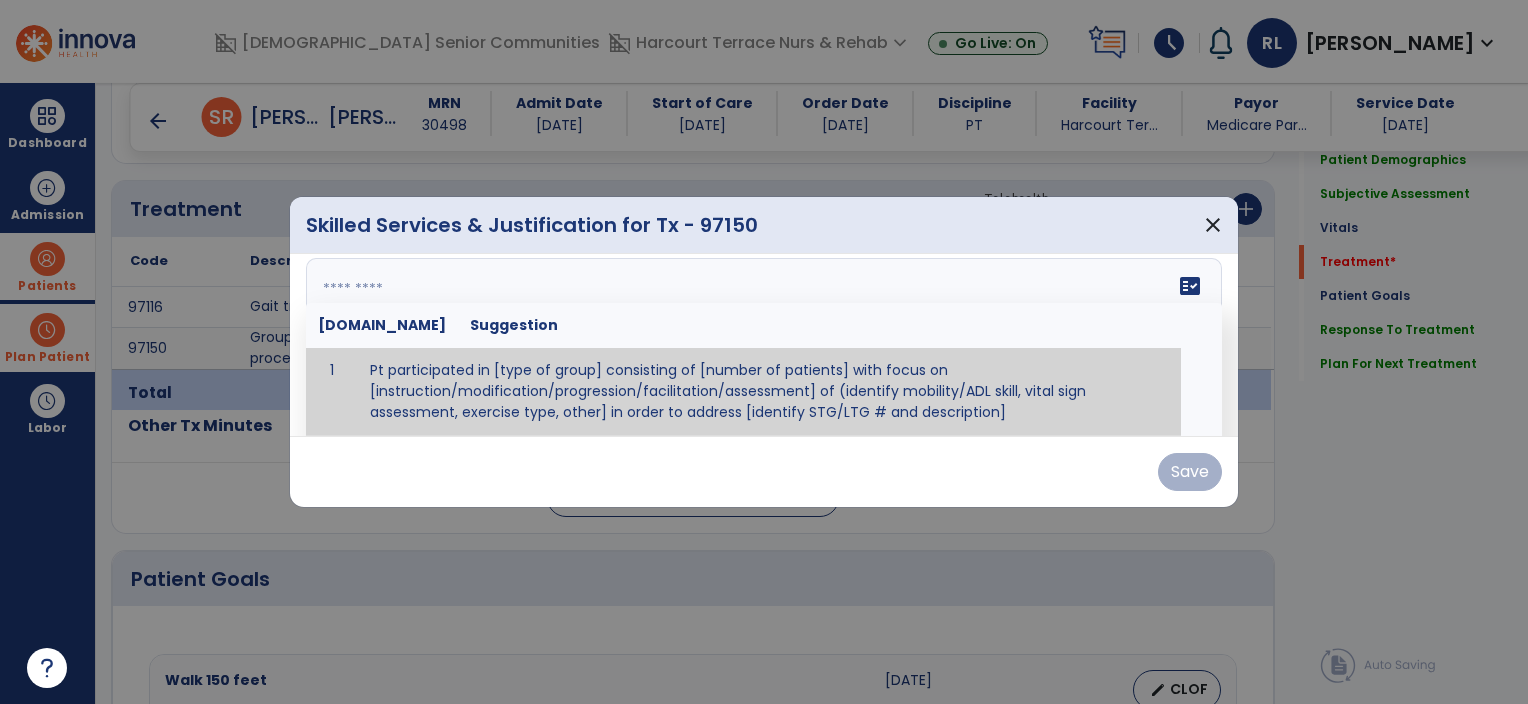 paste on "**********" 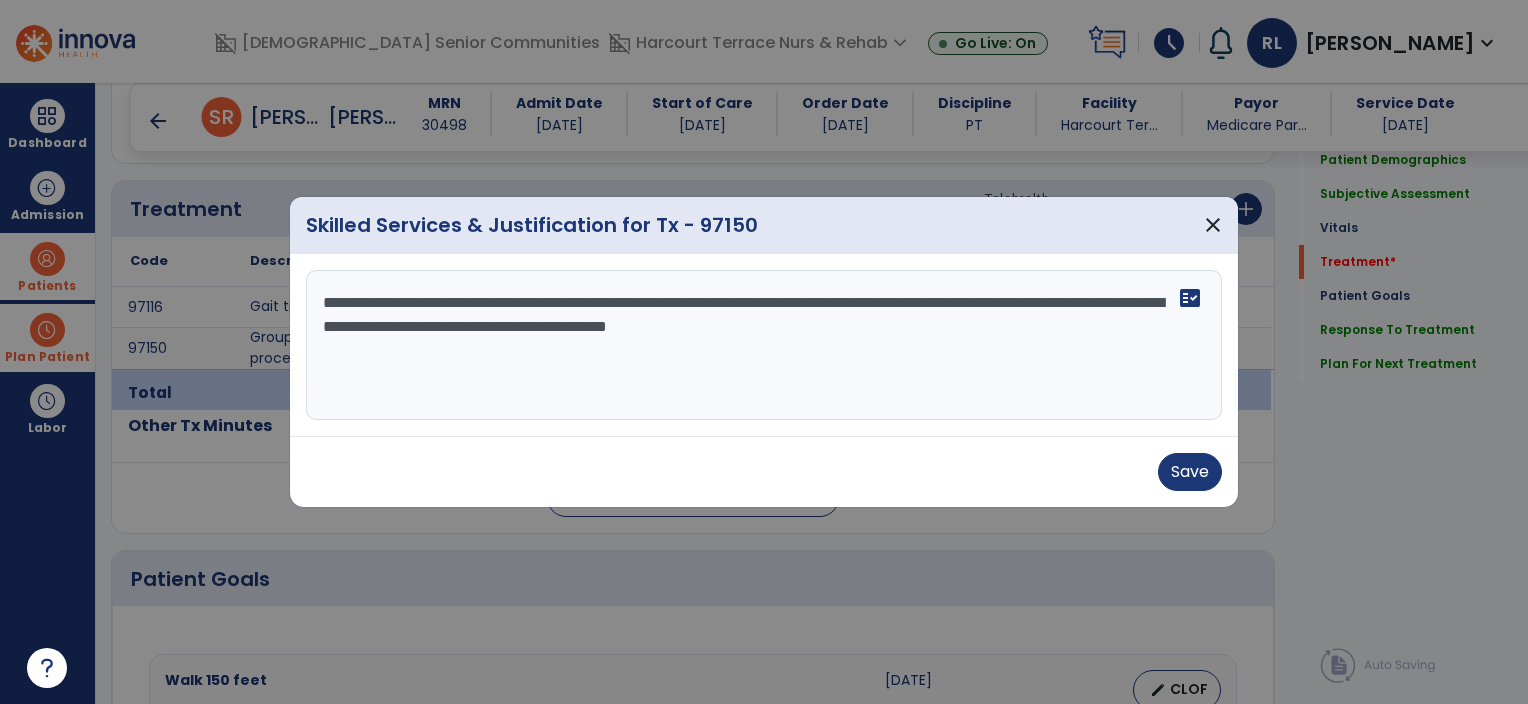 scroll, scrollTop: 0, scrollLeft: 0, axis: both 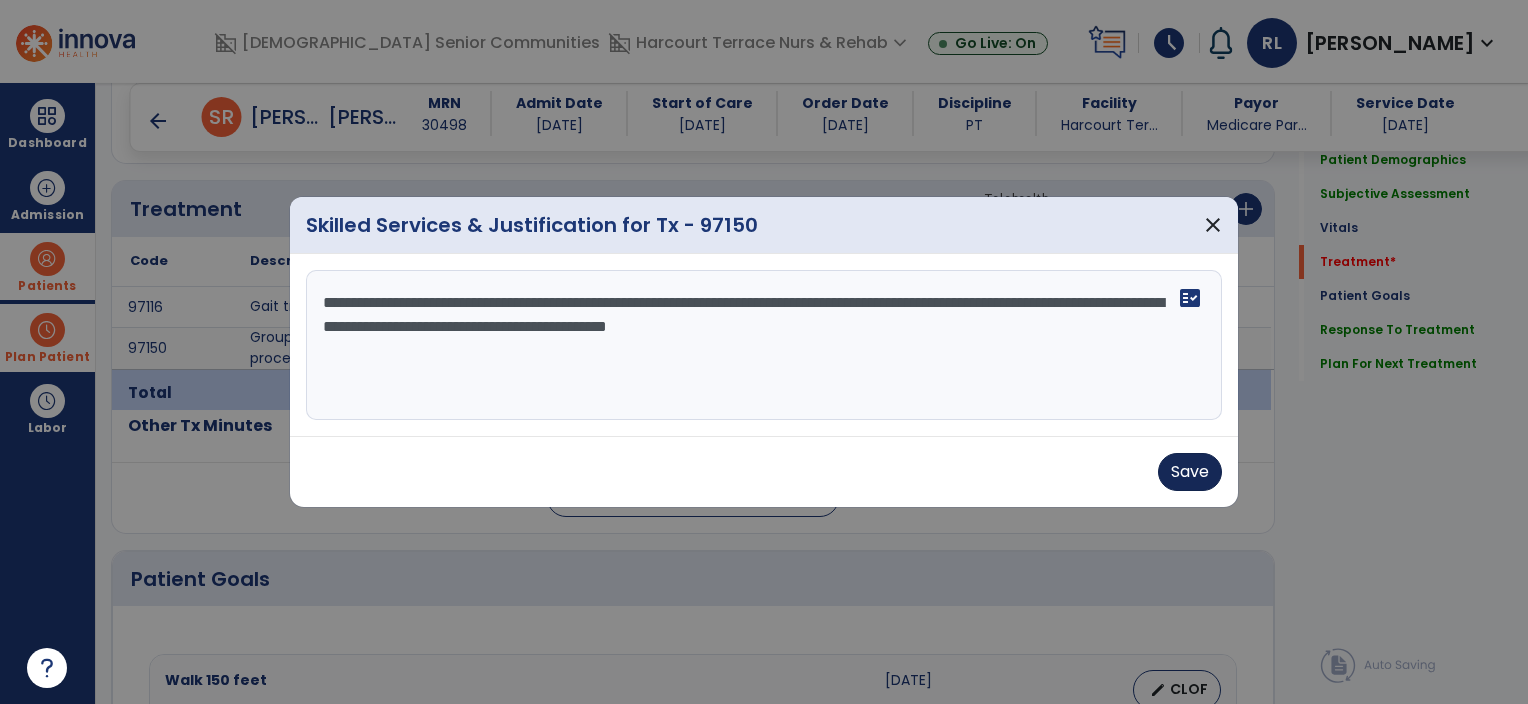 type on "**********" 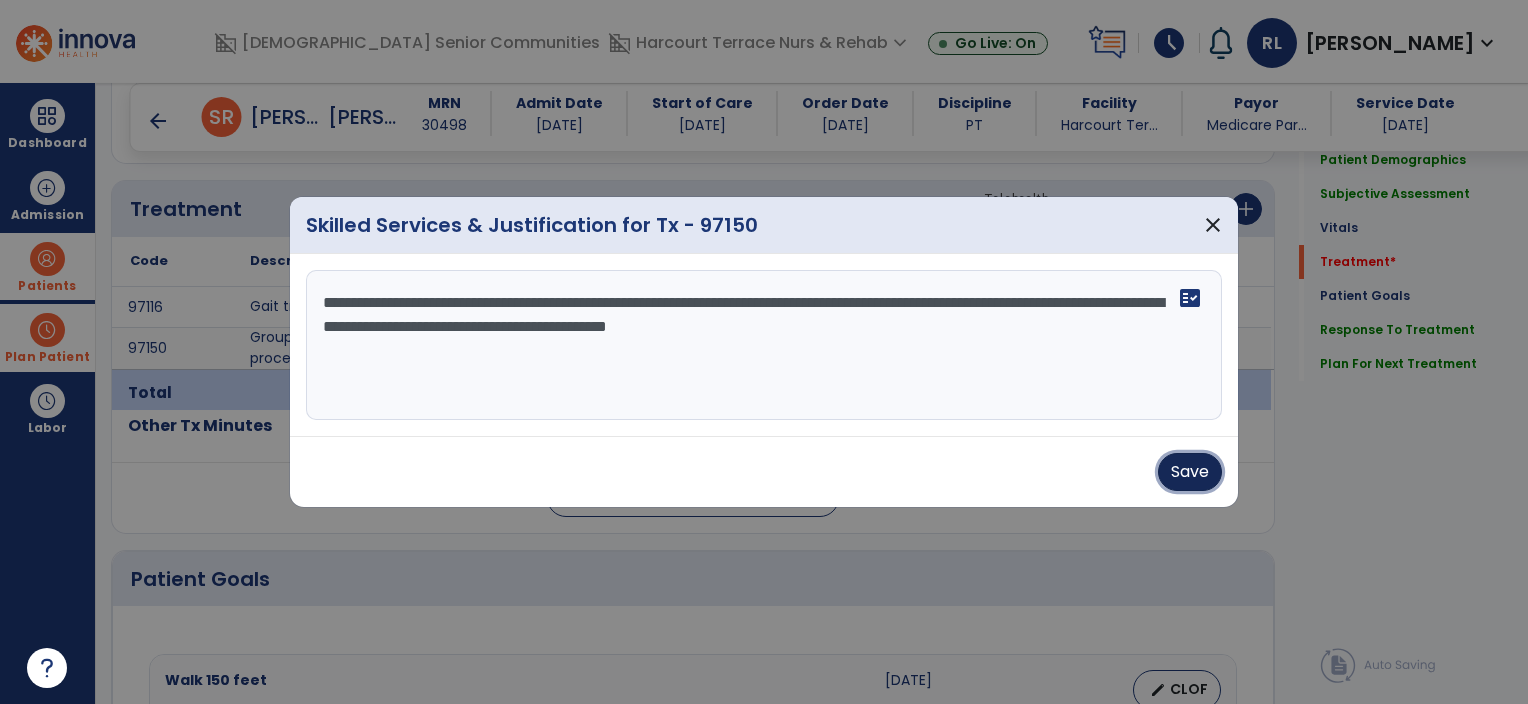 click on "Save" at bounding box center [1190, 472] 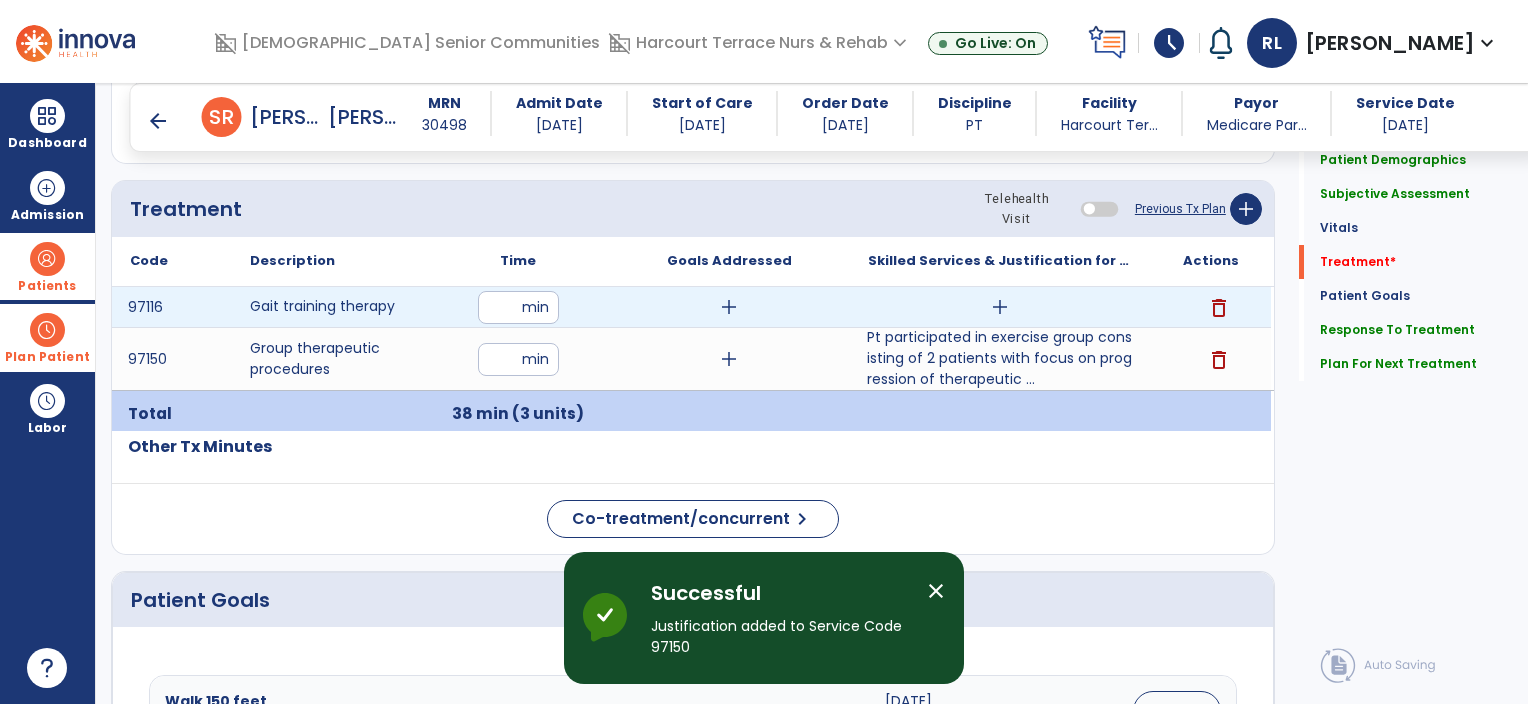 click on "add" at bounding box center (1000, 307) 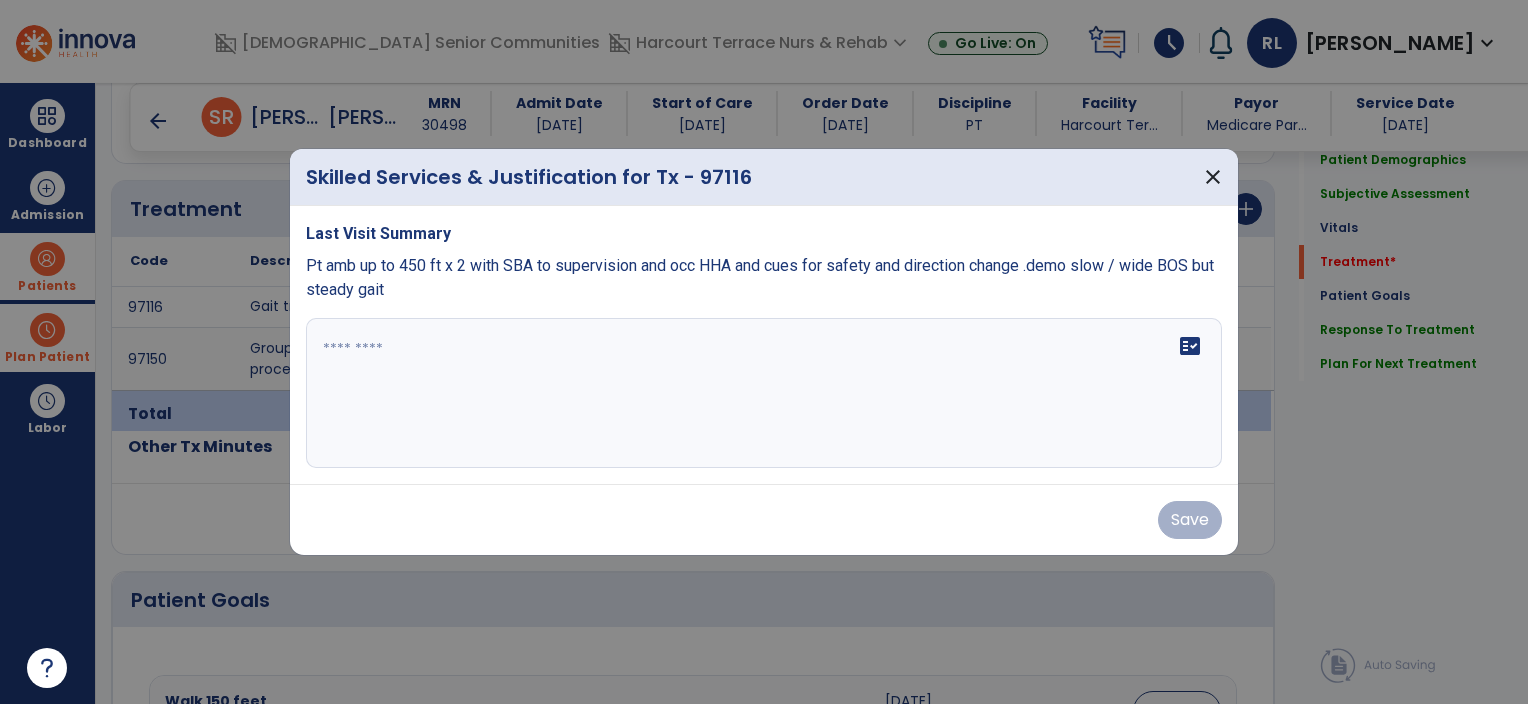 click on "Pt amb up to 450 ft x 2 with SBA to supervision and occ HHA and cues for safety and direction change .demo slow / wide BOS but steady gait" at bounding box center (760, 277) 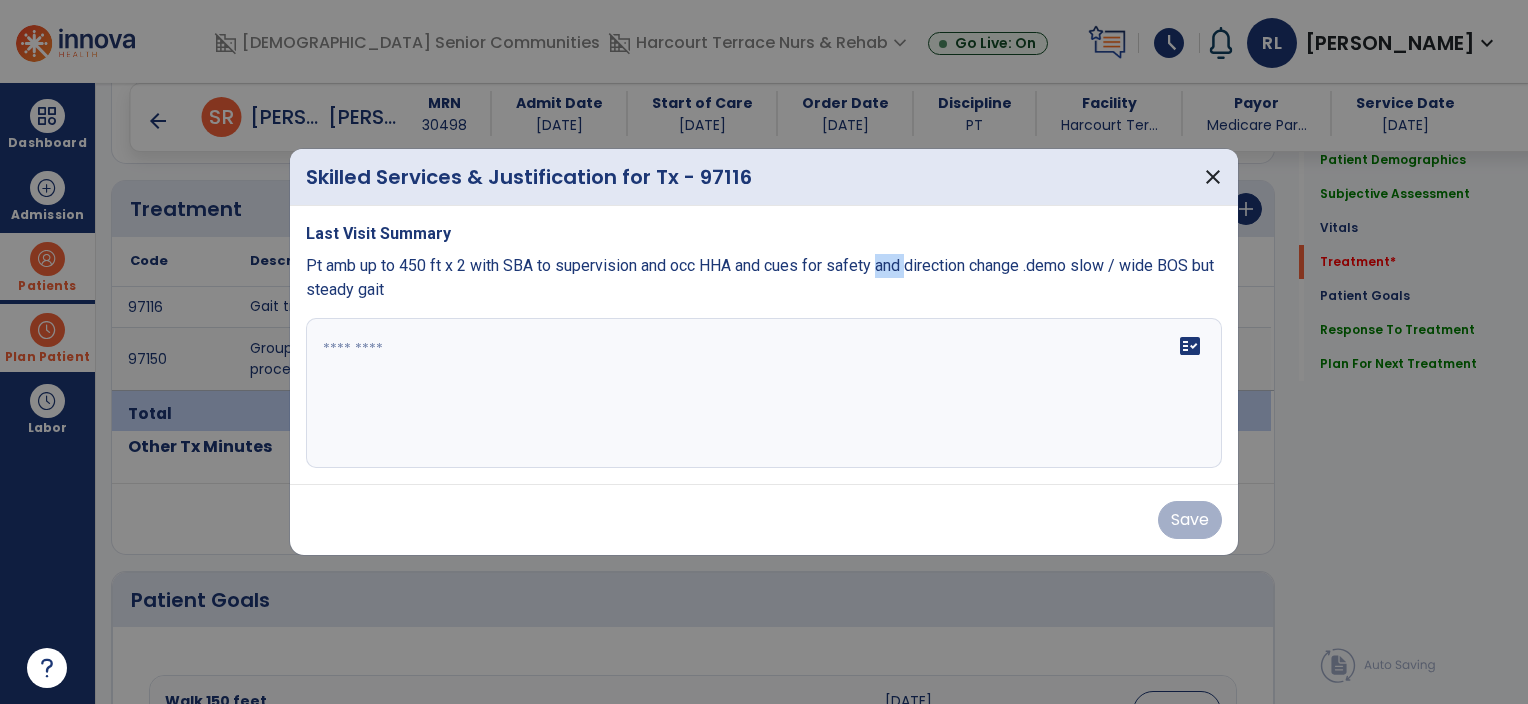 click on "Pt amb up to 450 ft x 2 with SBA to supervision and occ HHA and cues for safety and direction change .demo slow / wide BOS but steady gait" at bounding box center [760, 277] 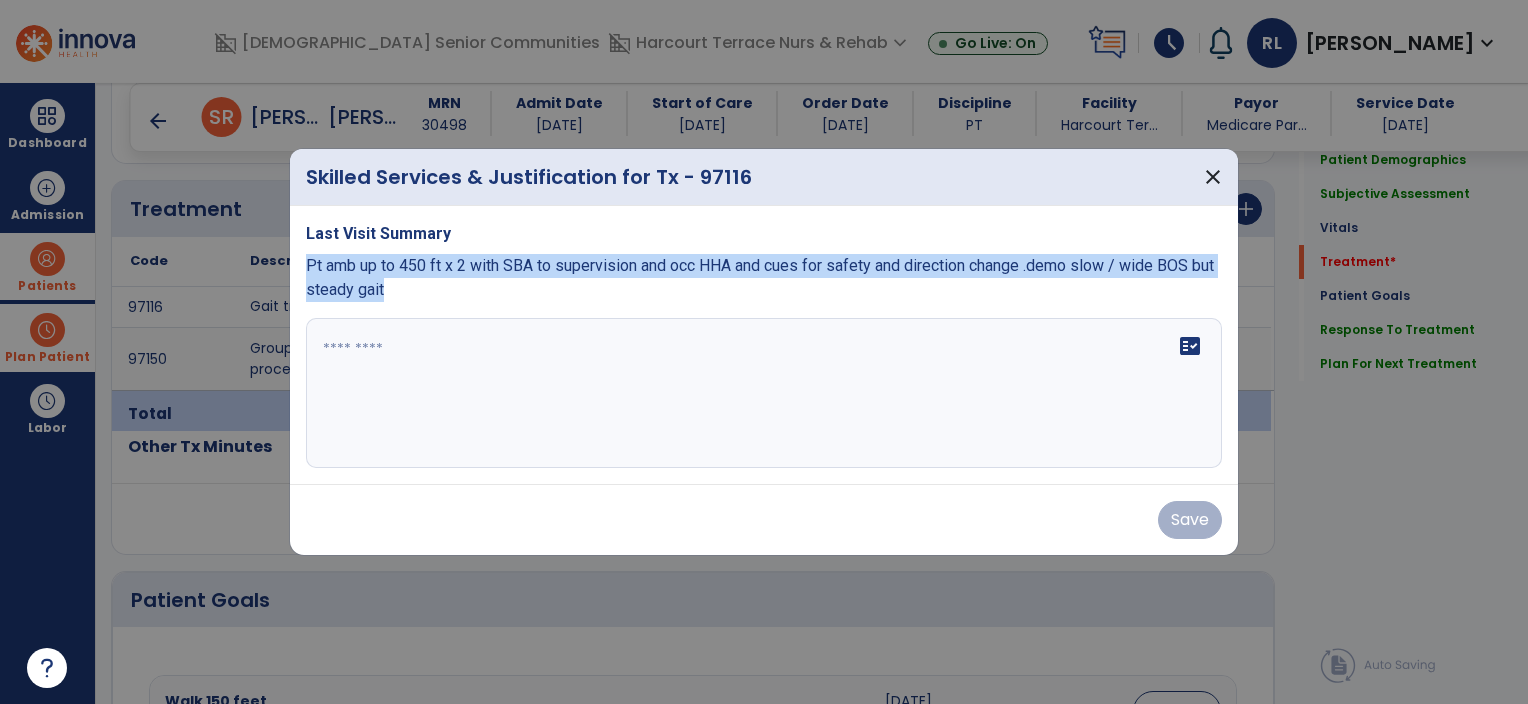 click on "Pt amb up to 450 ft x 2 with SBA to supervision and occ HHA and cues for safety and direction change .demo slow / wide BOS but steady gait" at bounding box center [760, 277] 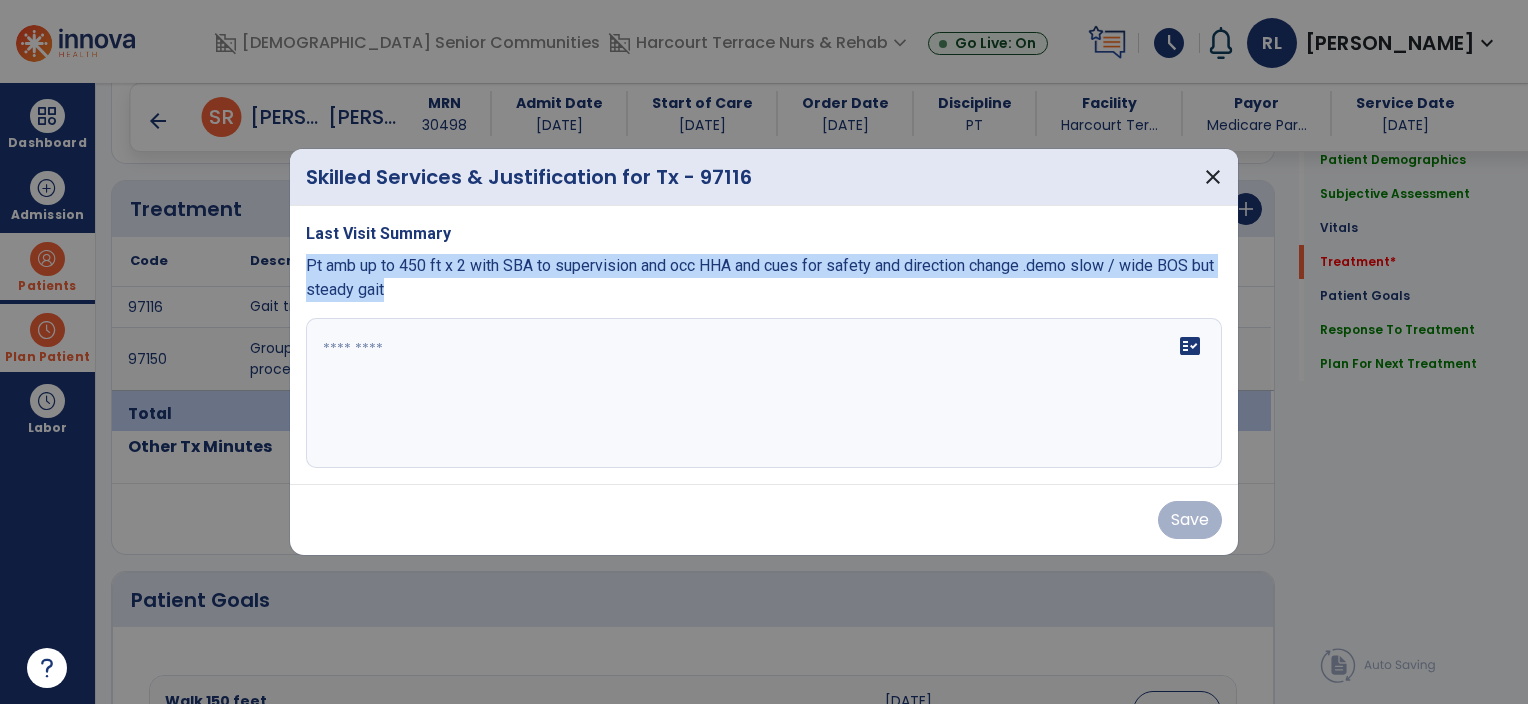 copy on "Pt amb up to 450 ft x 2 with SBA to supervision and occ HHA and cues for safety and direction change .demo slow / wide BOS but steady gait" 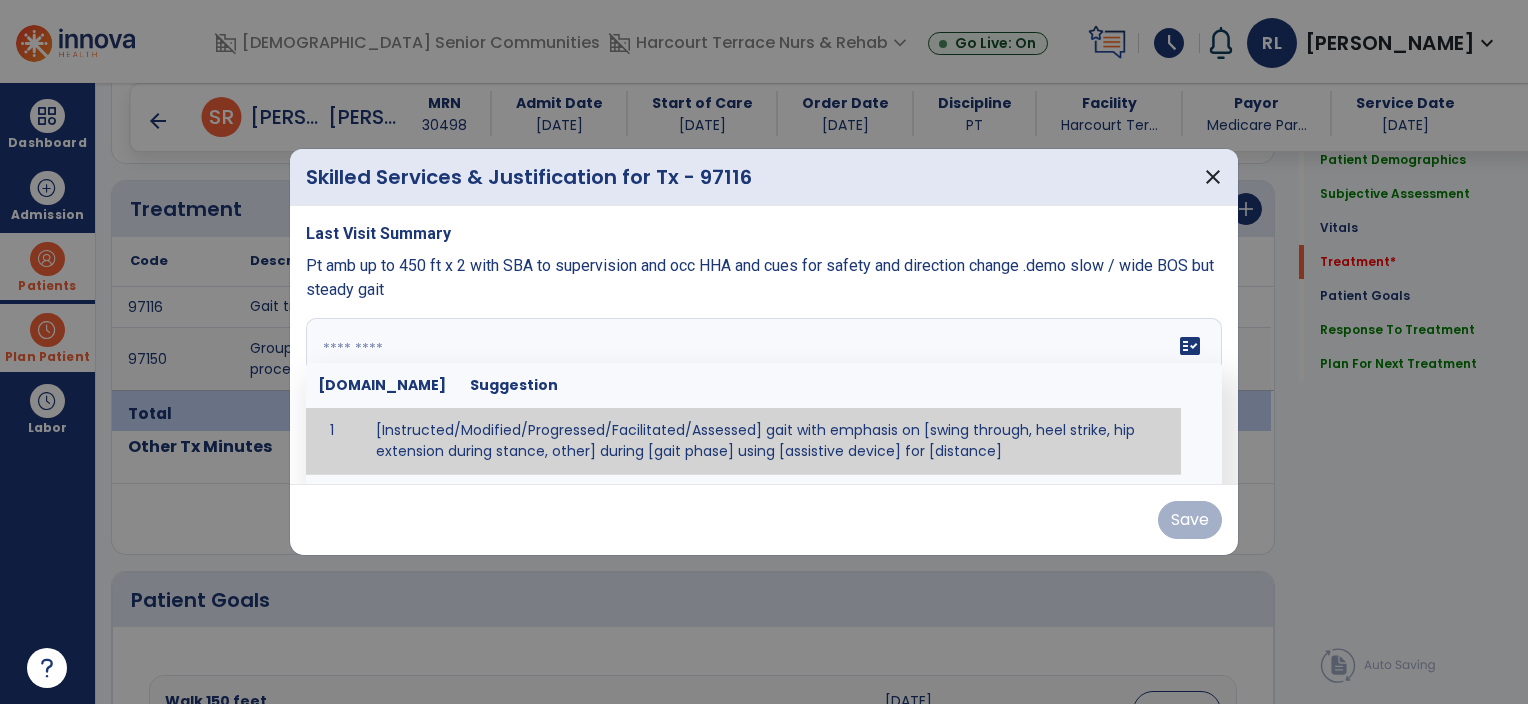 click on "fact_check  [DOMAIN_NAME] Suggestion 1 [Instructed/Modified/Progressed/Facilitated/Assessed] gait with emphasis on [swing through, heel strike, hip extension during stance, other] during [gait phase] using [assistive device] for [distance] 2 [Instructed/Modified/Progressed/Facilitated/Assessed] use of [assistive device] and [NWB, PWB, step-to gait pattern, step through gait pattern] 3 [Instructed/Modified/Progressed/Facilitated/Assessed] patient's ability to [ascend/descend # of steps, perform directional changes, walk on even/uneven surfaces, pick-up objects off floor, velocity changes, other] using [assistive device]. 4 [Instructed/Modified/Progressed/Facilitated/Assessed] pre-gait activities including [identify exercise] in order to prepare for gait training. 5" at bounding box center (764, 393) 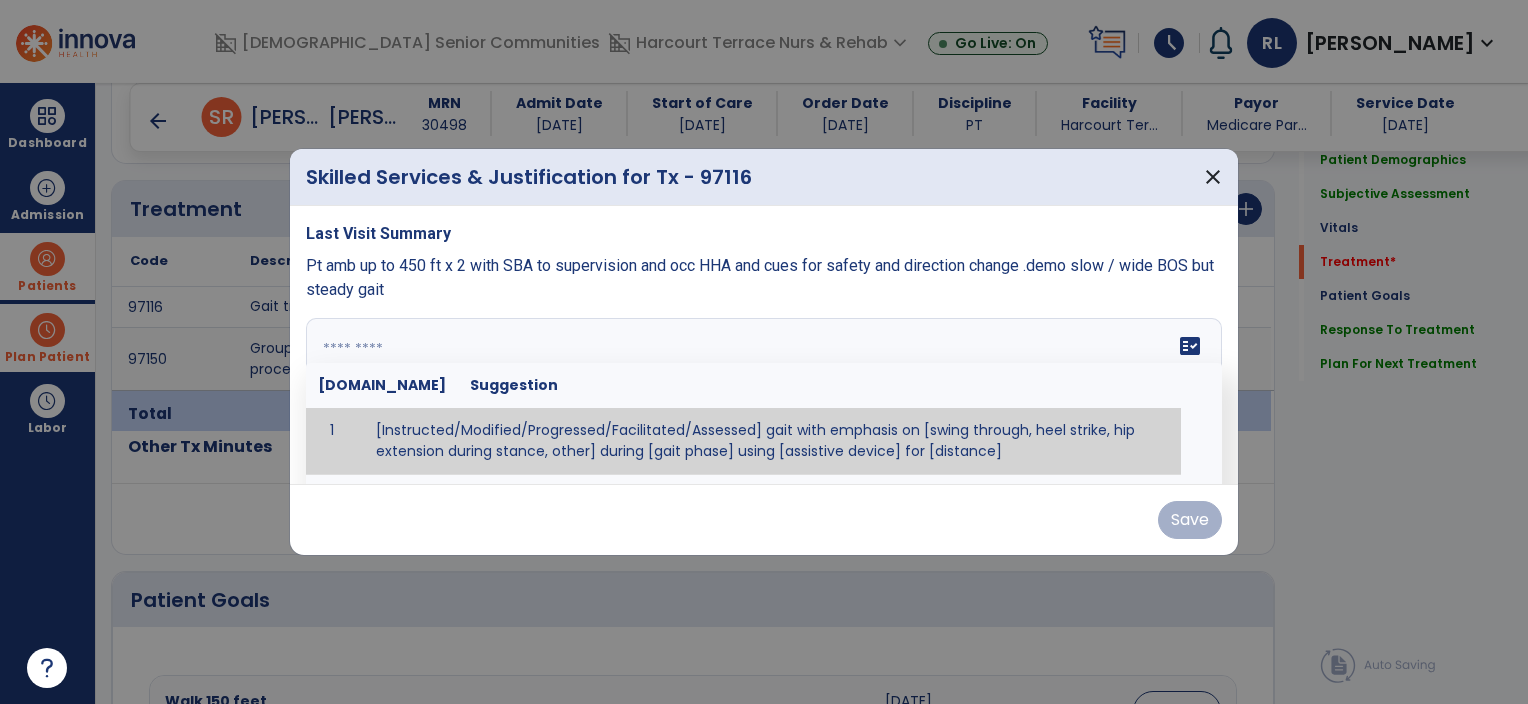 paste on "**********" 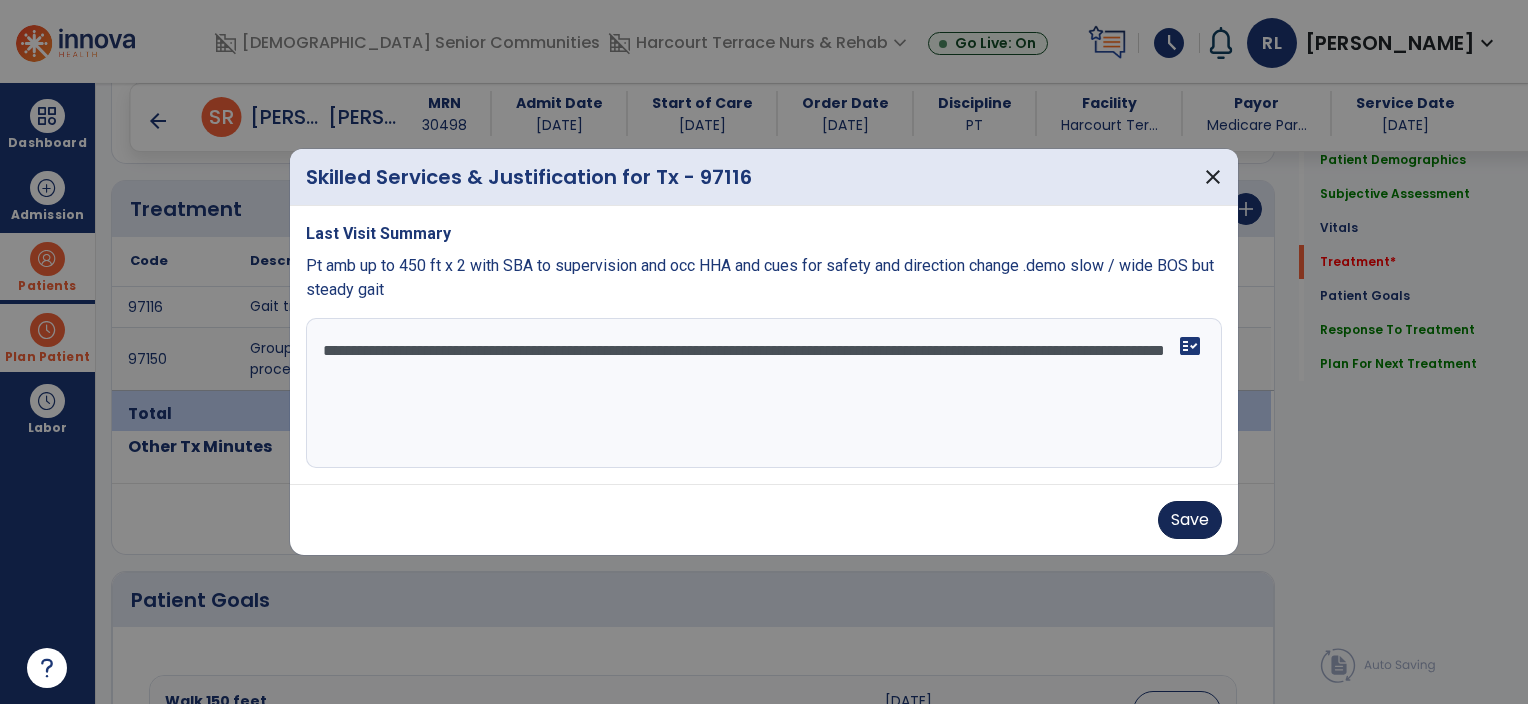 type on "**********" 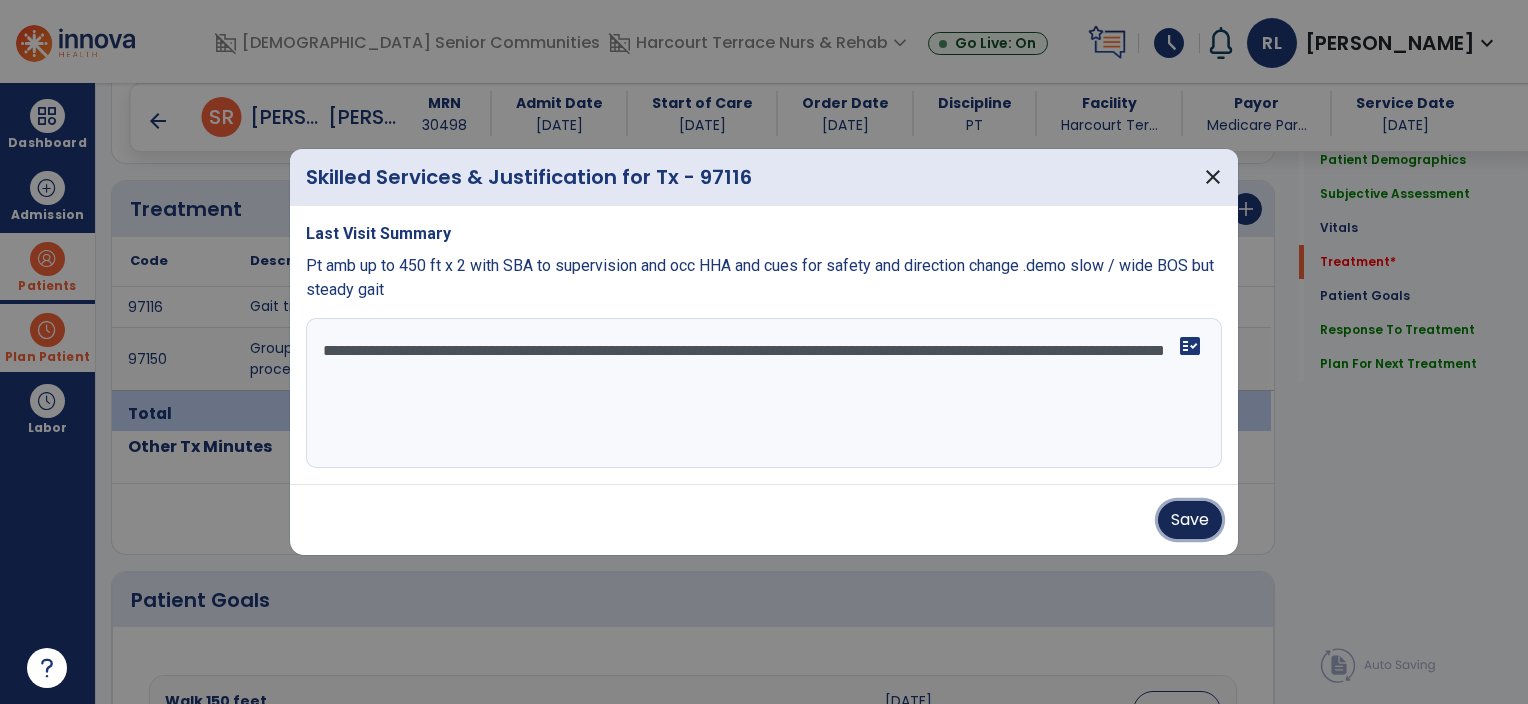 click on "Save" at bounding box center [1190, 520] 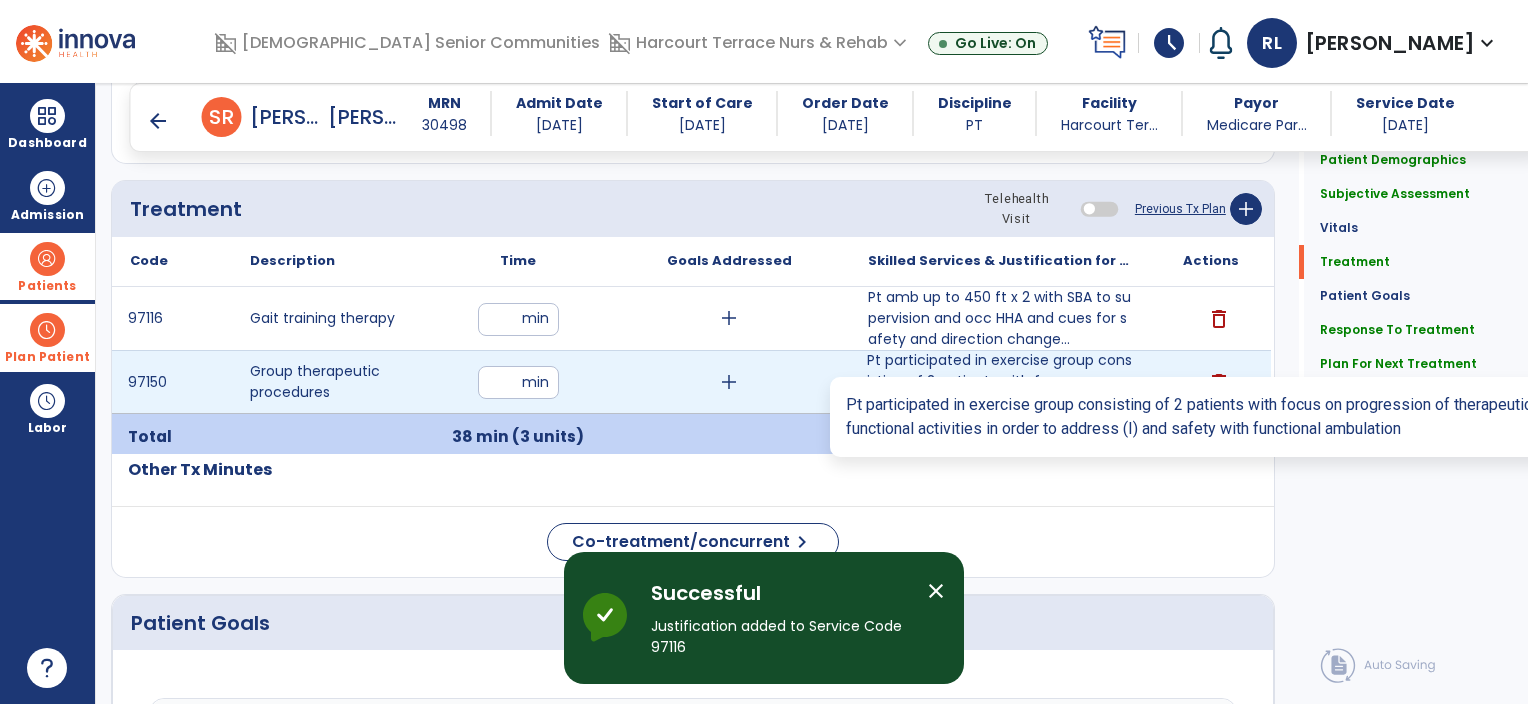 click on "Pt participated in exercise group consisting of 2 patients with focus on progression of therapeutic ..." at bounding box center (1000, 381) 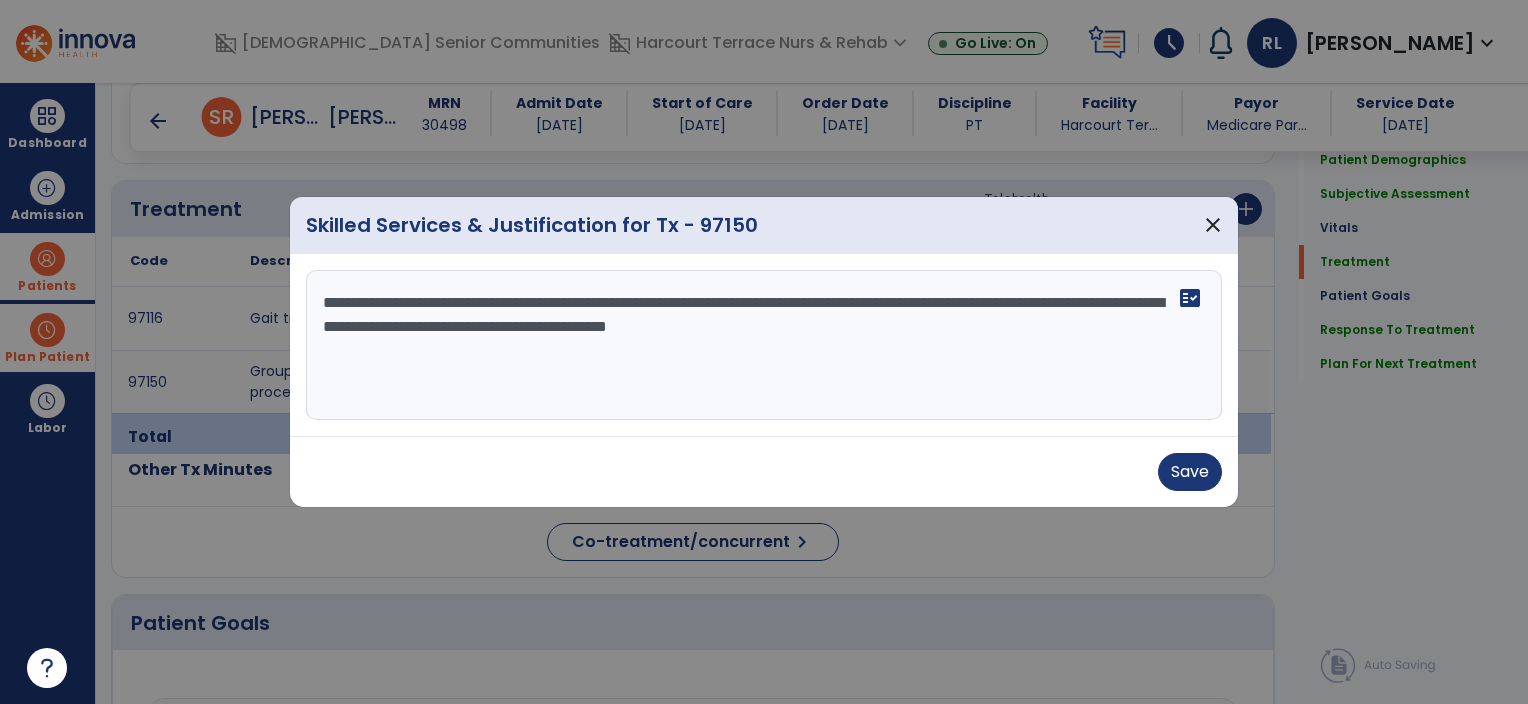 click on "**********" at bounding box center (764, 345) 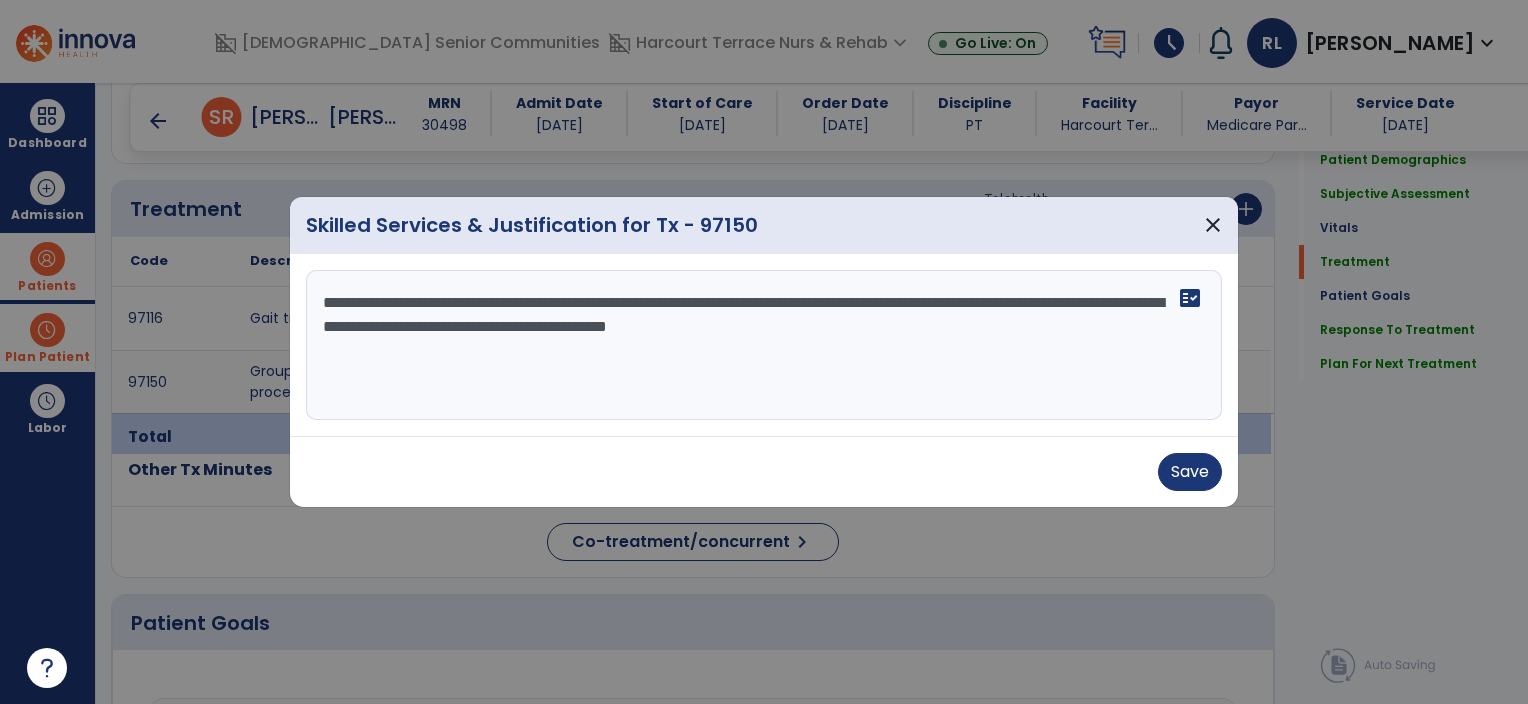 click on "**********" at bounding box center (764, 345) 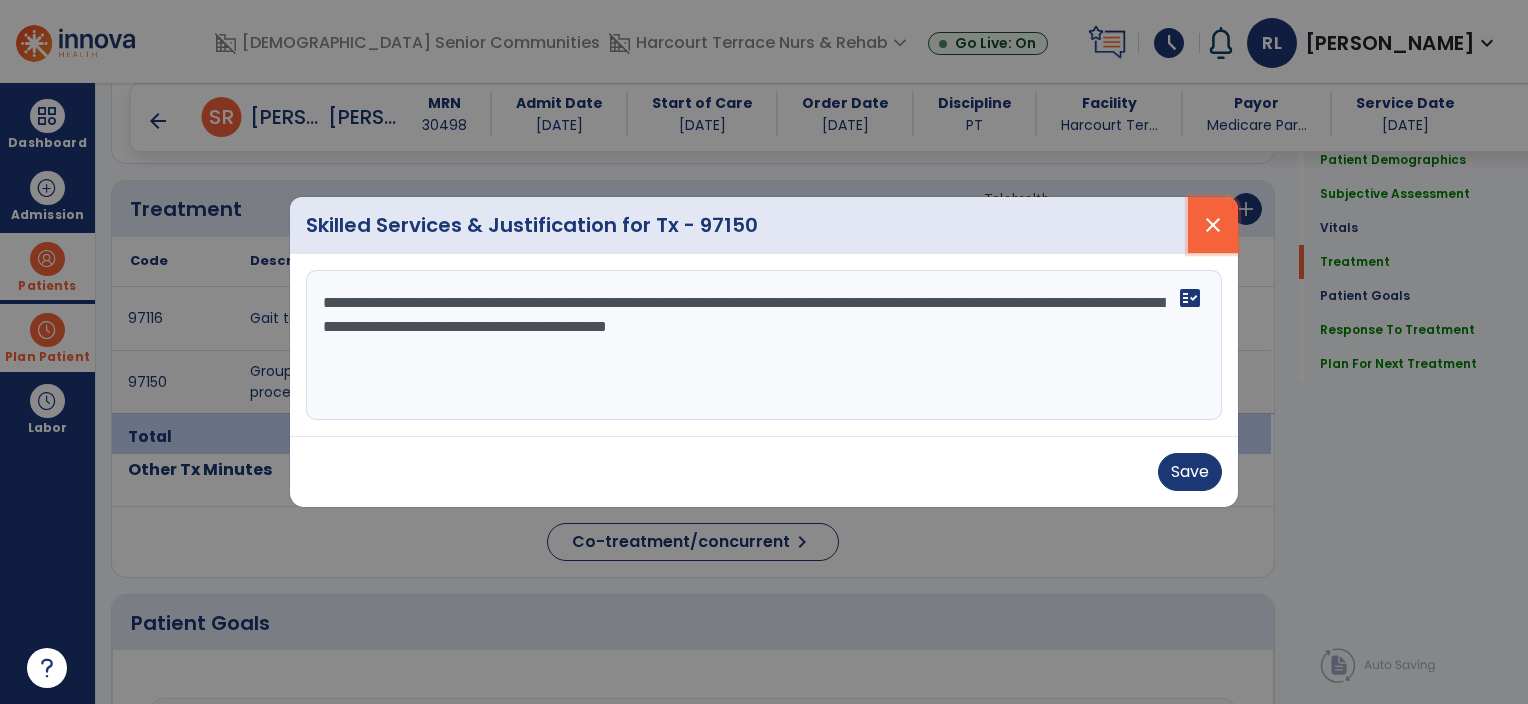 click on "close" at bounding box center [1213, 225] 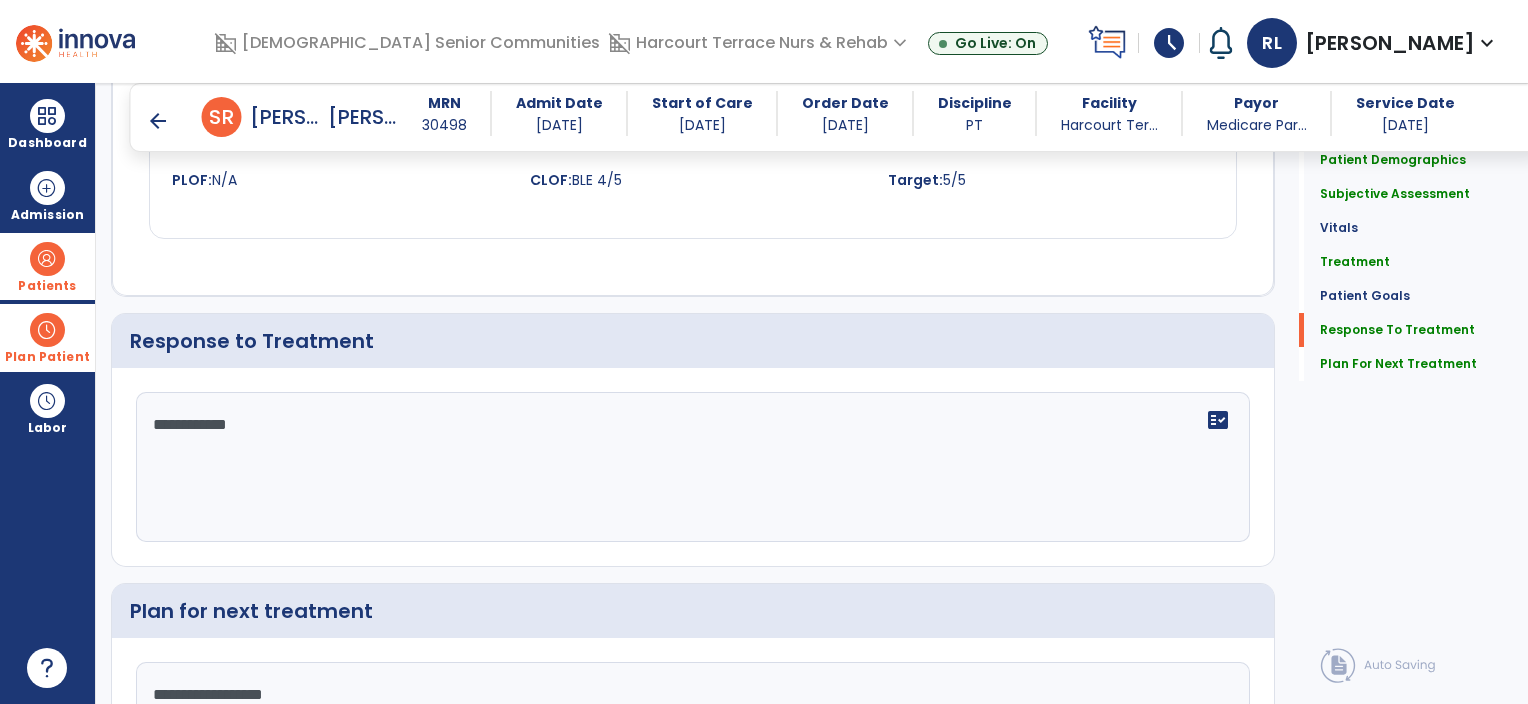 scroll, scrollTop: 2231, scrollLeft: 0, axis: vertical 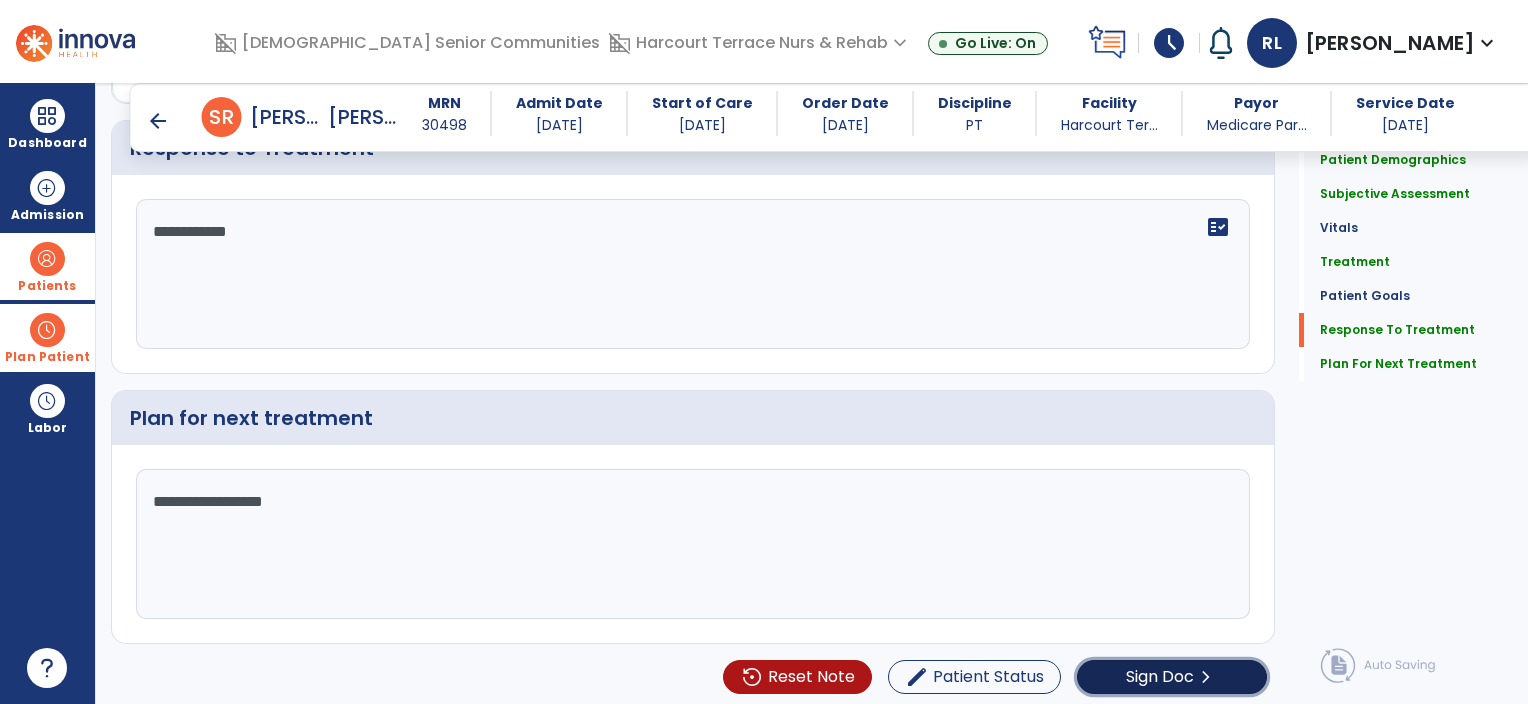 click on "Sign Doc" 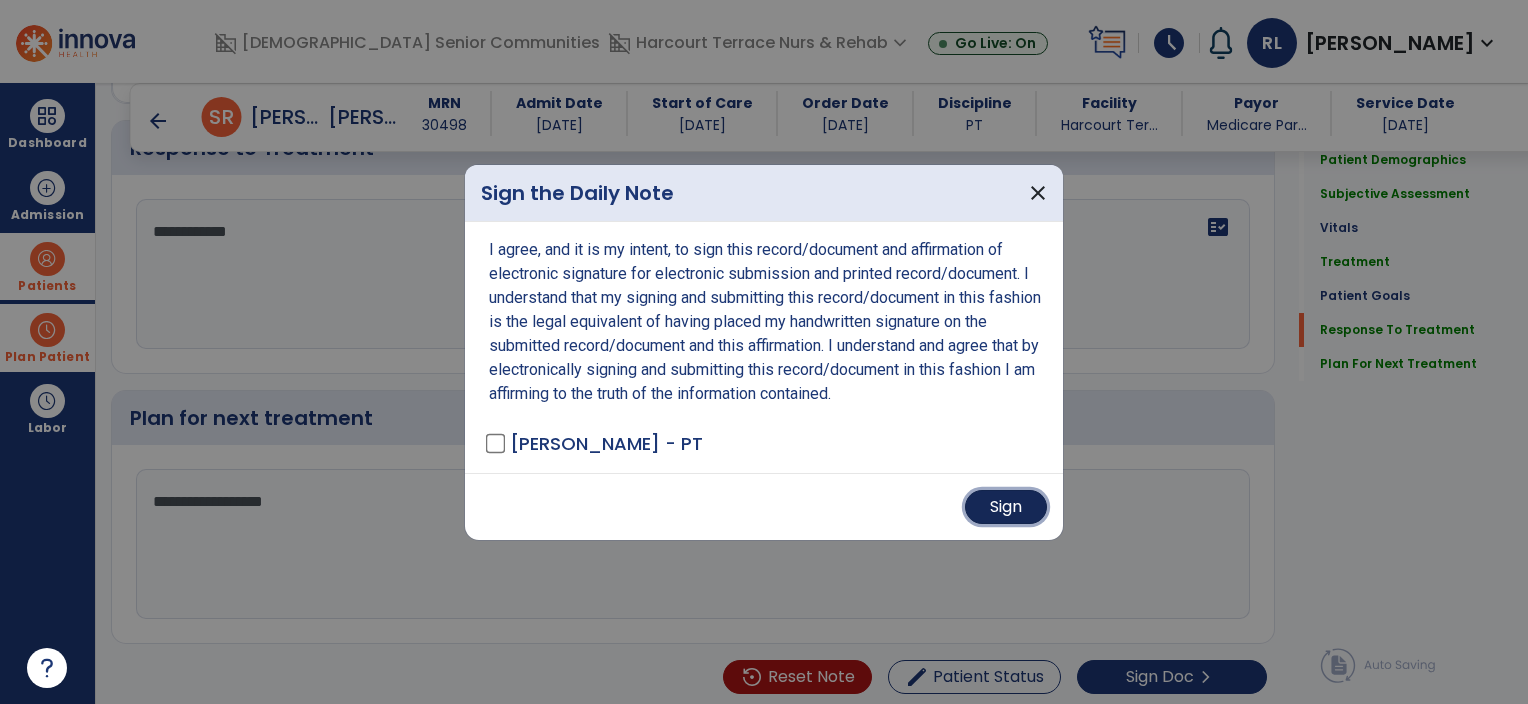 click on "Sign" at bounding box center (1006, 507) 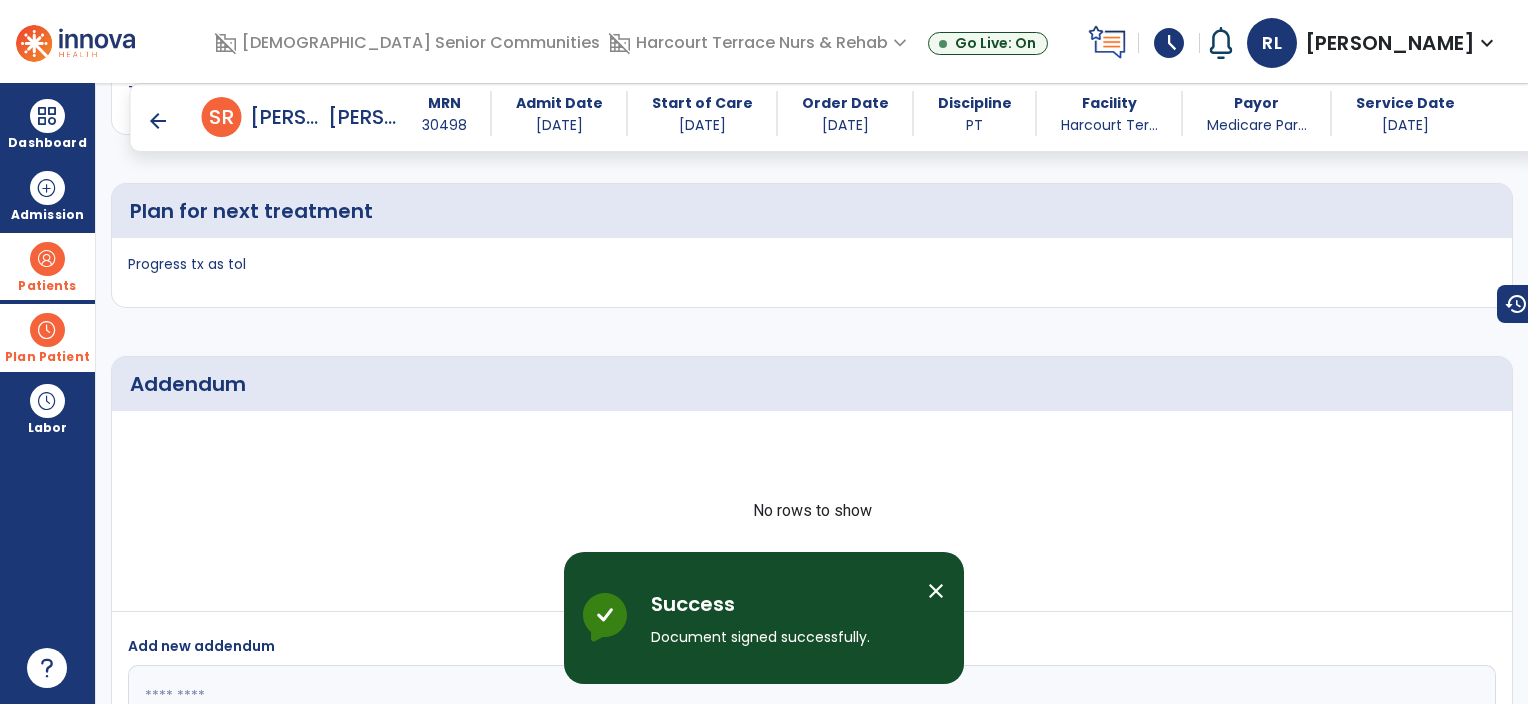 scroll, scrollTop: 2844, scrollLeft: 0, axis: vertical 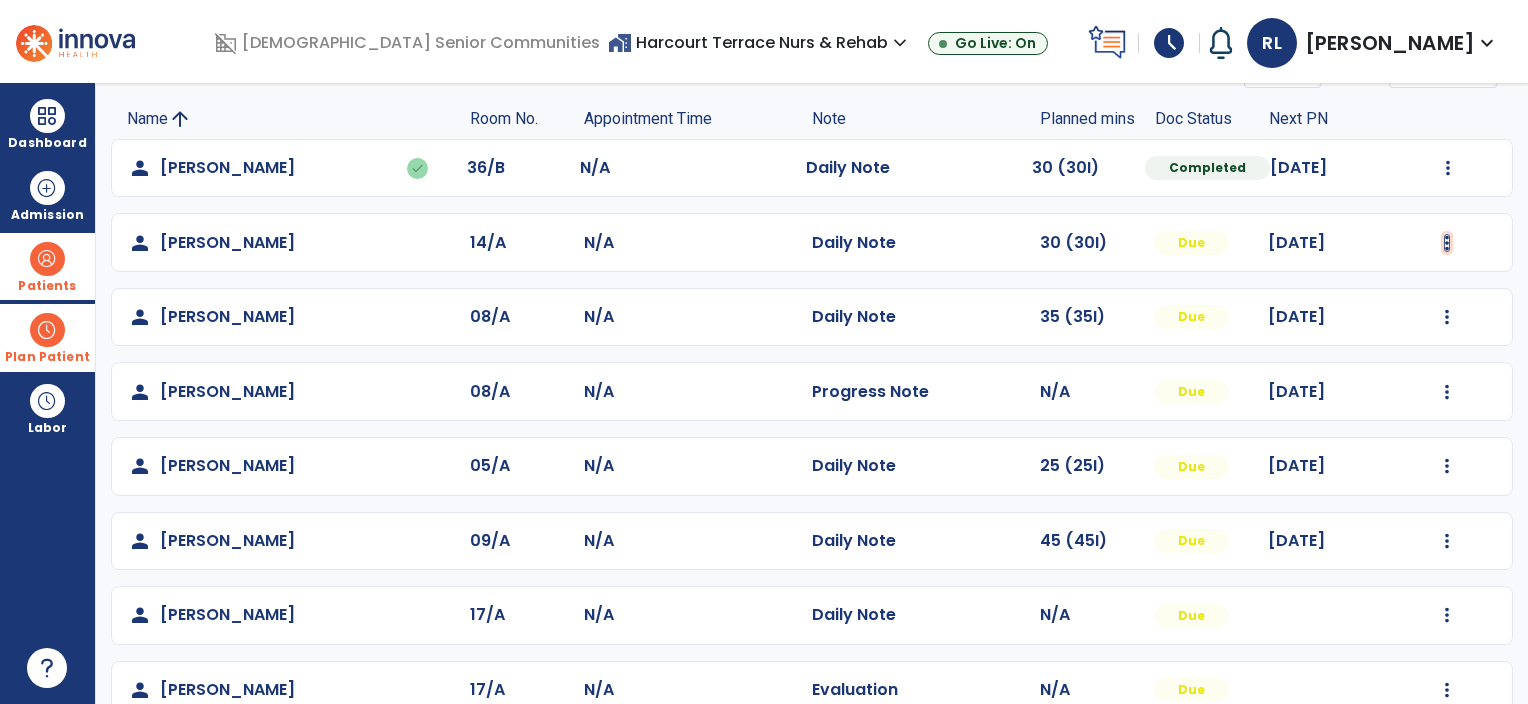 click at bounding box center (1448, 168) 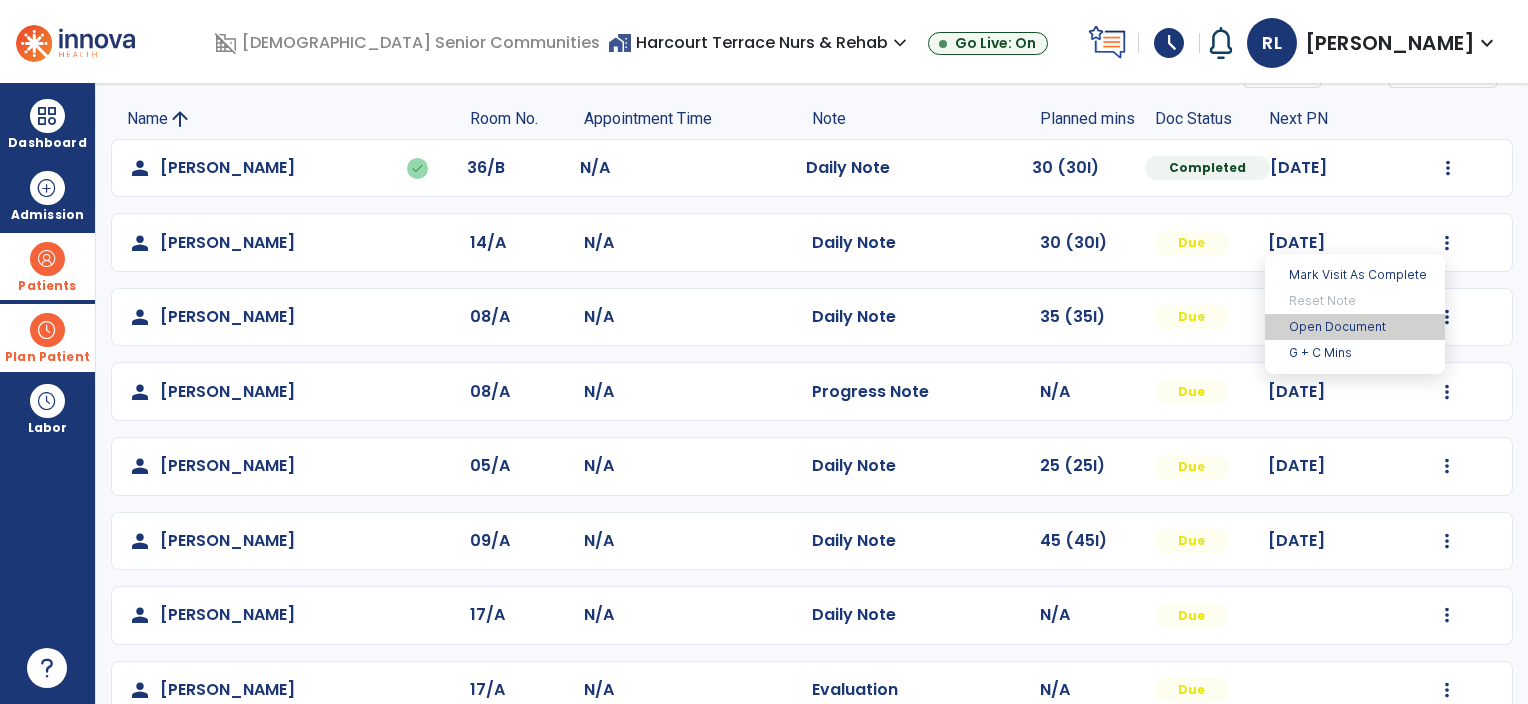 click on "Open Document" at bounding box center [1355, 327] 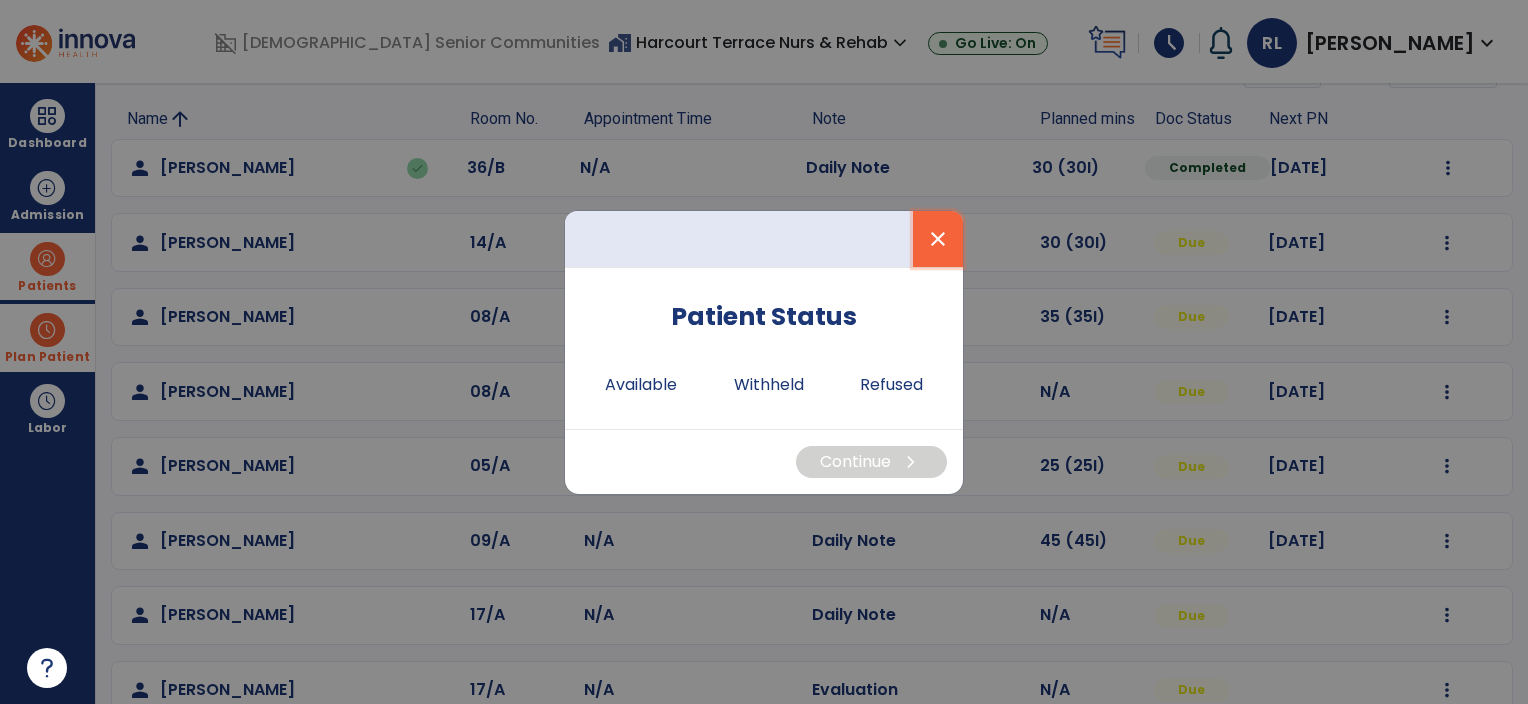 click on "close" at bounding box center (938, 239) 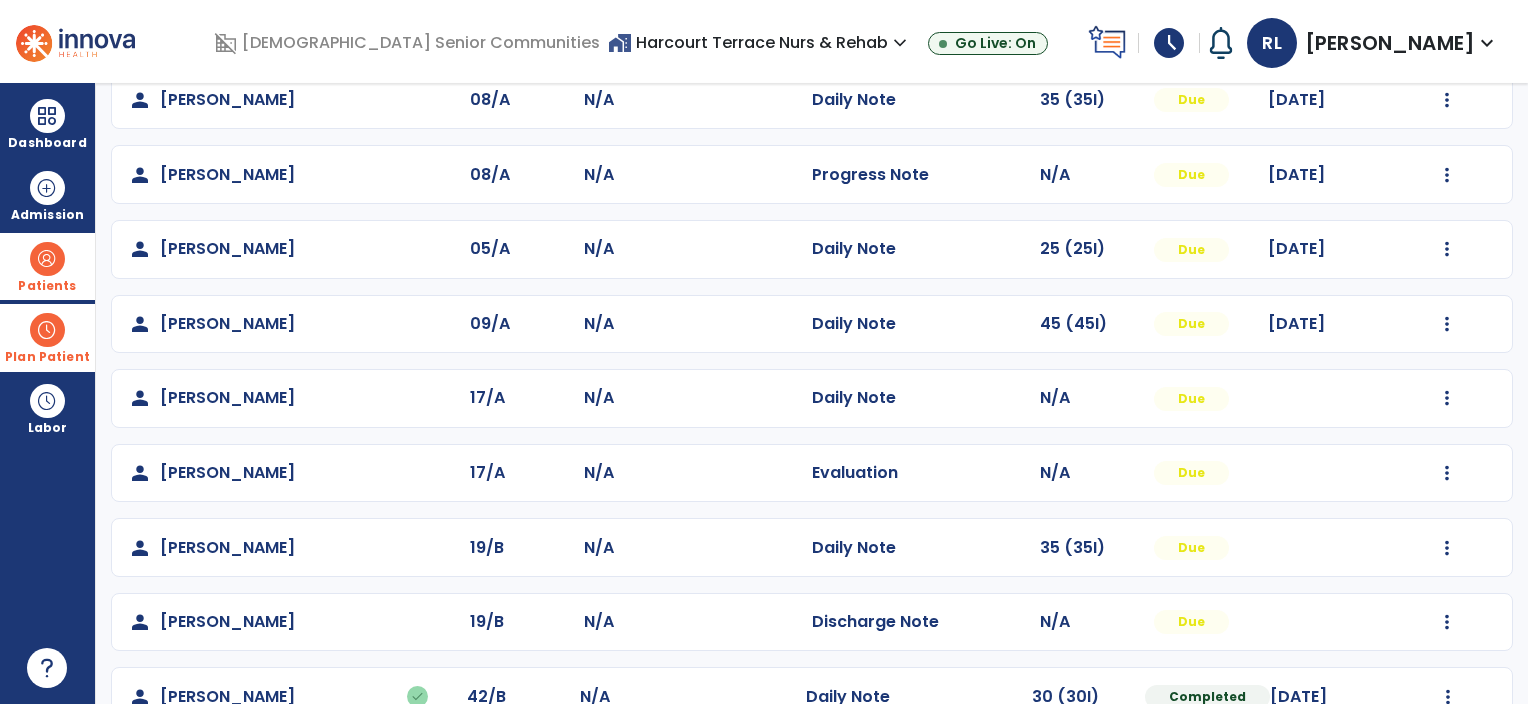 scroll, scrollTop: 273, scrollLeft: 0, axis: vertical 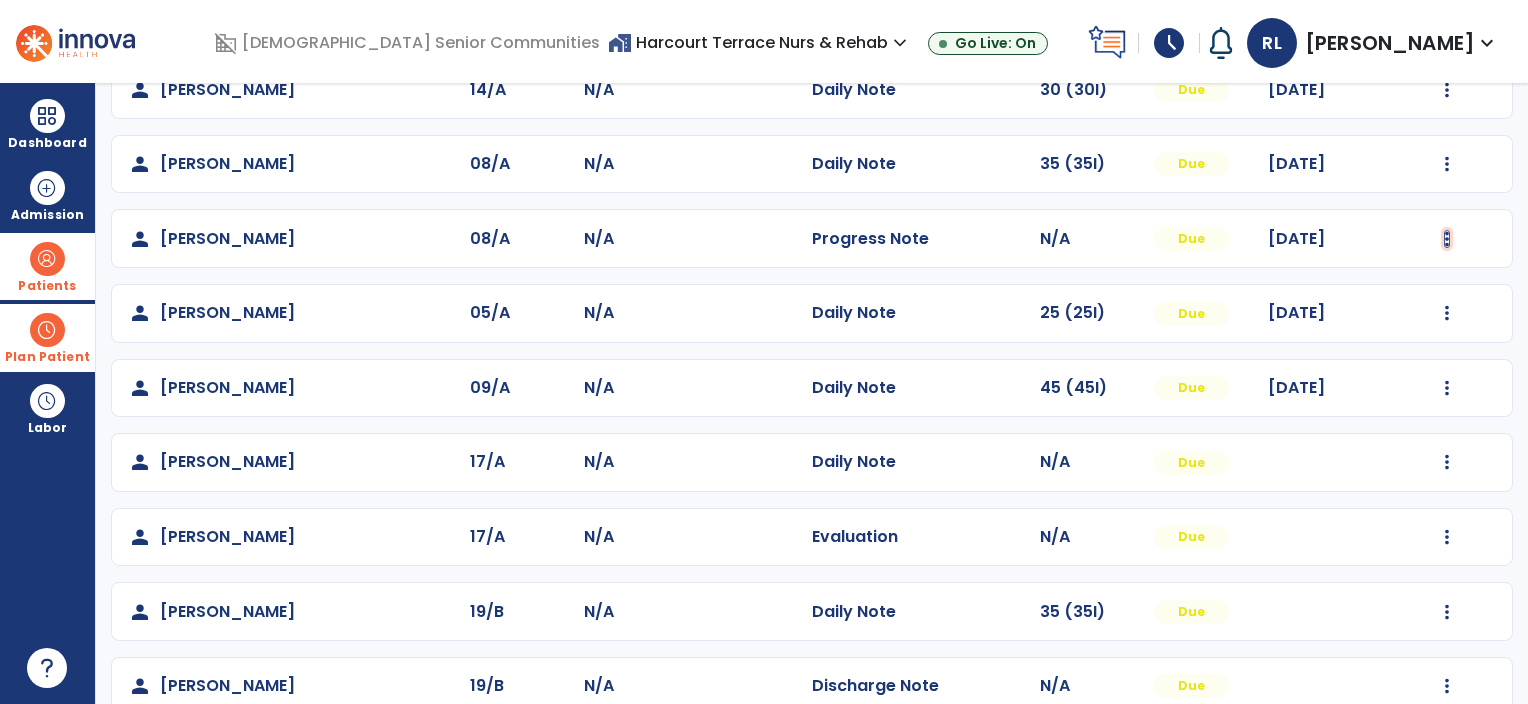 click at bounding box center (1448, 15) 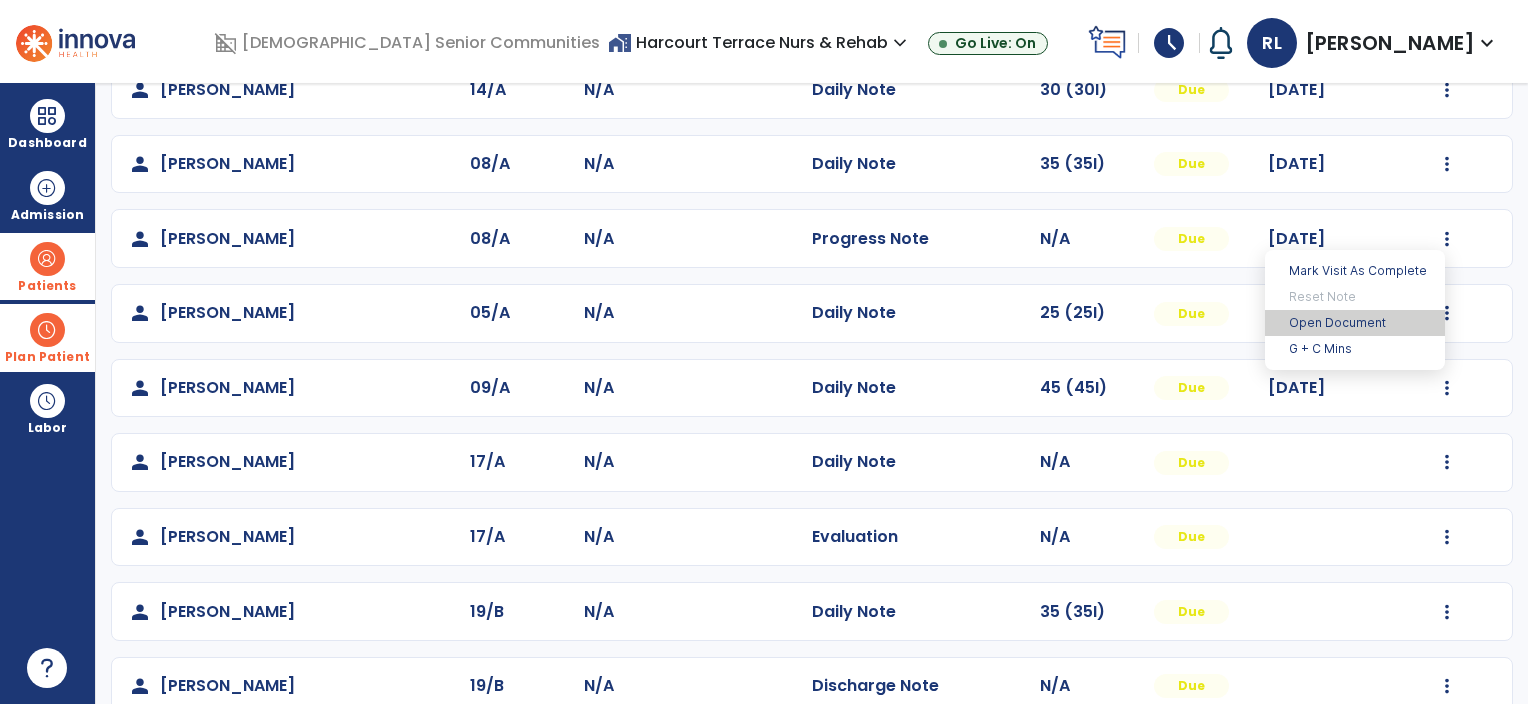 click on "Open Document" at bounding box center (1355, 323) 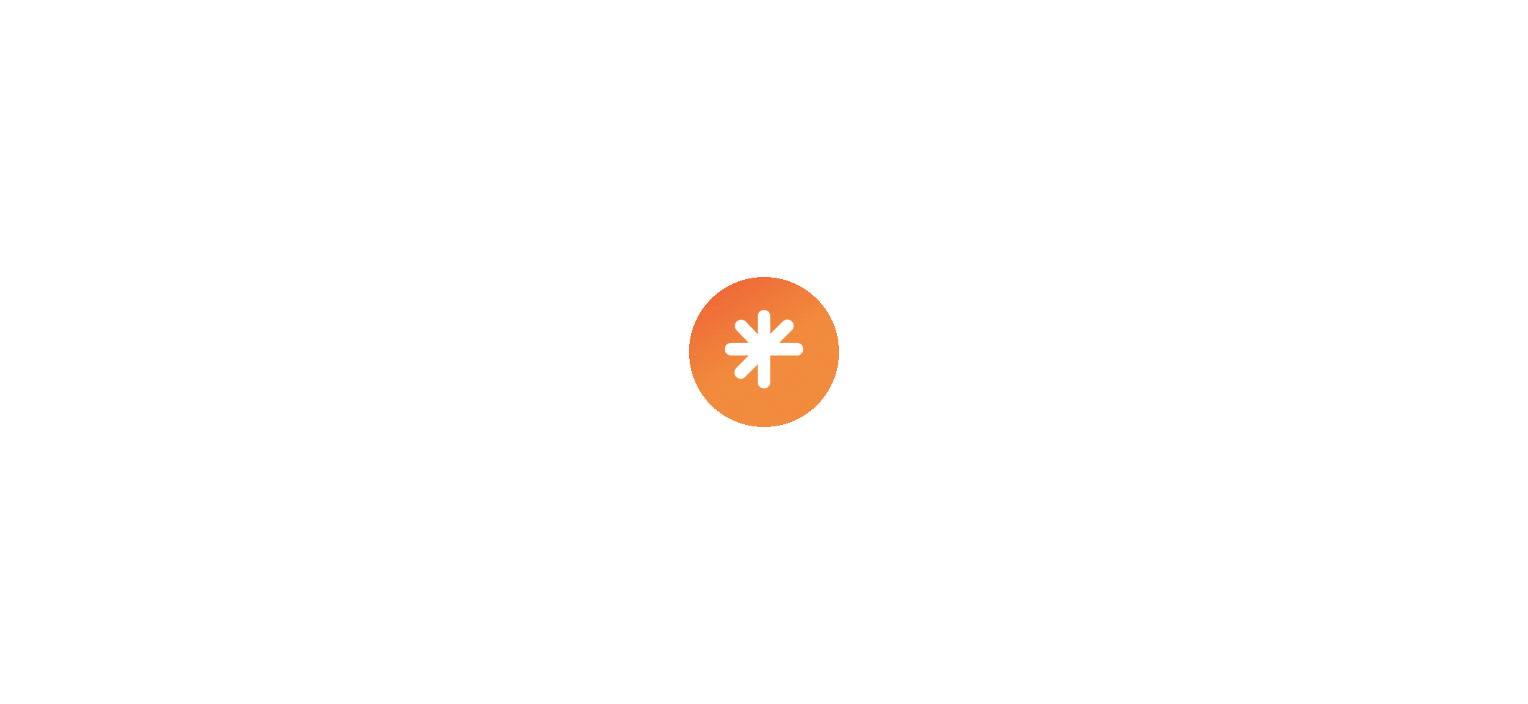 scroll, scrollTop: 0, scrollLeft: 0, axis: both 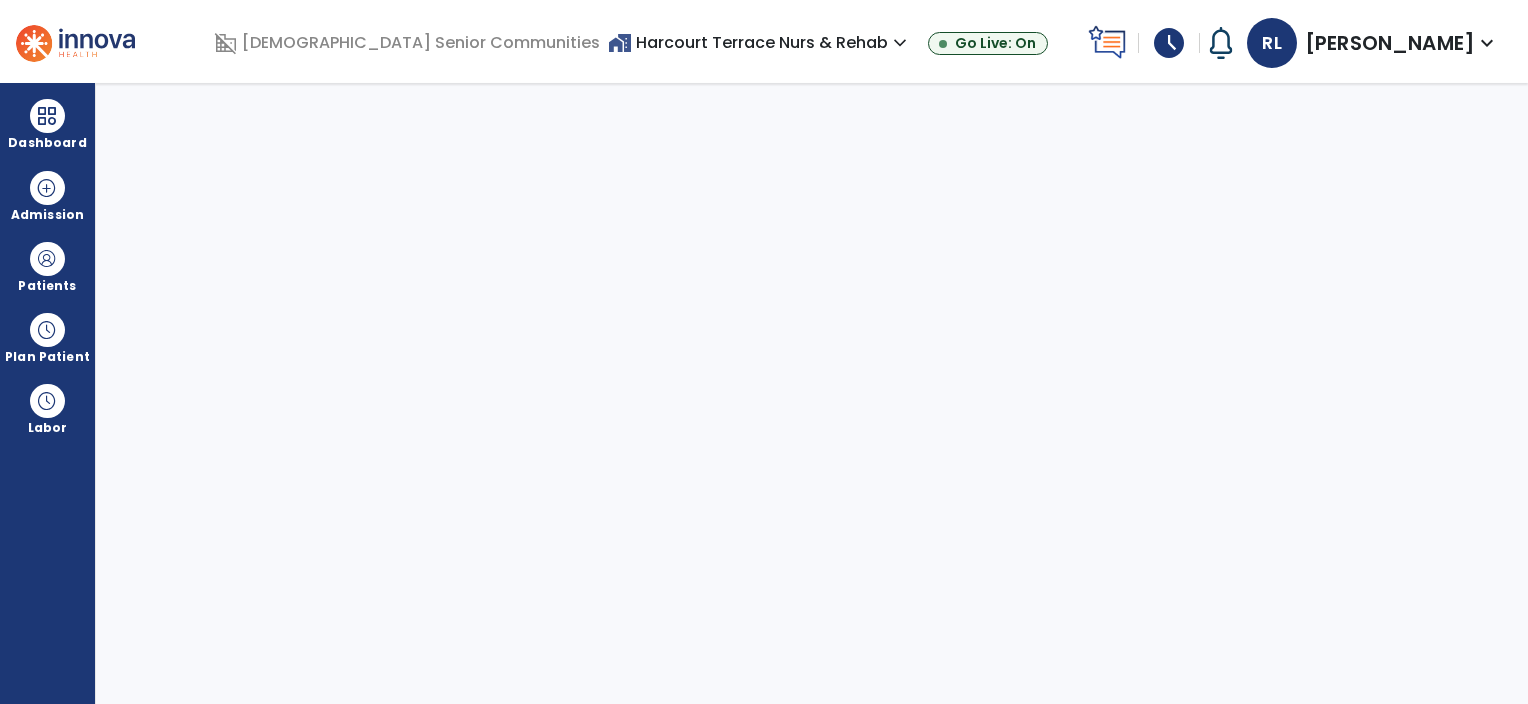 select on "****" 